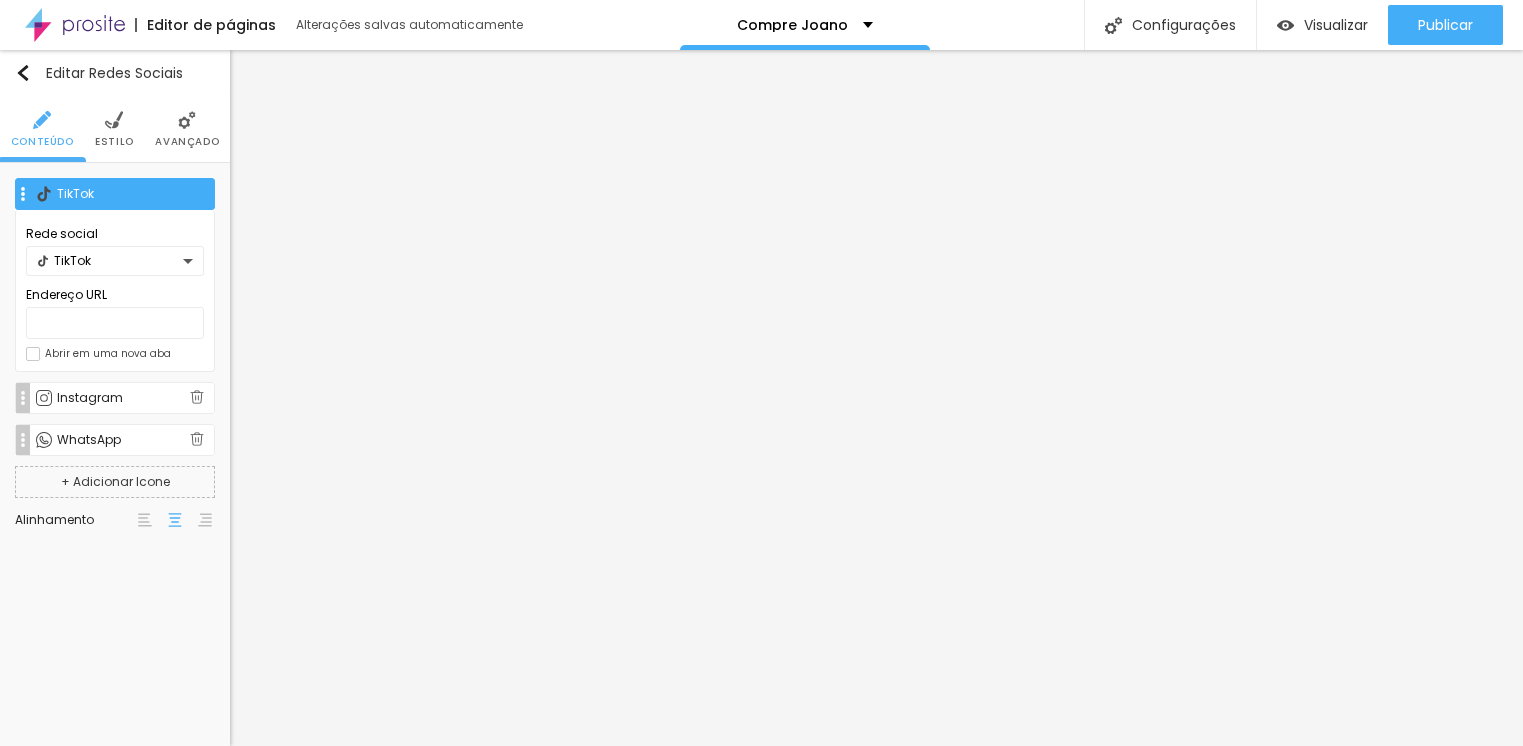 scroll, scrollTop: 0, scrollLeft: 0, axis: both 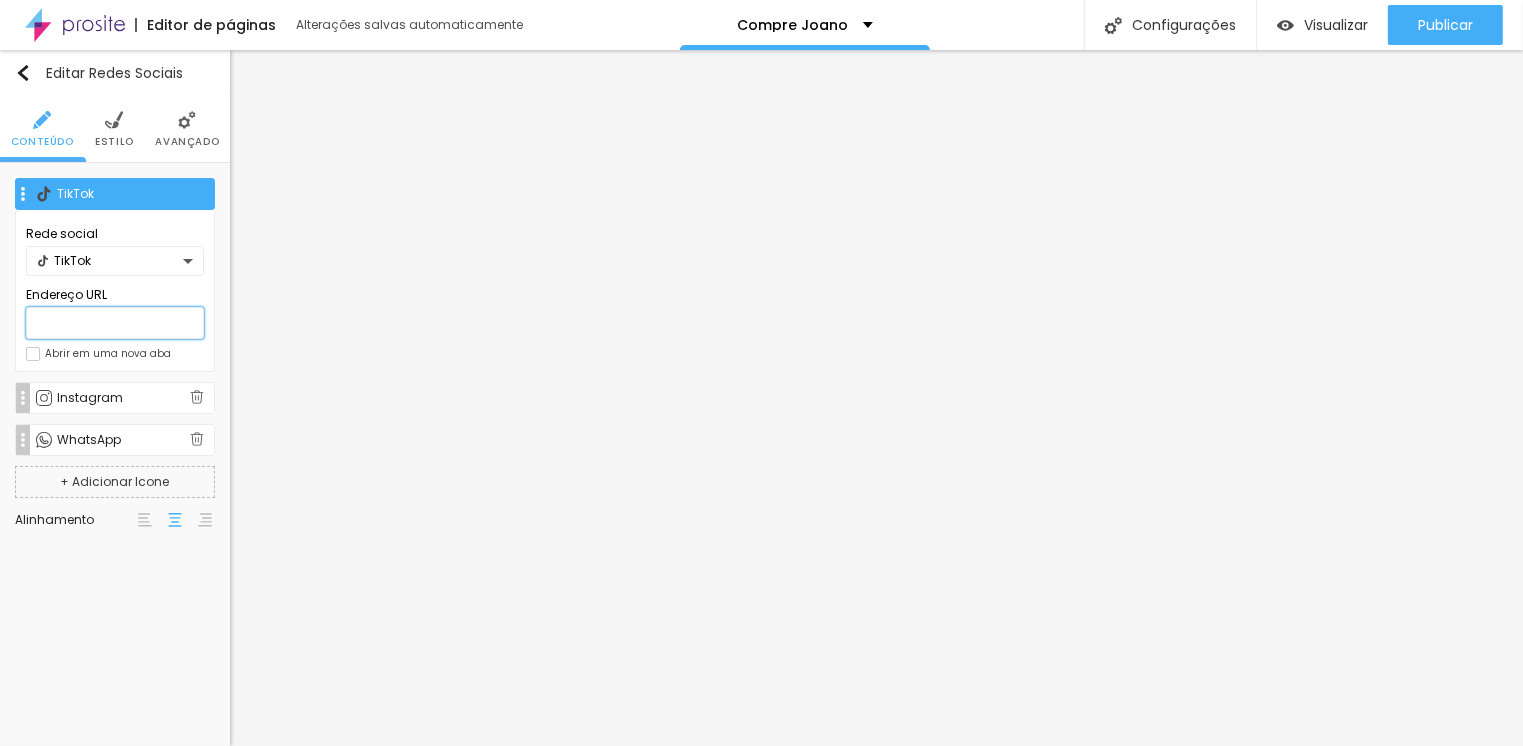 click at bounding box center [115, 323] 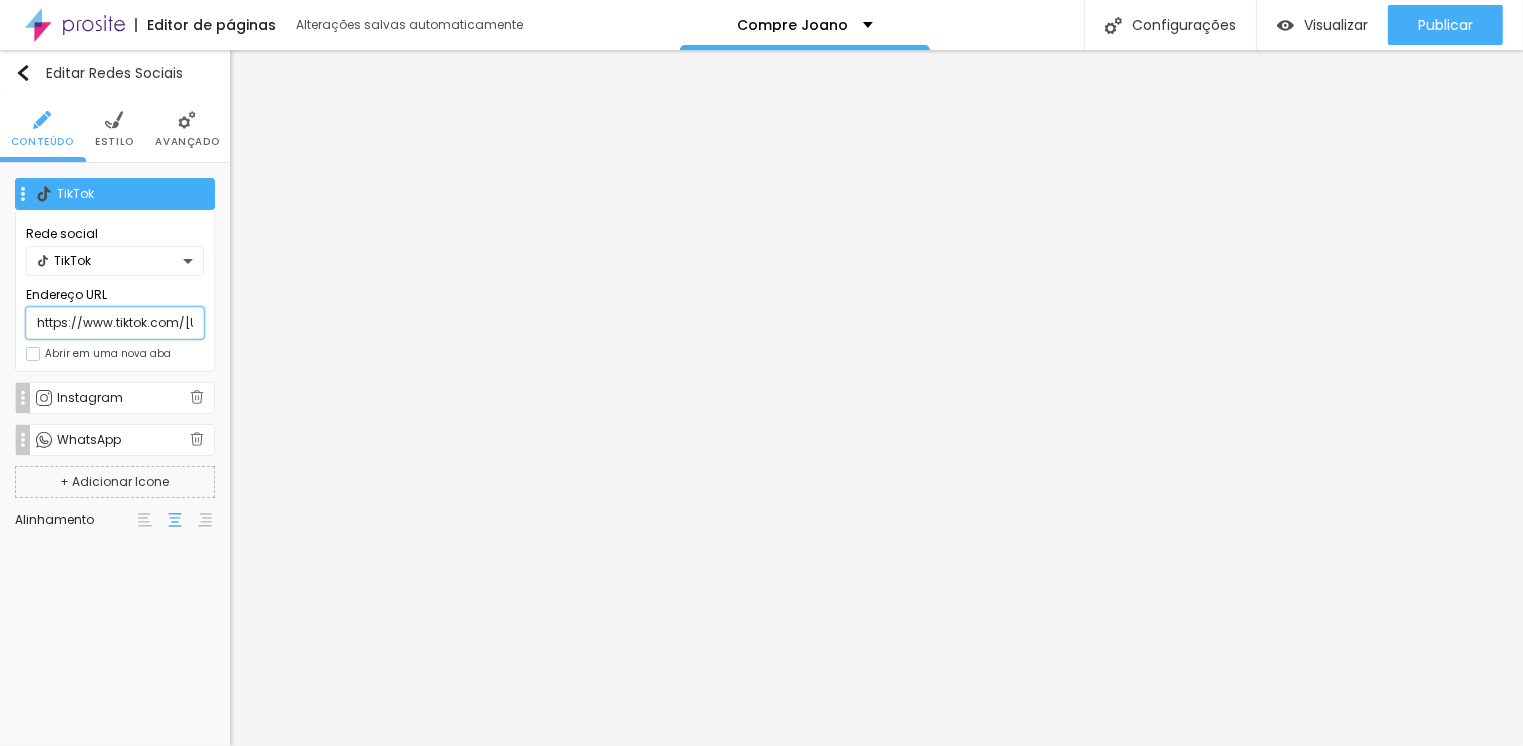 scroll, scrollTop: 0, scrollLeft: 234, axis: horizontal 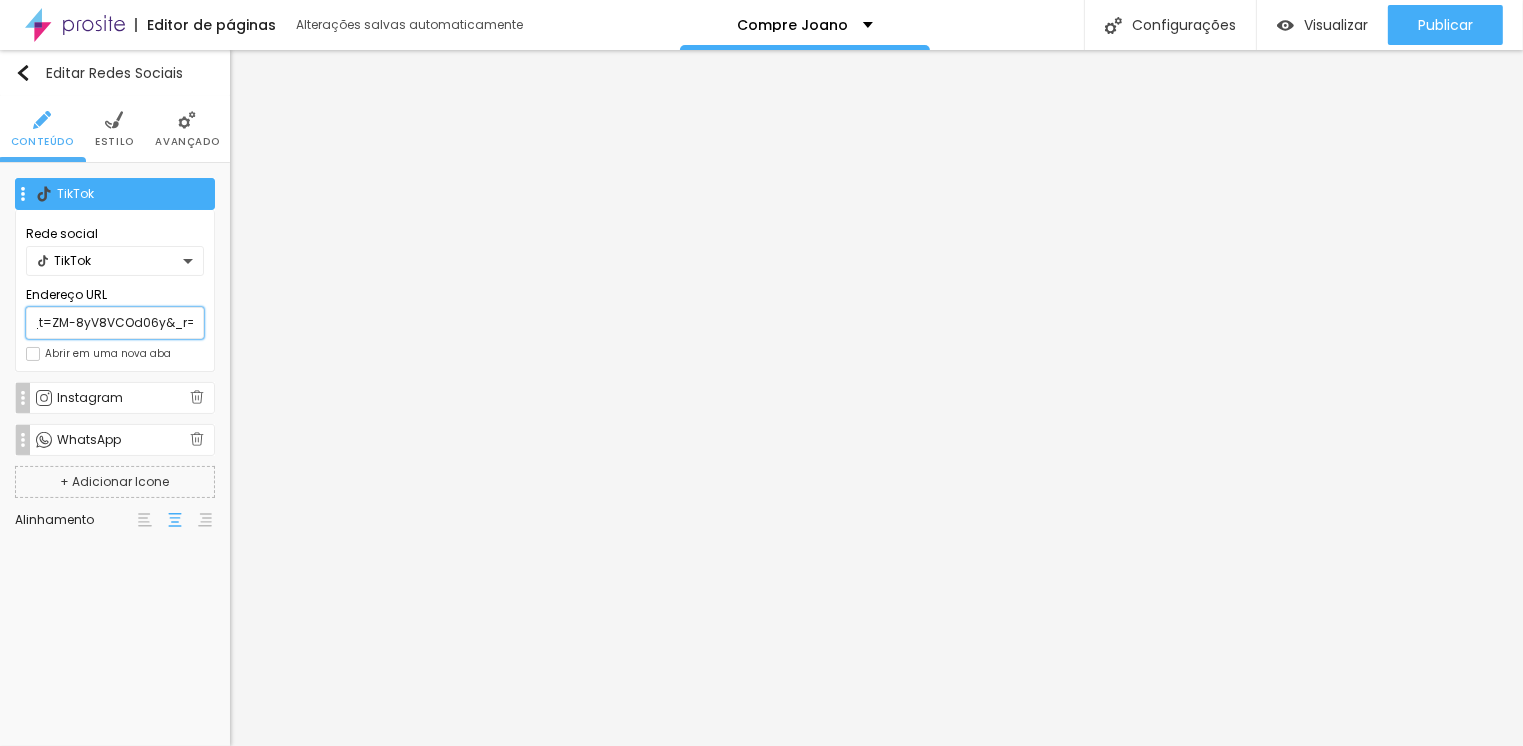 type on "https://www.tiktok.com/@edmeneto?_t=ZM-8yV8VCOd06y&_r=1" 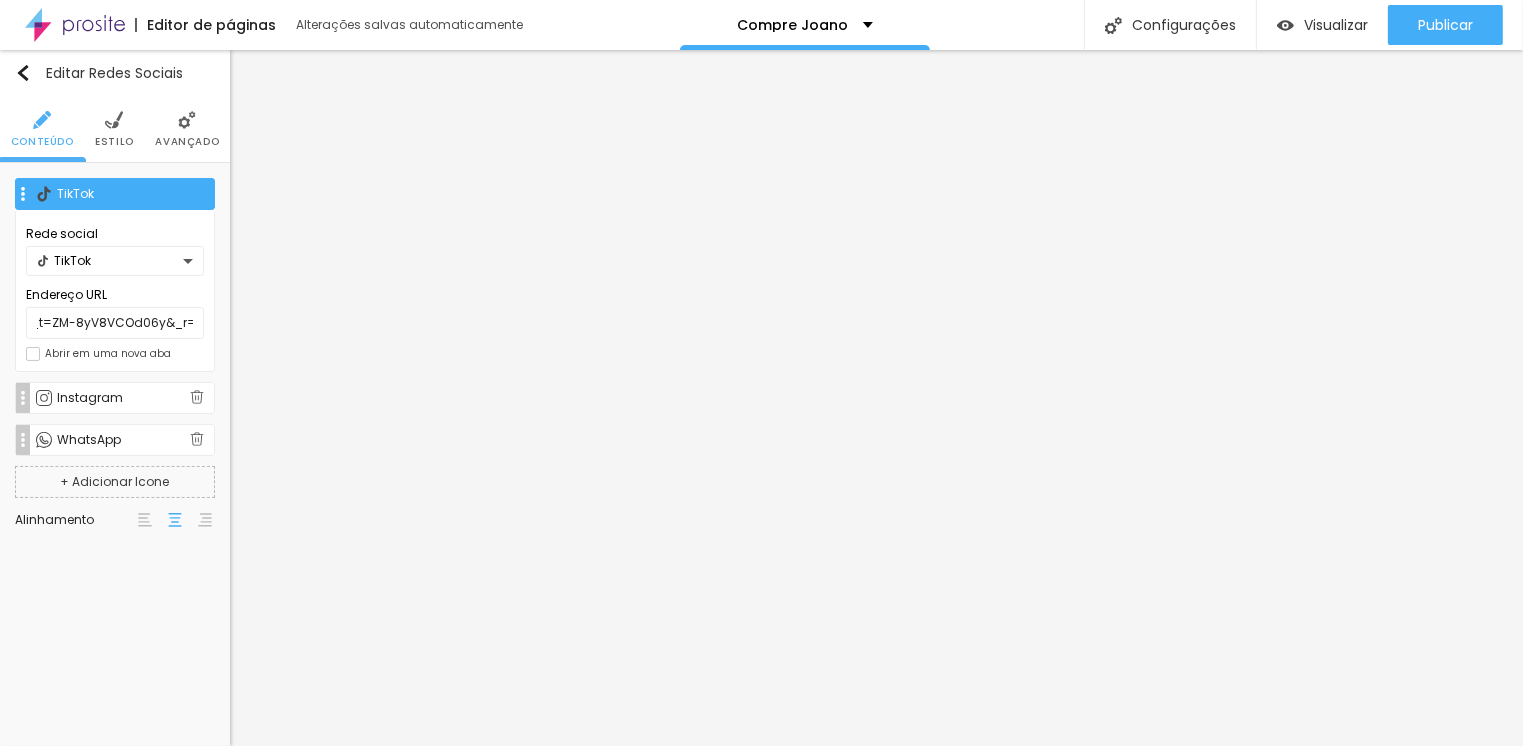 scroll, scrollTop: 0, scrollLeft: 0, axis: both 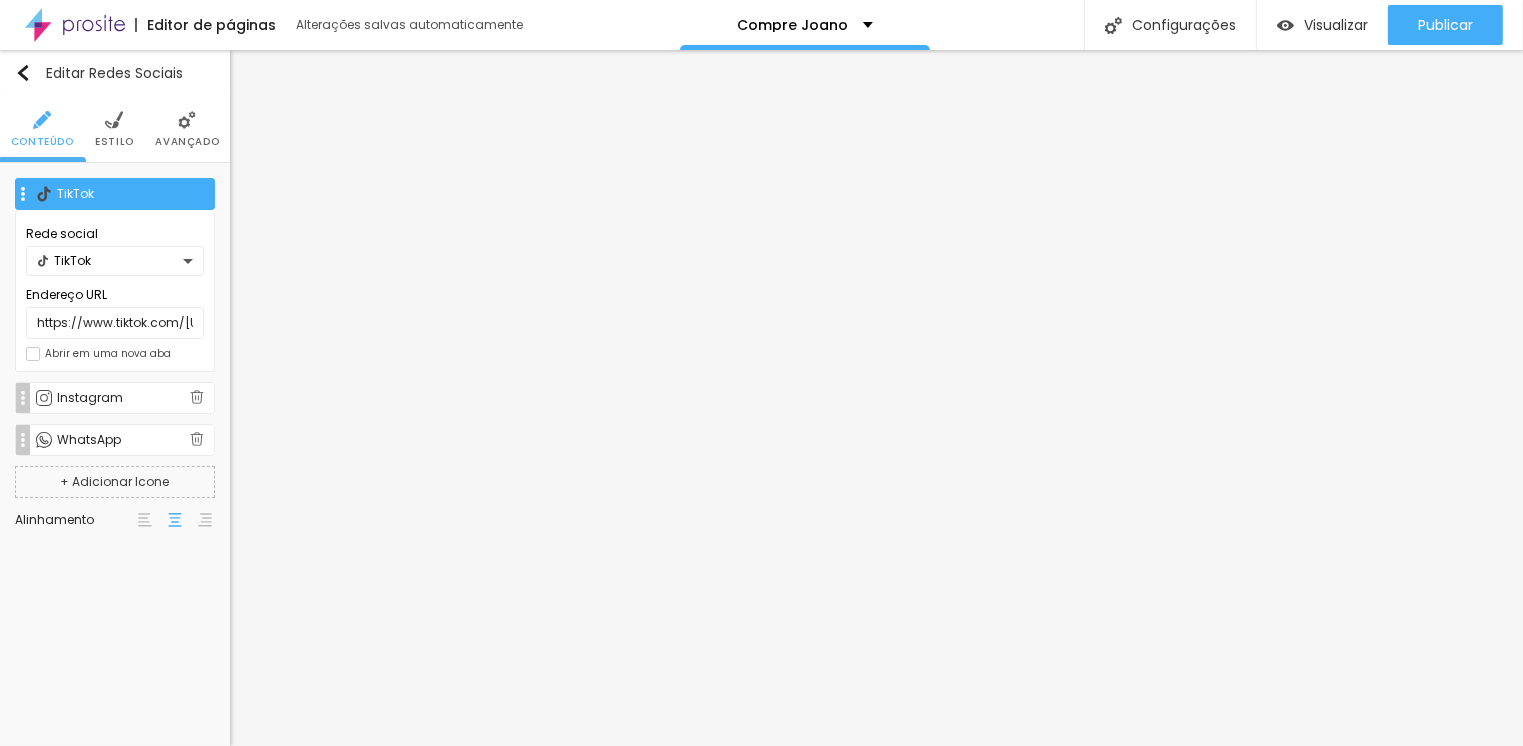 click at bounding box center [33, 354] 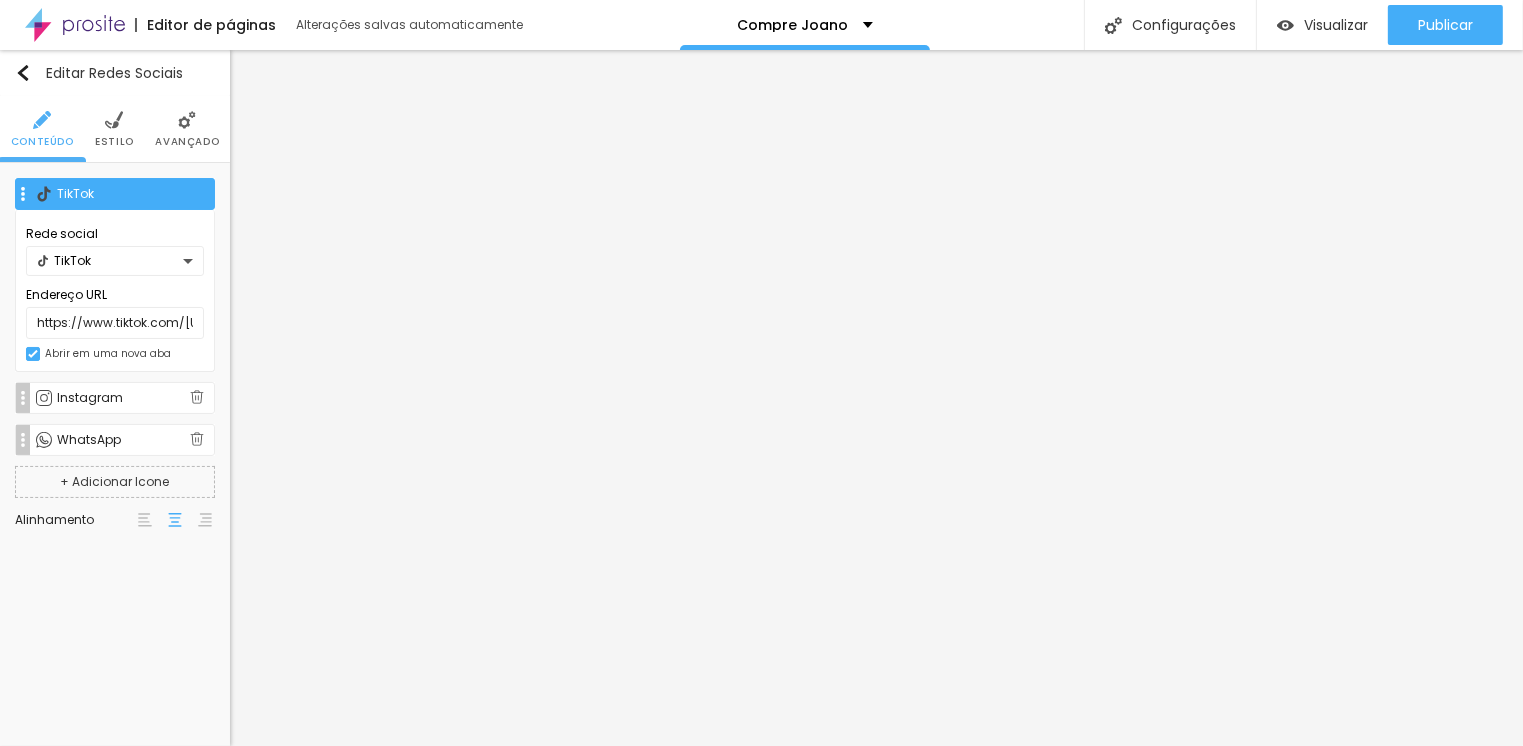 click on "Instagram" at bounding box center (123, 398) 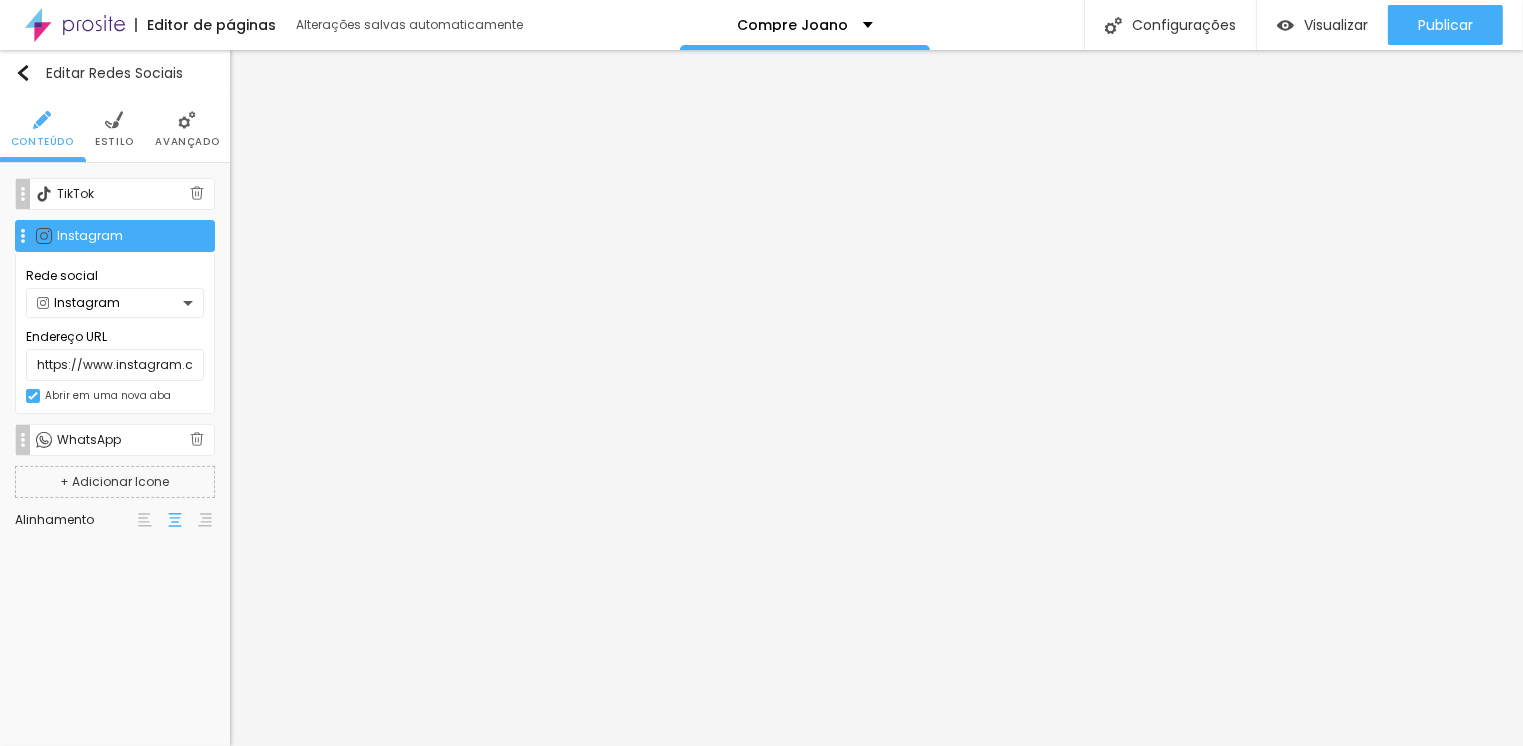 click on "WhatsApp" at bounding box center [123, 440] 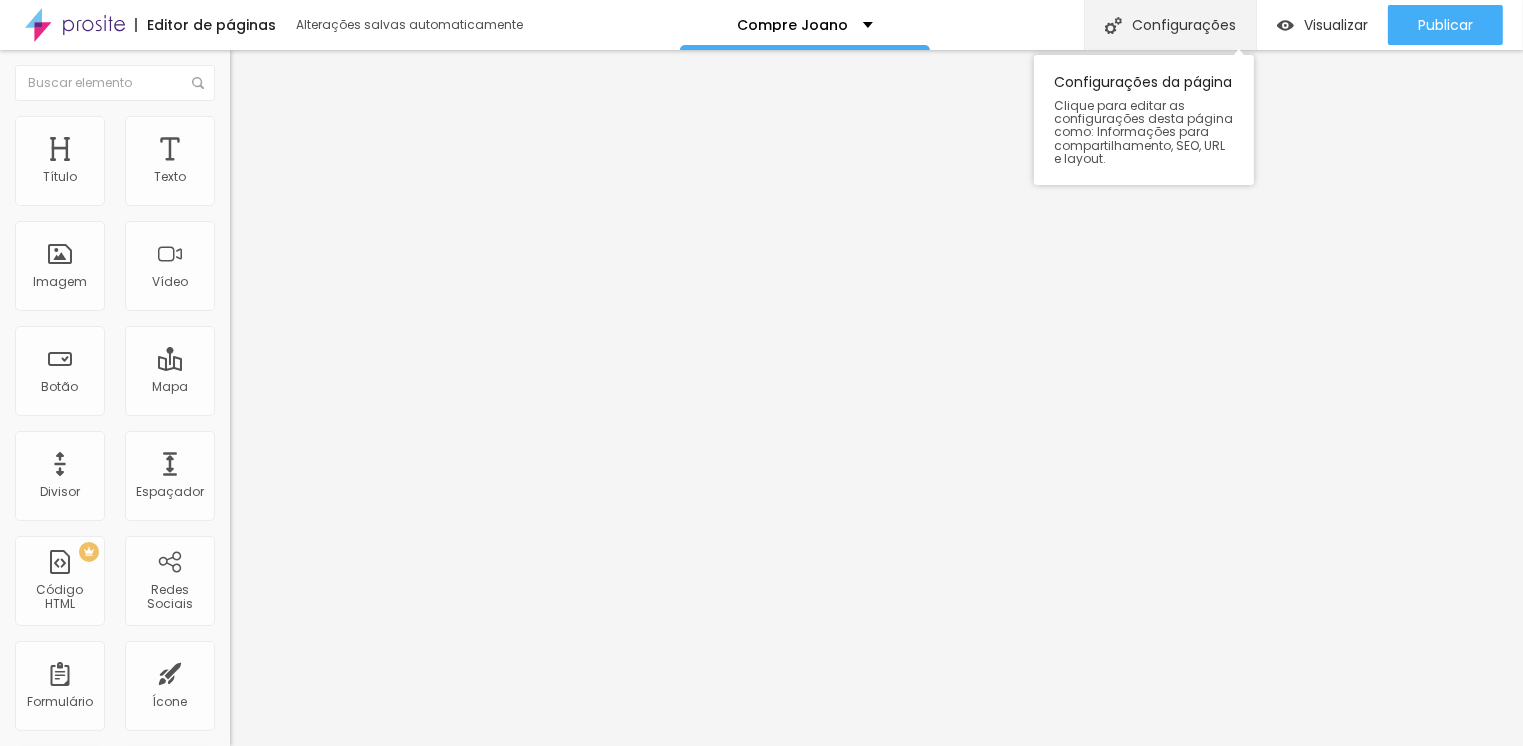 click on "Configurações" at bounding box center [1170, 25] 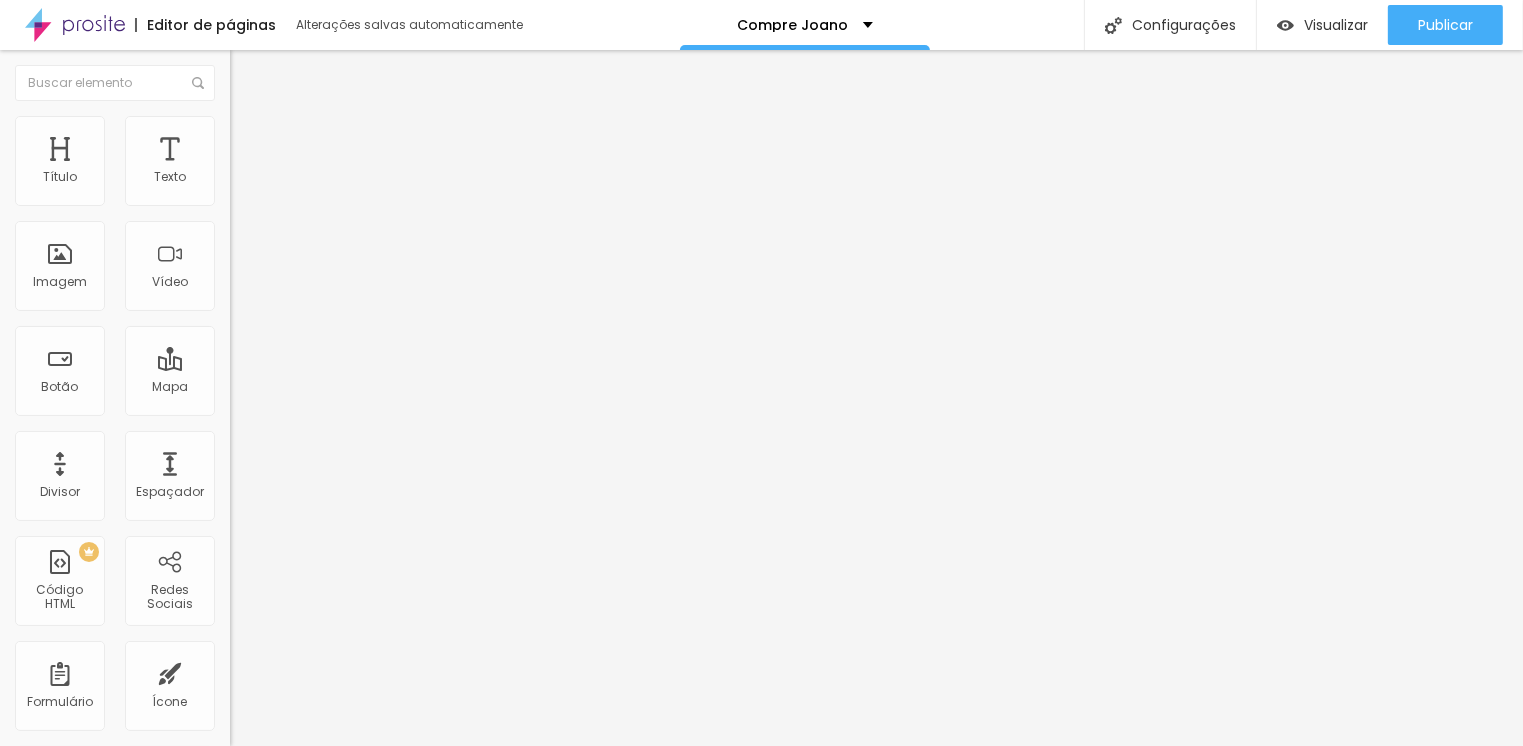 click at bounding box center [761, 775] 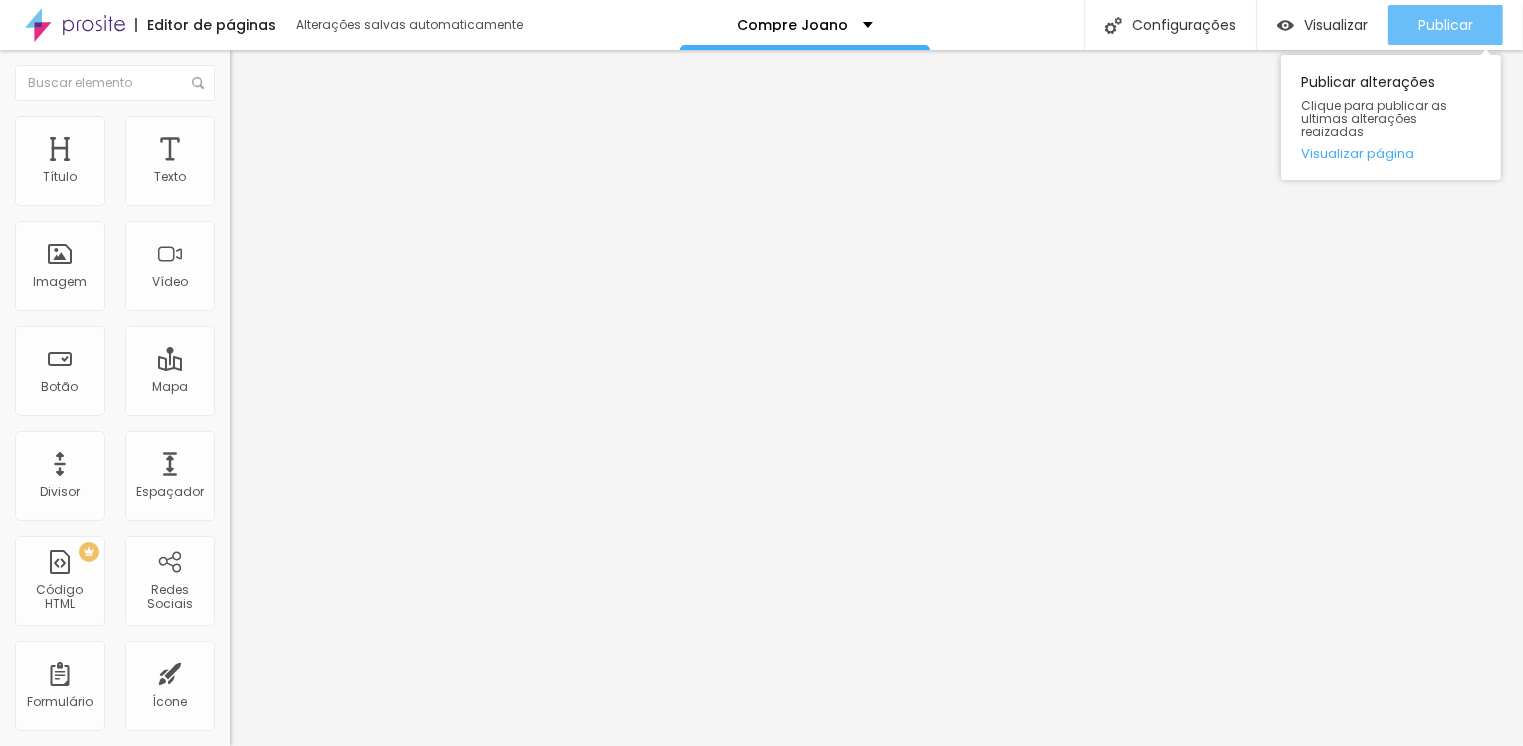 click on "Publicar" at bounding box center (1445, 25) 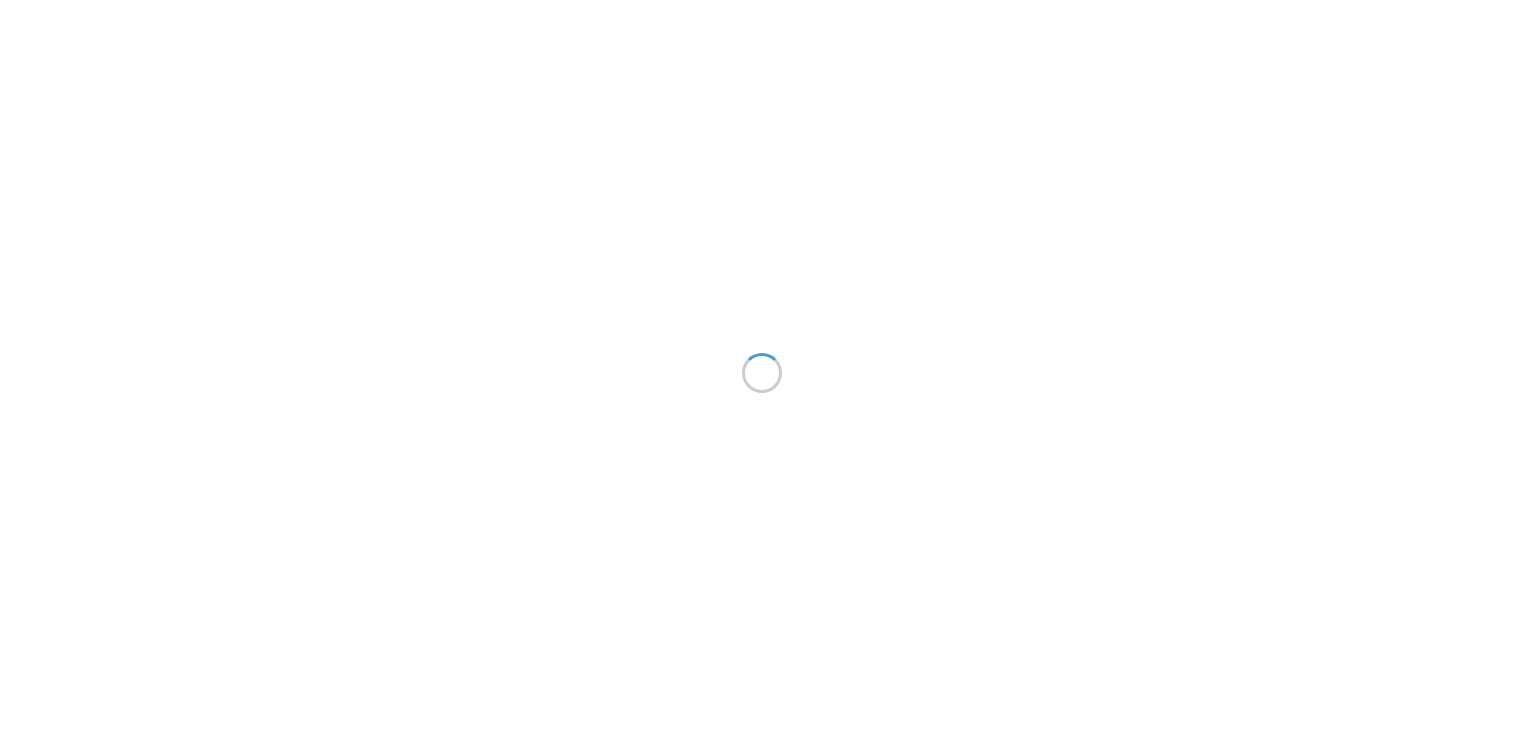 scroll, scrollTop: 0, scrollLeft: 0, axis: both 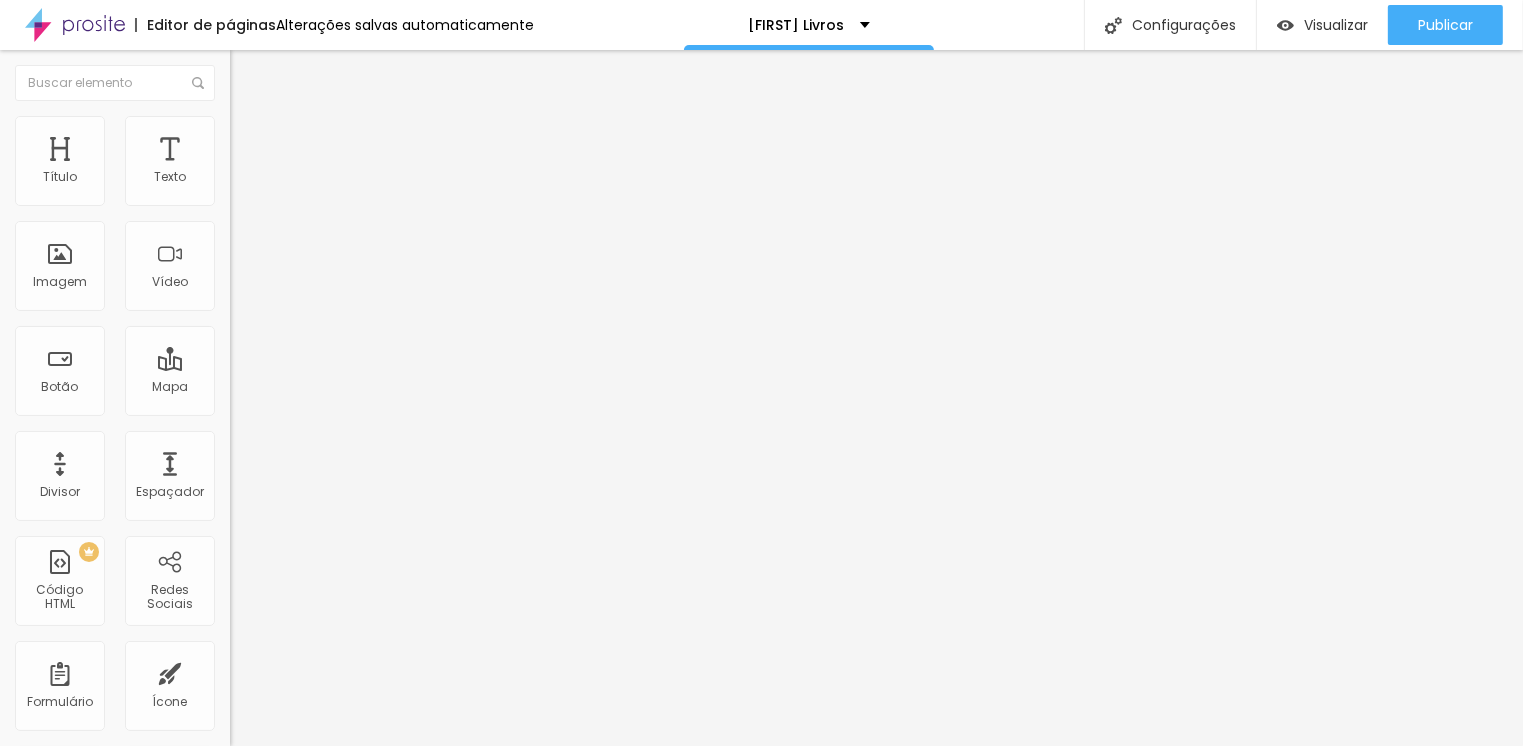 click on "Avançado" at bounding box center [345, 126] 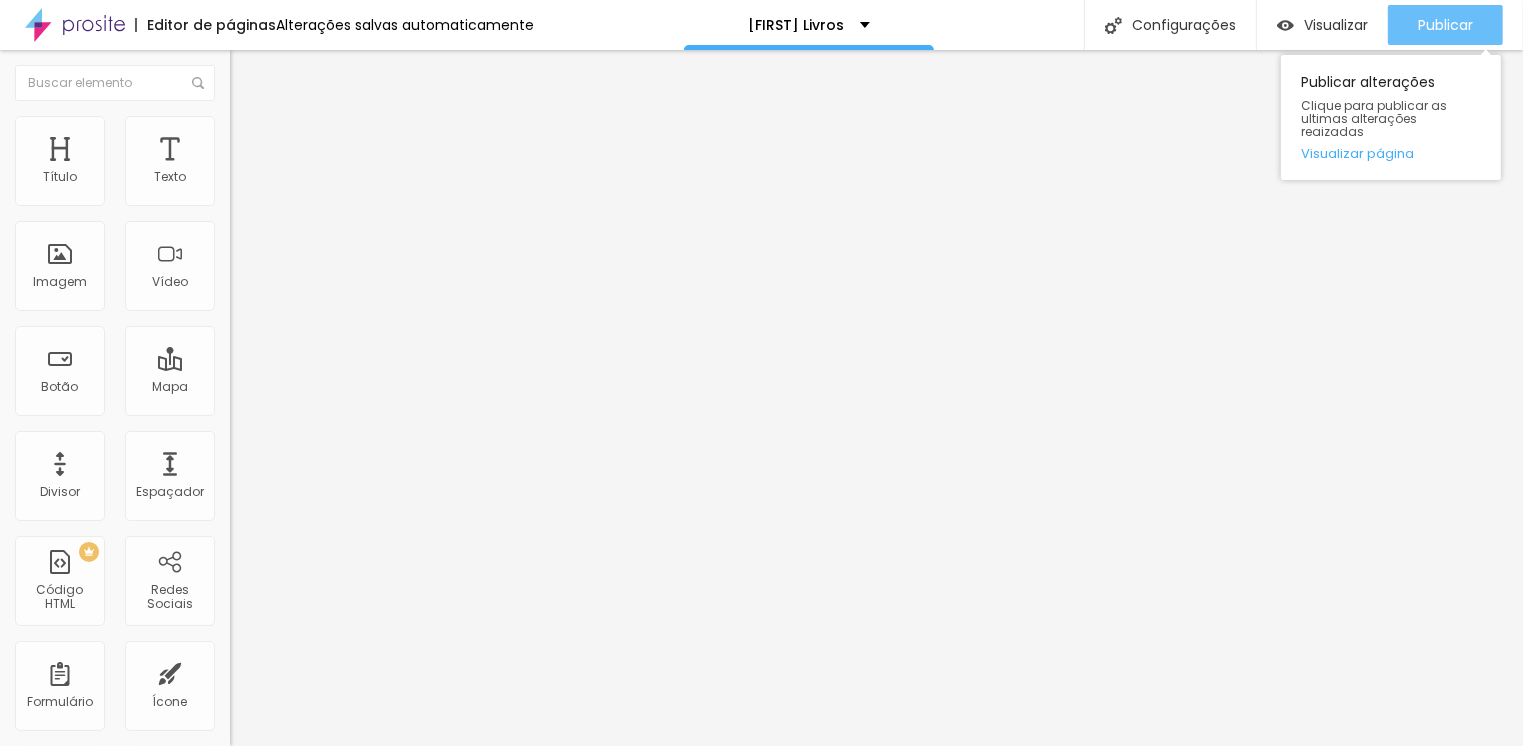 click on "Publicar" at bounding box center (1445, 25) 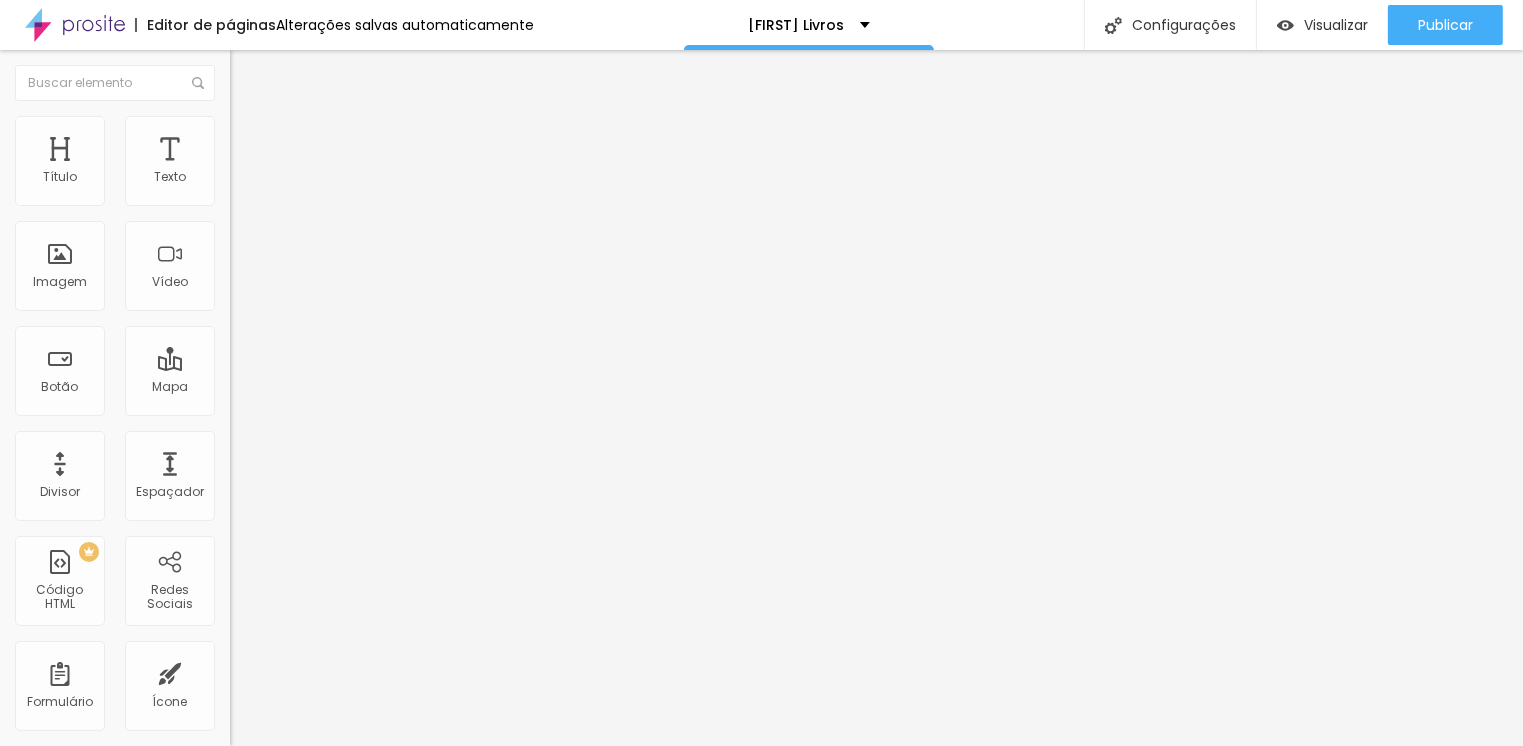 click on "https://www.amazon.com.br/Joano-Emblema-do-Rei-Solit%C3%A1rio/dp/6501378435/ref=tmm_pap_swatch_0?_encoding=UTF8&dib_tag=se&dib=eyJ2IjoiMSJ9.NJMPSfCGXUA27UTJSwuu4HURI4_ZOmQNEXP6Rn30Xuyc6idHLrq5MFtbO3UV1dVF1x3c8TdBNR60uPfYPJWj4juEt3pZuzh8Z3M9FstAnXiqTuZQhfTyLwRDAoaWdPSnP0Wr_5xzYBjP-ydM-XC0_KN1lZbXtjXsiQmg5oa_HXOMVanSNv7zBInlH_TKRA25TFAuxeQVUOUtRTo95IihvkmNIGkiB9qbuw0LByPwh9gU3P9ymq4tvsdtr2G-BcMQ06SN3hgYFFenLKaKtJrgkh36w5uDyEMkst8S48aCqMc.lvlRkz4m0yVczCucRLQ3jaNq736F9MblX7Y4Ep5cMmc&qid=1744338722&sr=8-1" at bounding box center [350, 402] 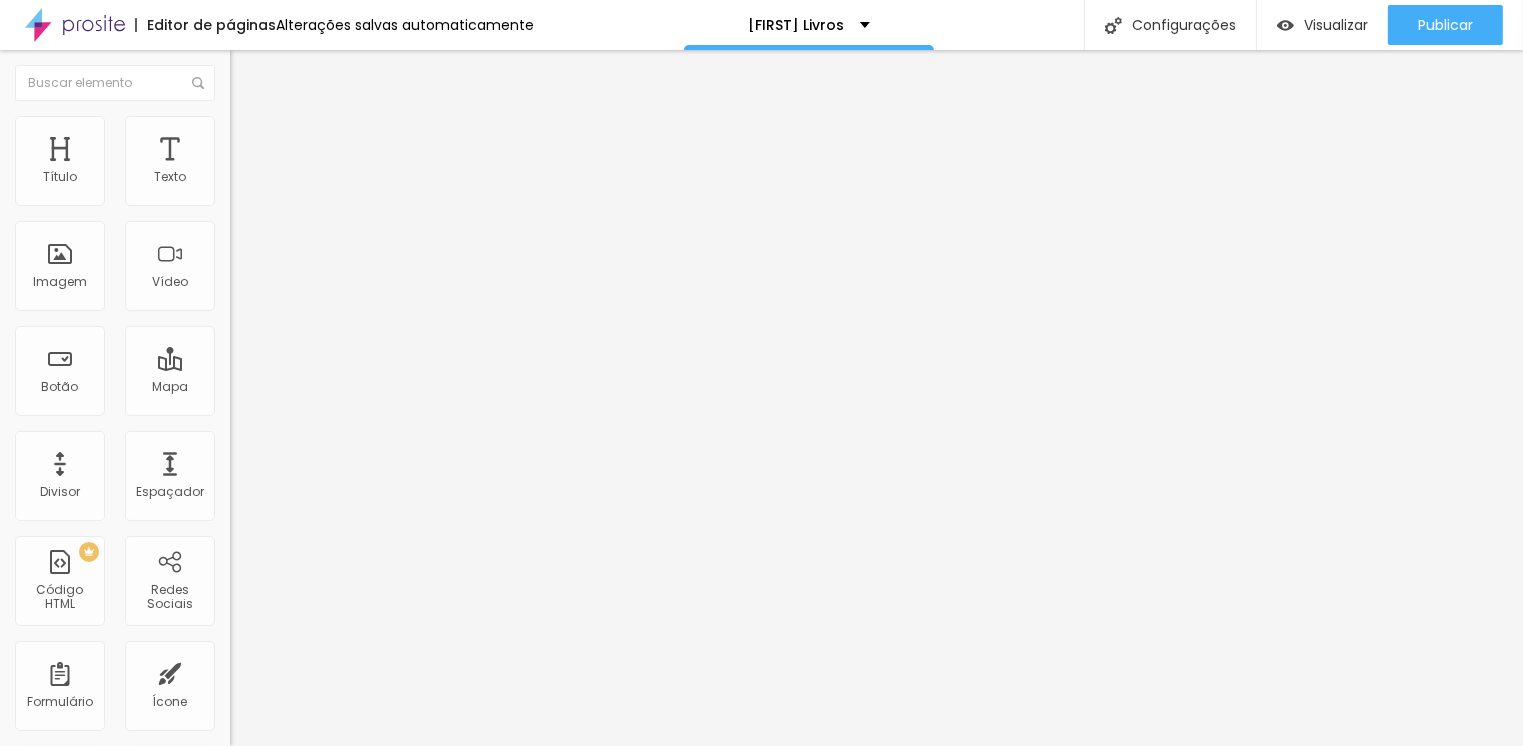 scroll, scrollTop: 0, scrollLeft: 247, axis: horizontal 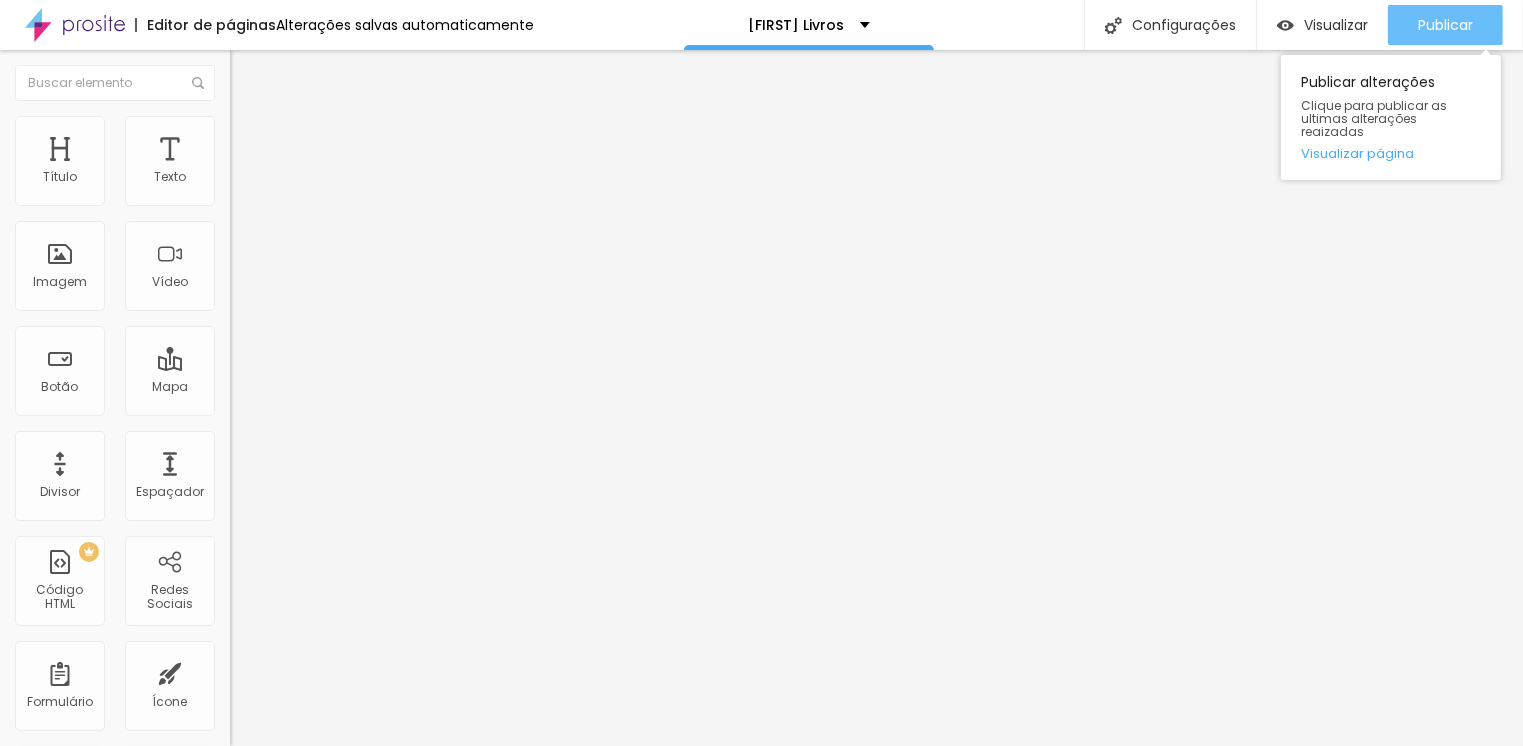 click on "Publicar" at bounding box center (1445, 25) 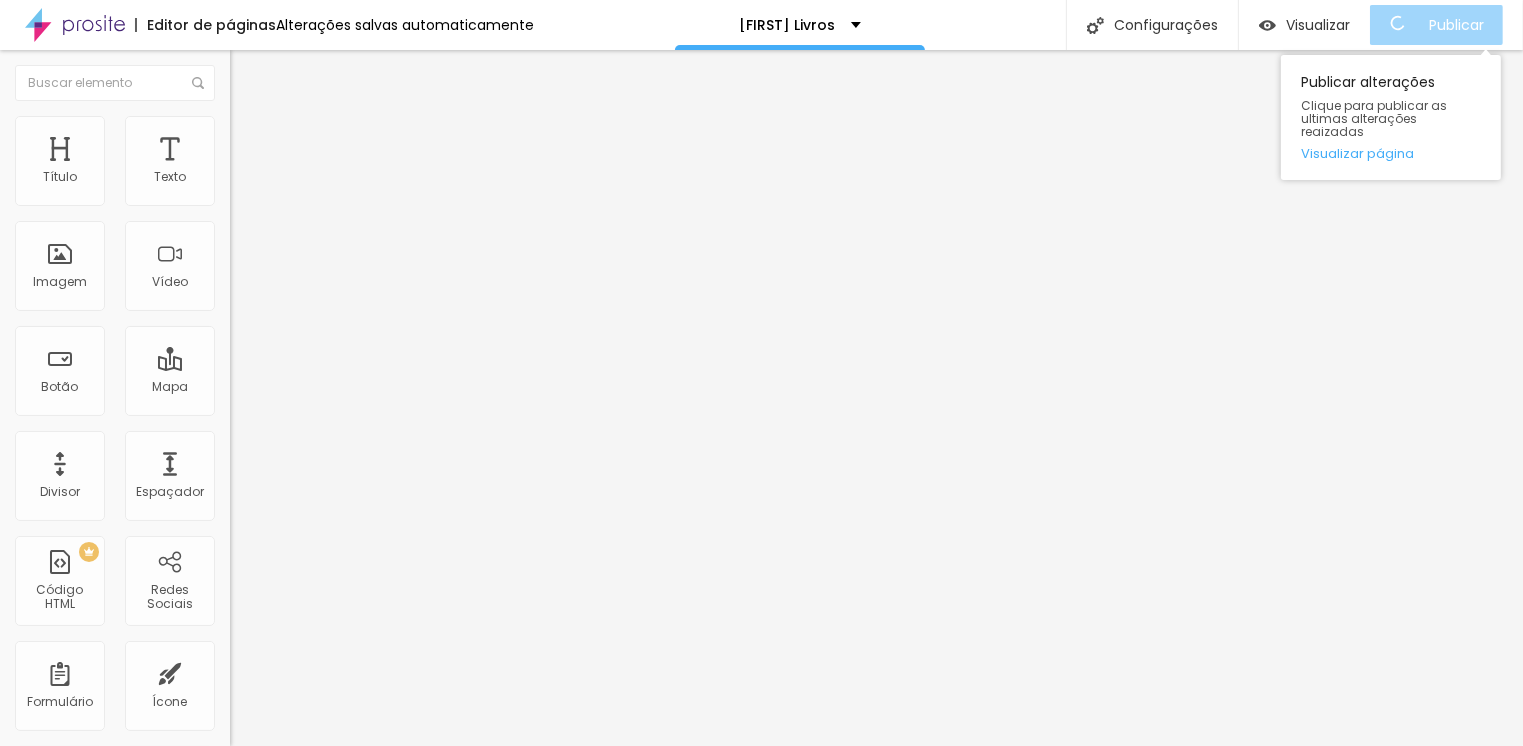 scroll, scrollTop: 0, scrollLeft: 0, axis: both 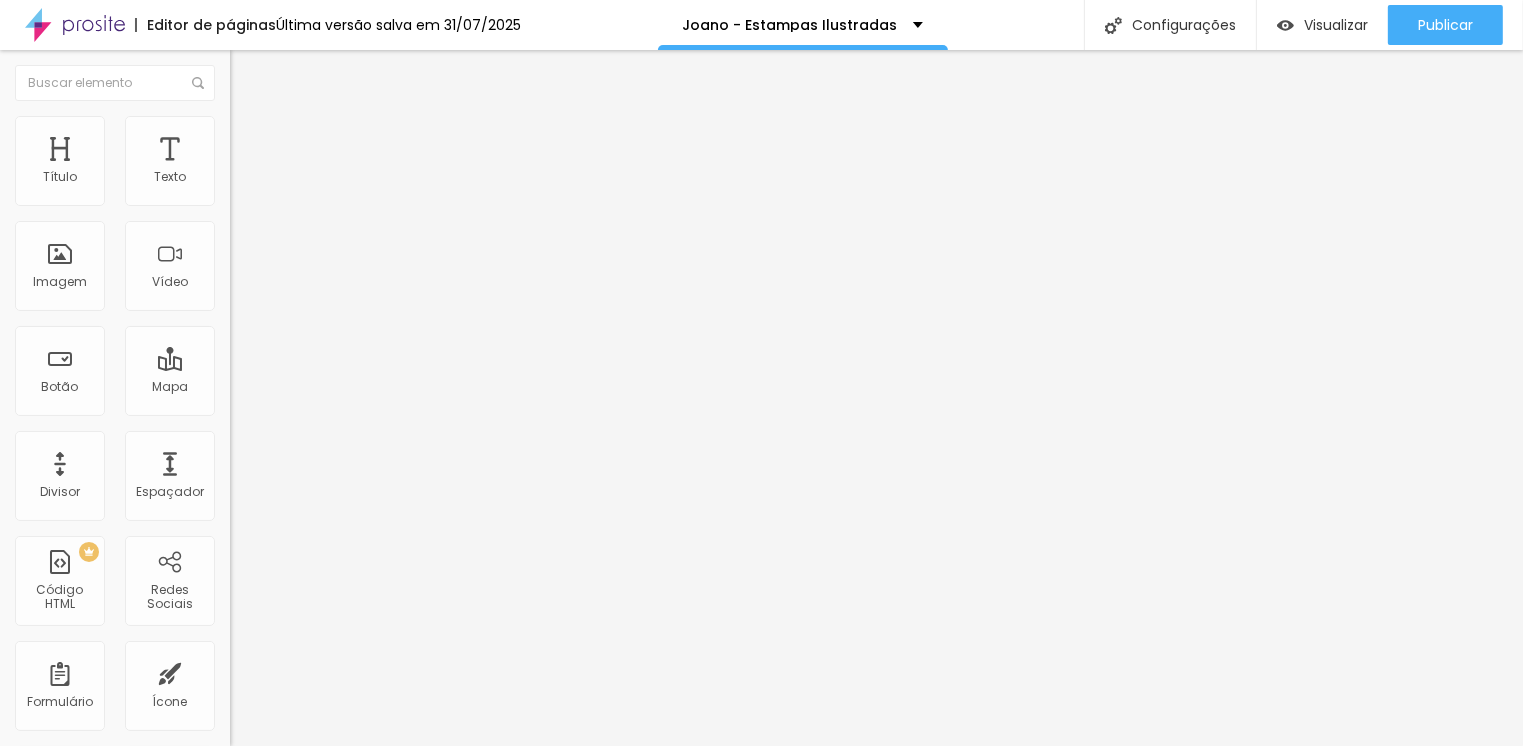 click at bounding box center (239, 125) 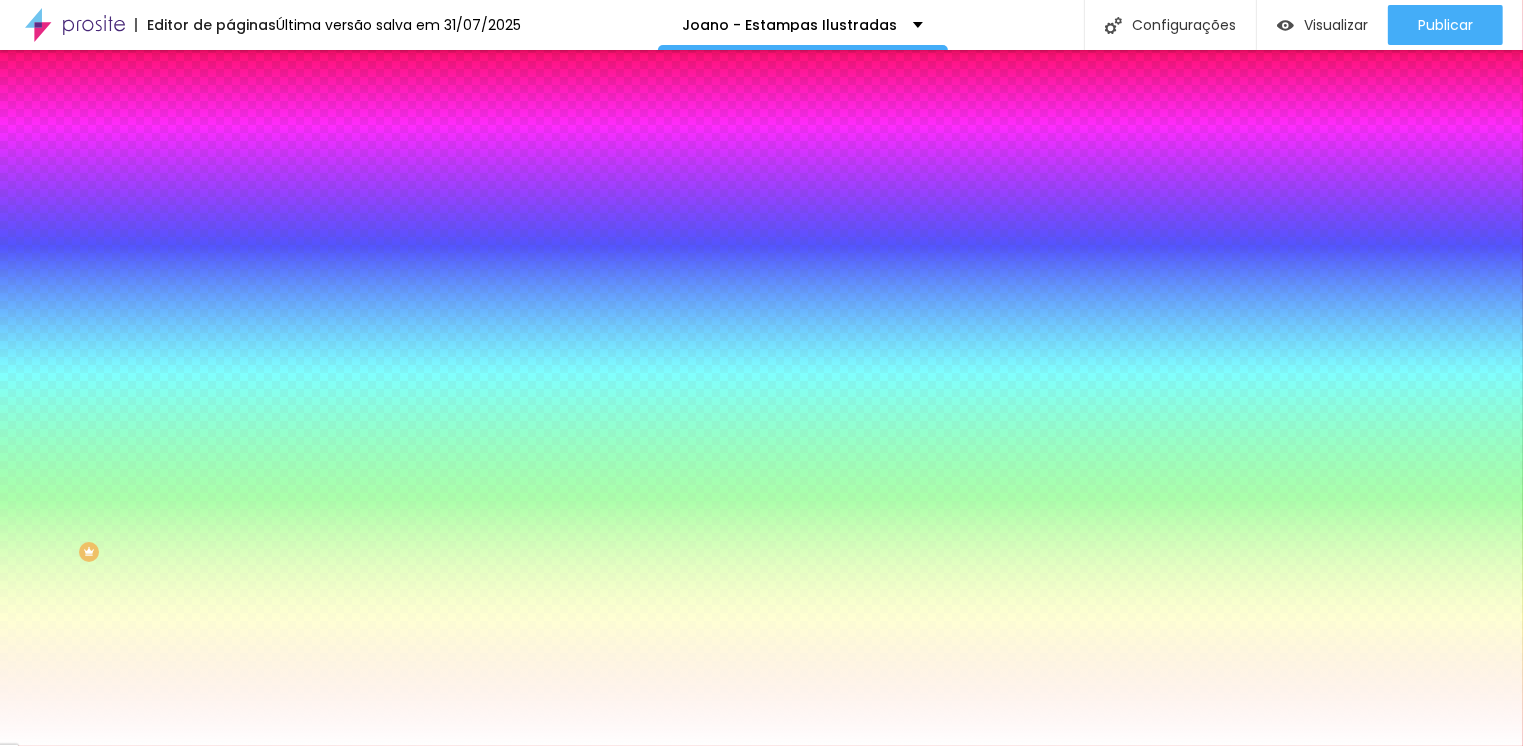 click on "Conteúdo" at bounding box center (345, 106) 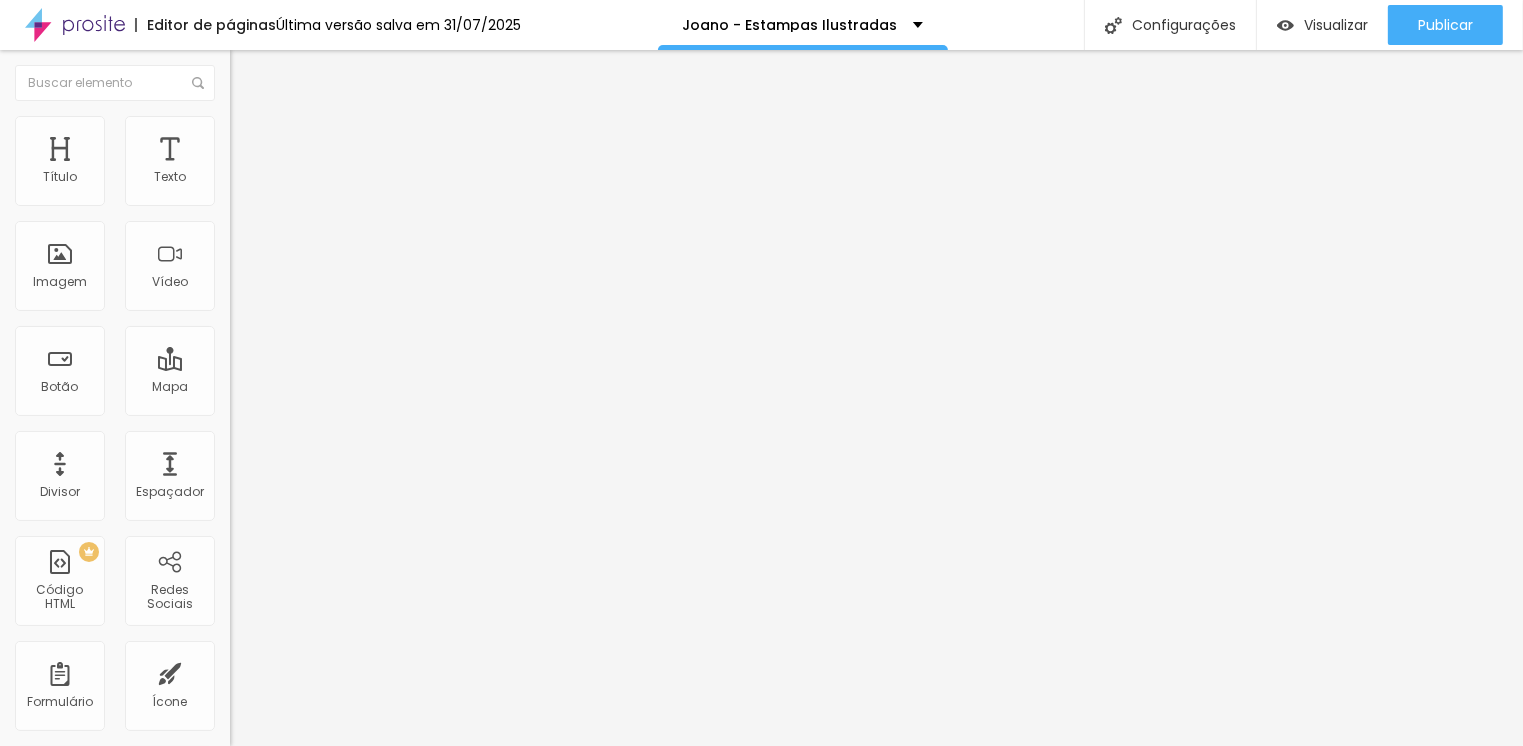 click at bounding box center (253, 73) 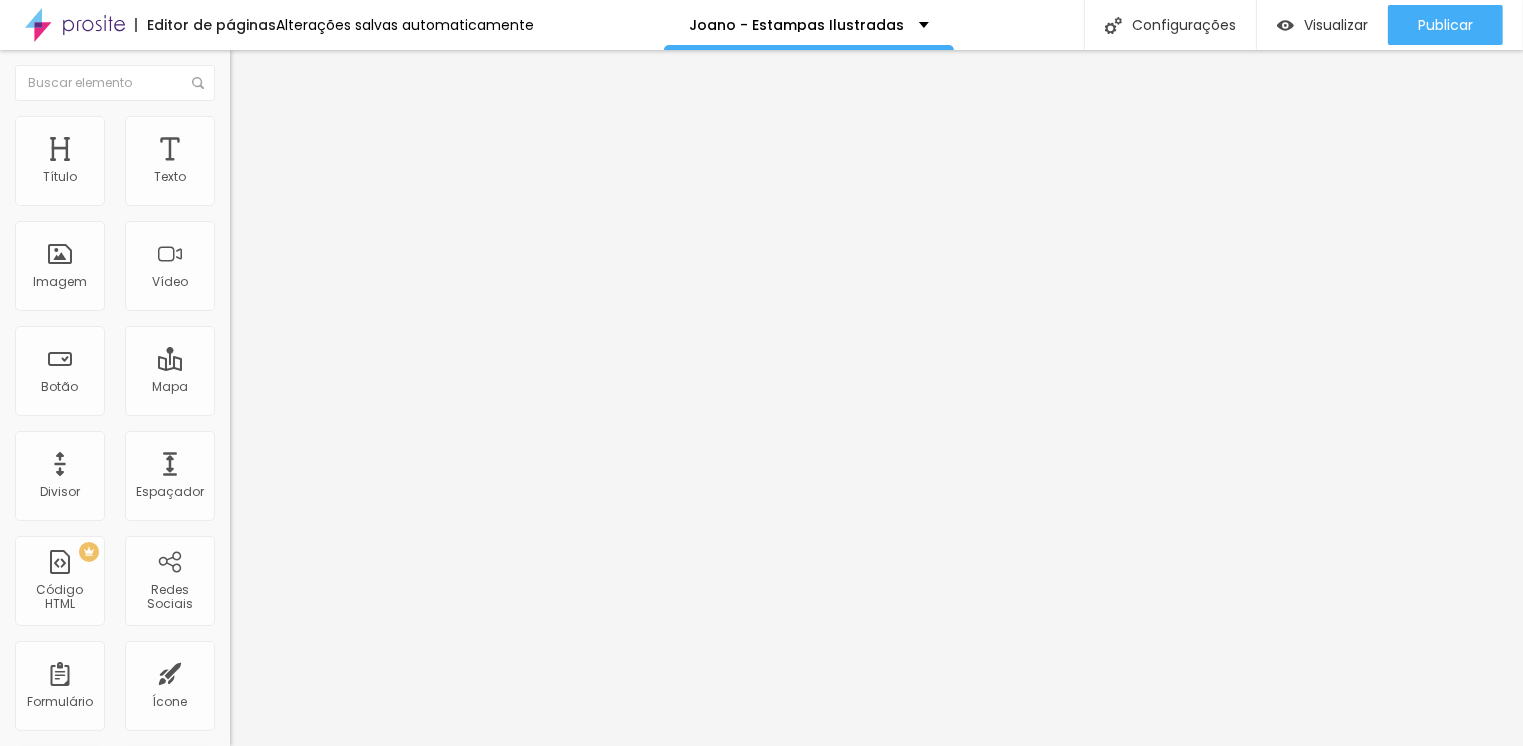 click at bounding box center [253, 73] 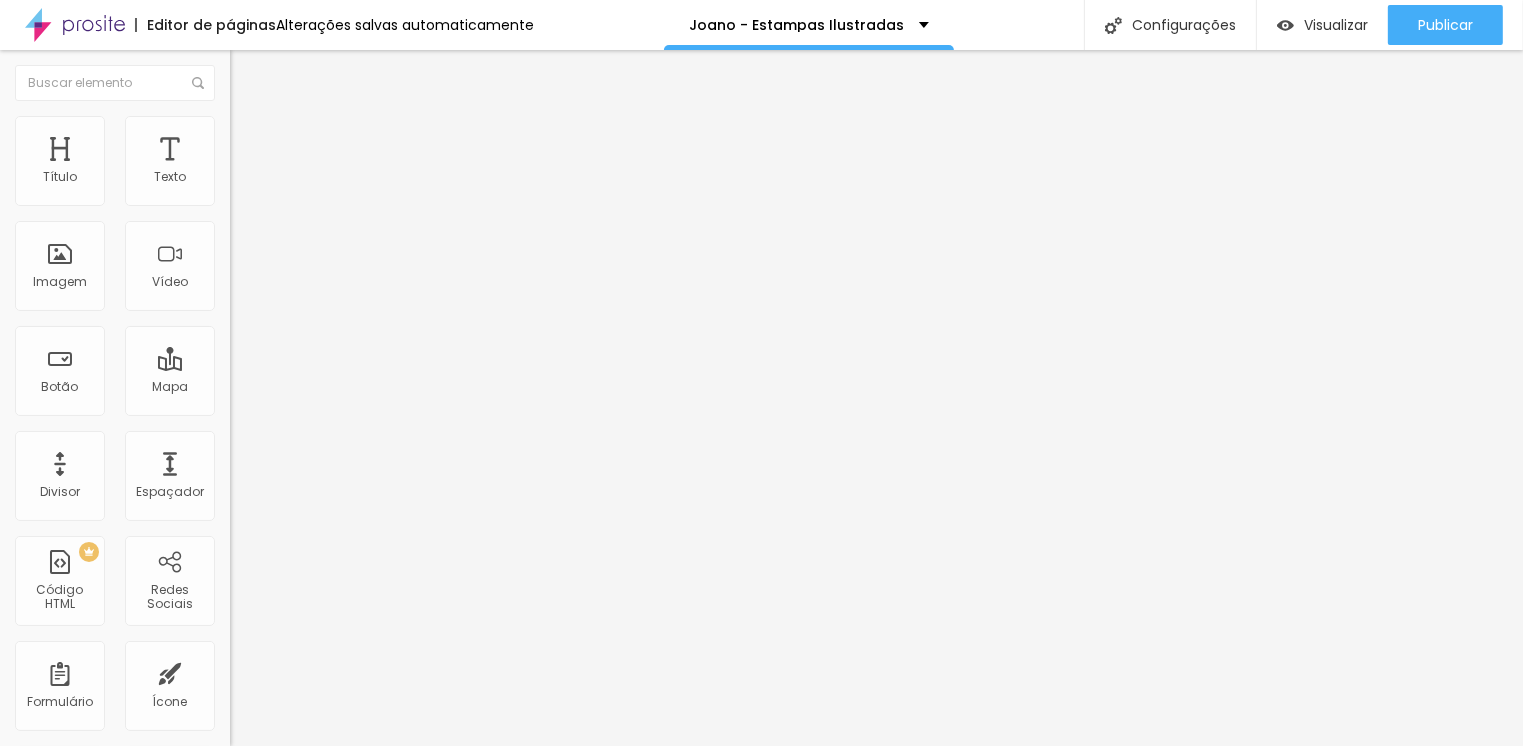 scroll, scrollTop: 0, scrollLeft: 0, axis: both 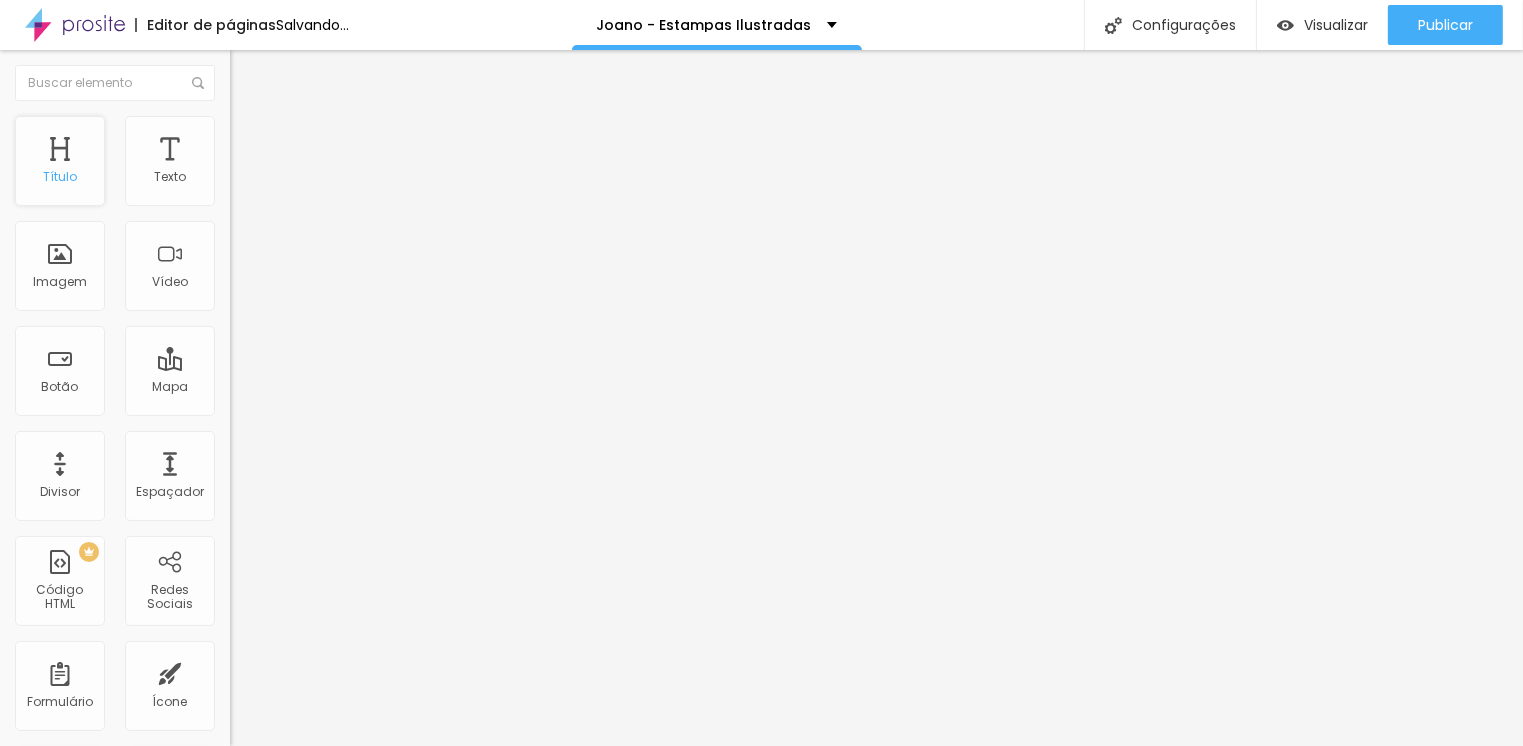 click on "Título" at bounding box center [60, 161] 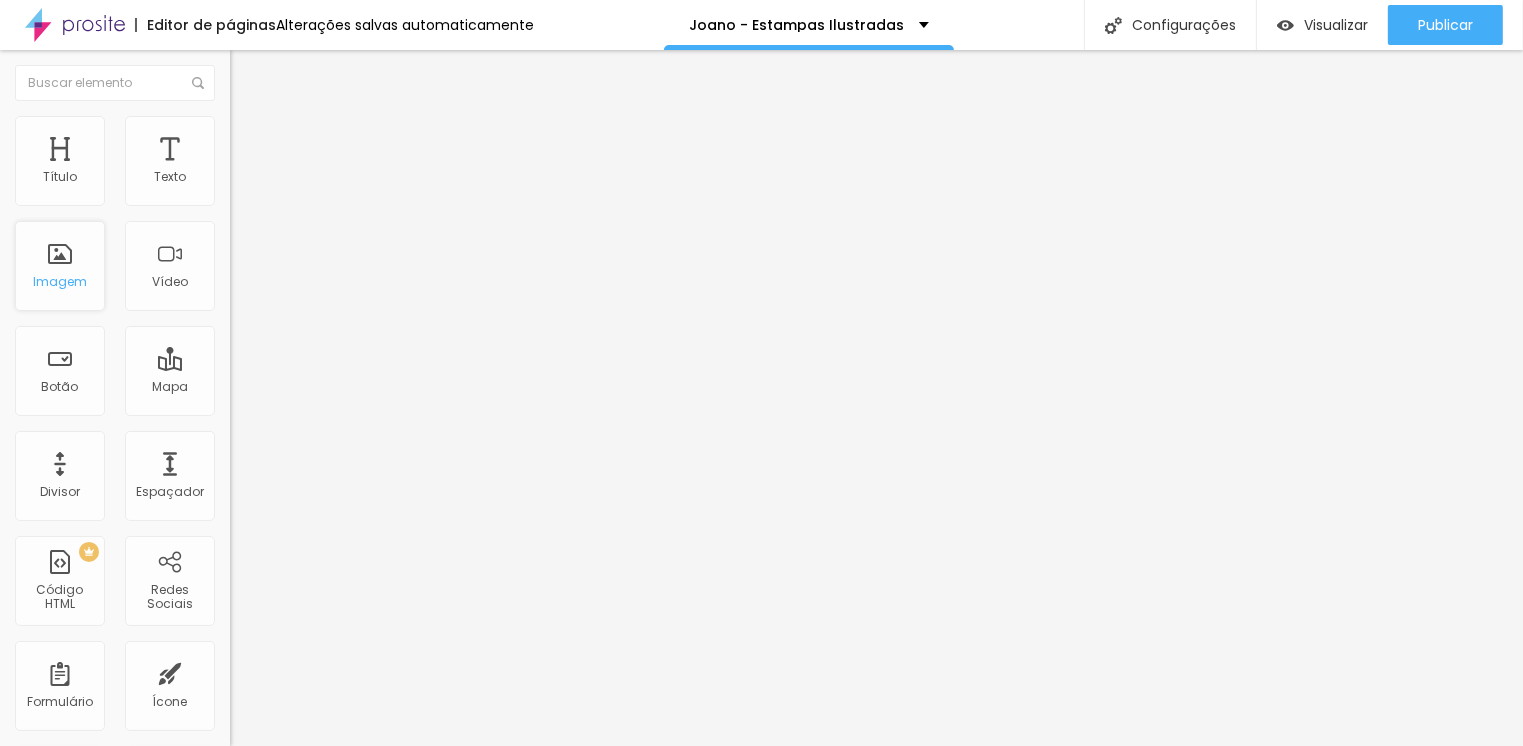 click on "Imagem" at bounding box center [60, 282] 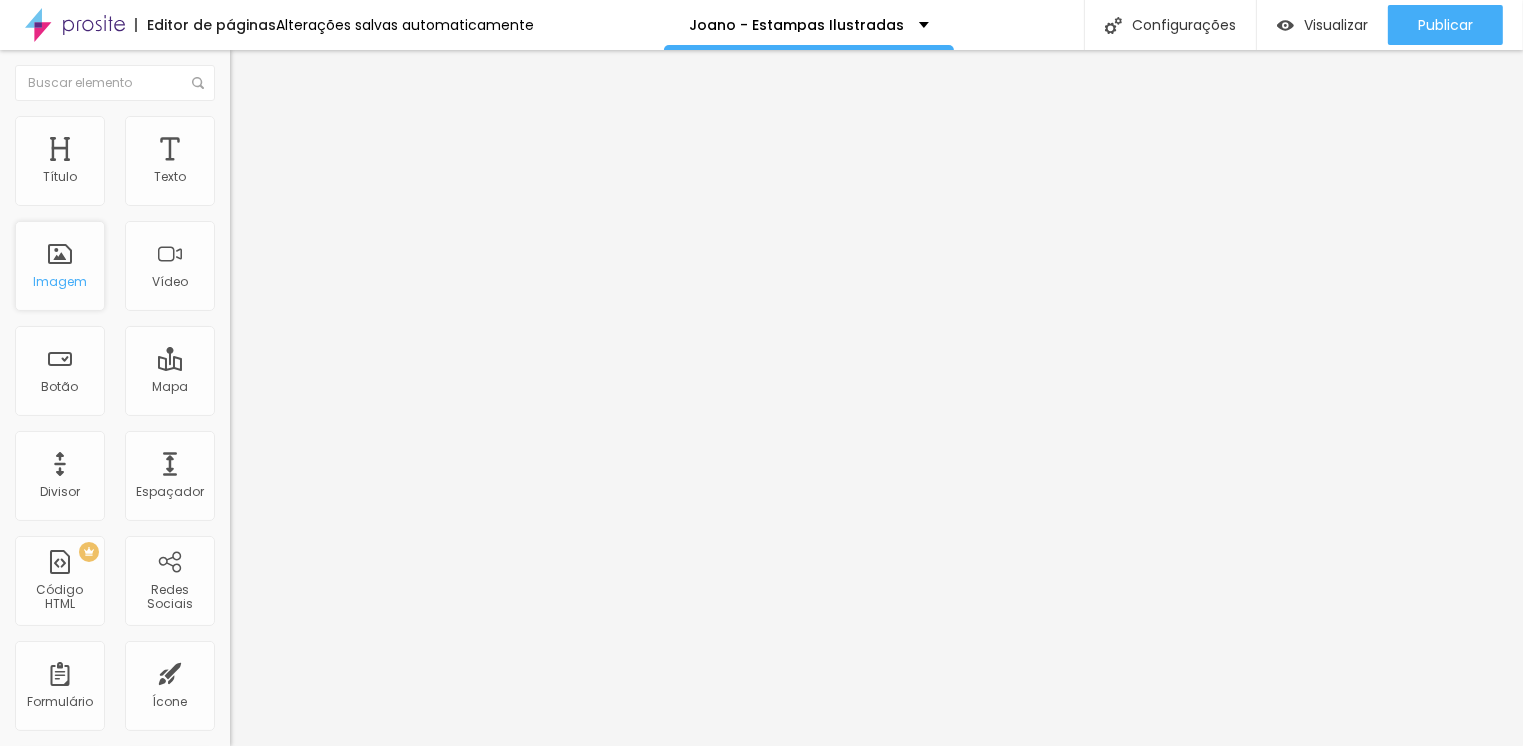 click on "Imagem" at bounding box center [60, 266] 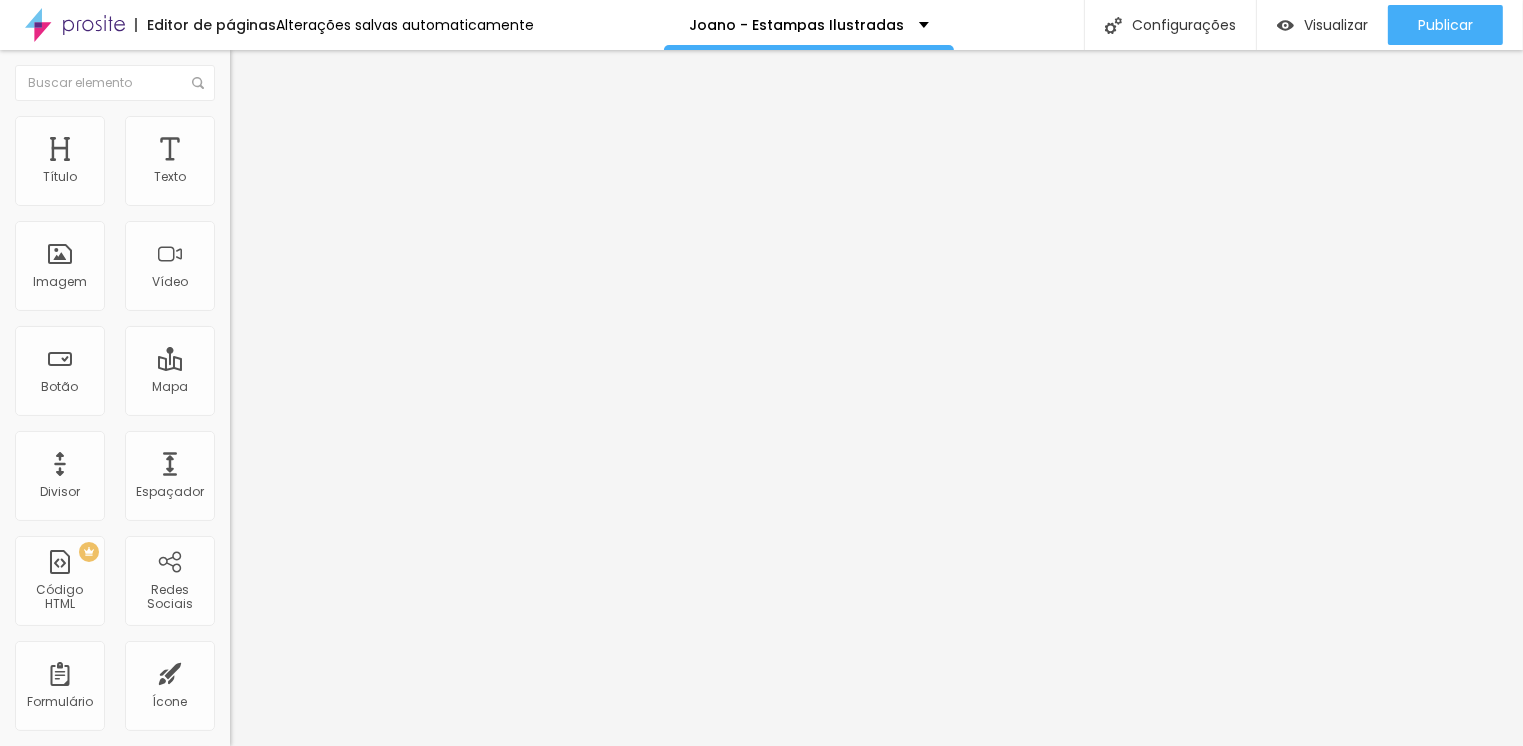 click at bounding box center [253, 73] 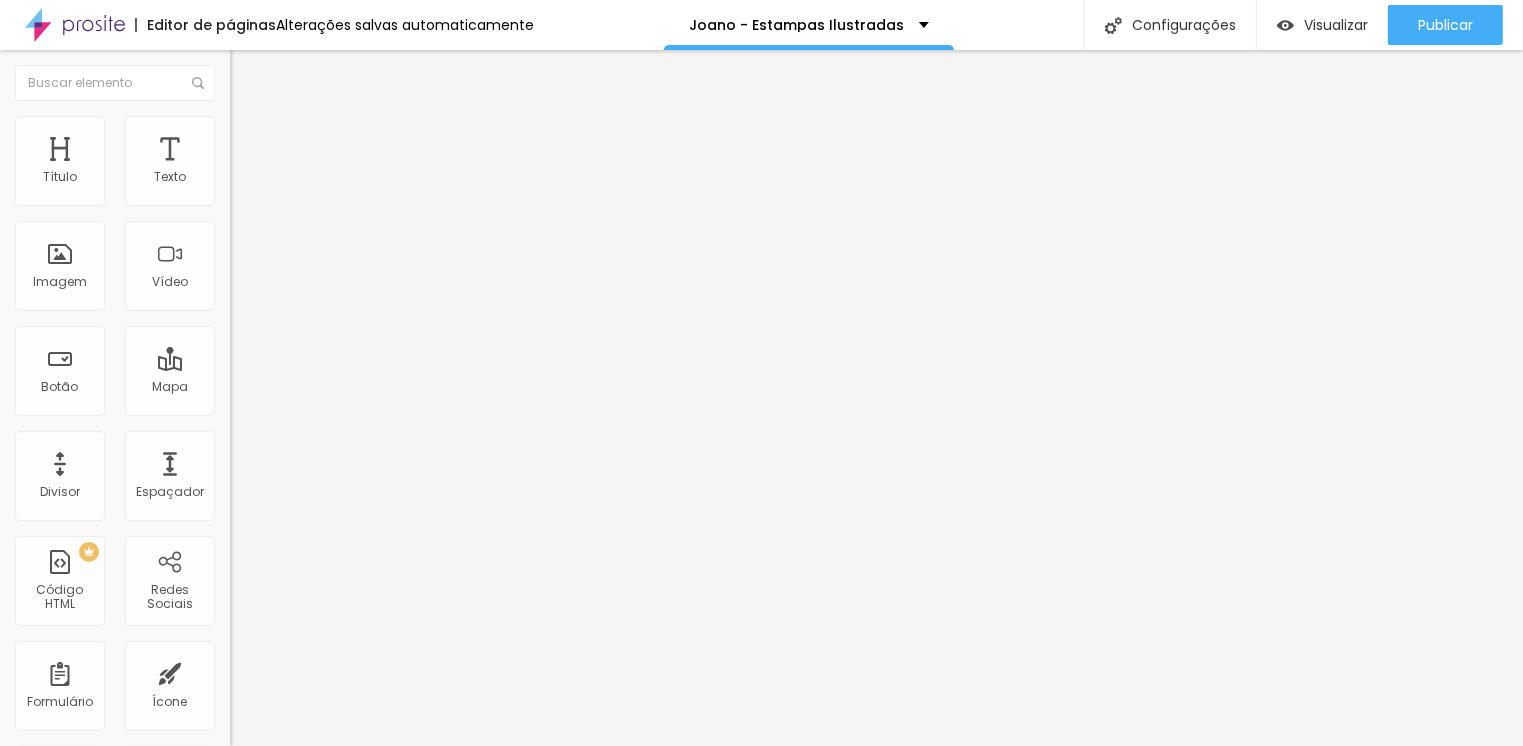 click on "Upload" at bounding box center (66, 807) 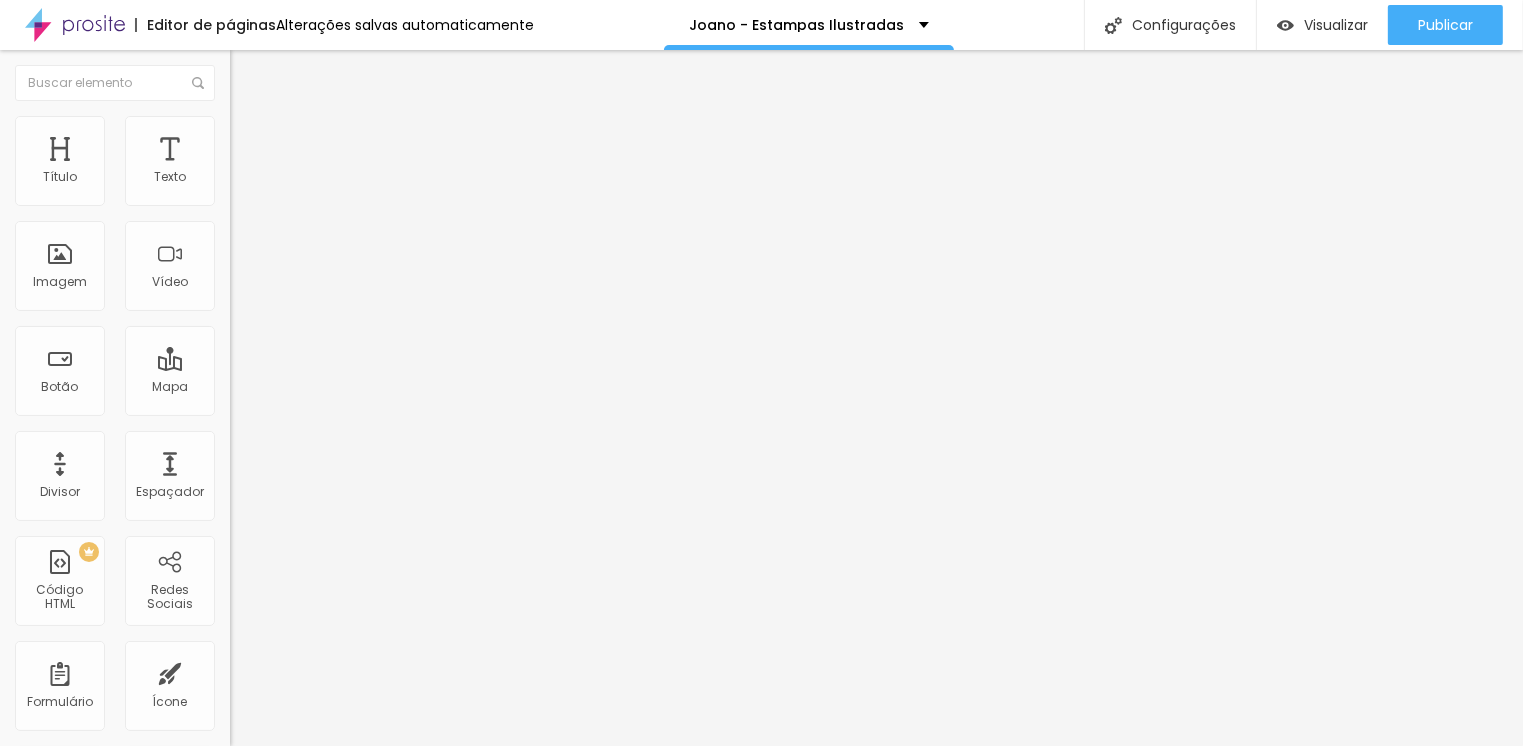 click on "Adicionar imagem" at bounding box center [294, 163] 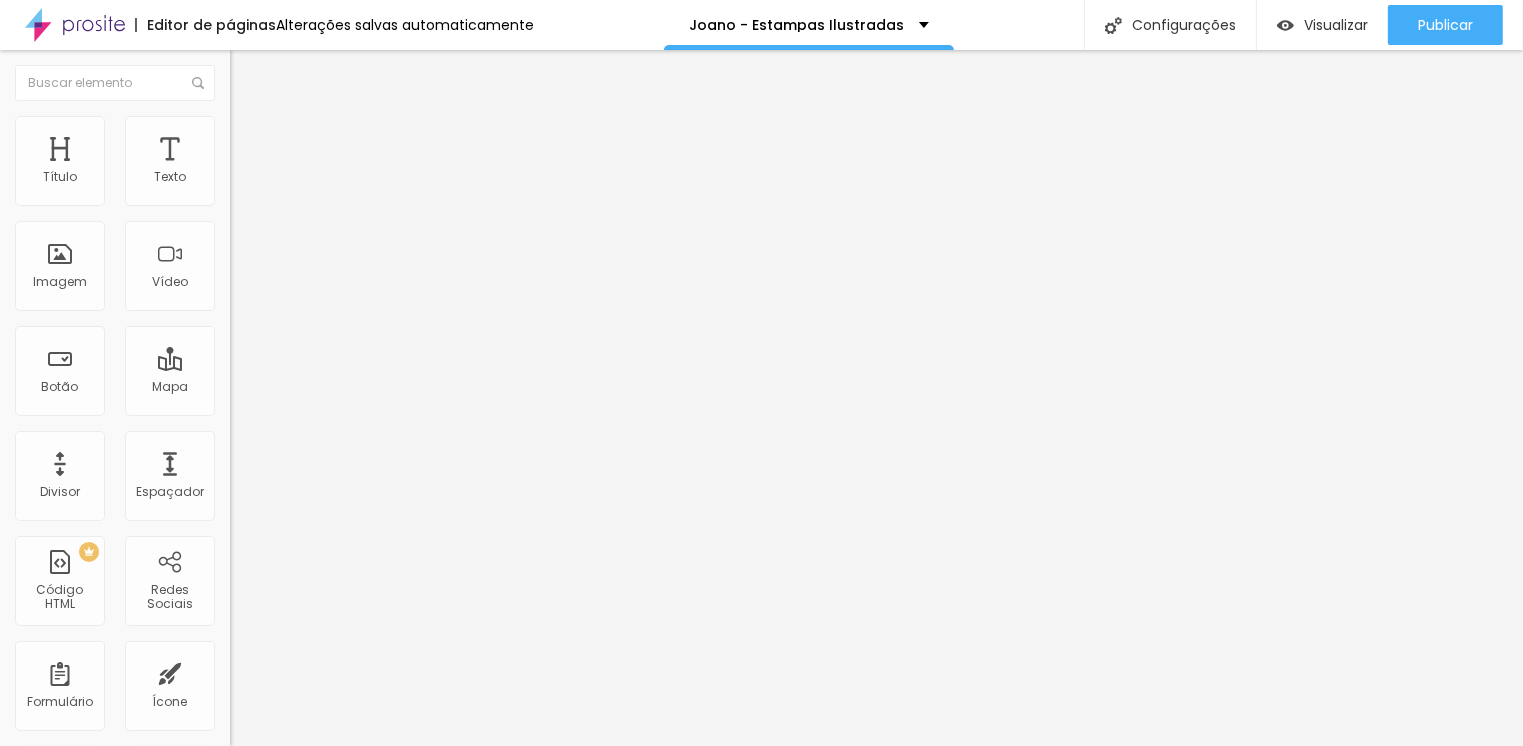 click at bounding box center [761, 873] 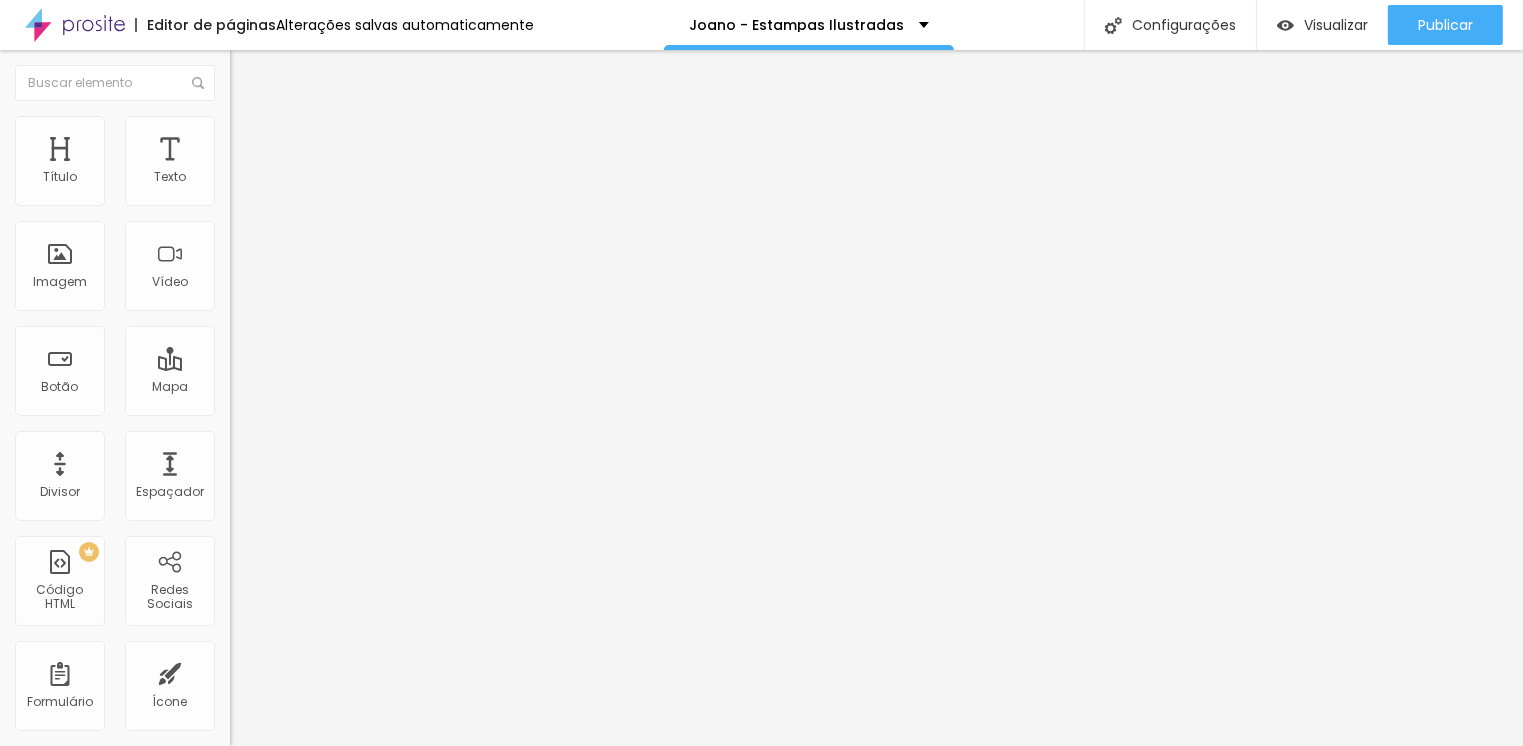 click on "https://" at bounding box center (350, 400) 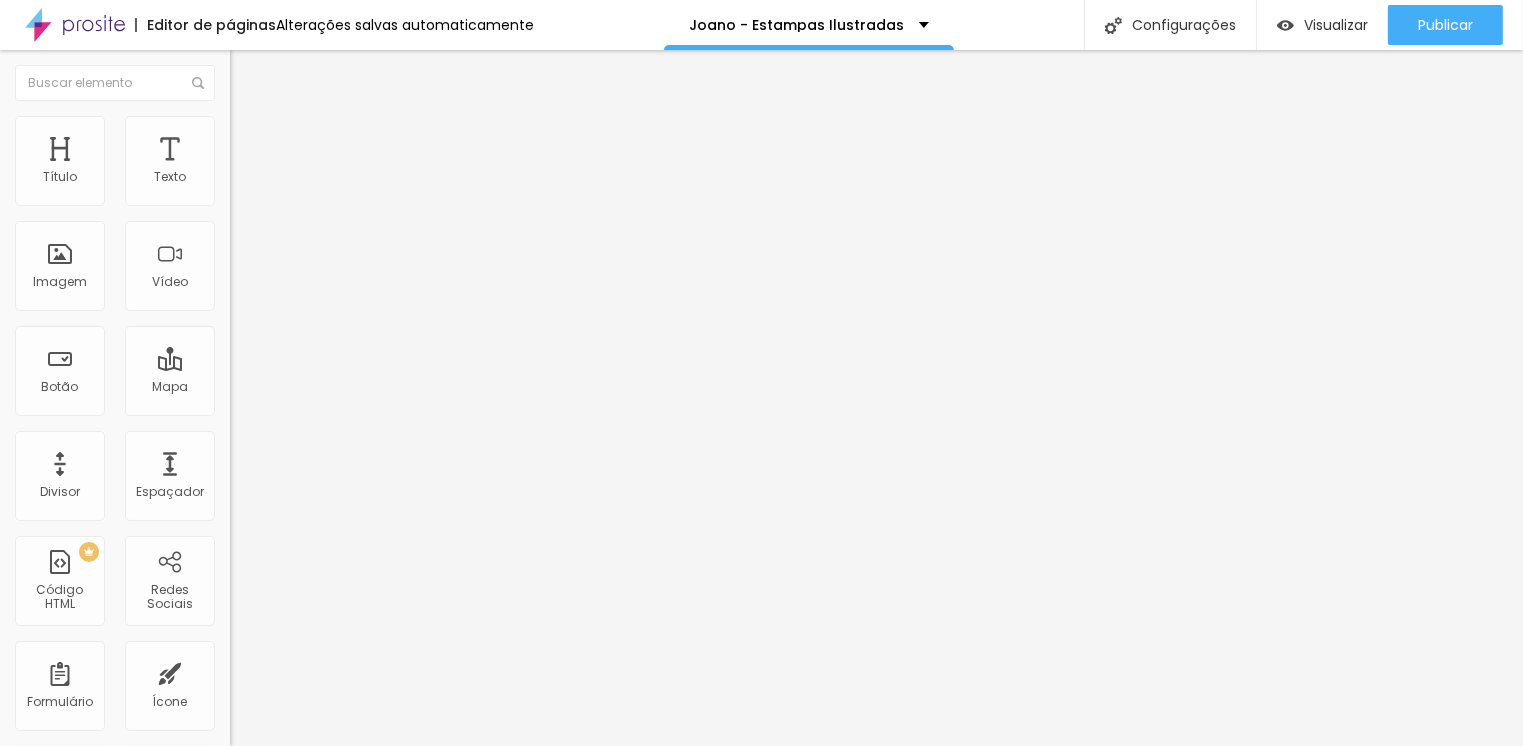 click on "Avançado" at bounding box center [345, 146] 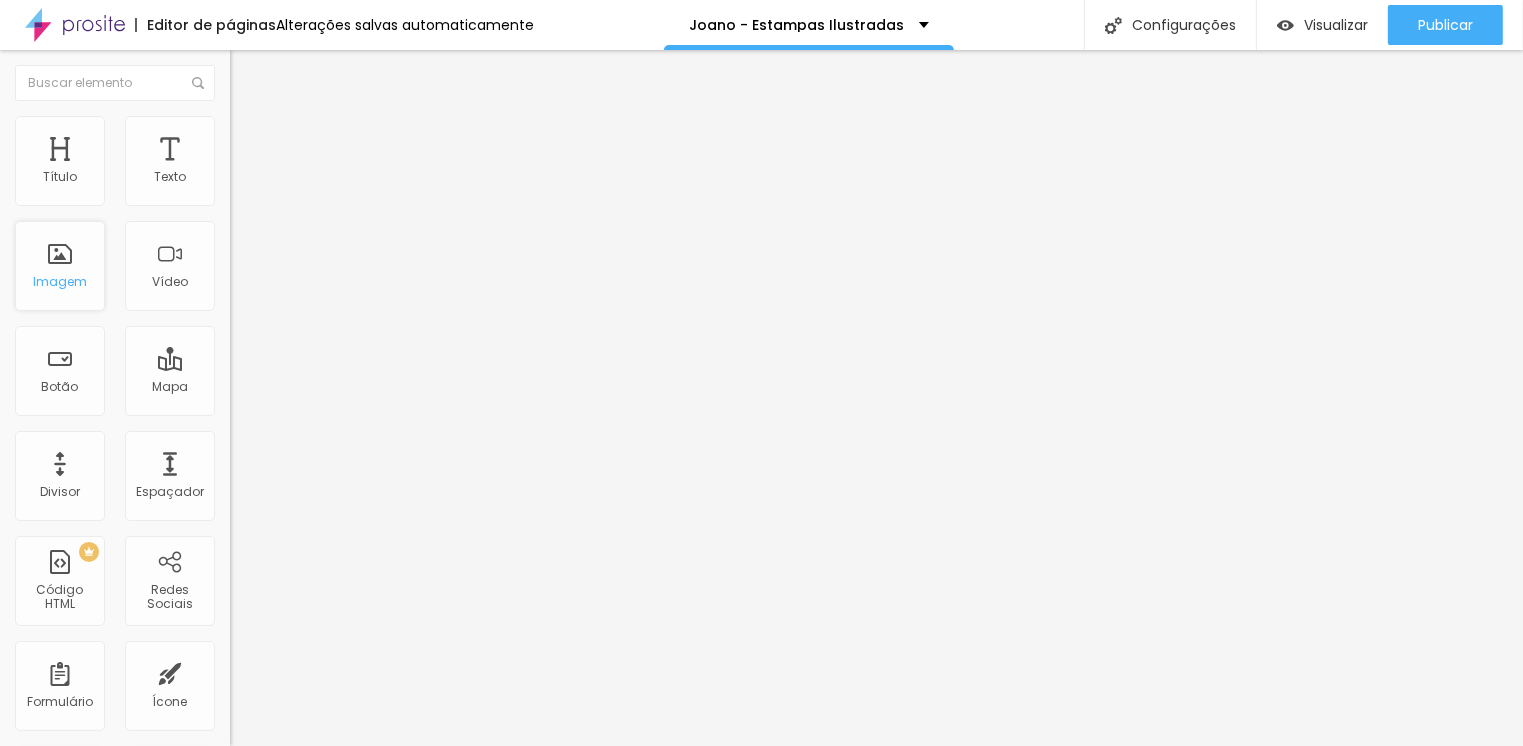 click on "Imagem" at bounding box center (60, 266) 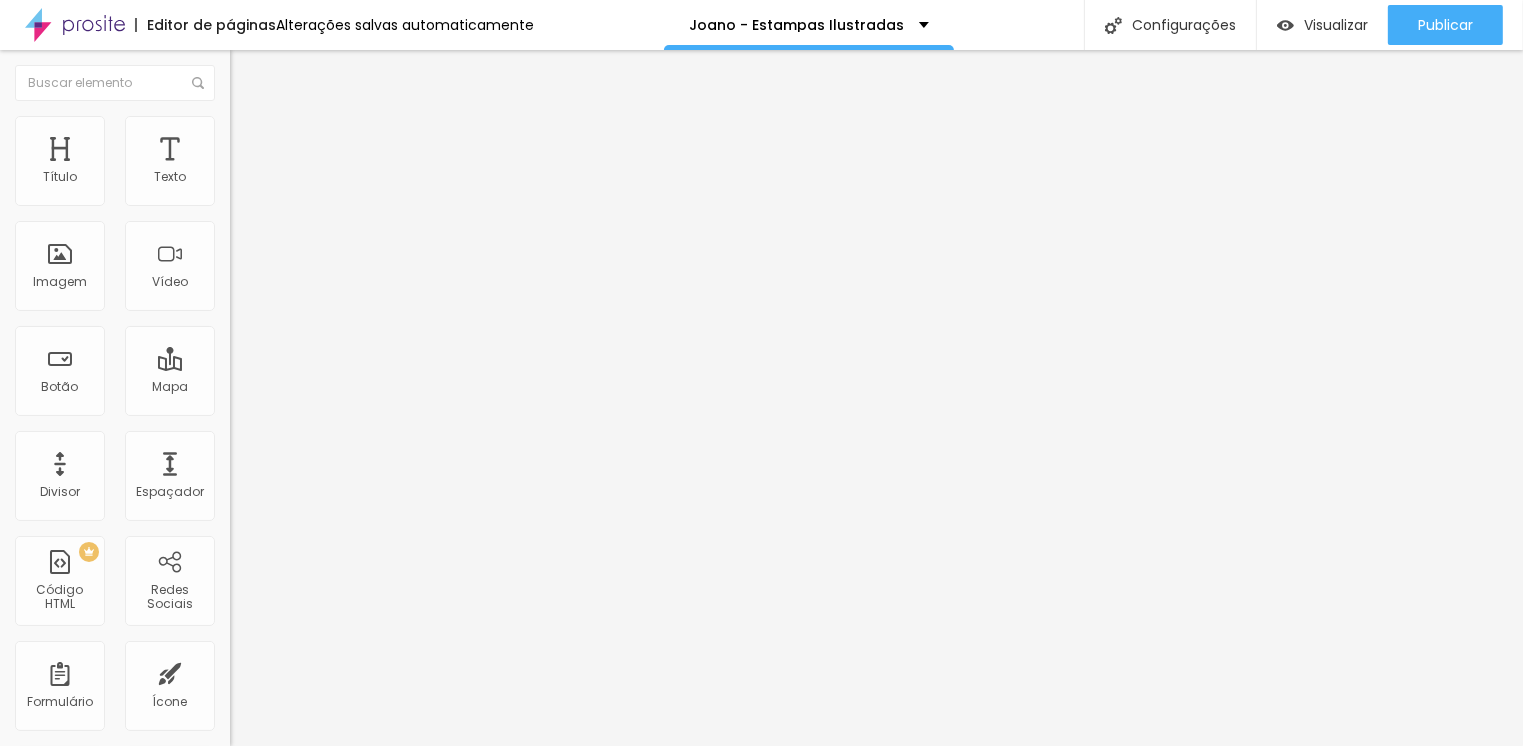 click on "Adicionar imagem" at bounding box center (294, 163) 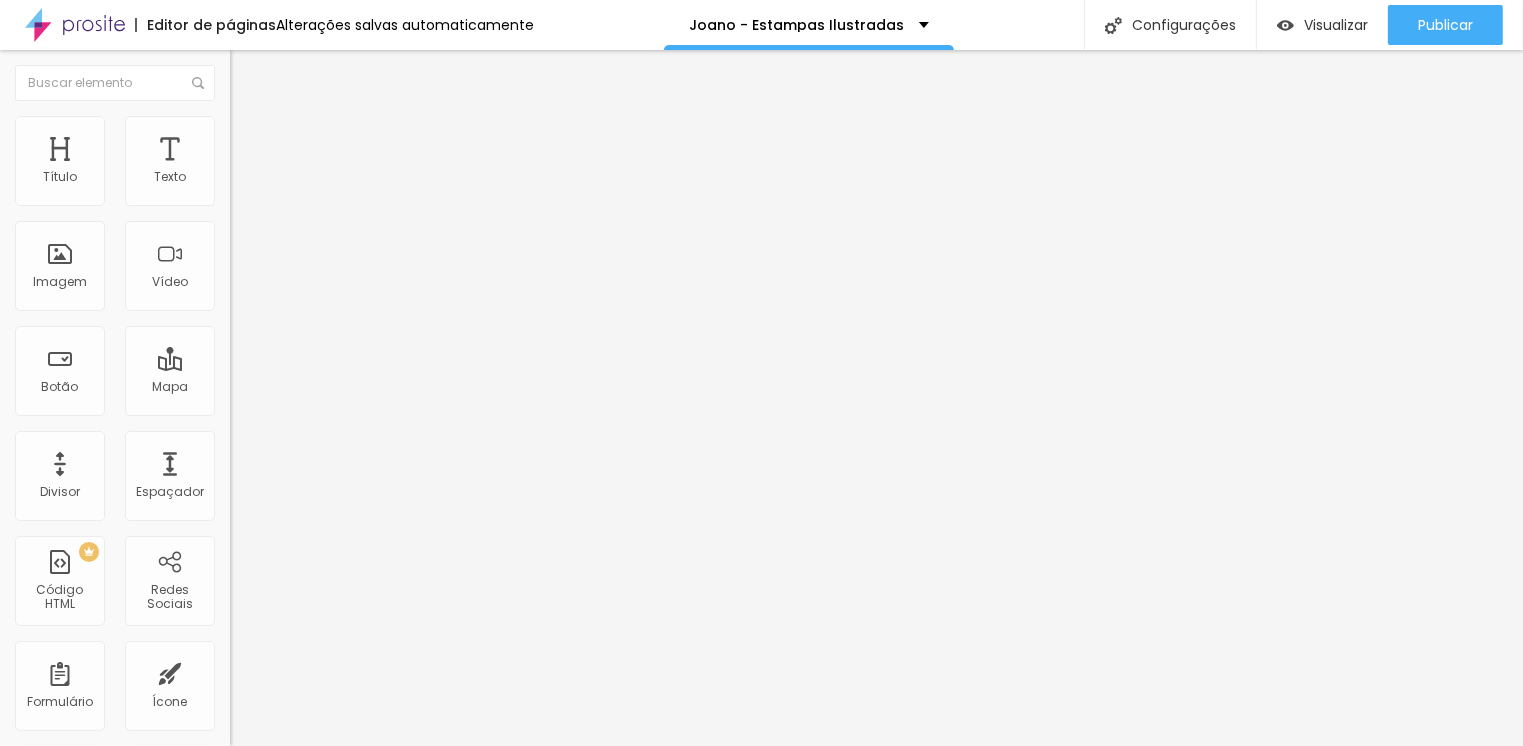 click at bounding box center [761, 921] 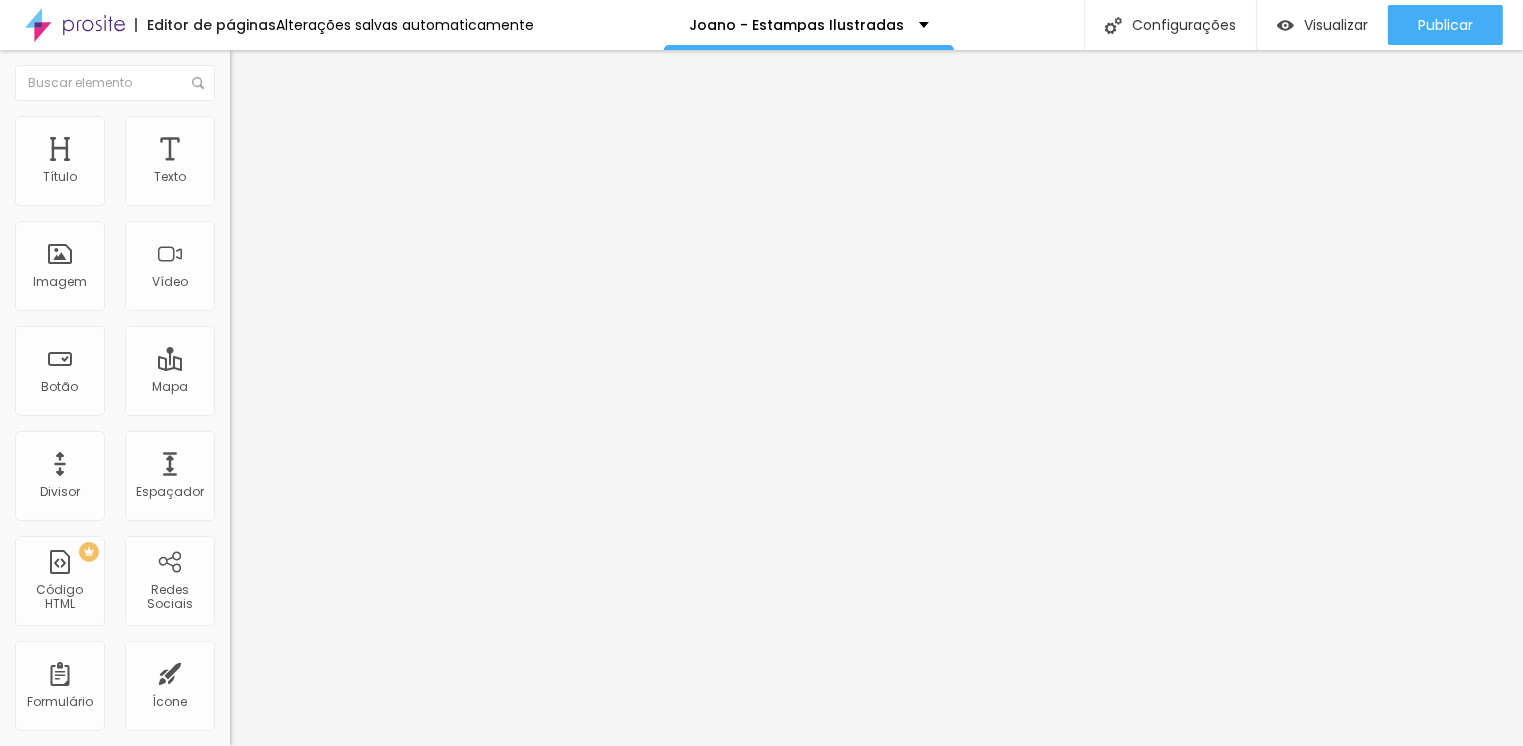 click on "https://" at bounding box center (350, 400) 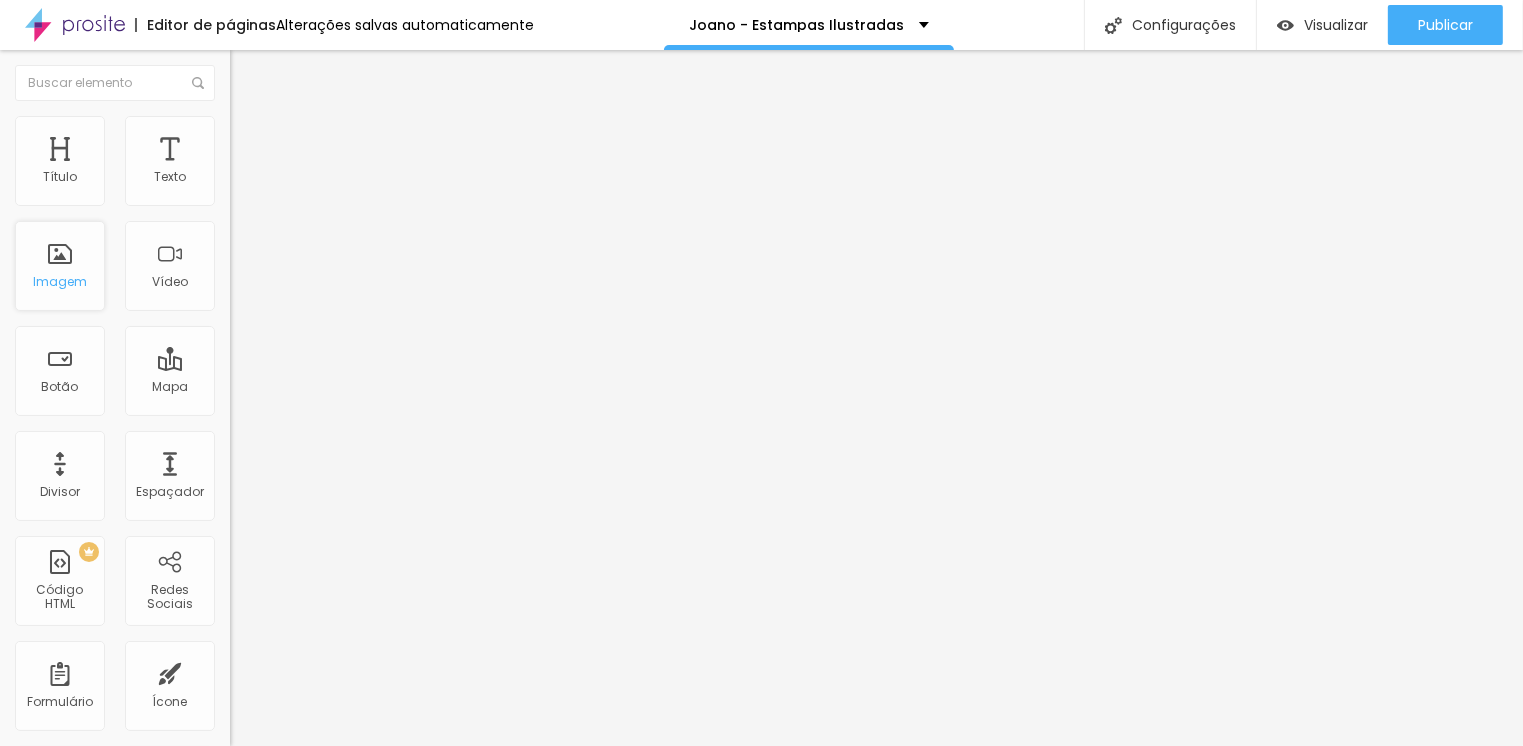 click on "Imagem" at bounding box center (60, 282) 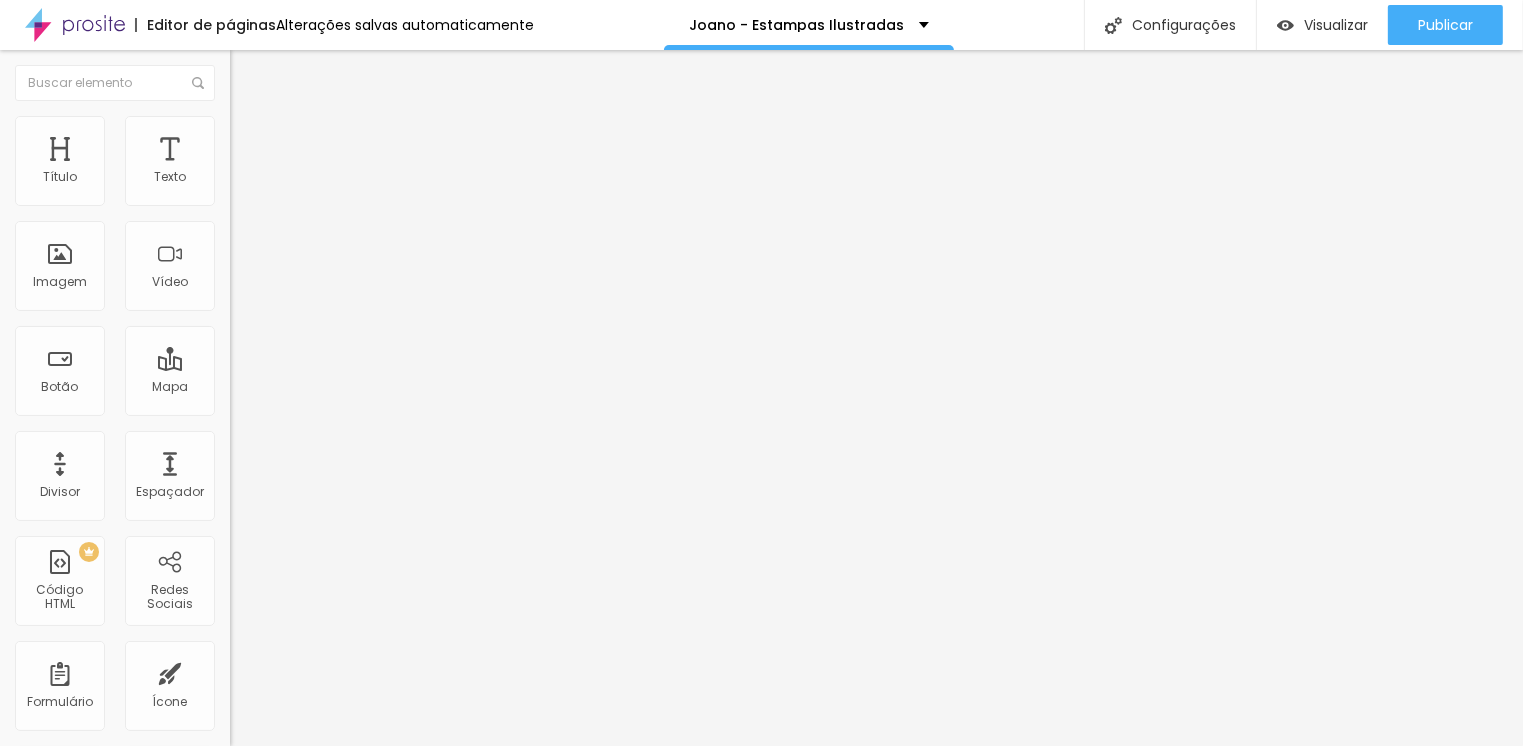 click on "Adicionar imagem" at bounding box center [294, 163] 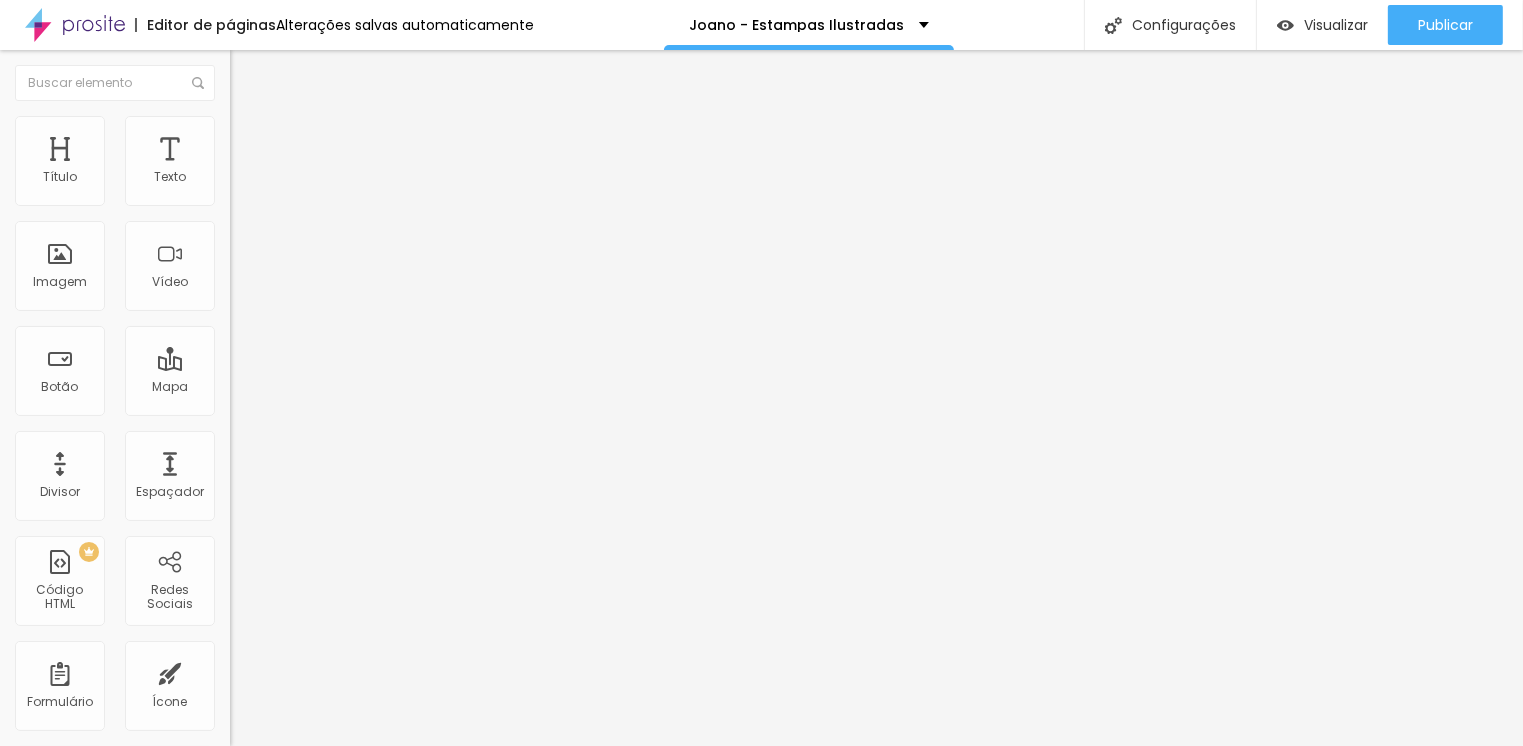 scroll, scrollTop: 162, scrollLeft: 0, axis: vertical 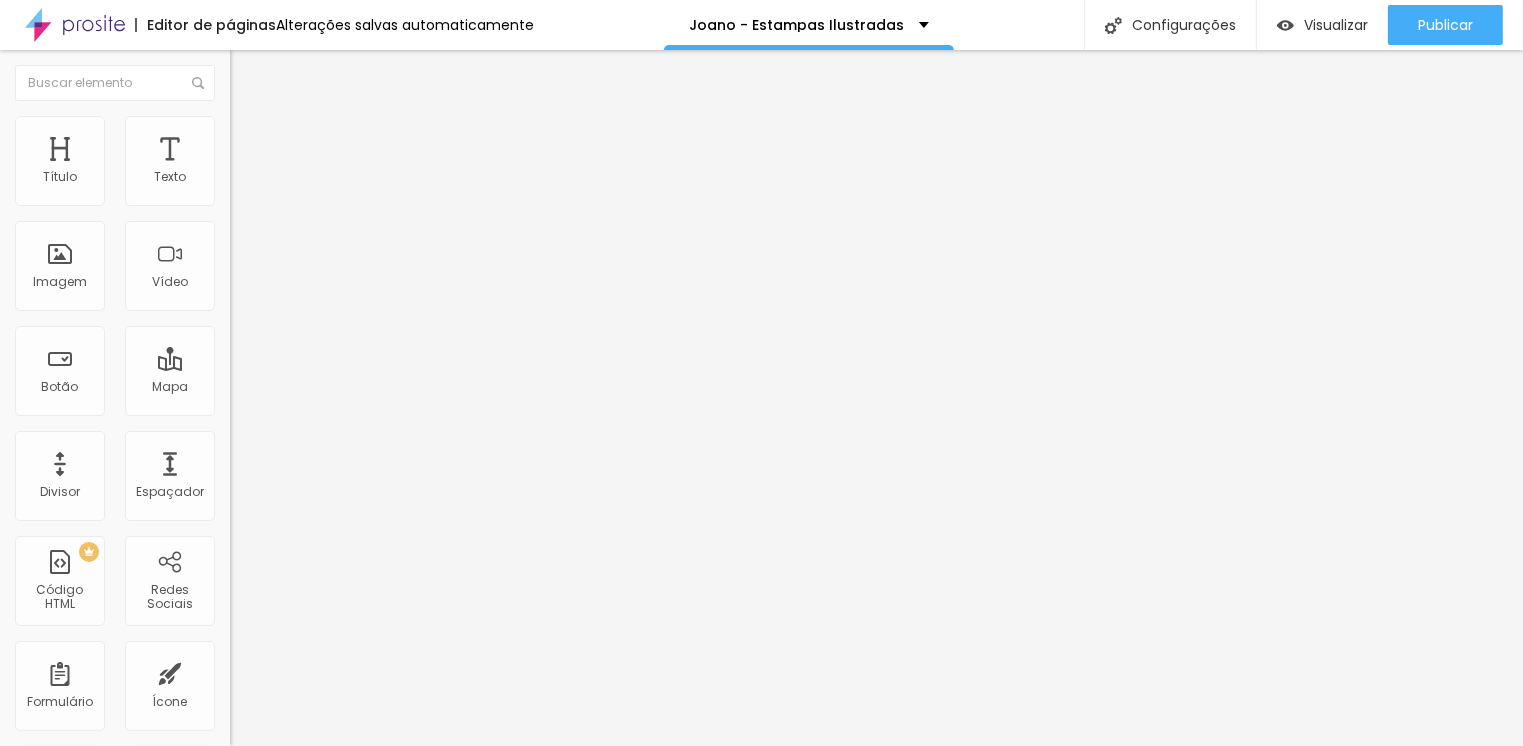 click at bounding box center [253, 73] 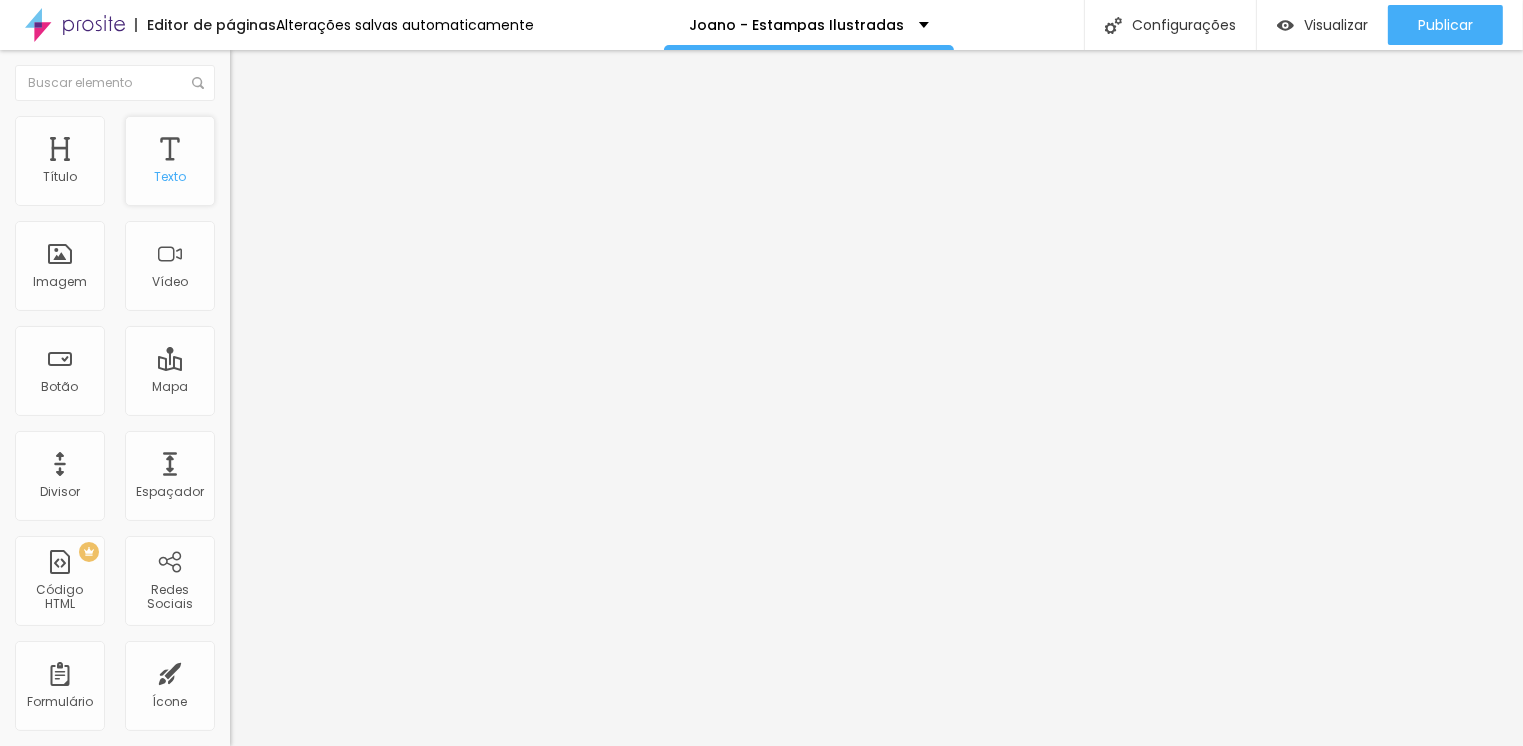 click on "Texto" at bounding box center (170, 161) 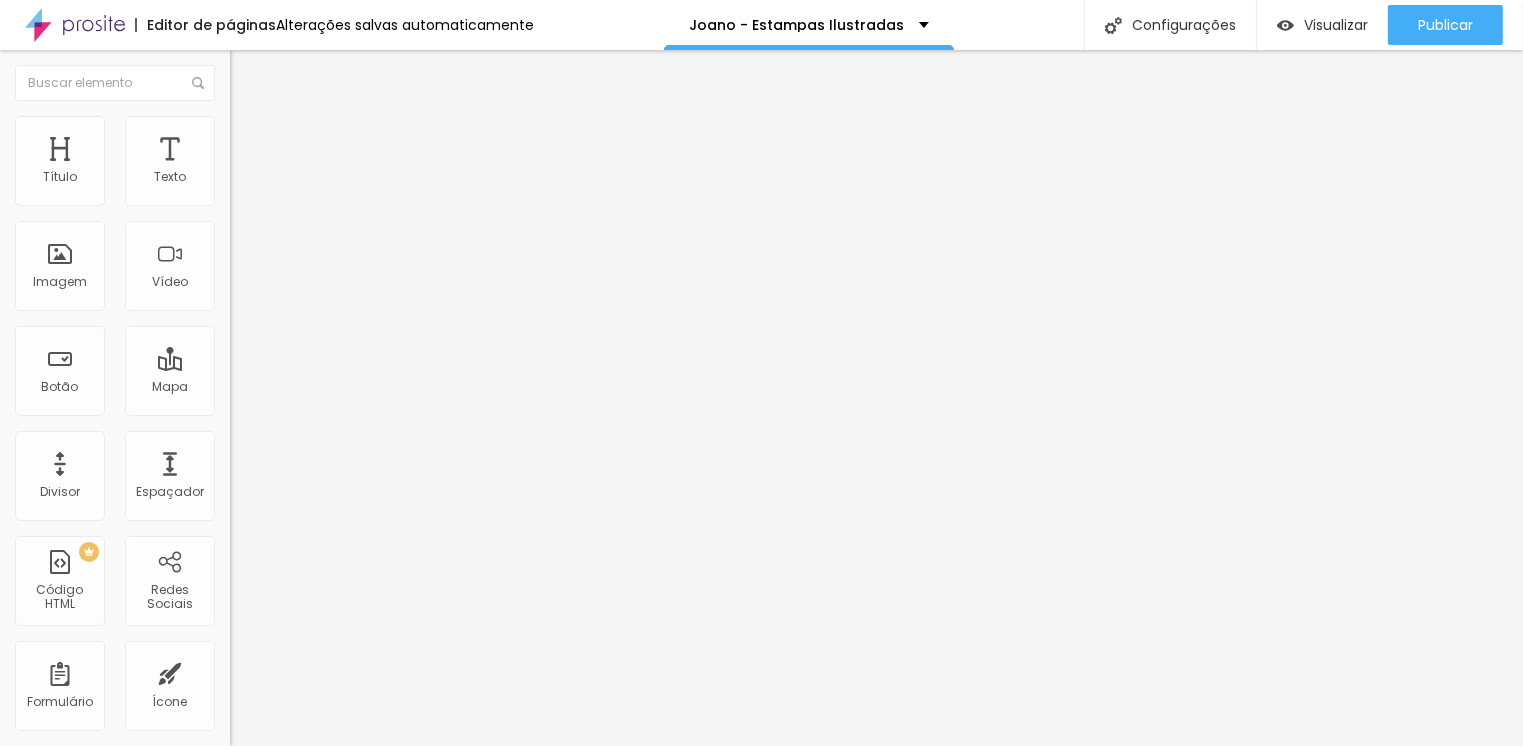click 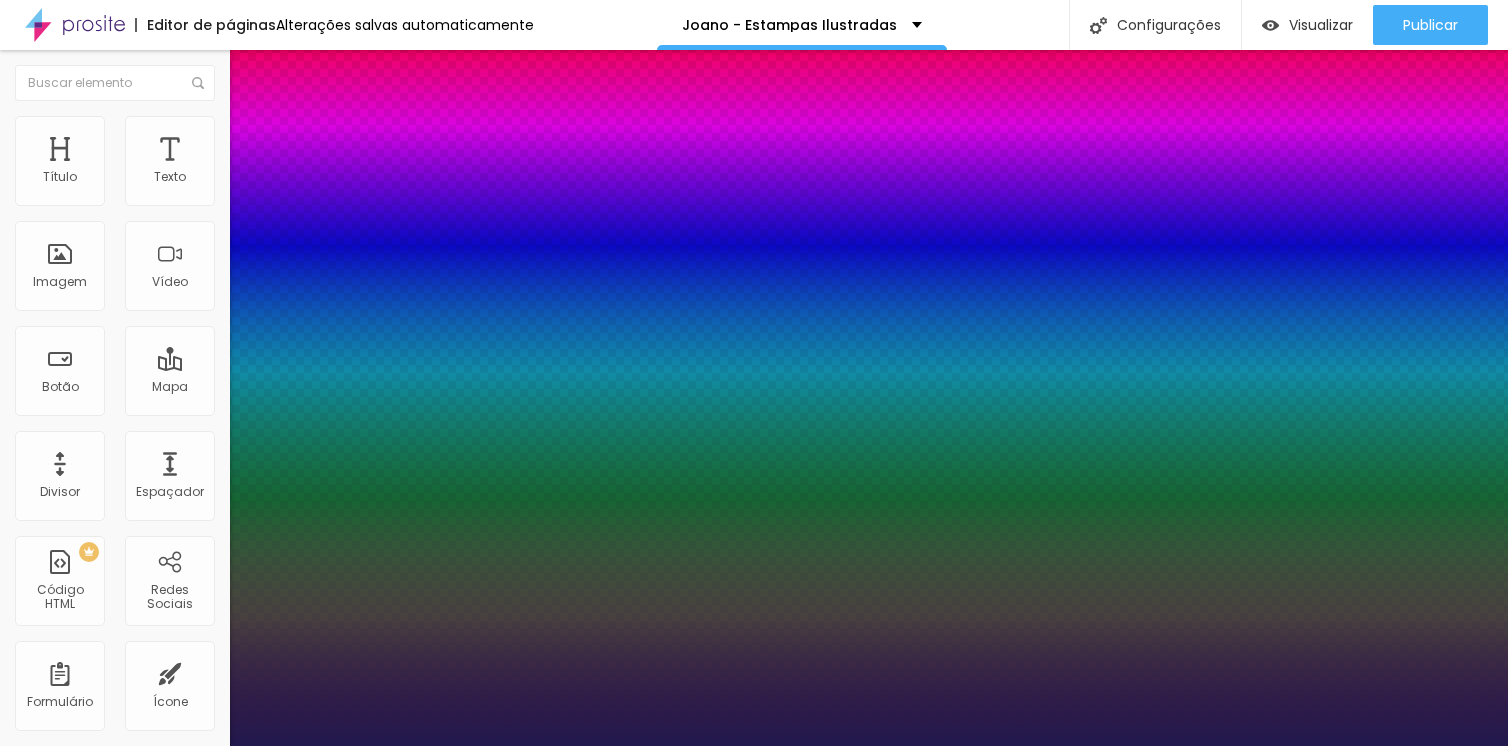 type on "1" 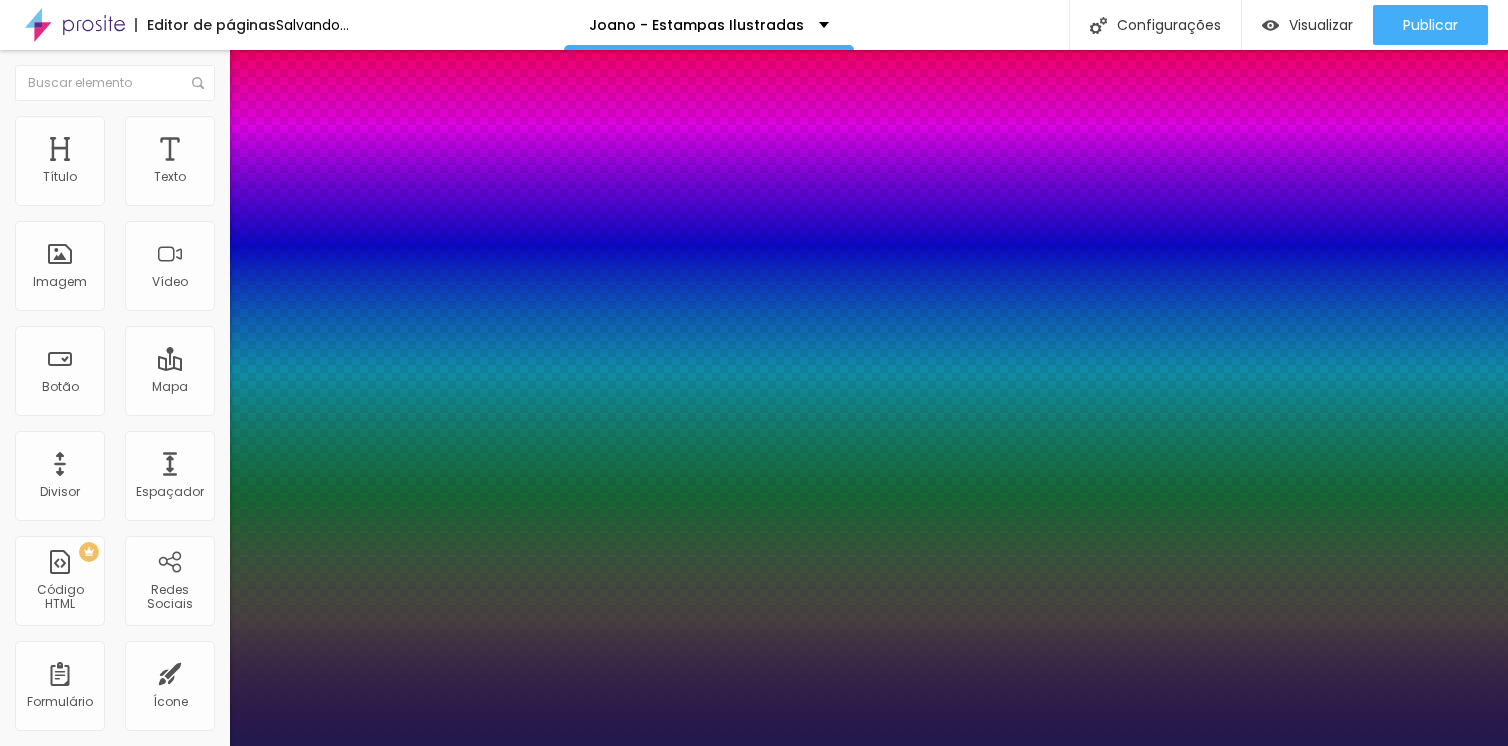 type on "30" 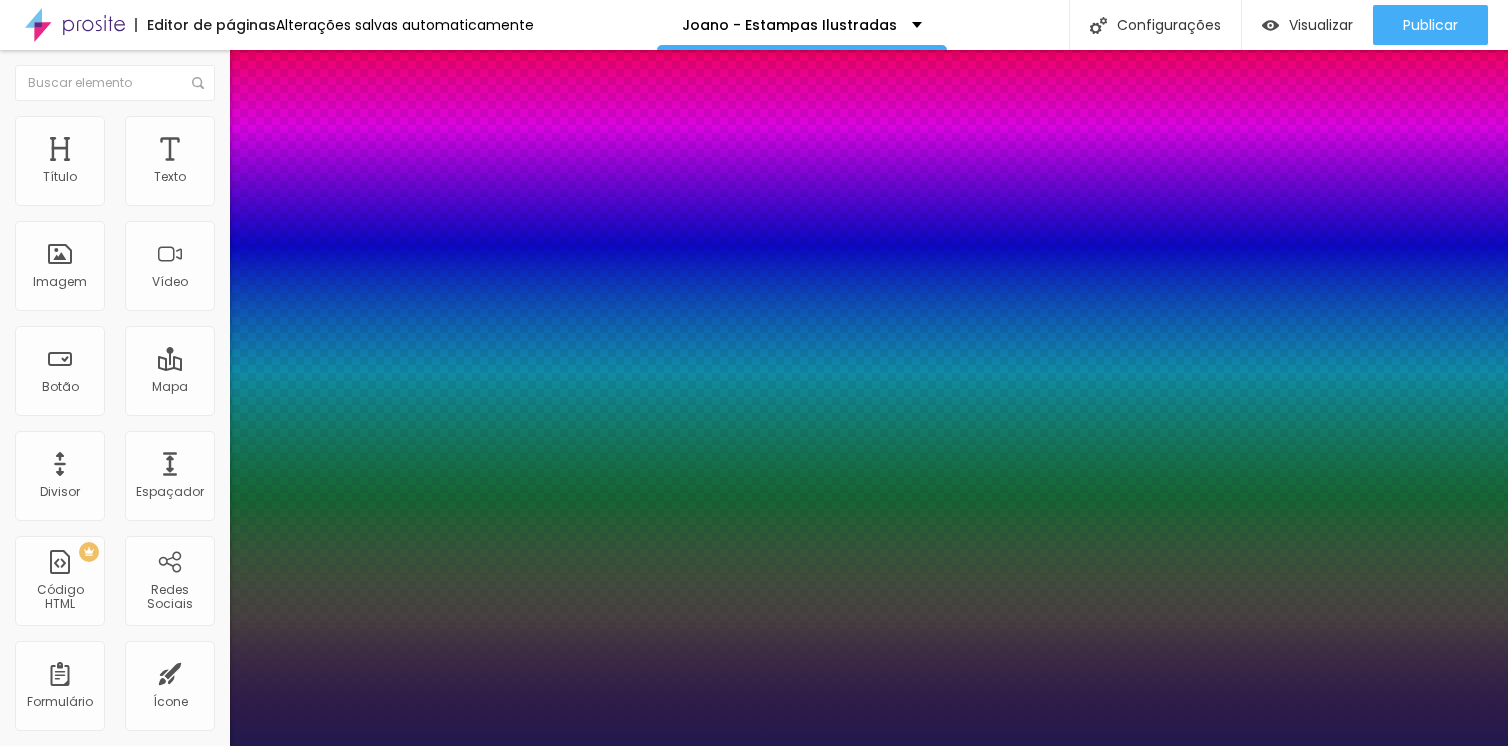 drag, startPoint x: 275, startPoint y: 562, endPoint x: 283, endPoint y: 550, distance: 14.422205 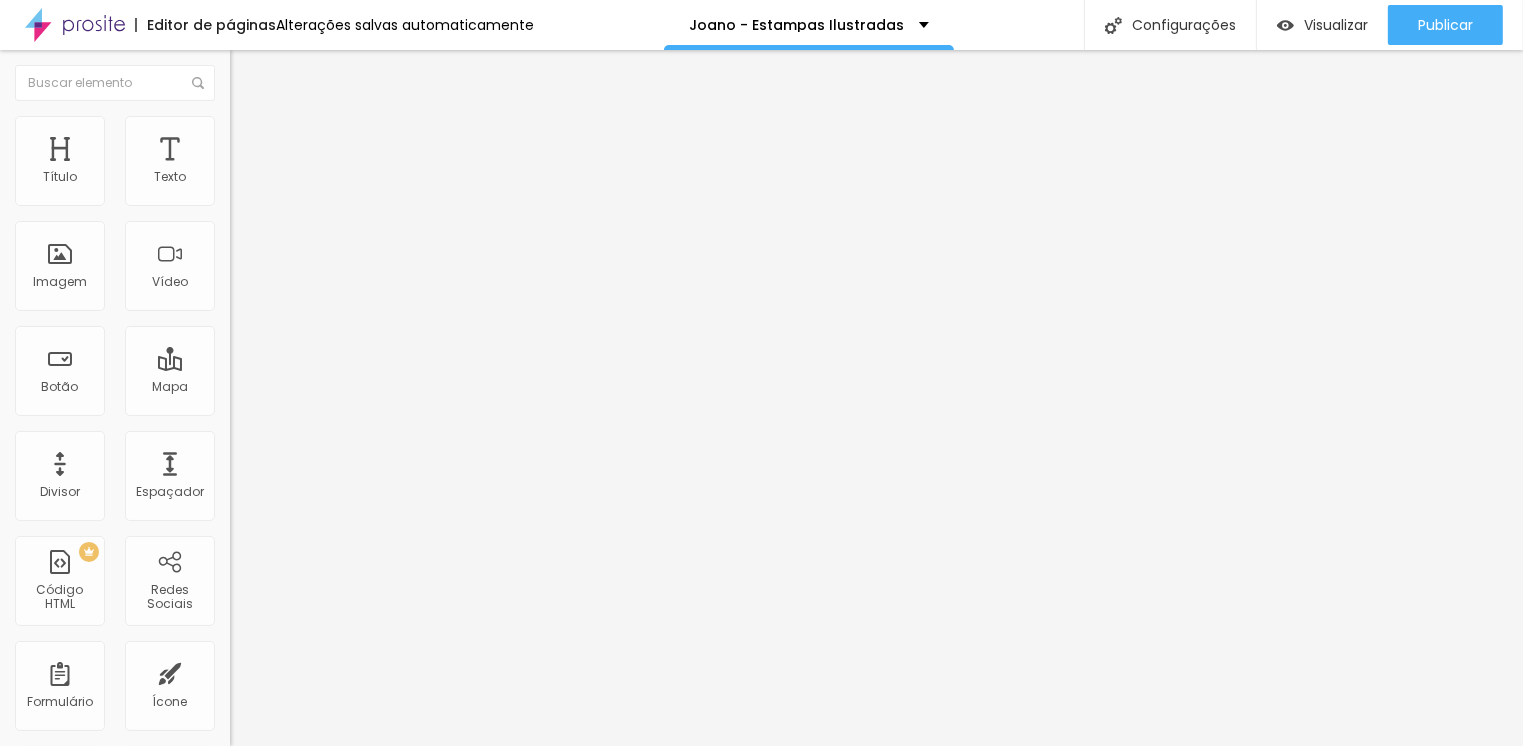 click at bounding box center (253, 73) 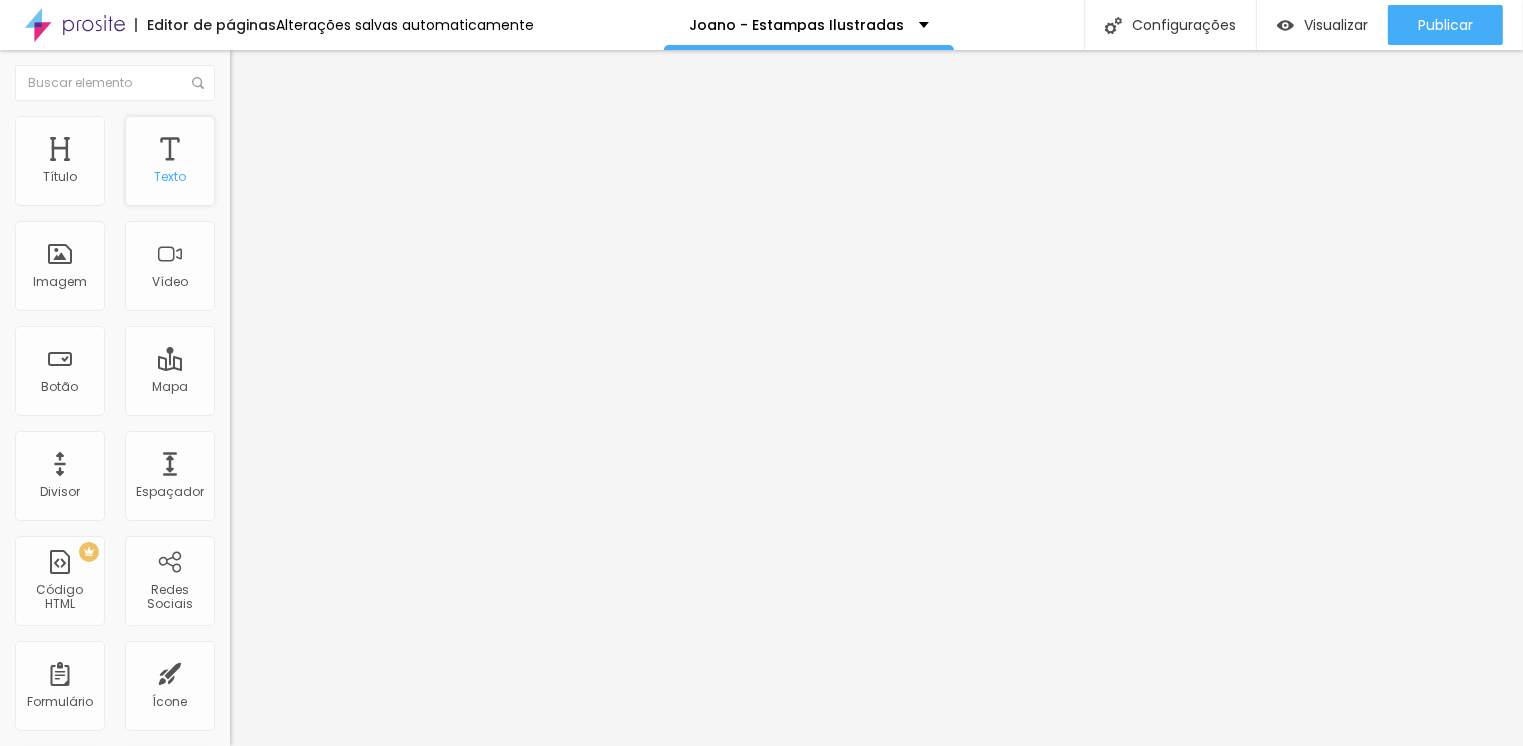 click on "Texto" at bounding box center (170, 161) 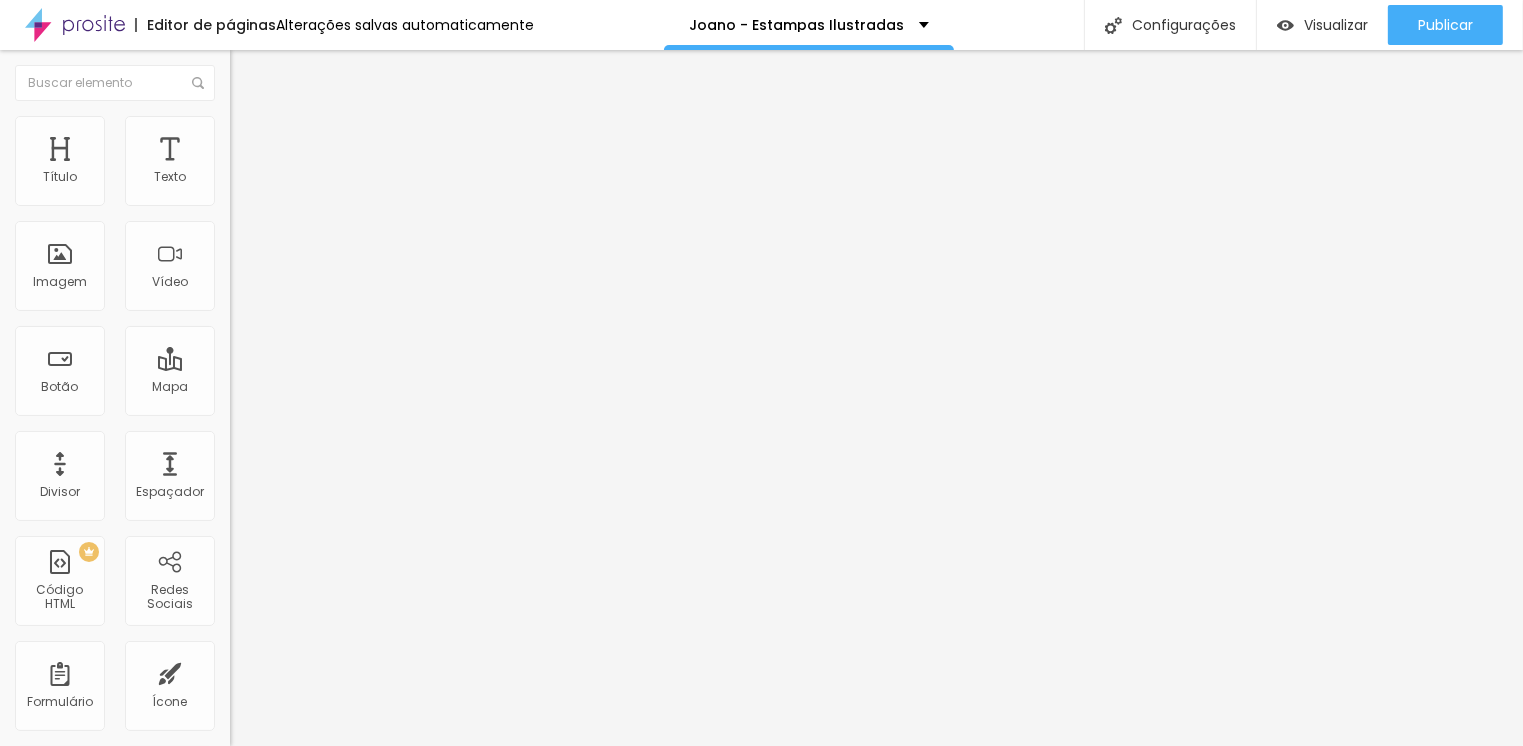 click 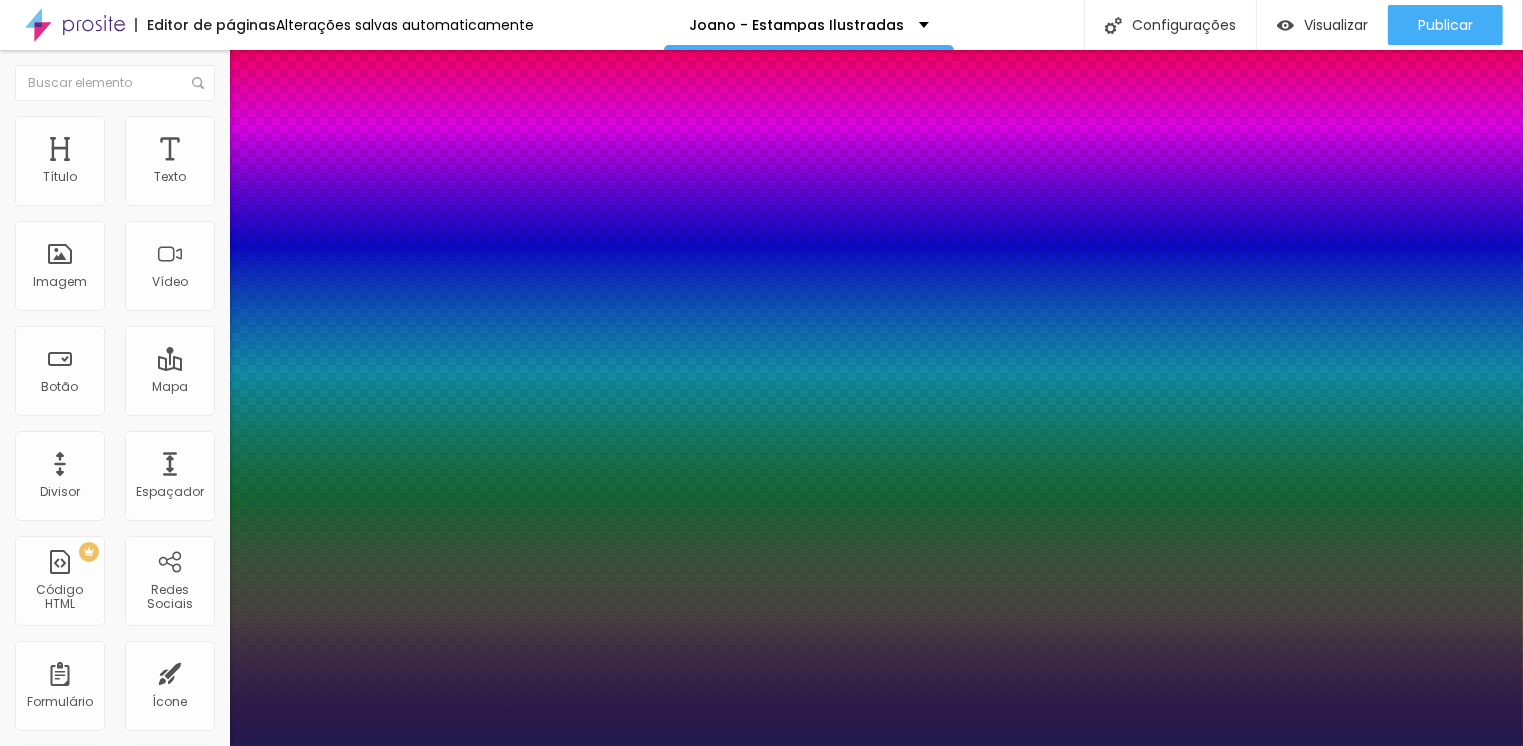 type on "1" 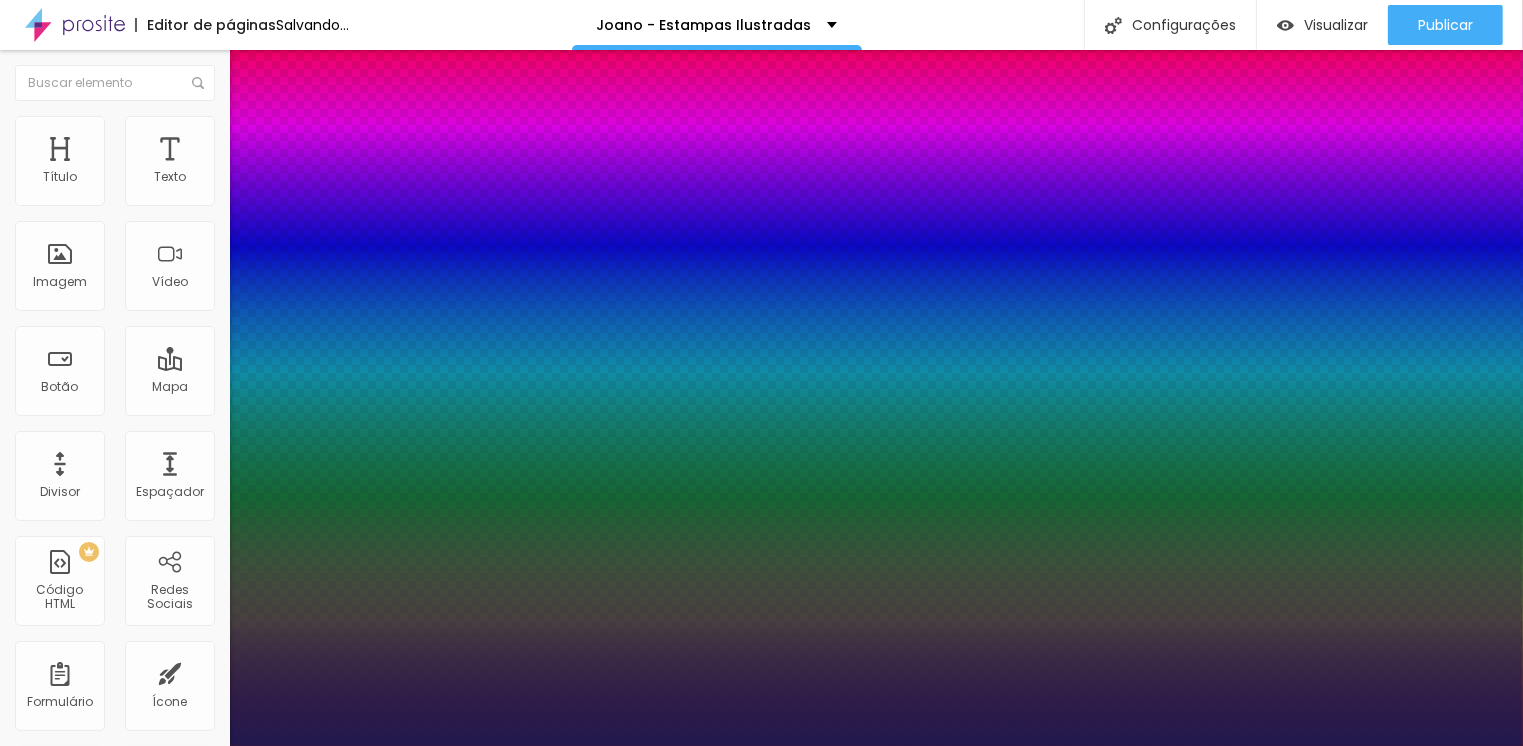 click at bounding box center [761, 746] 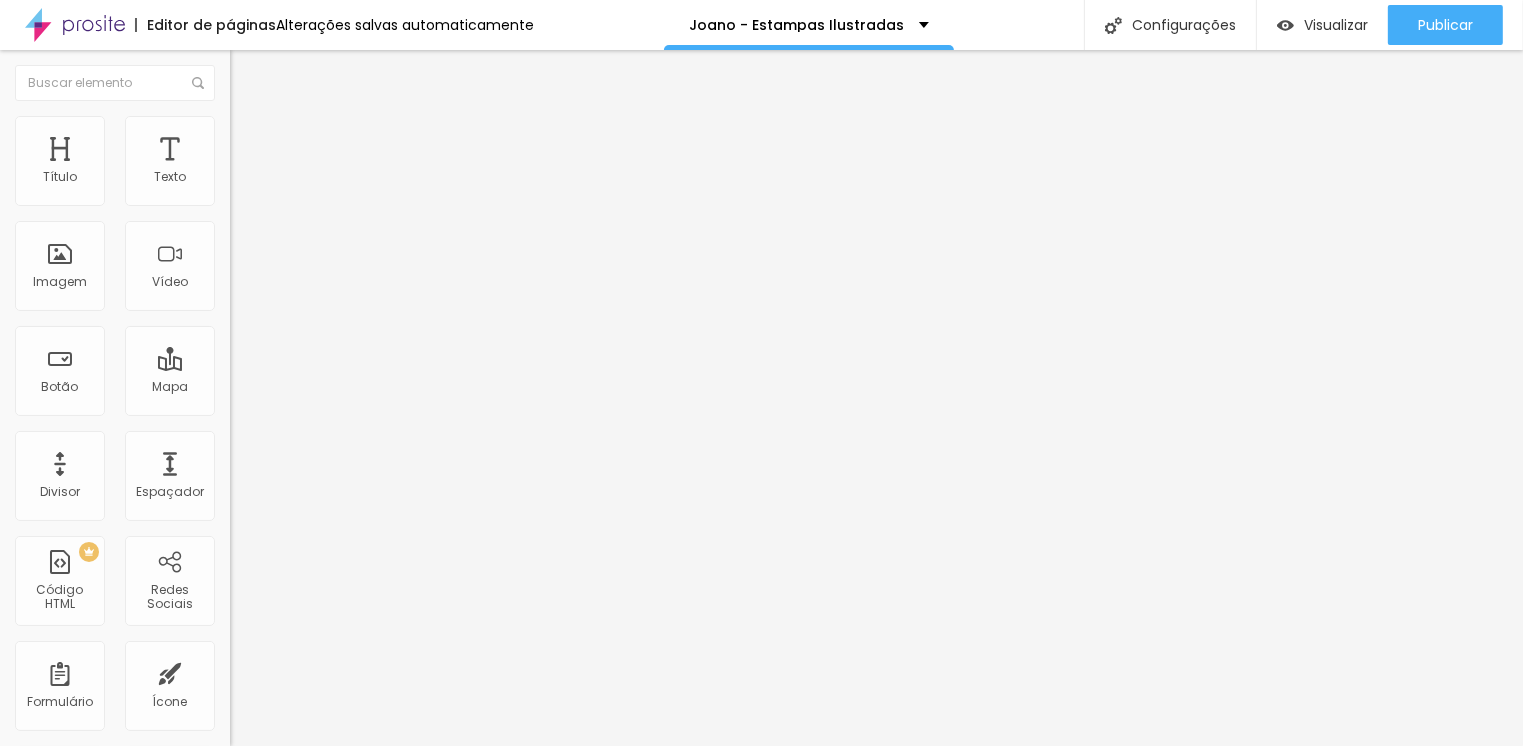 click at bounding box center (244, 181) 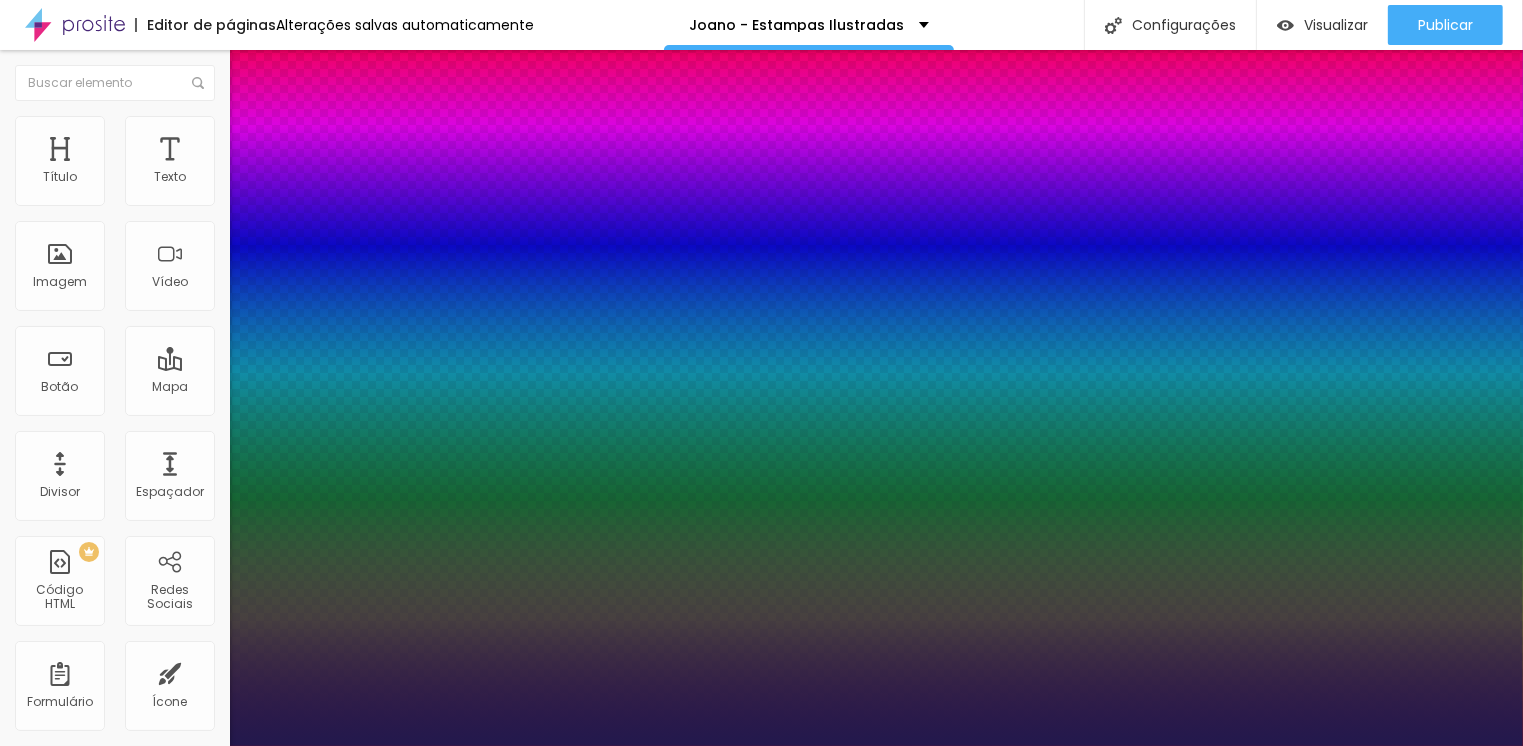 type on "1" 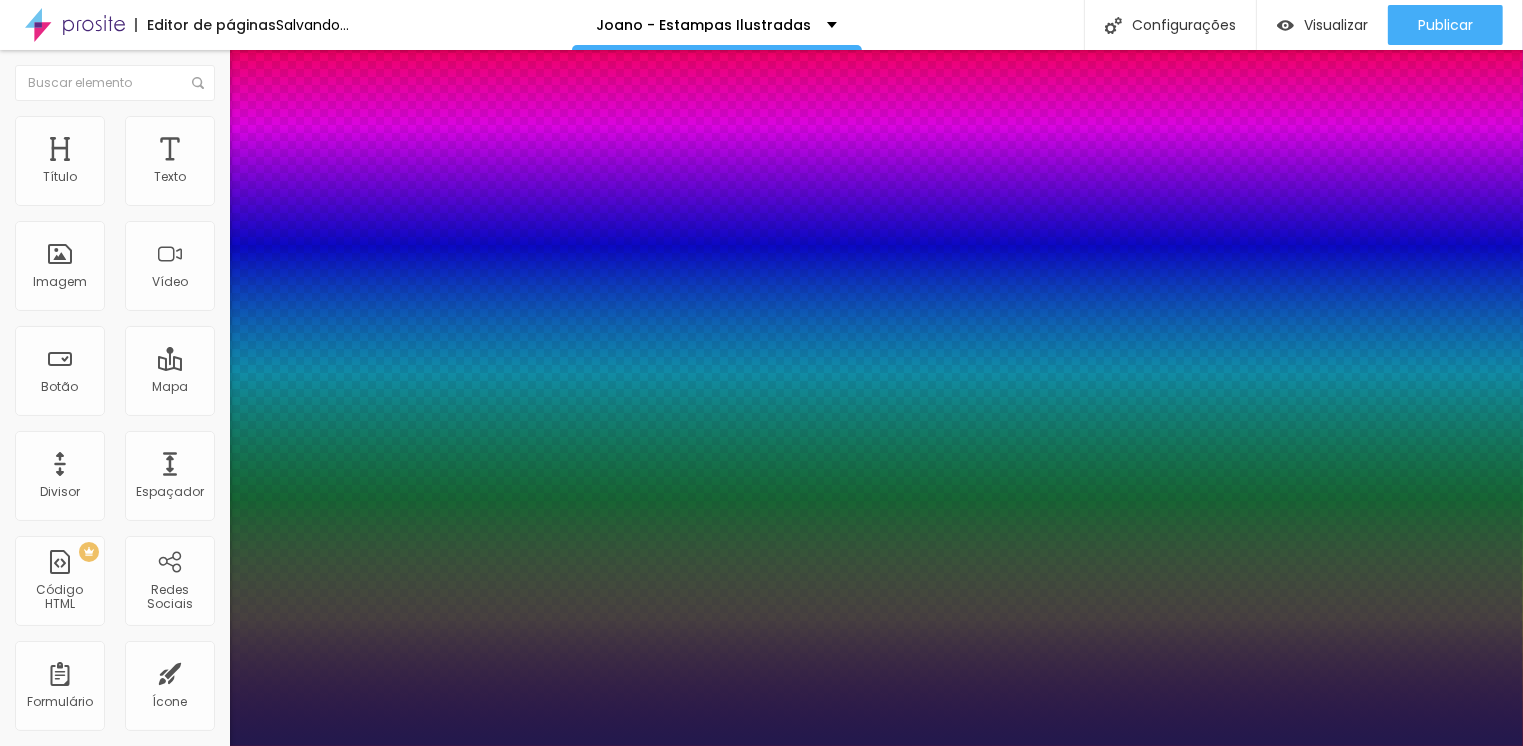 type on "29" 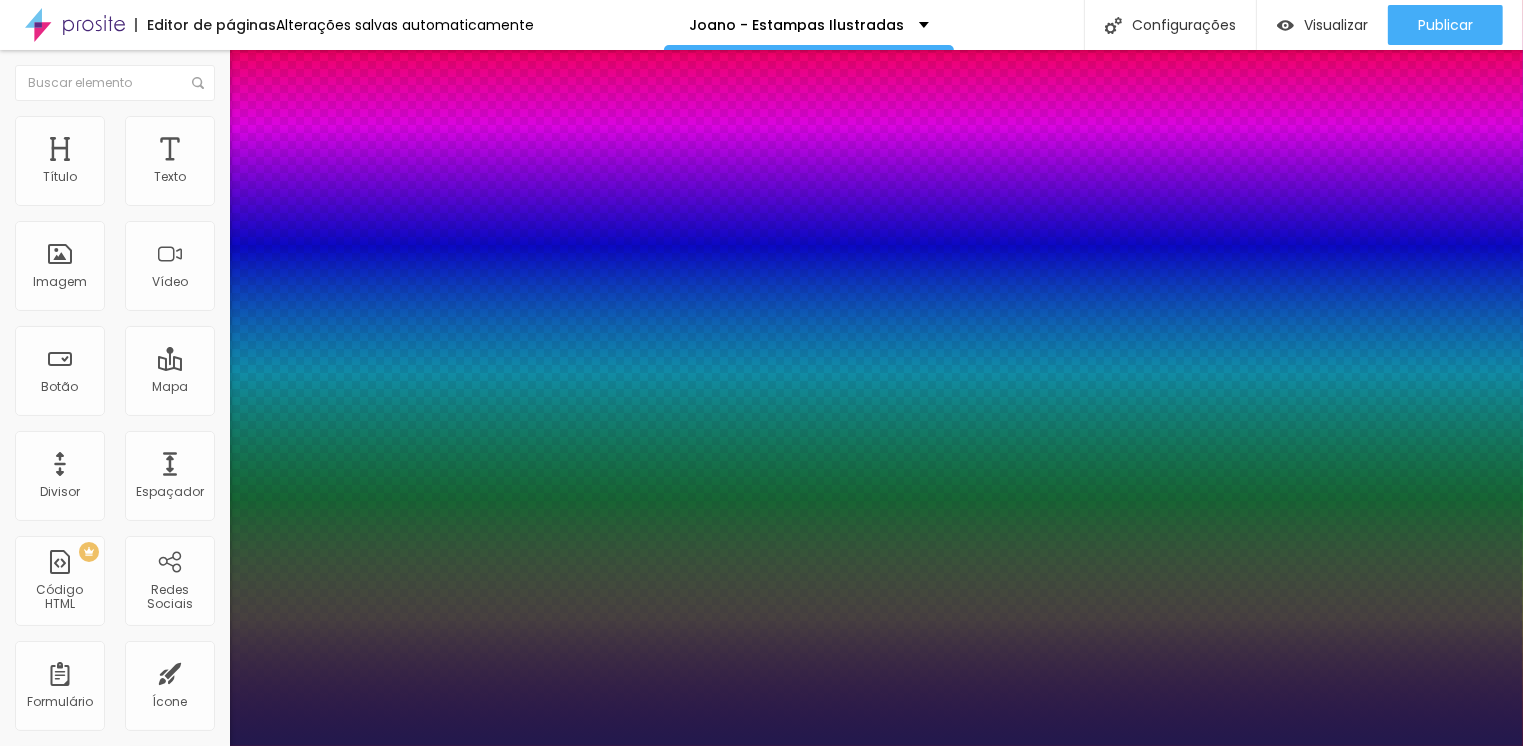 click at bounding box center (761, 746) 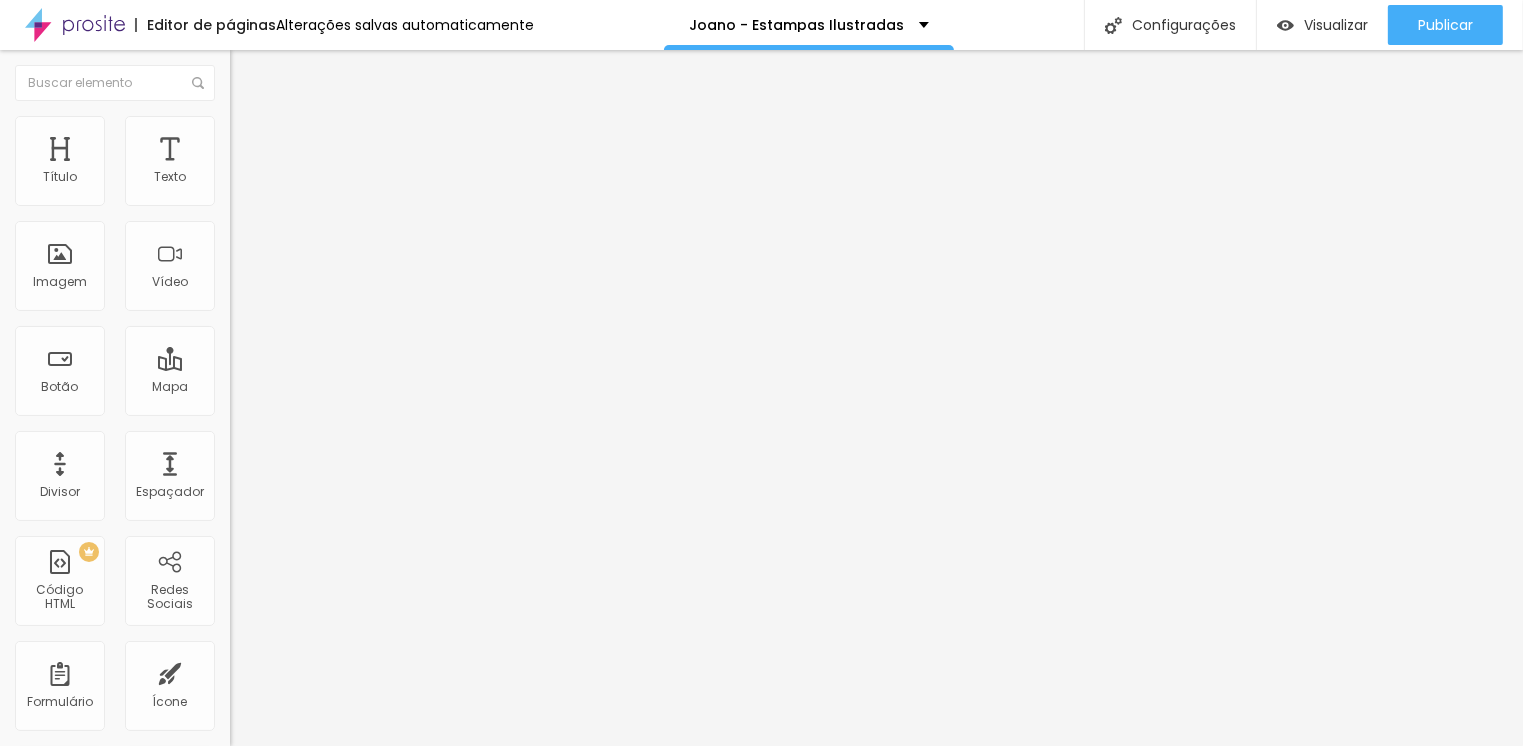 click 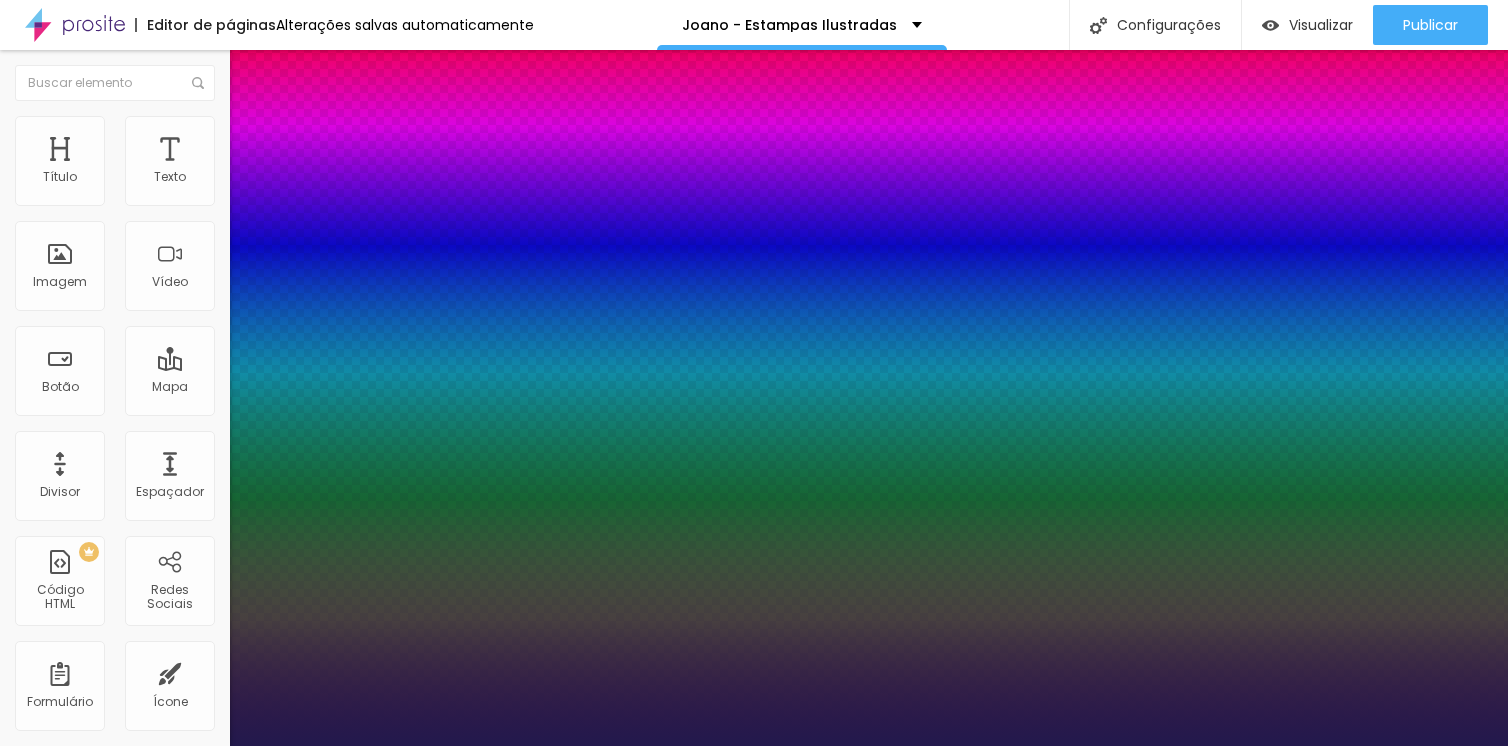 type on "1" 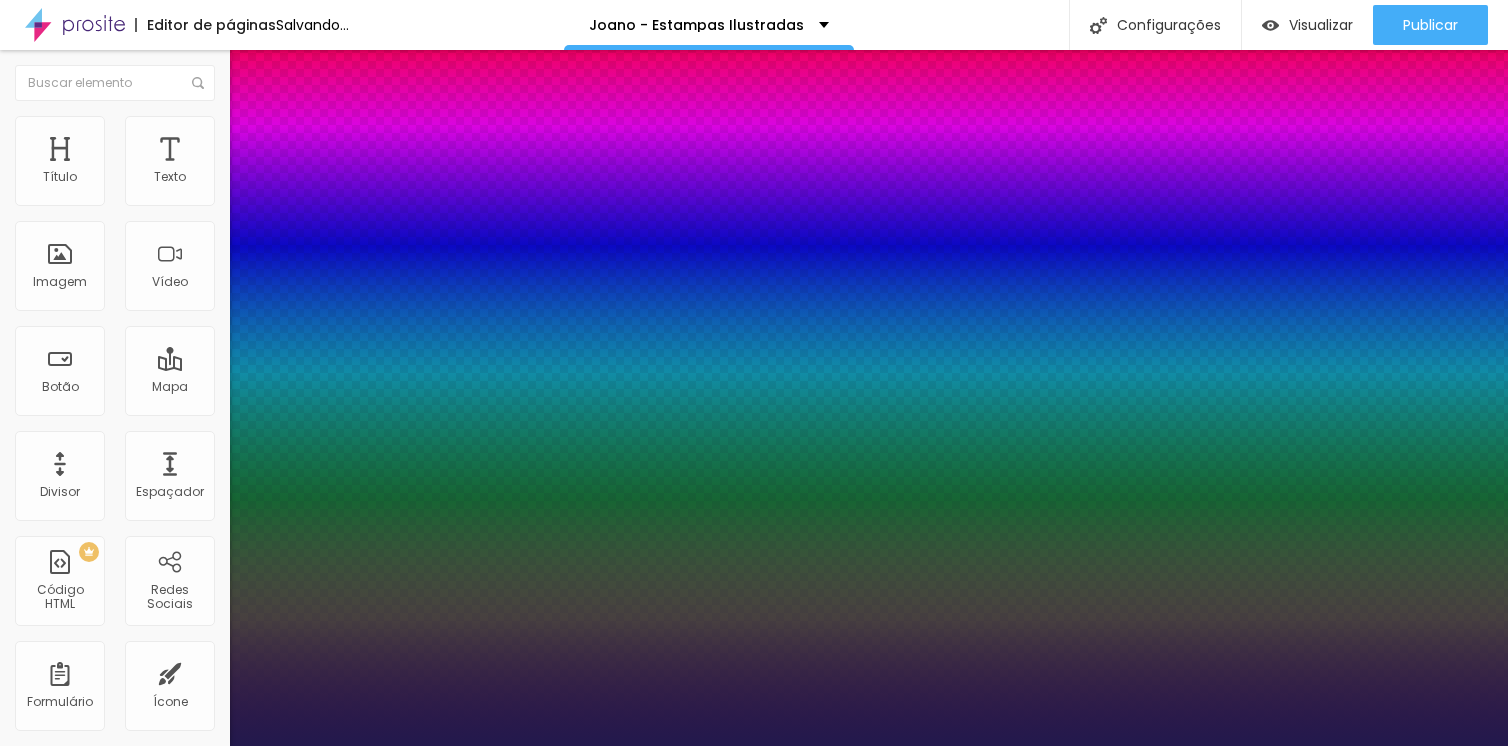 type on "31" 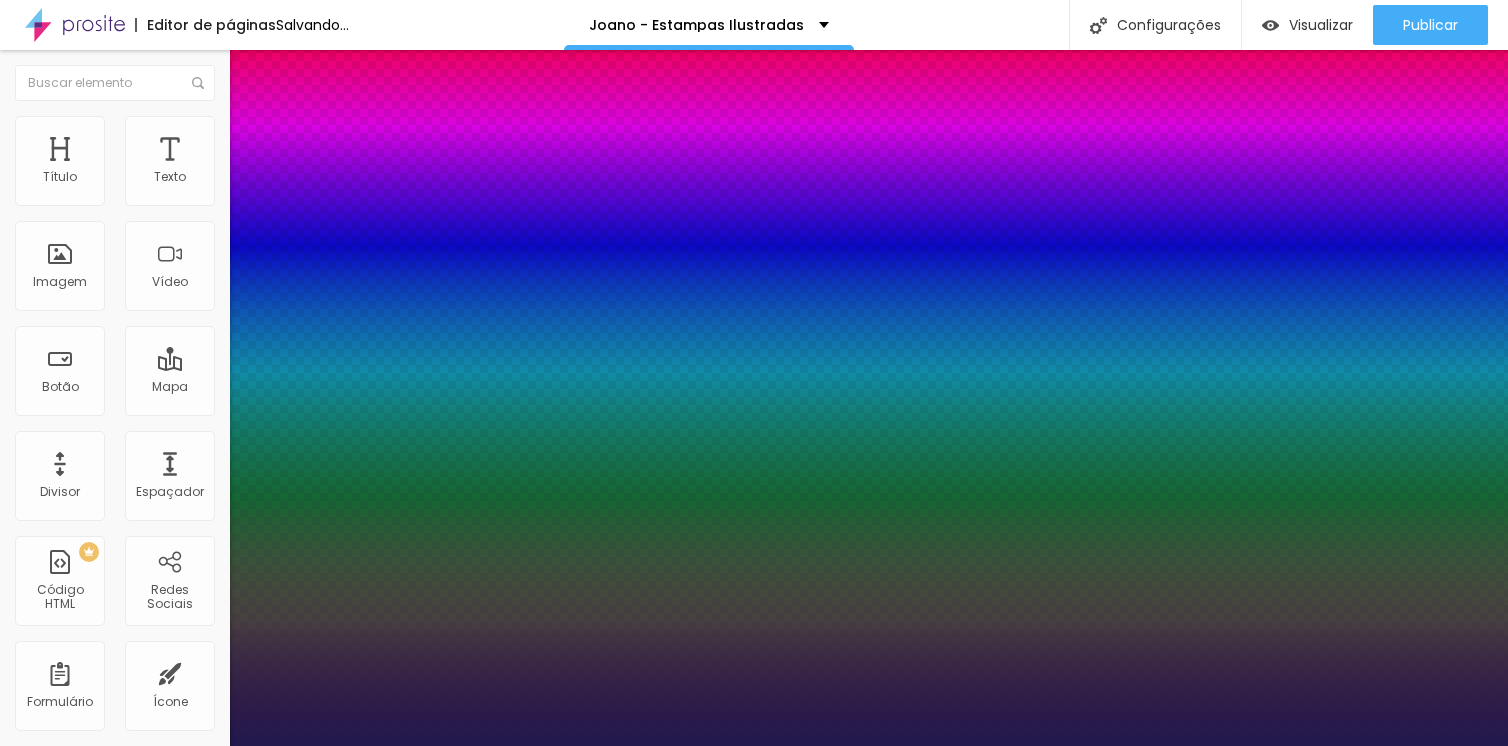 type on "30" 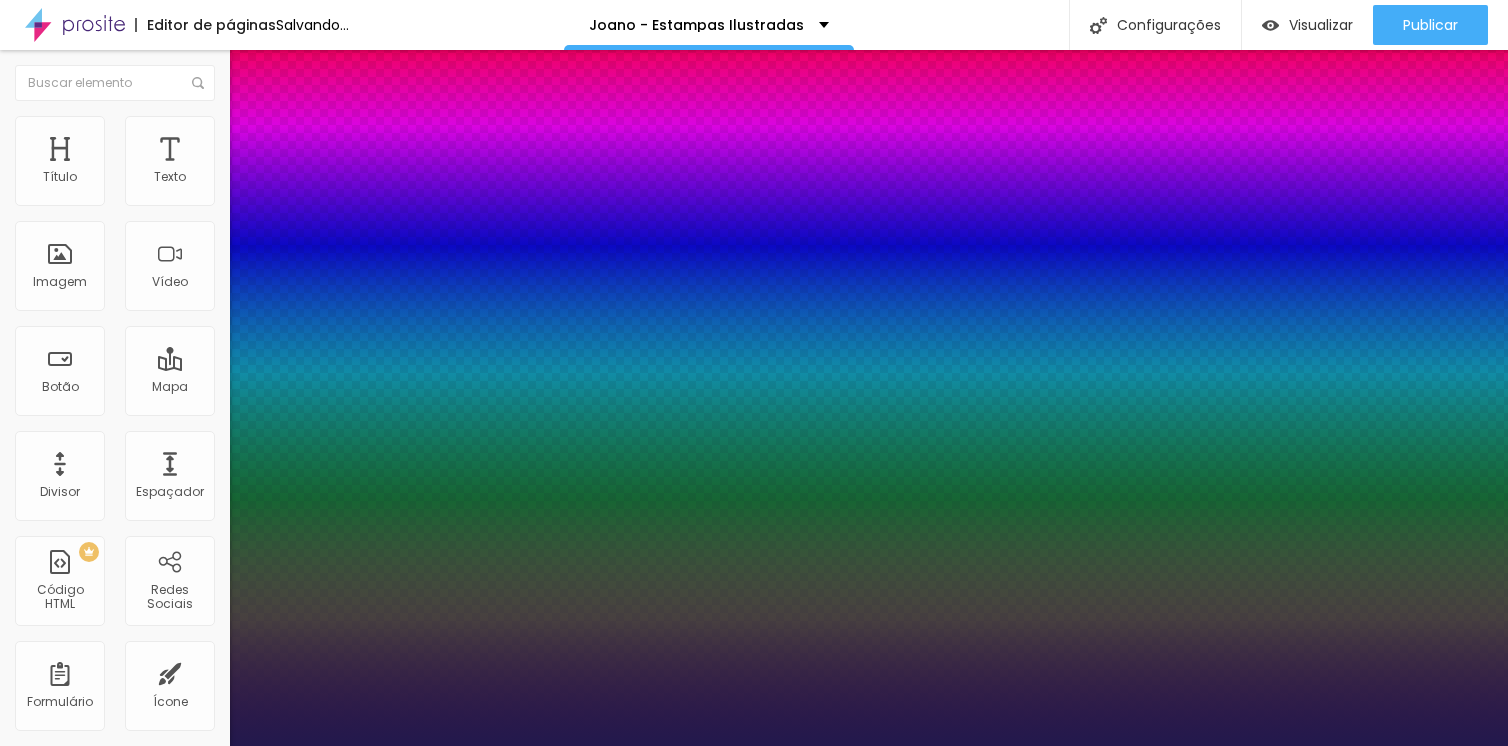 type on "1" 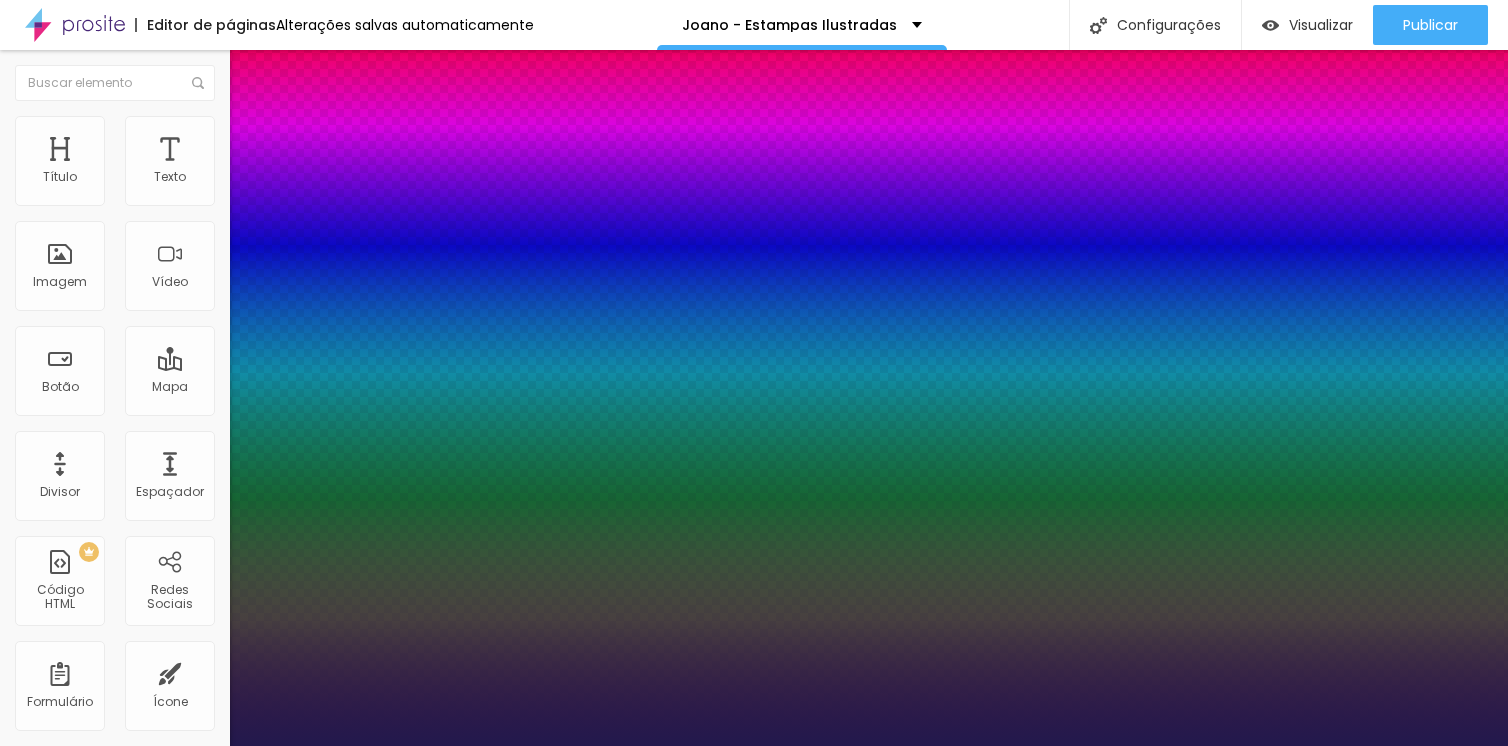 type on "31" 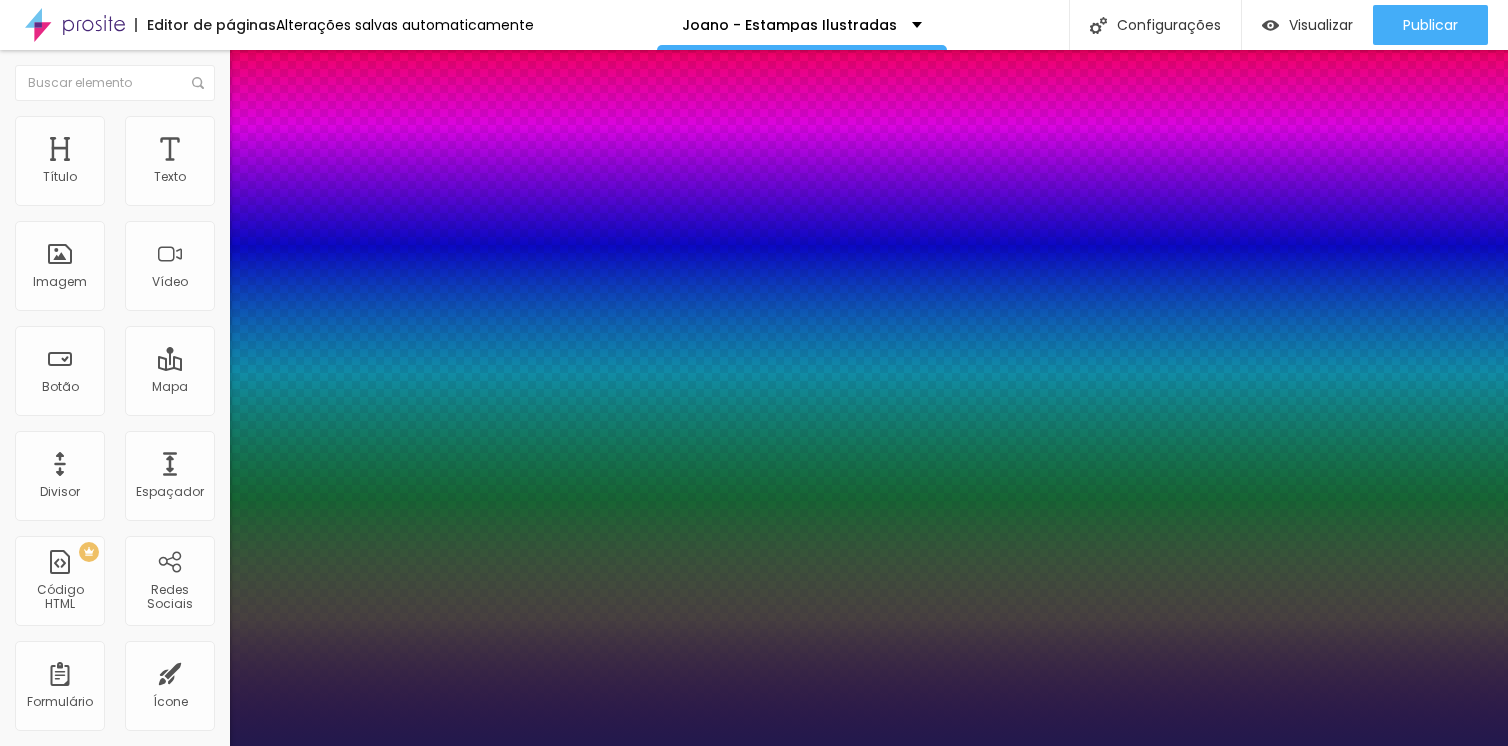 type on "35" 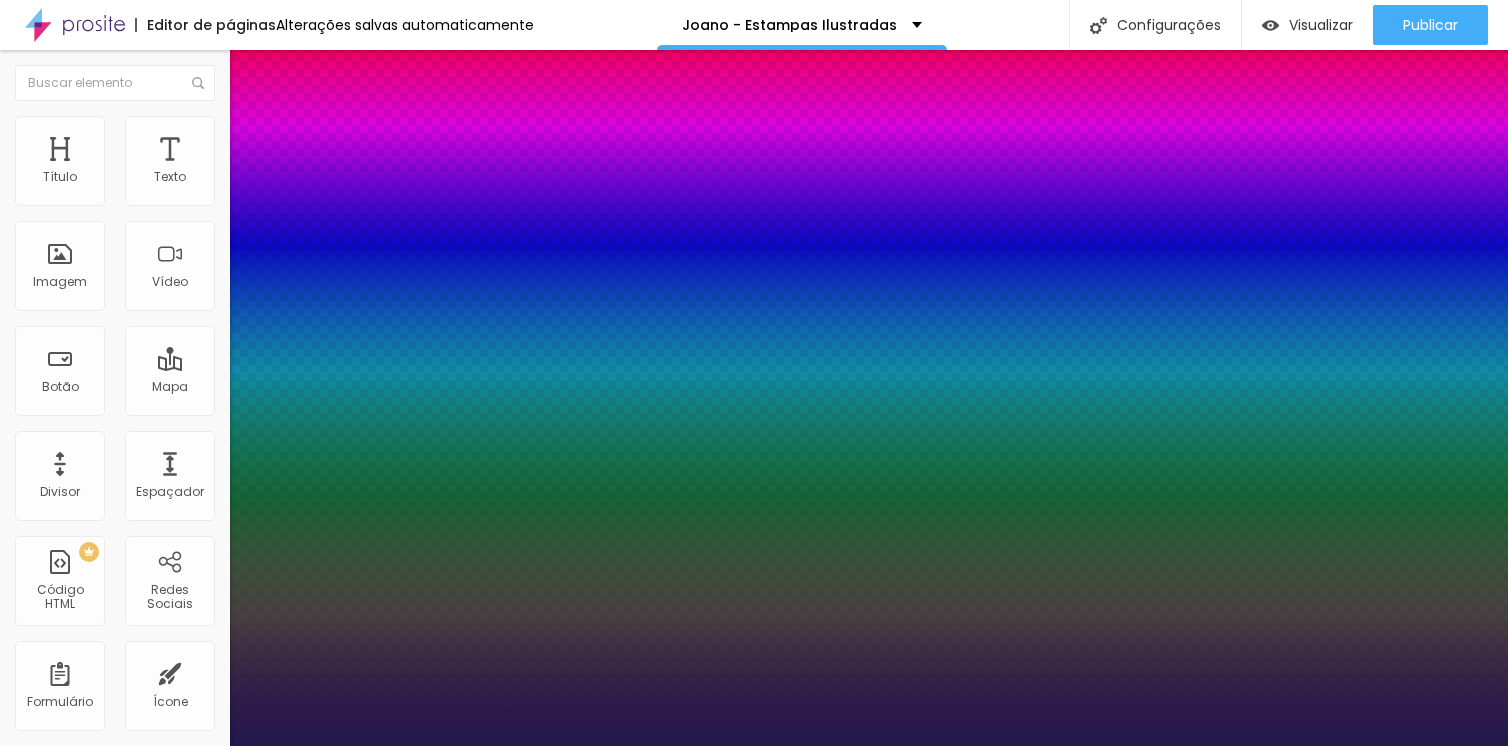 drag, startPoint x: 288, startPoint y: 561, endPoint x: 298, endPoint y: 557, distance: 10.770329 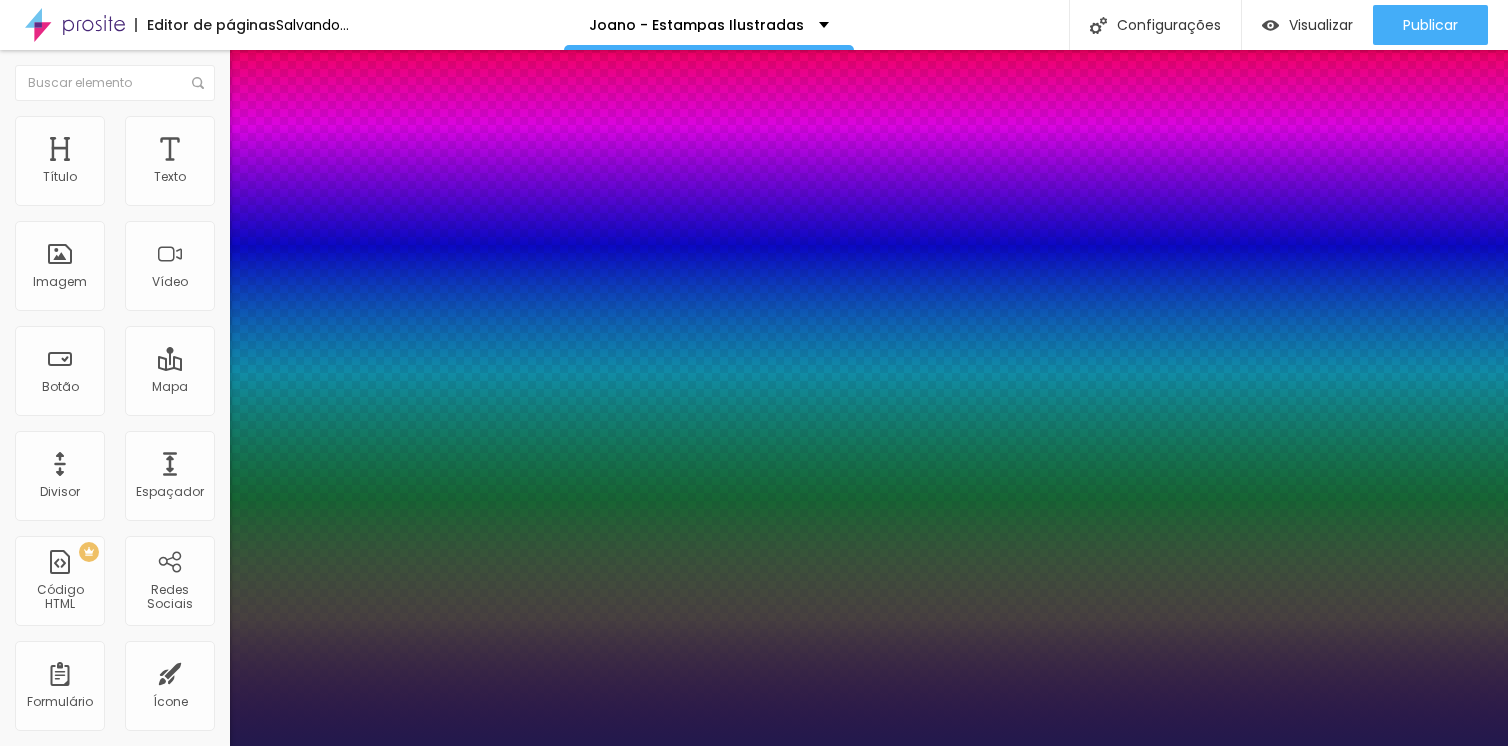type on "1" 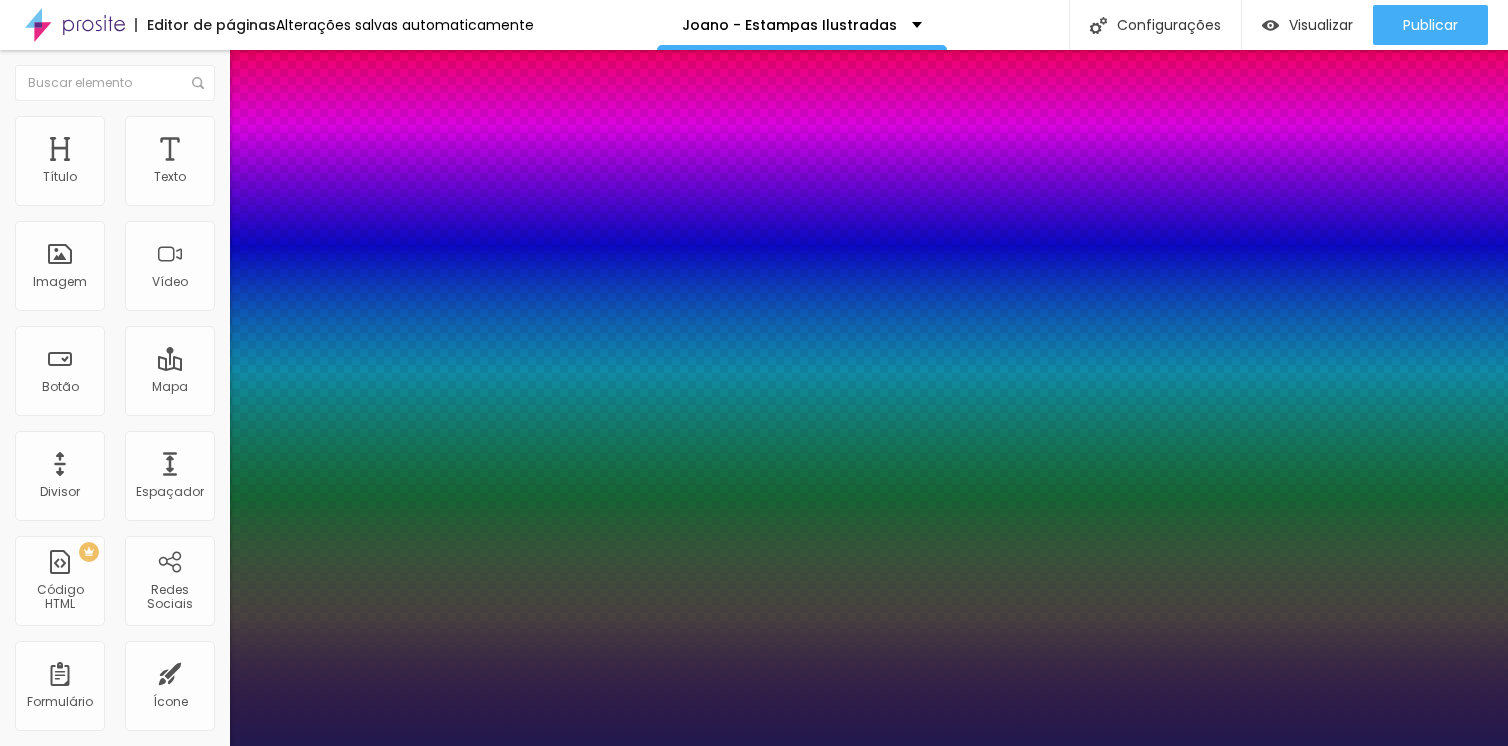 click at bounding box center [754, 746] 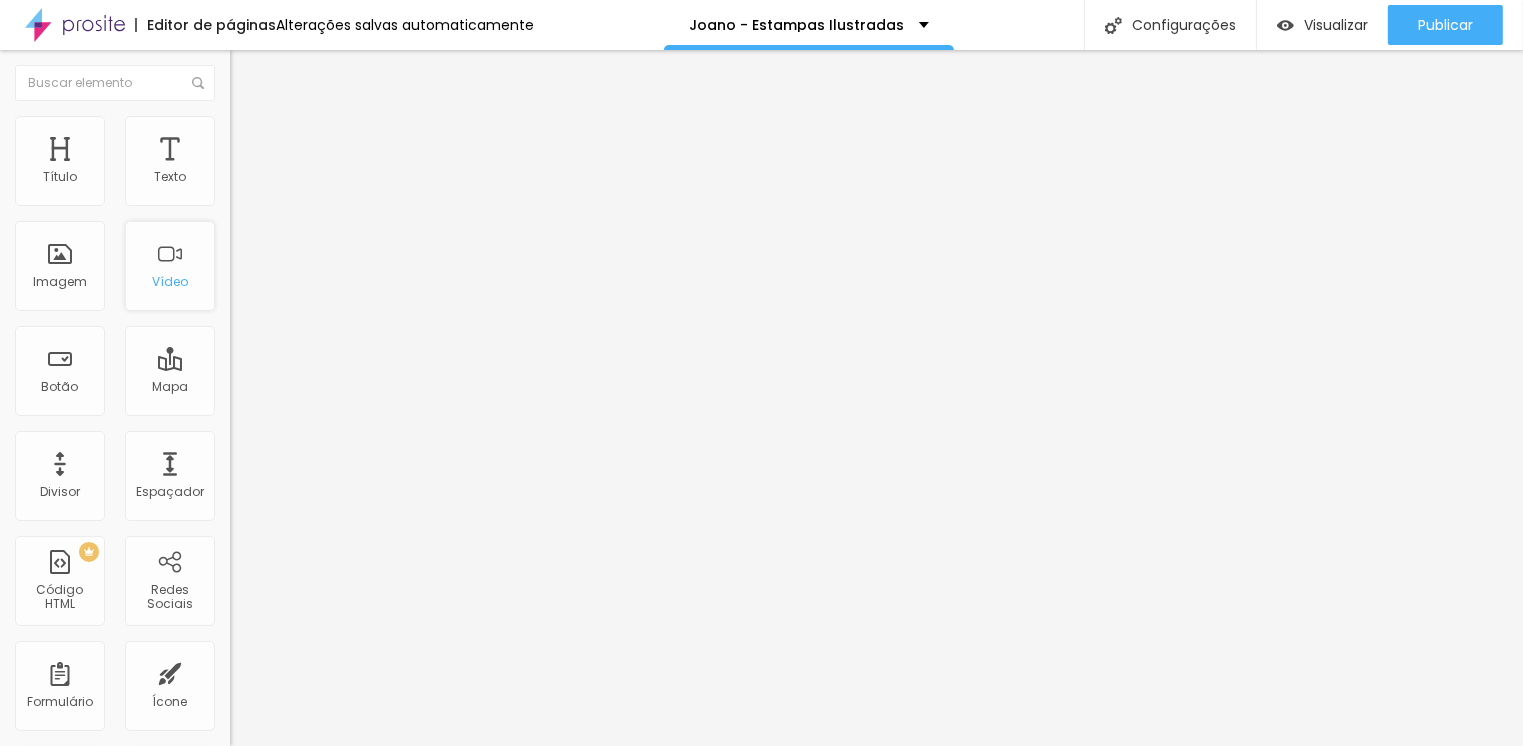 click on "Vídeo" at bounding box center [170, 266] 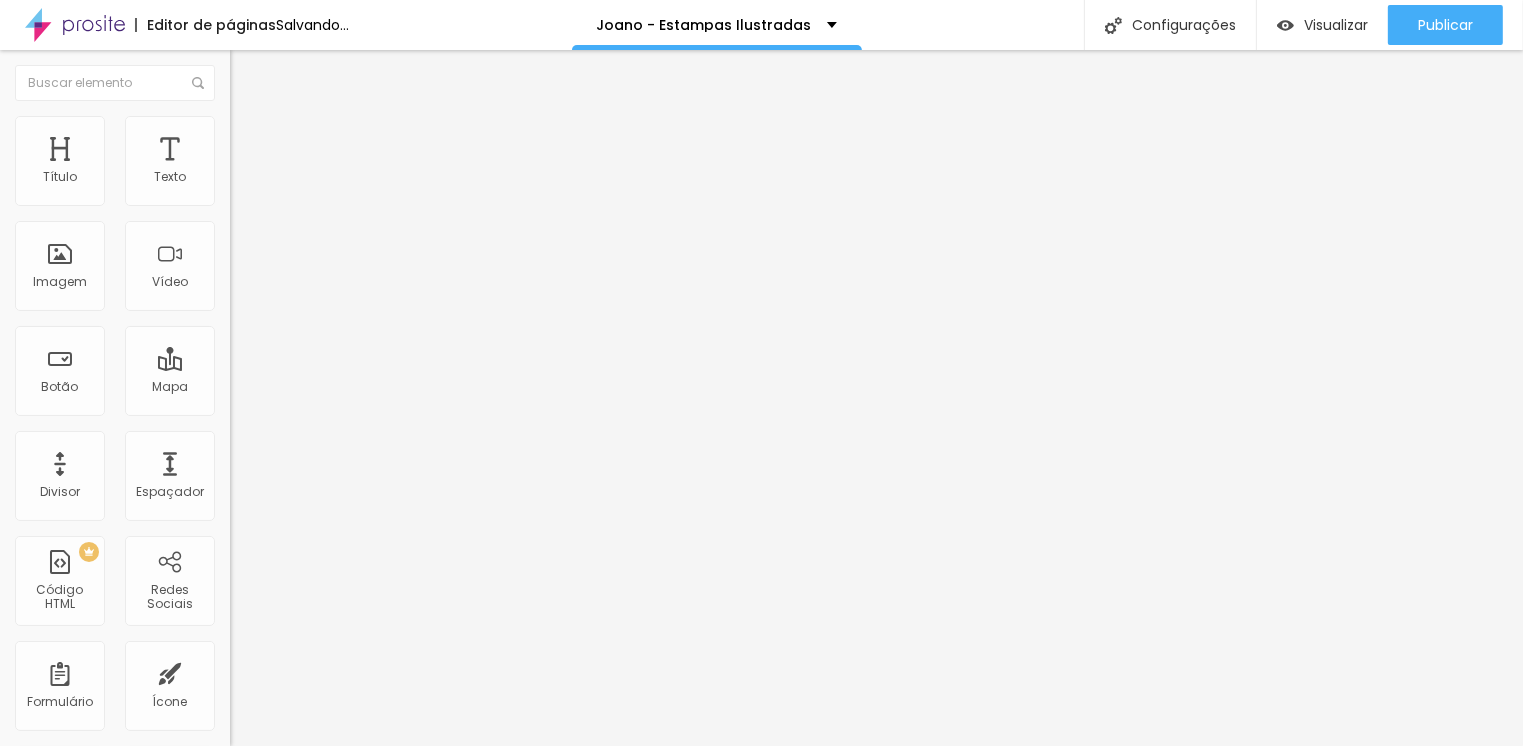 click on "4:3 Standard" at bounding box center (270, 290) 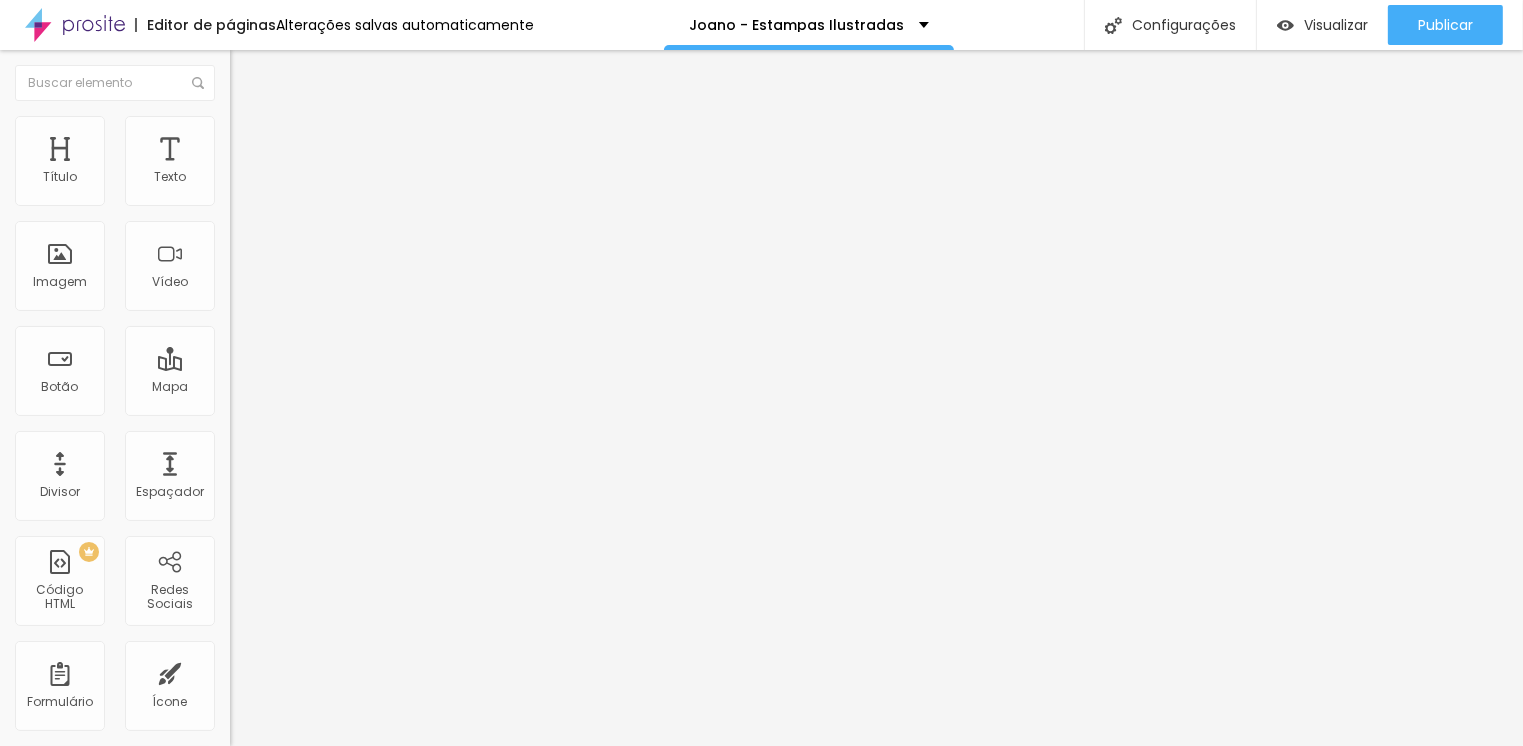 click on "Vertical 2" at bounding box center [258, 357] 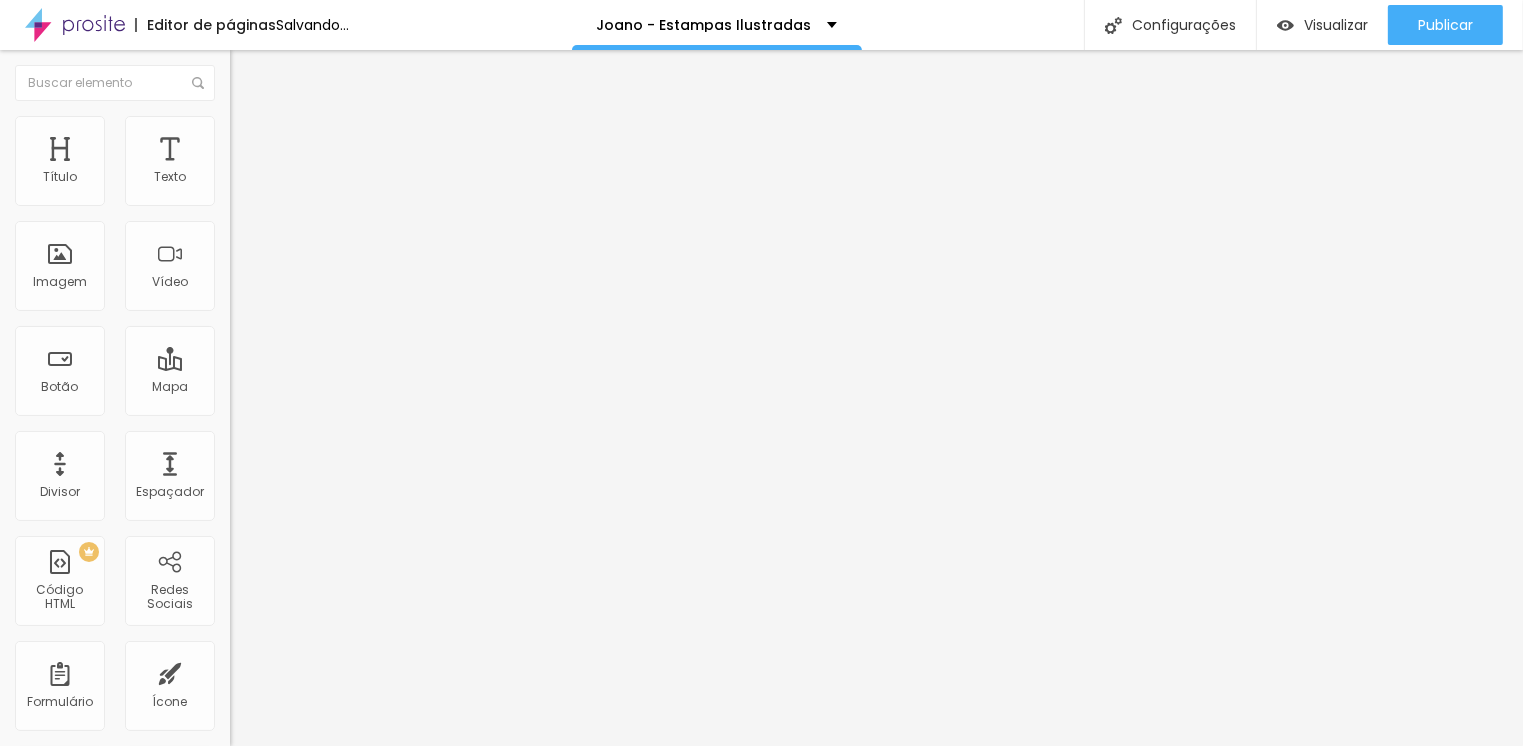 click on "Adicionar imagem" at bounding box center [294, 163] 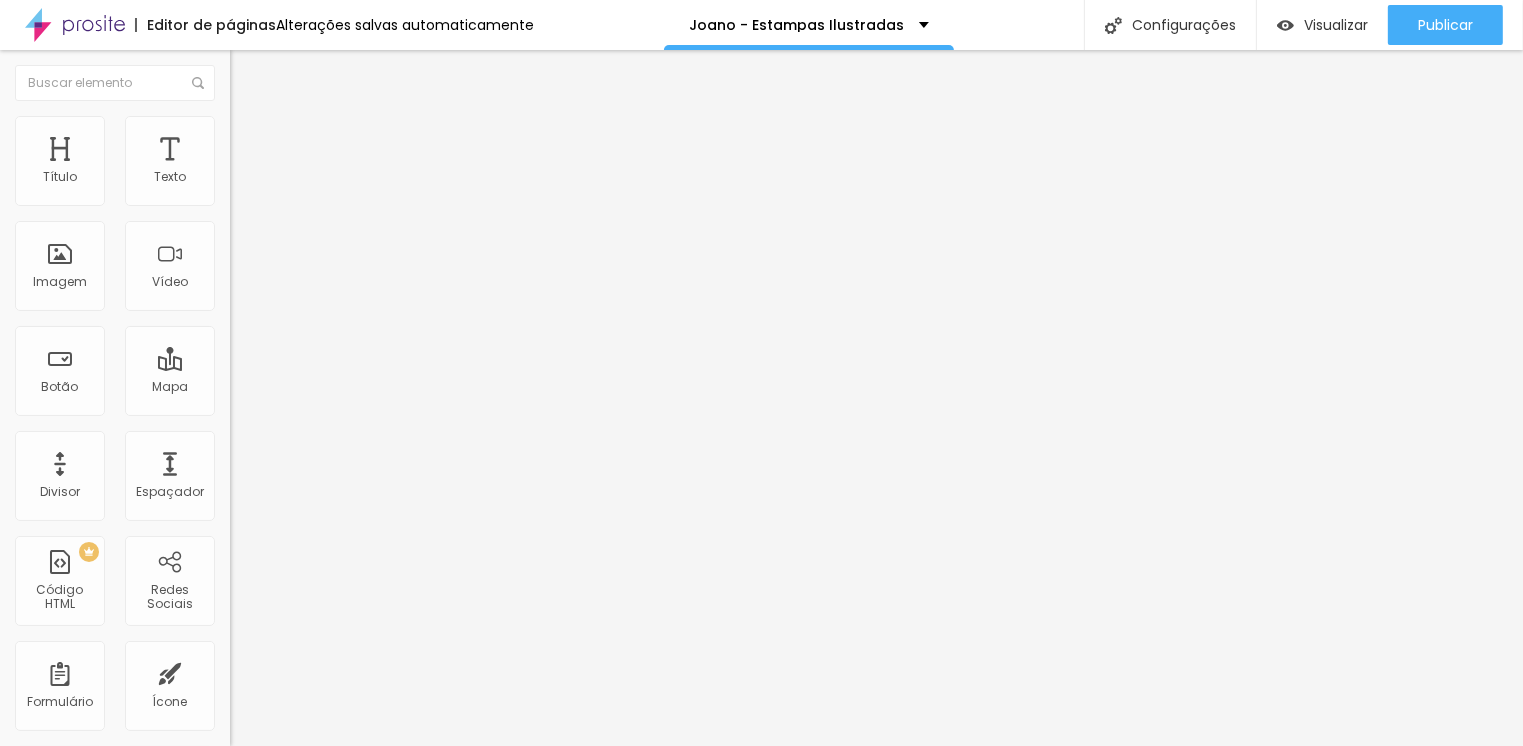 click at bounding box center [761, 1077] 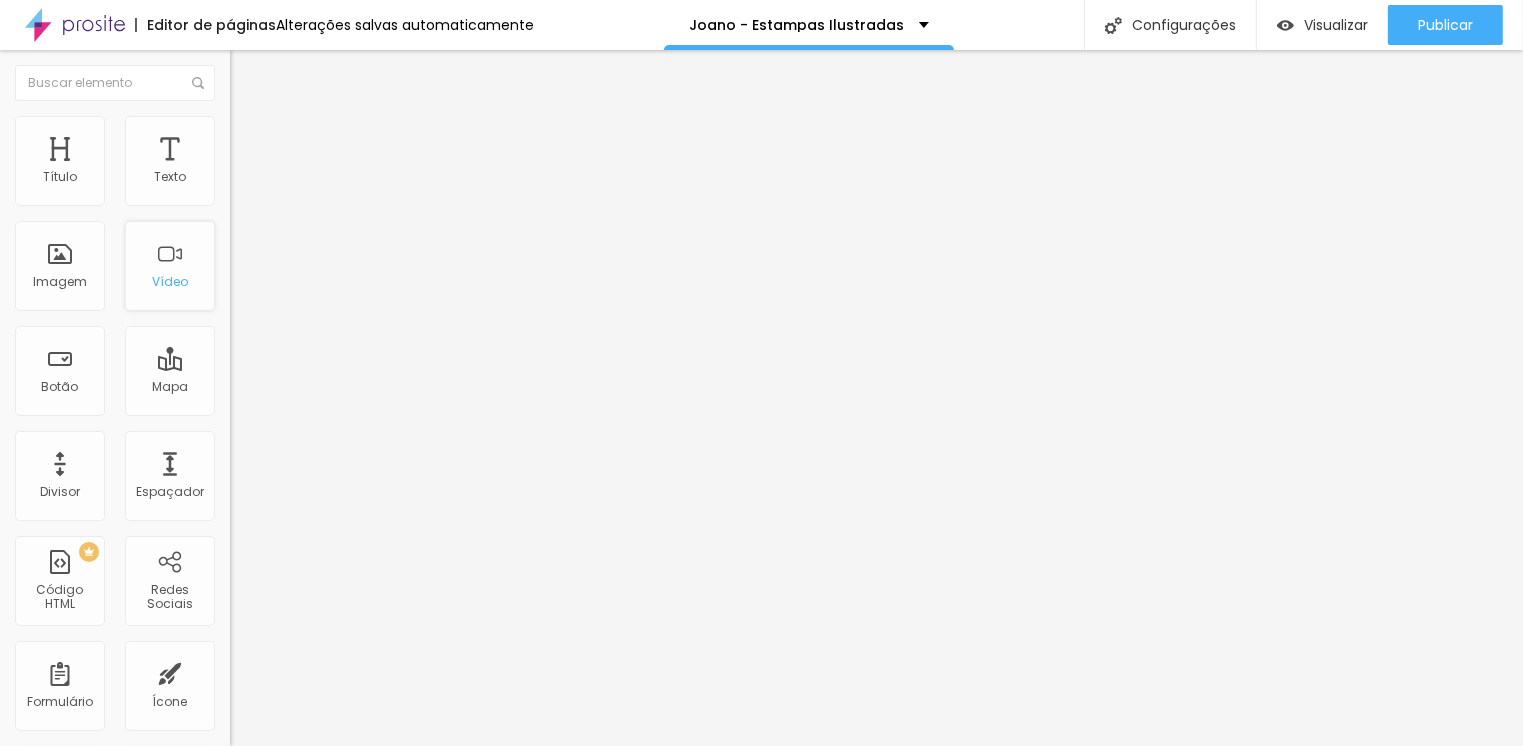 click on "Vídeo" at bounding box center (170, 282) 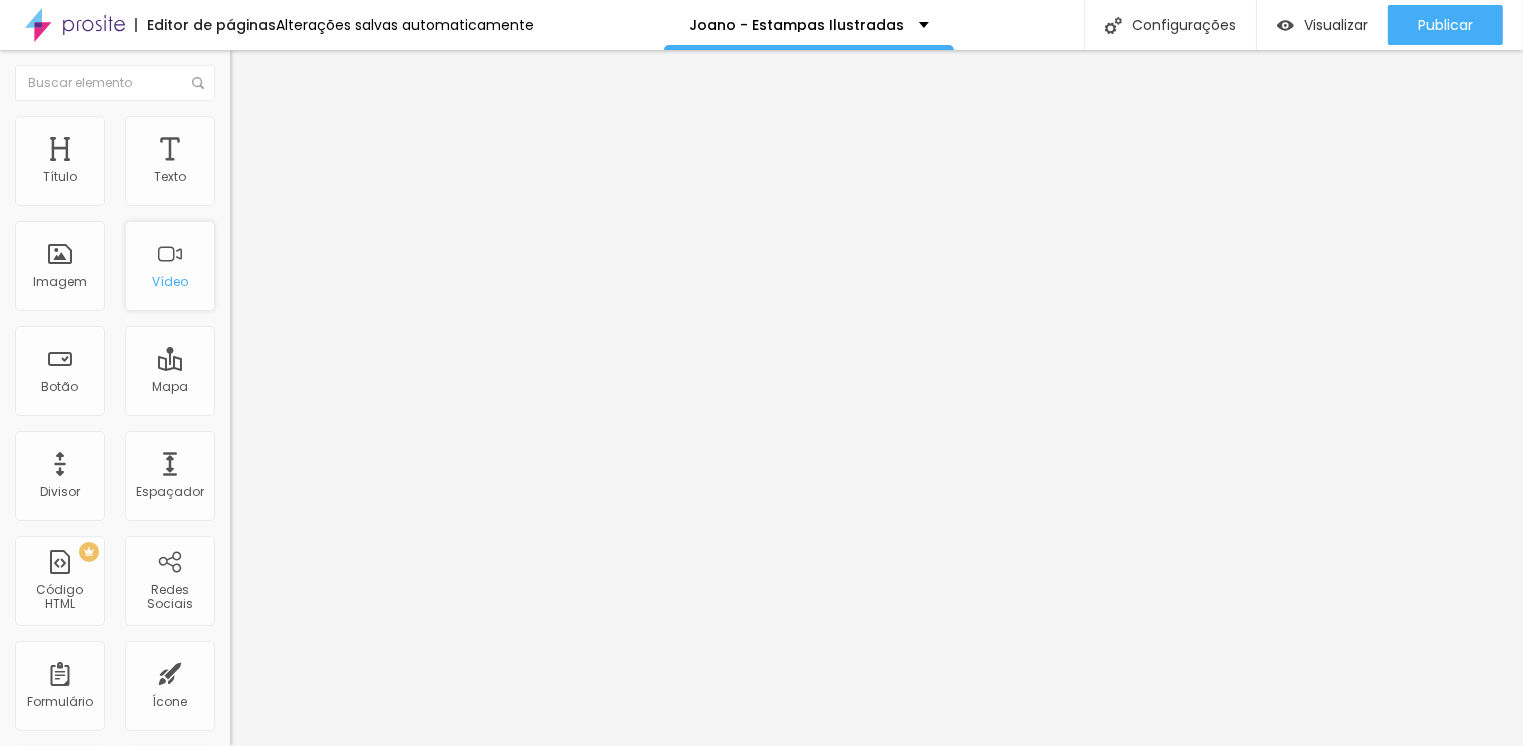 click on "Vídeo" at bounding box center [170, 266] 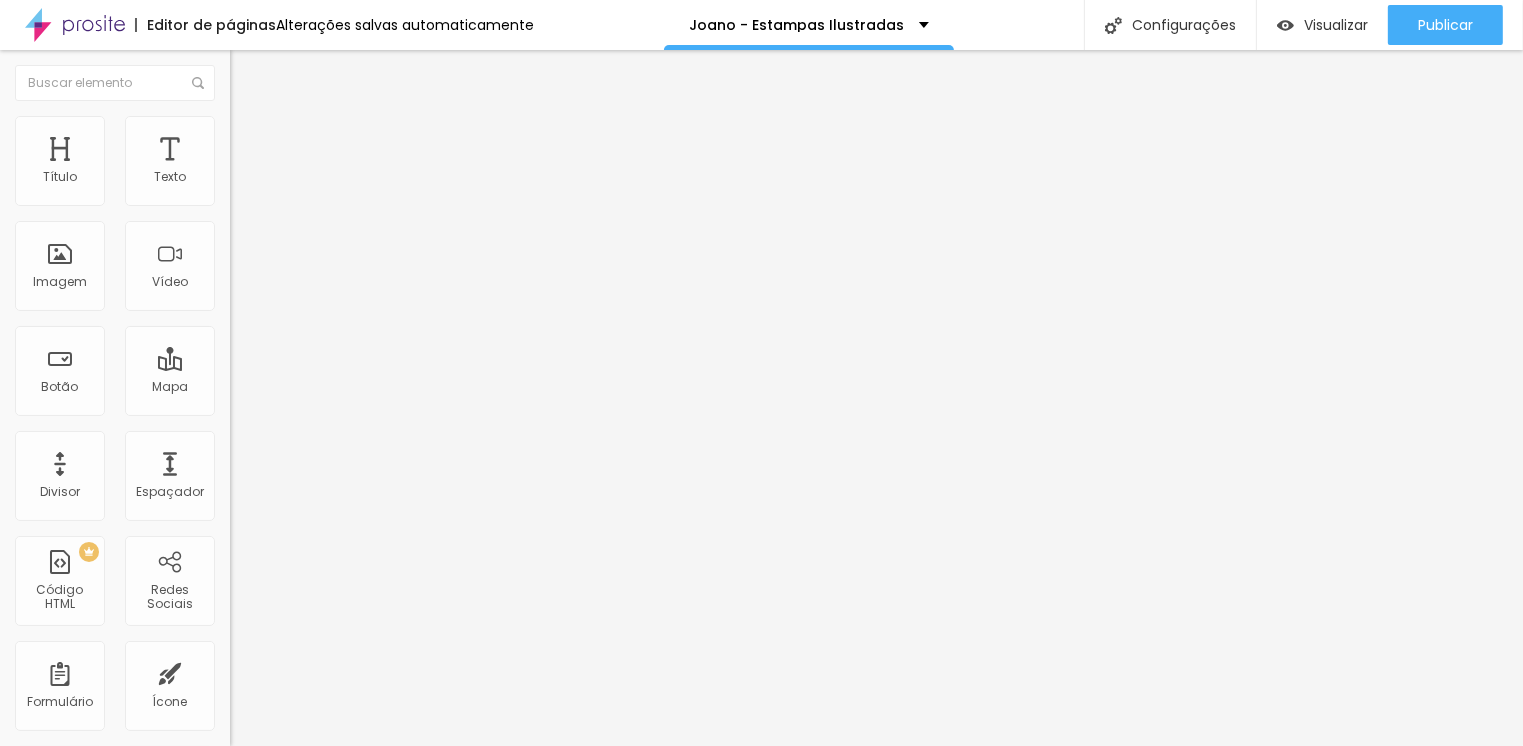 click at bounding box center (350, 178) 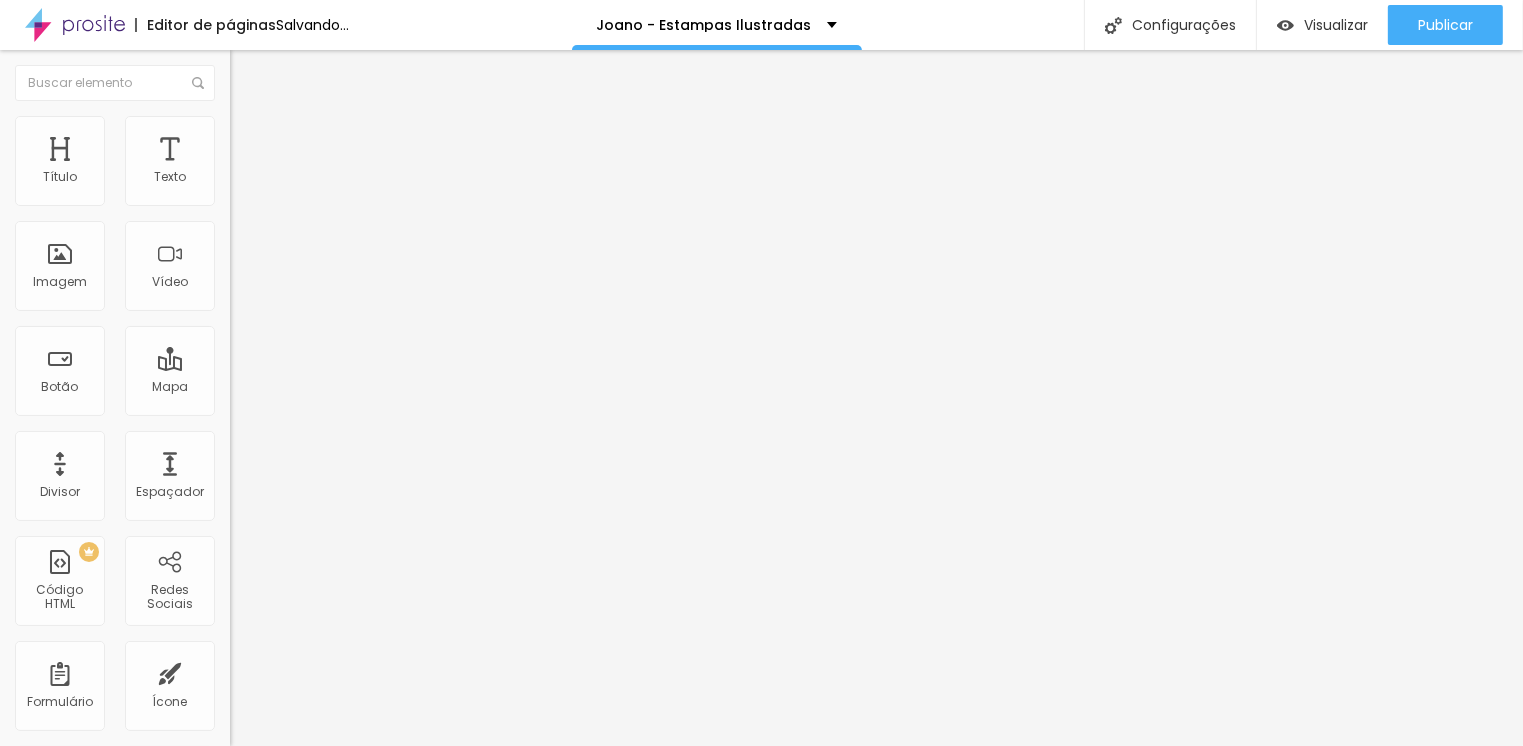 click at bounding box center (345, 388) 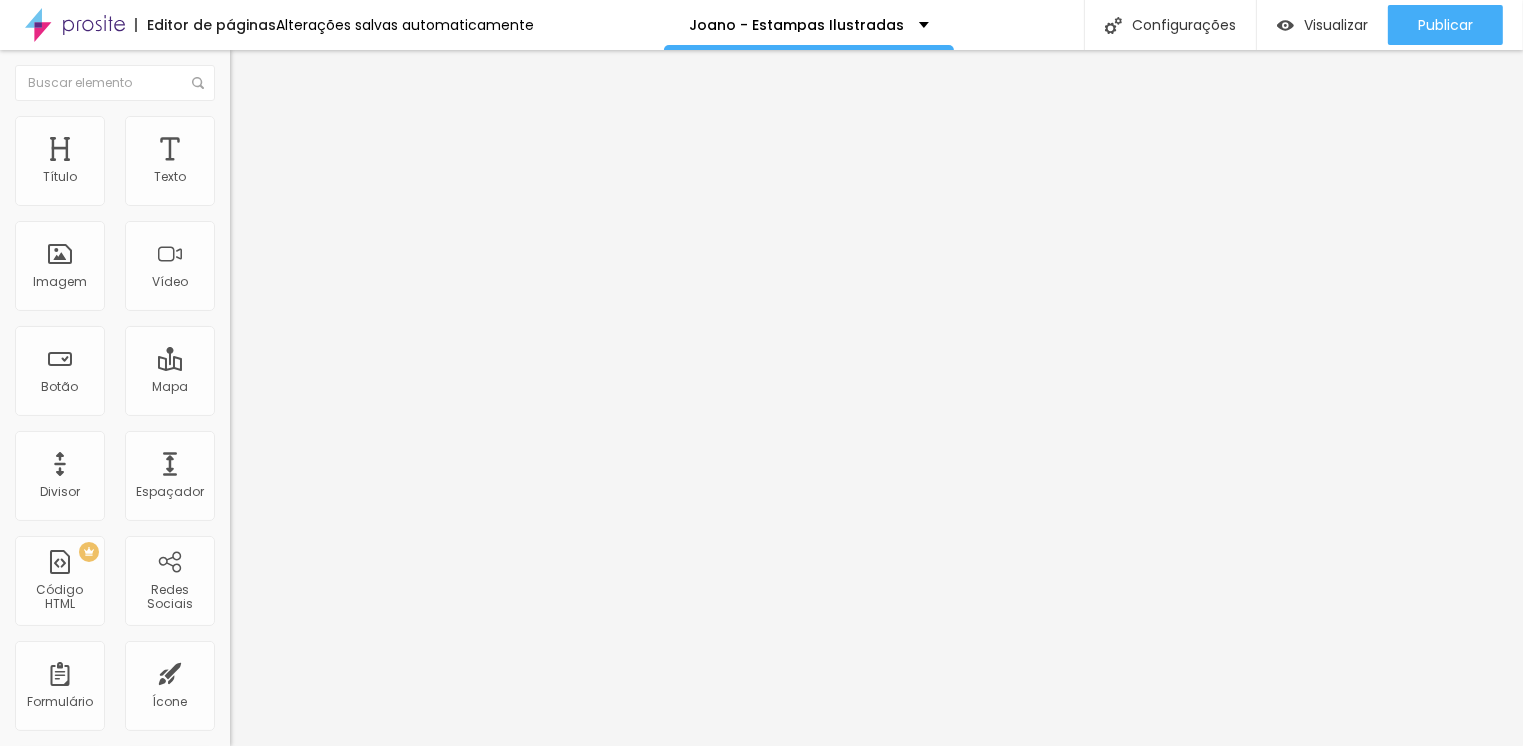 click at bounding box center (350, 178) 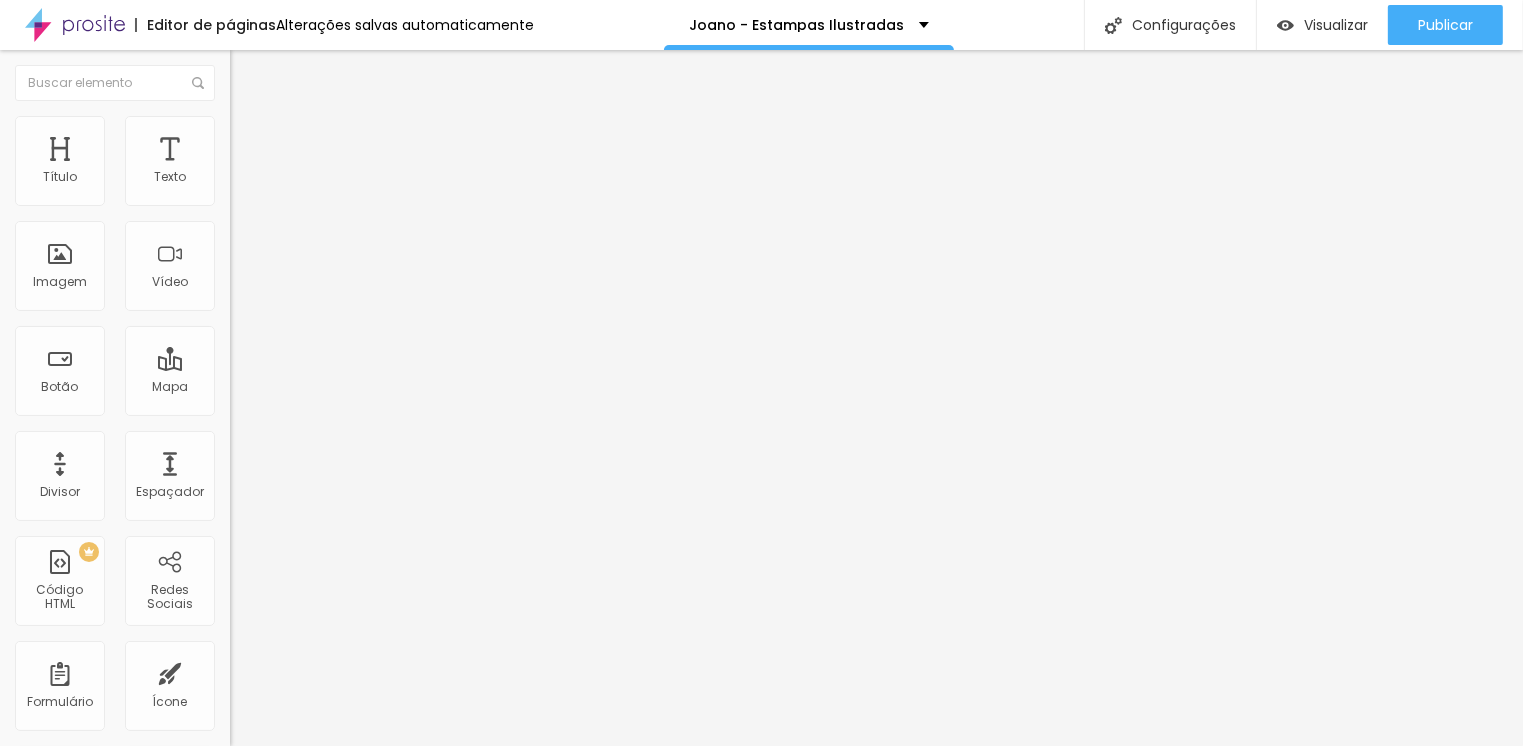 click at bounding box center [350, 178] 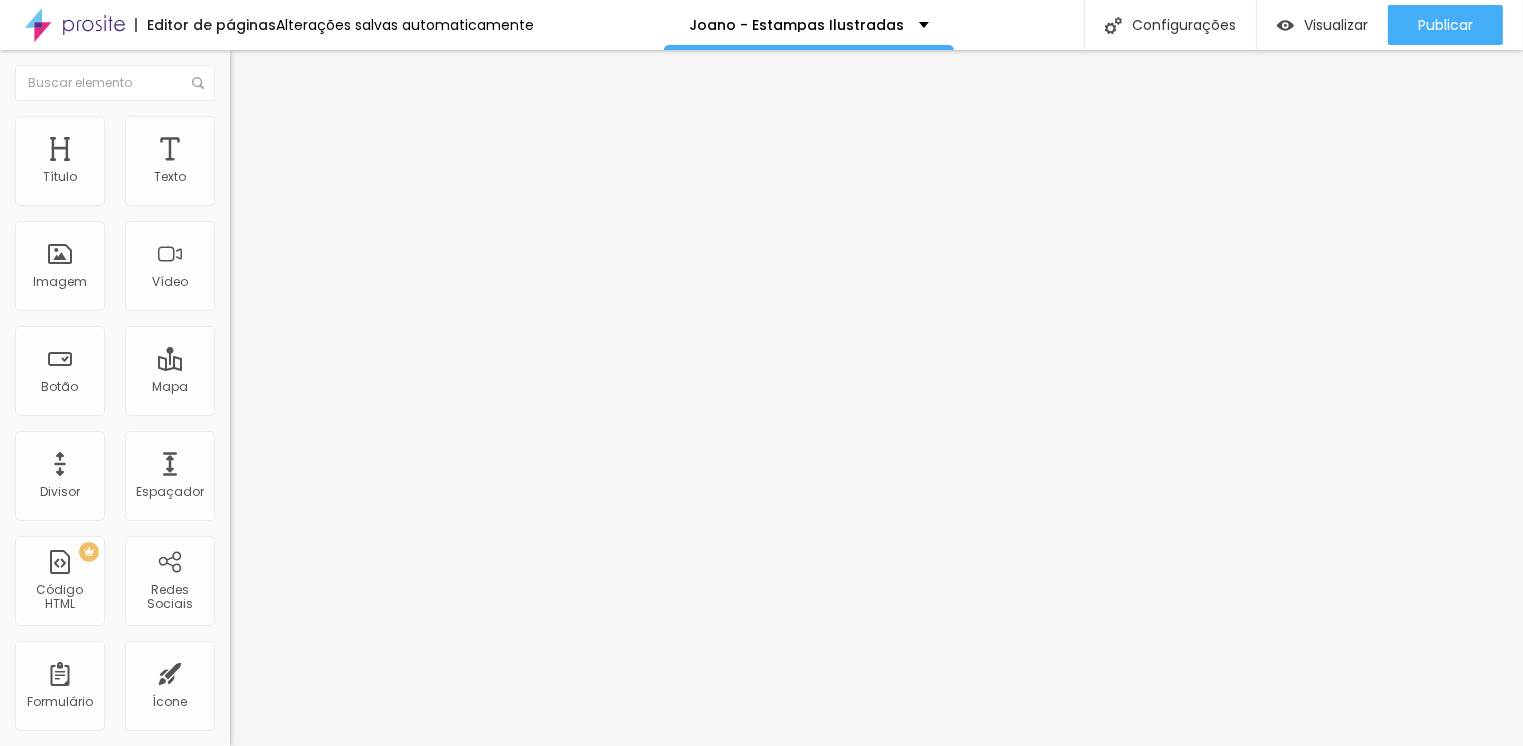 scroll, scrollTop: 0, scrollLeft: 8, axis: horizontal 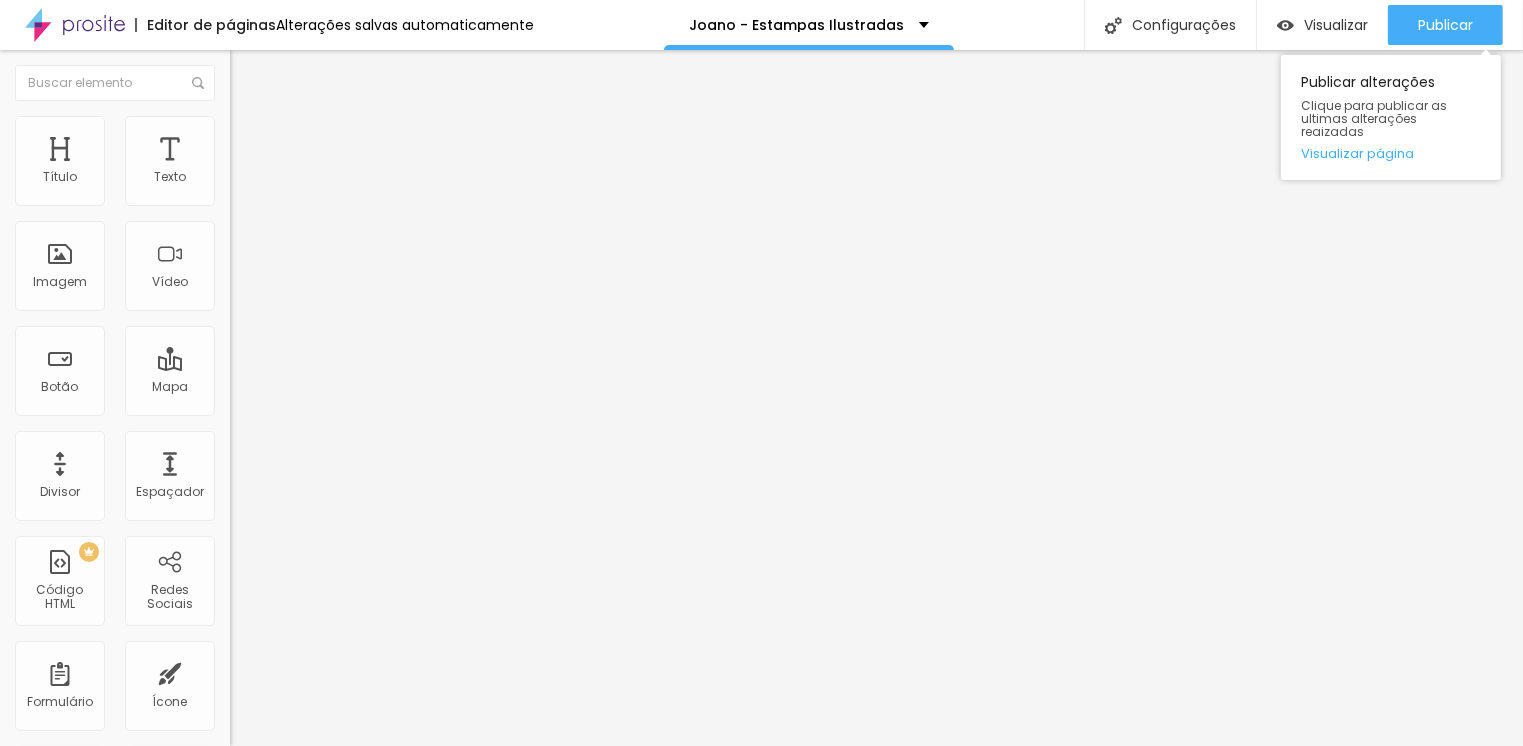 type on "https://youtu.be/cfGUmNbS0t4" 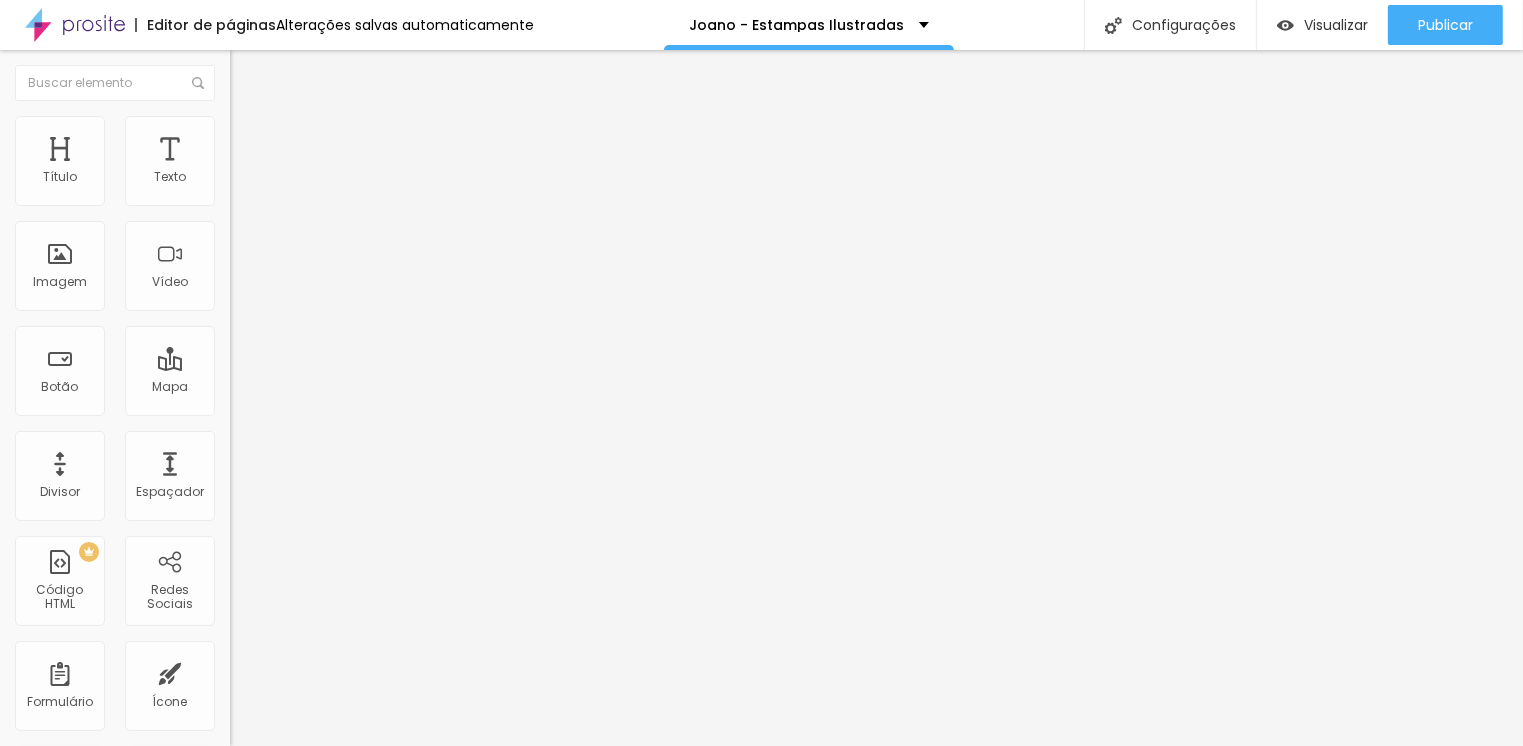 click on "https://wa.me/5591982923911?text=Olá,%20gostaria%20de%20comprar%20cards!" at bounding box center [350, 400] 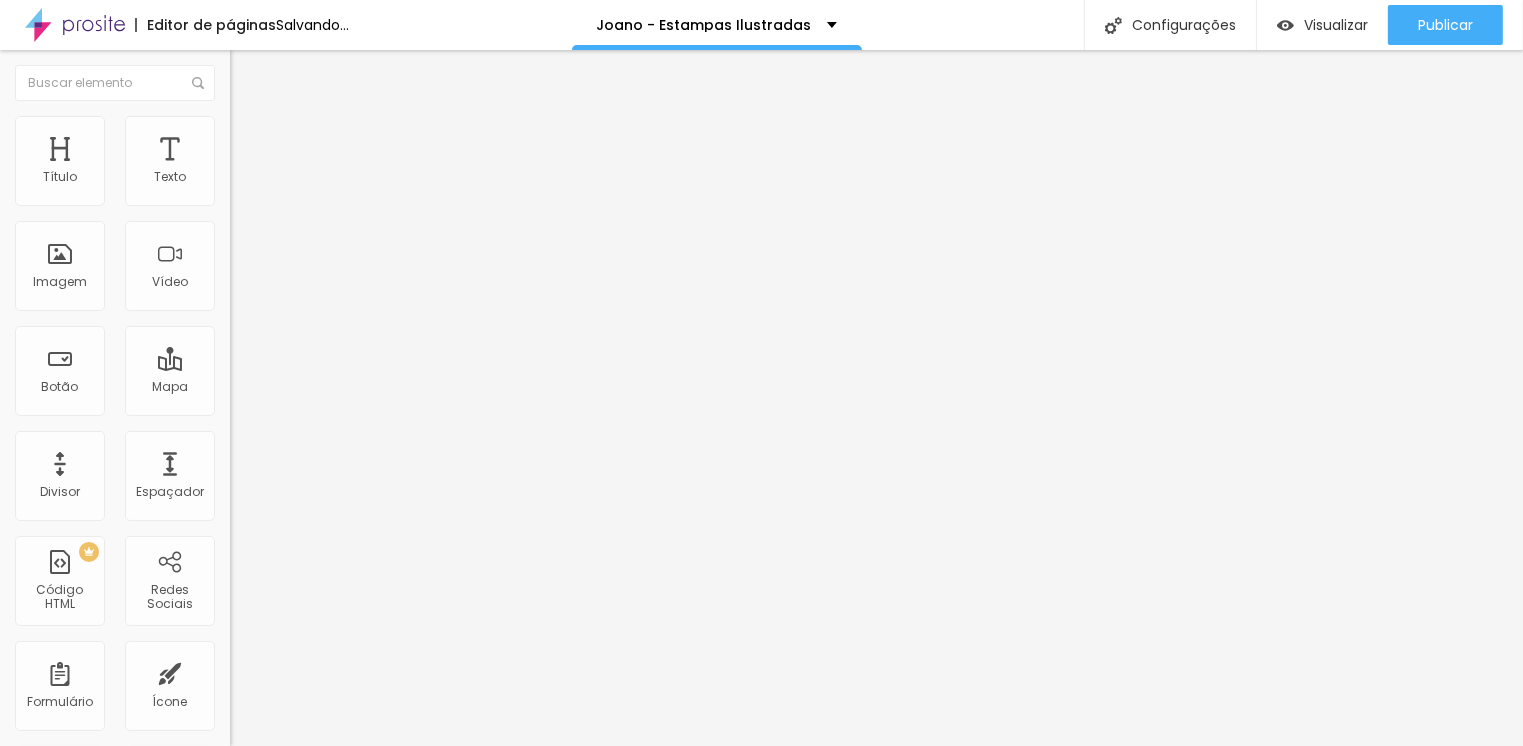 click on "Adicionar imagem" at bounding box center (294, 163) 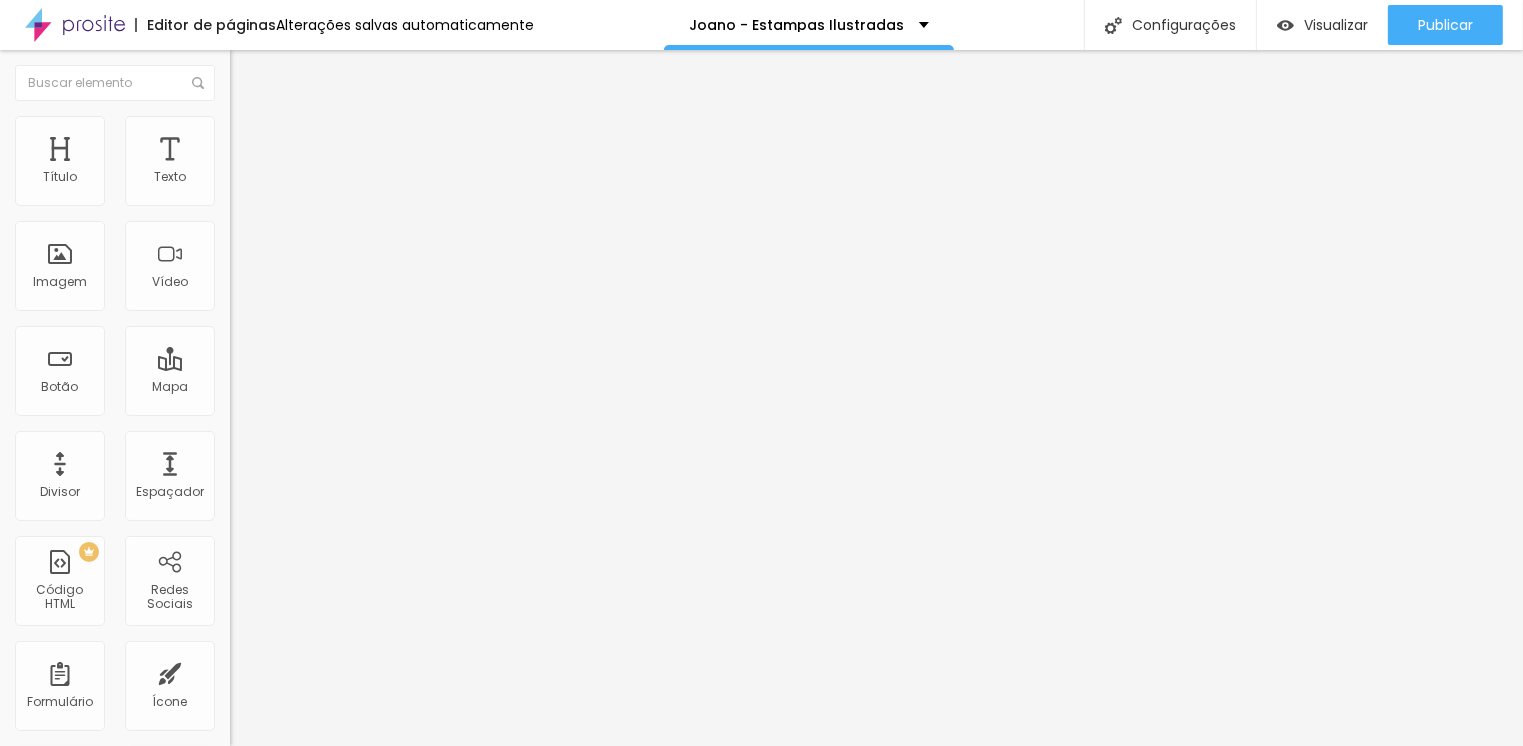 click at bounding box center (761, 885) 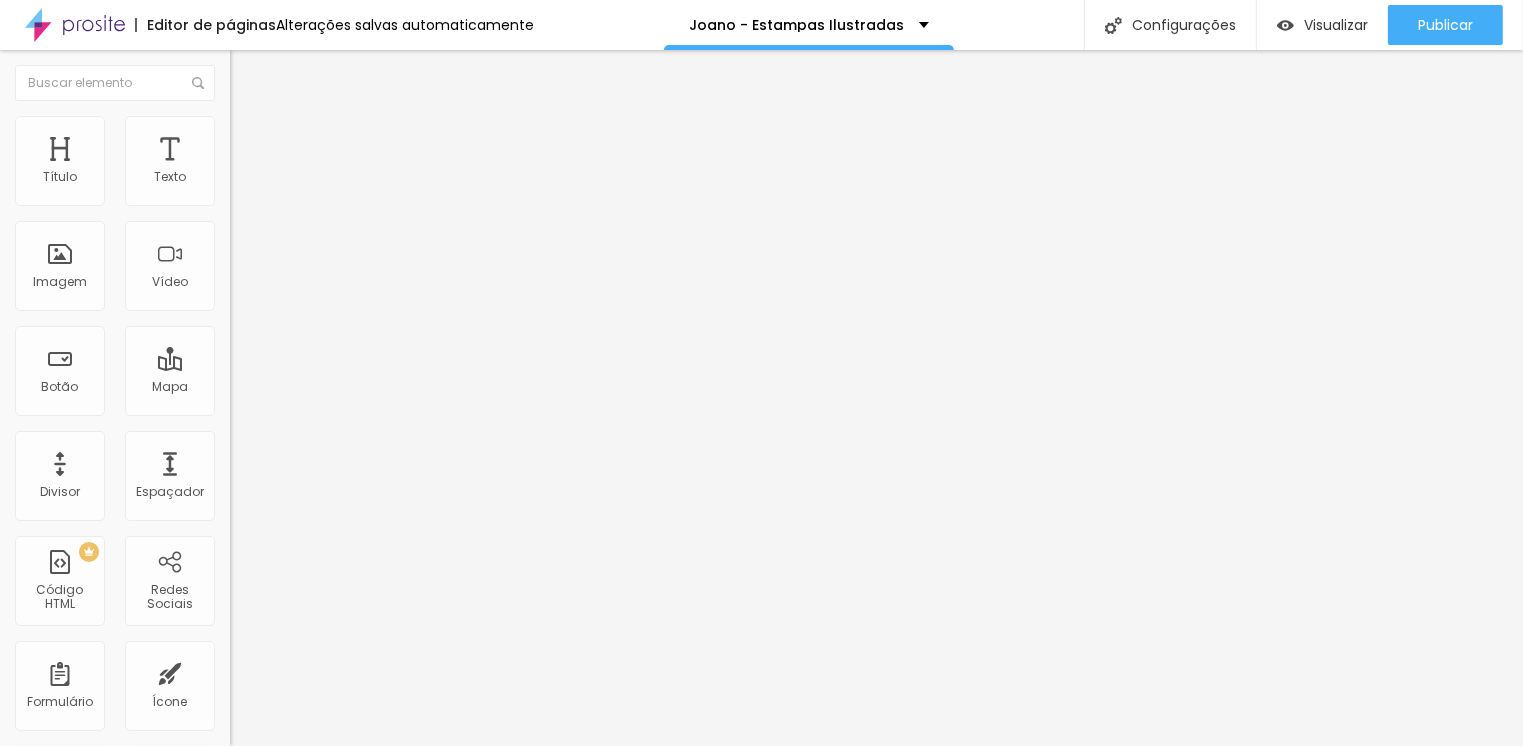 click at bounding box center [253, 73] 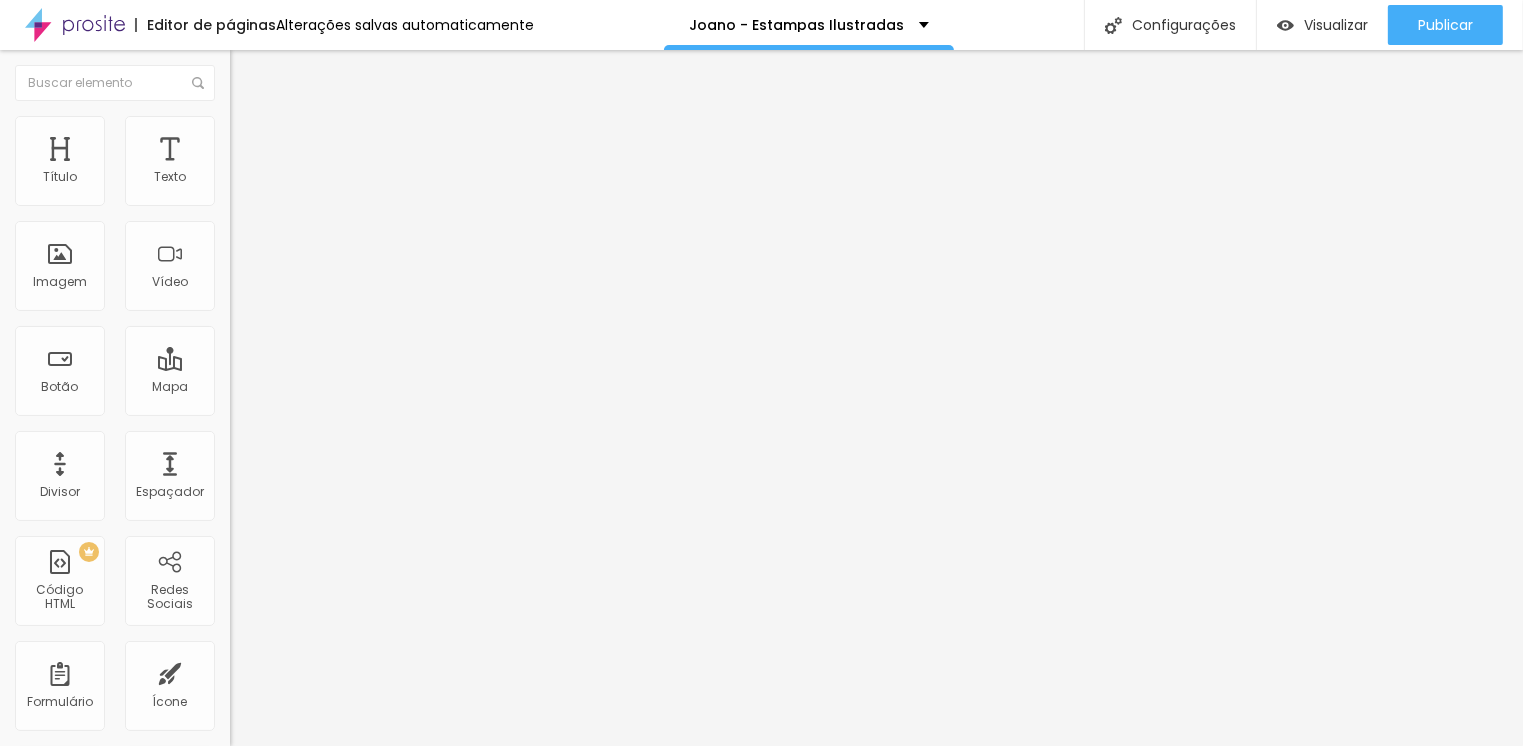 click on "Adicionar imagem" at bounding box center [294, 163] 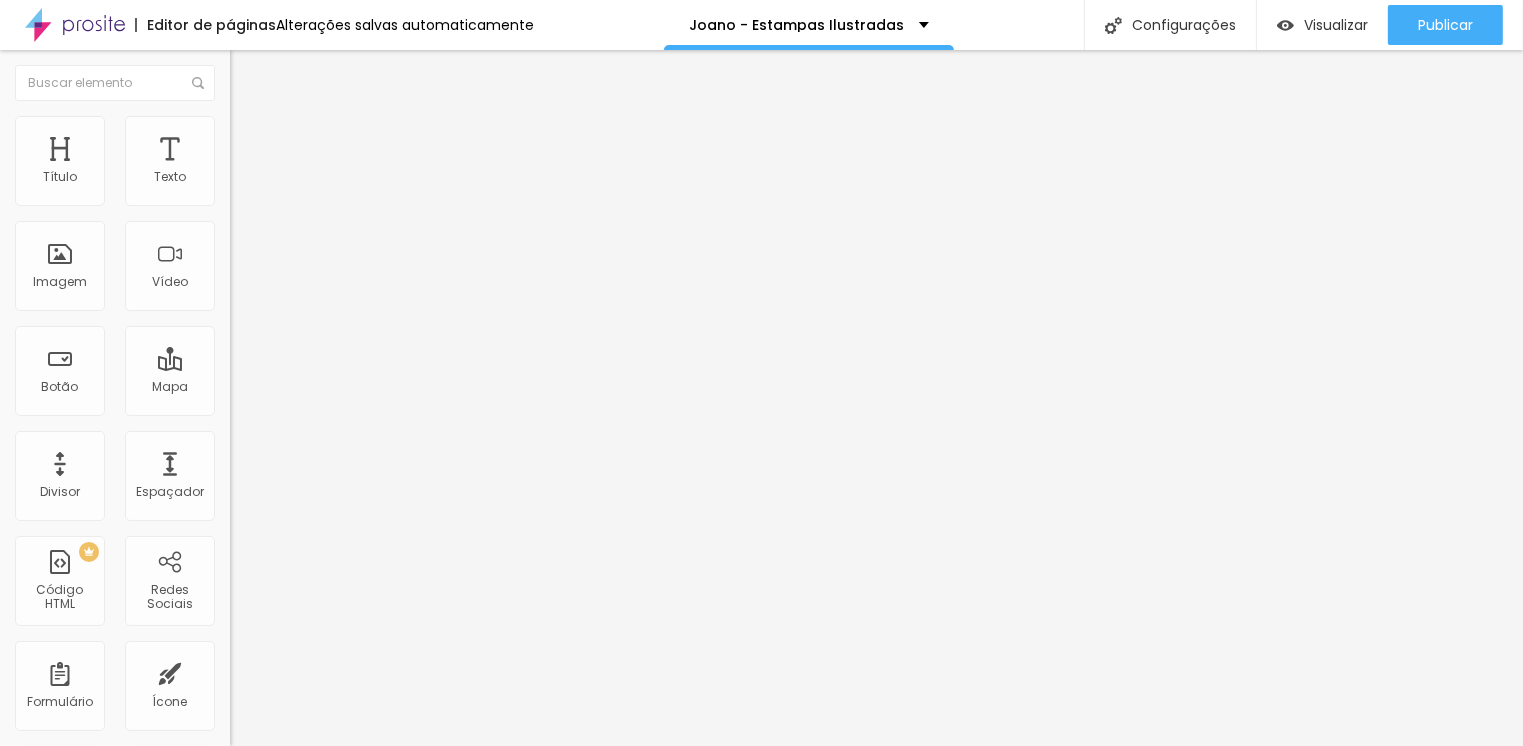 click at bounding box center (761, 873) 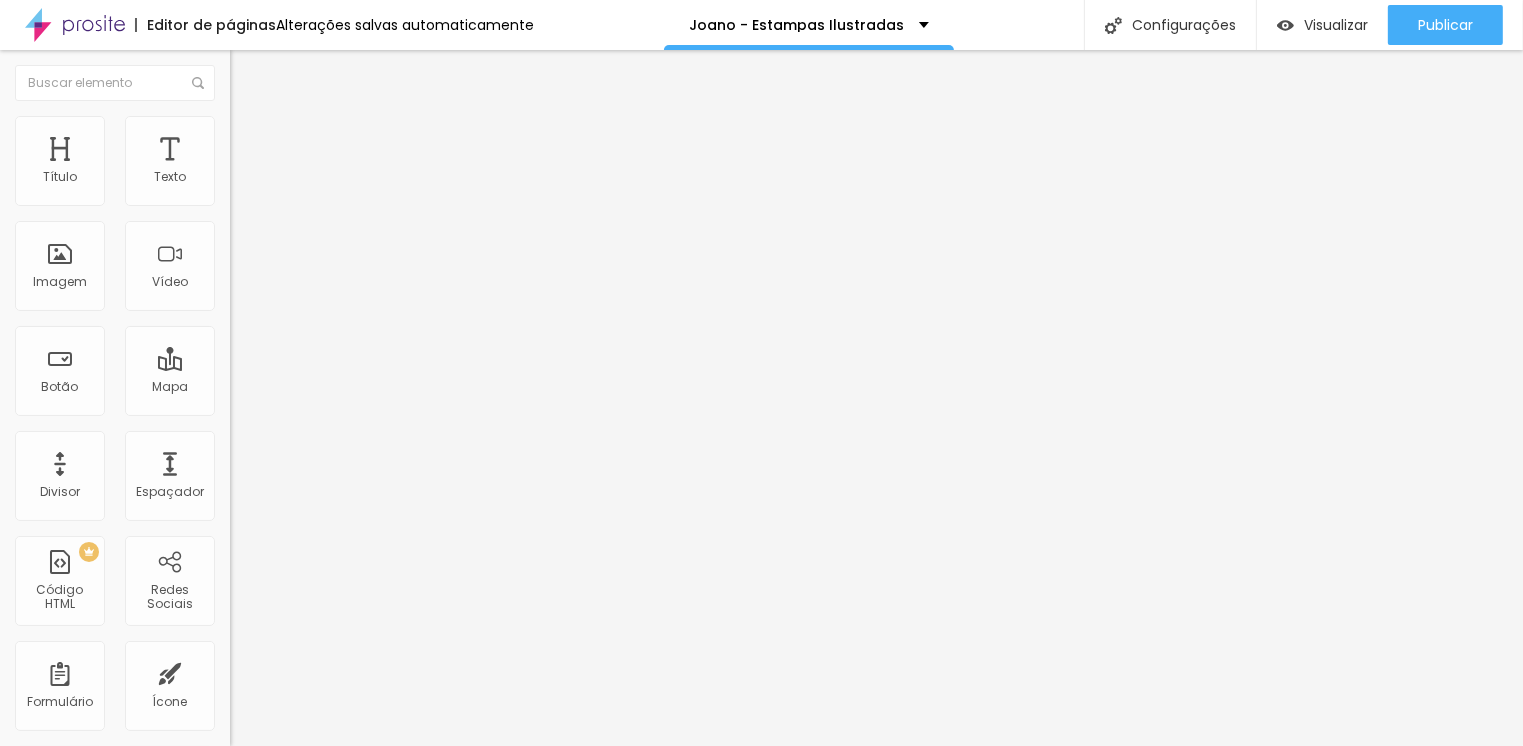 drag, startPoint x: 108, startPoint y: 533, endPoint x: 0, endPoint y: 522, distance: 108.55874 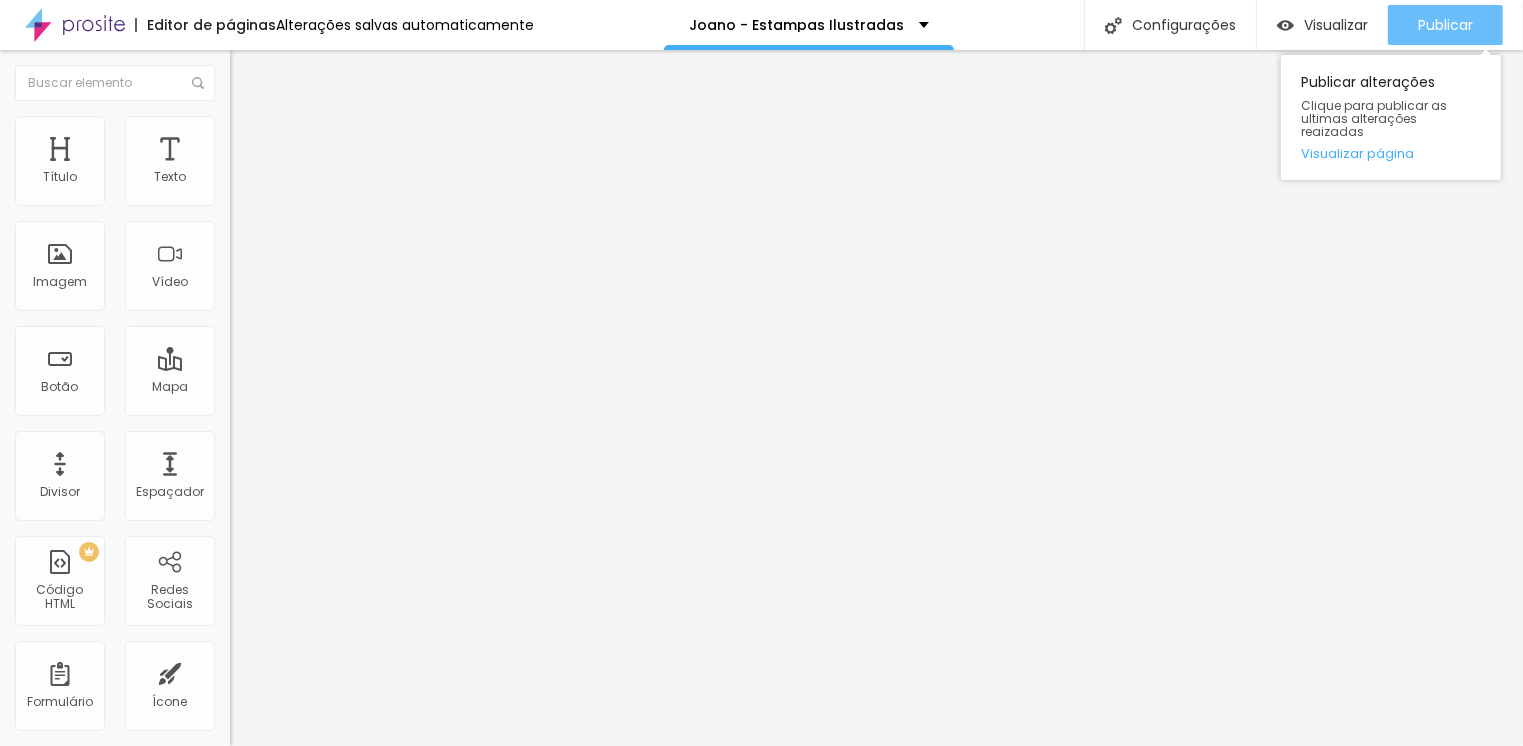 click on "Publicar" at bounding box center (1445, 25) 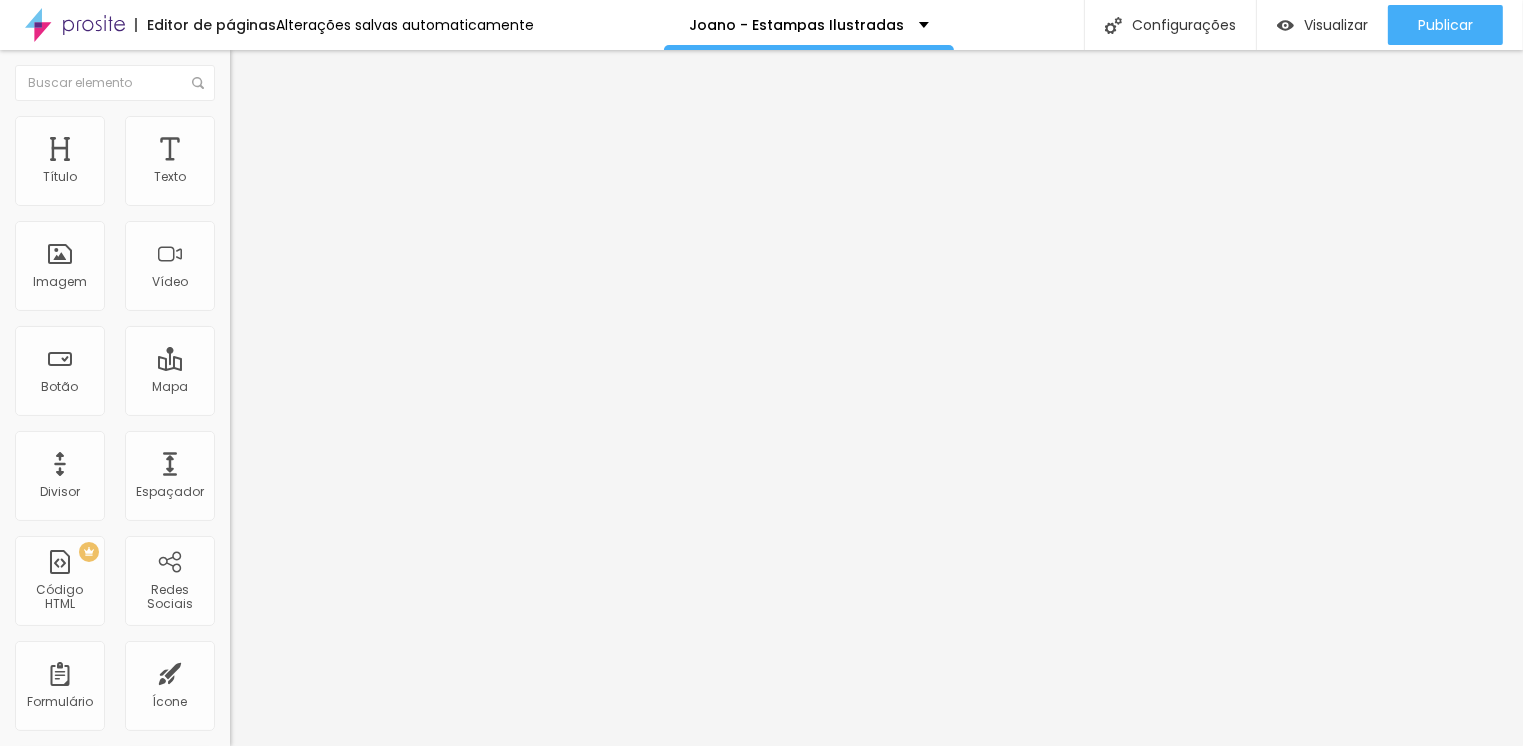drag, startPoint x: 90, startPoint y: 542, endPoint x: 0, endPoint y: 538, distance: 90.088844 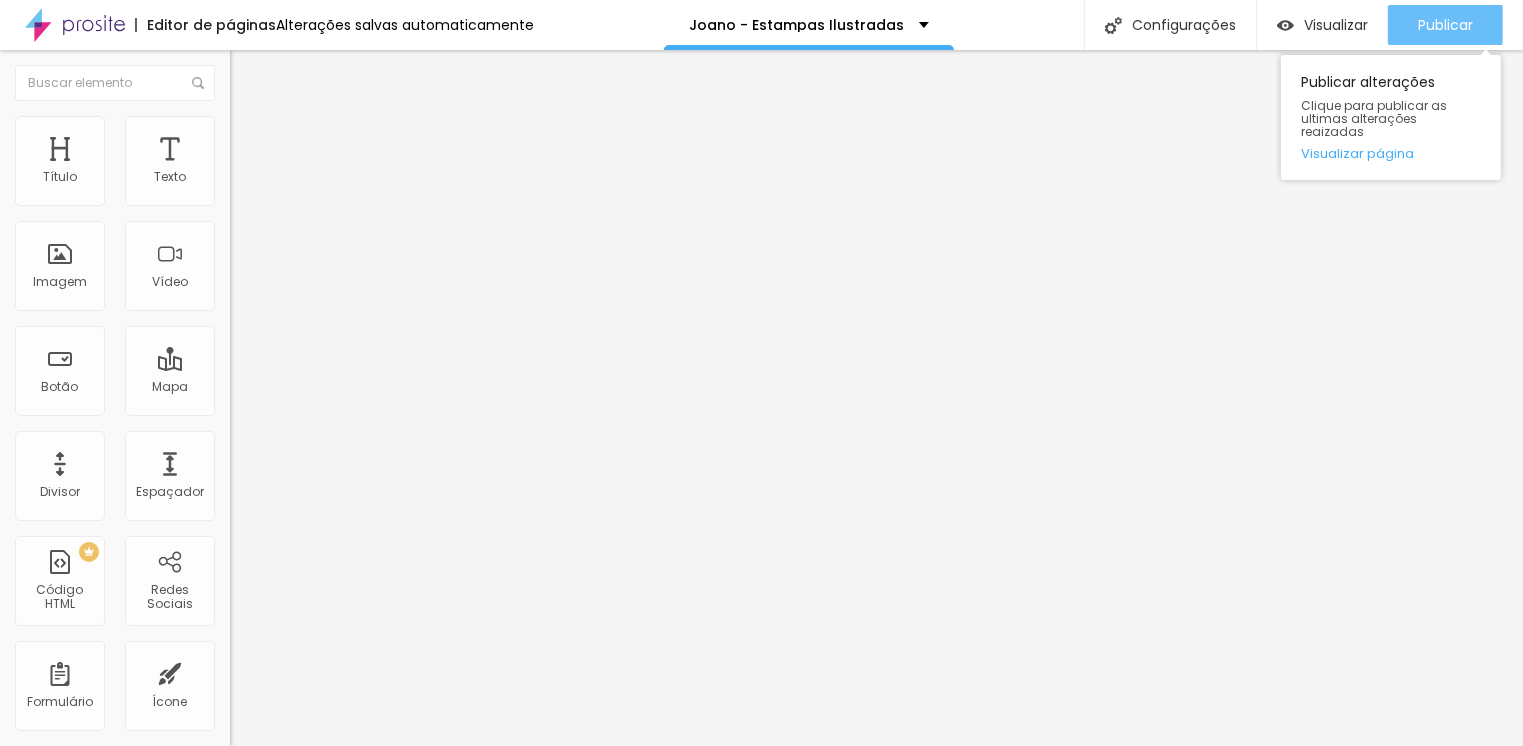 type on "www.edmeneto.com.br/comprejoano" 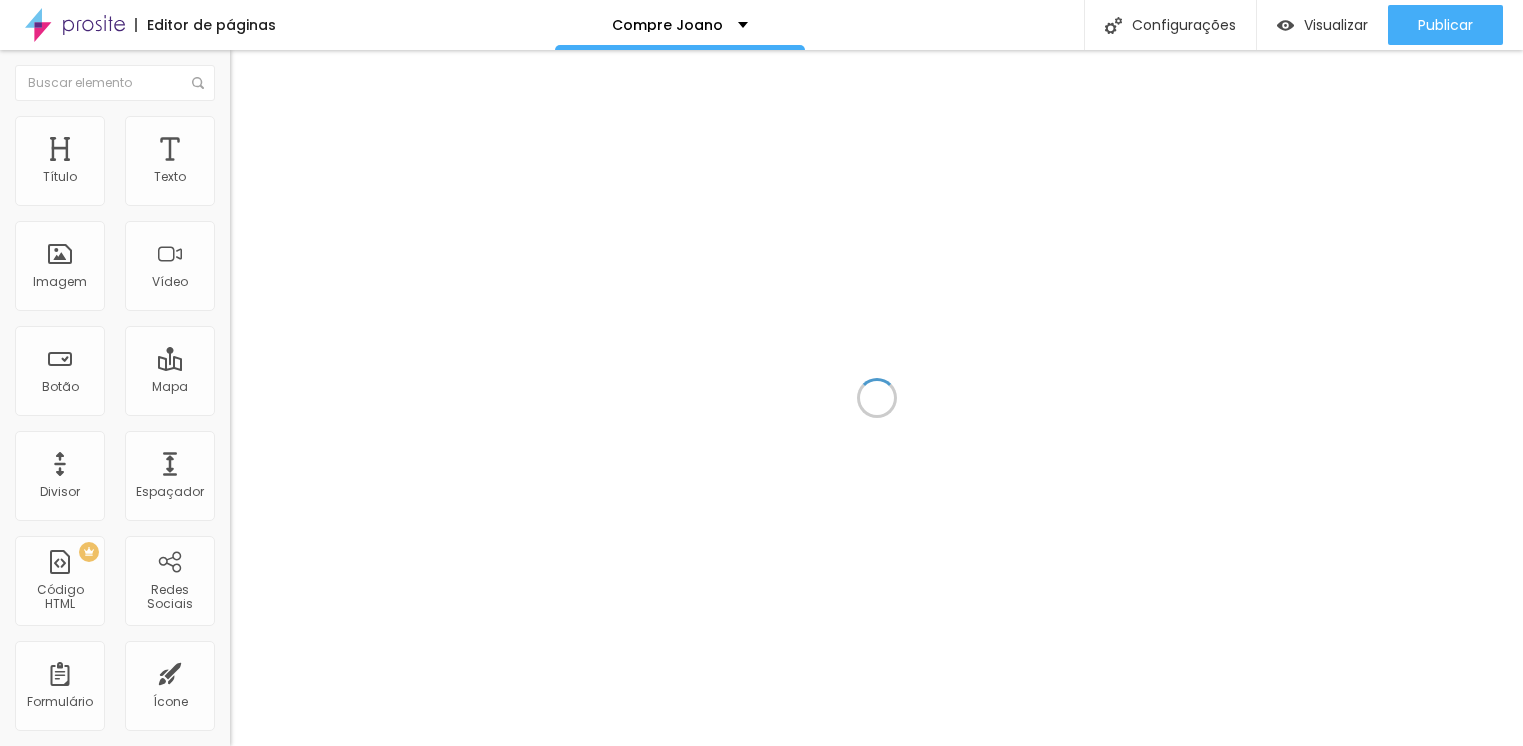 scroll, scrollTop: 0, scrollLeft: 0, axis: both 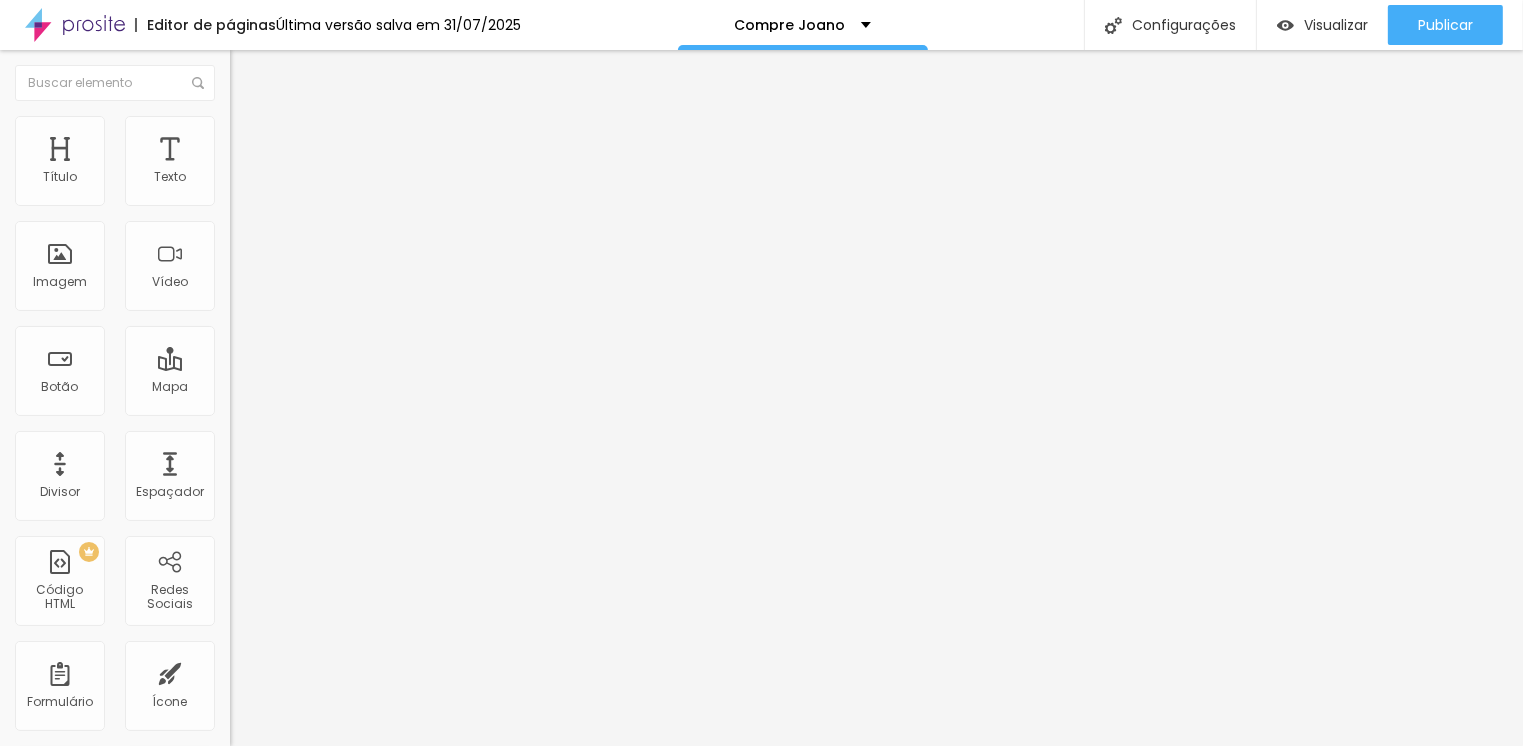 drag, startPoint x: 94, startPoint y: 541, endPoint x: 0, endPoint y: 537, distance: 94.08507 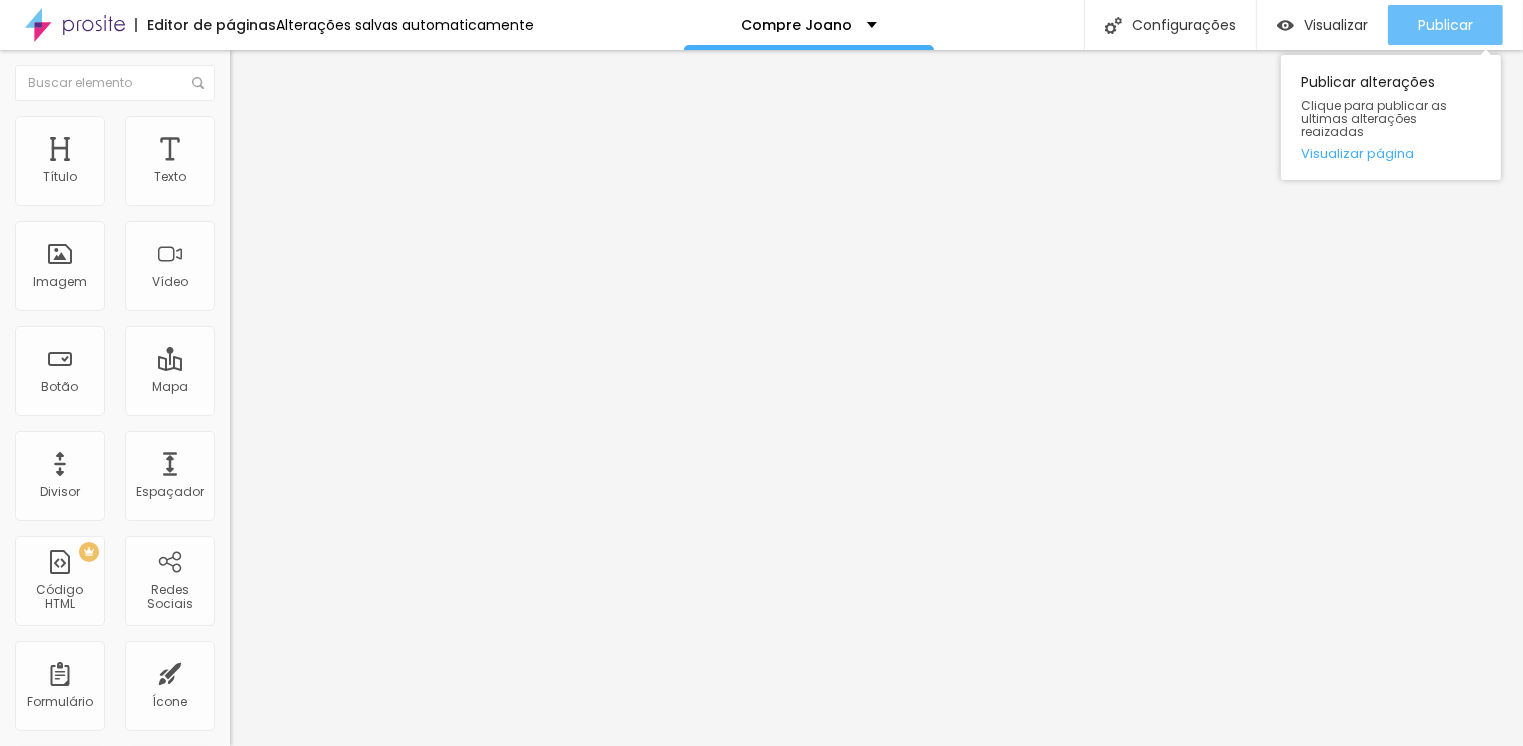 click on "Publicar" at bounding box center [1445, 25] 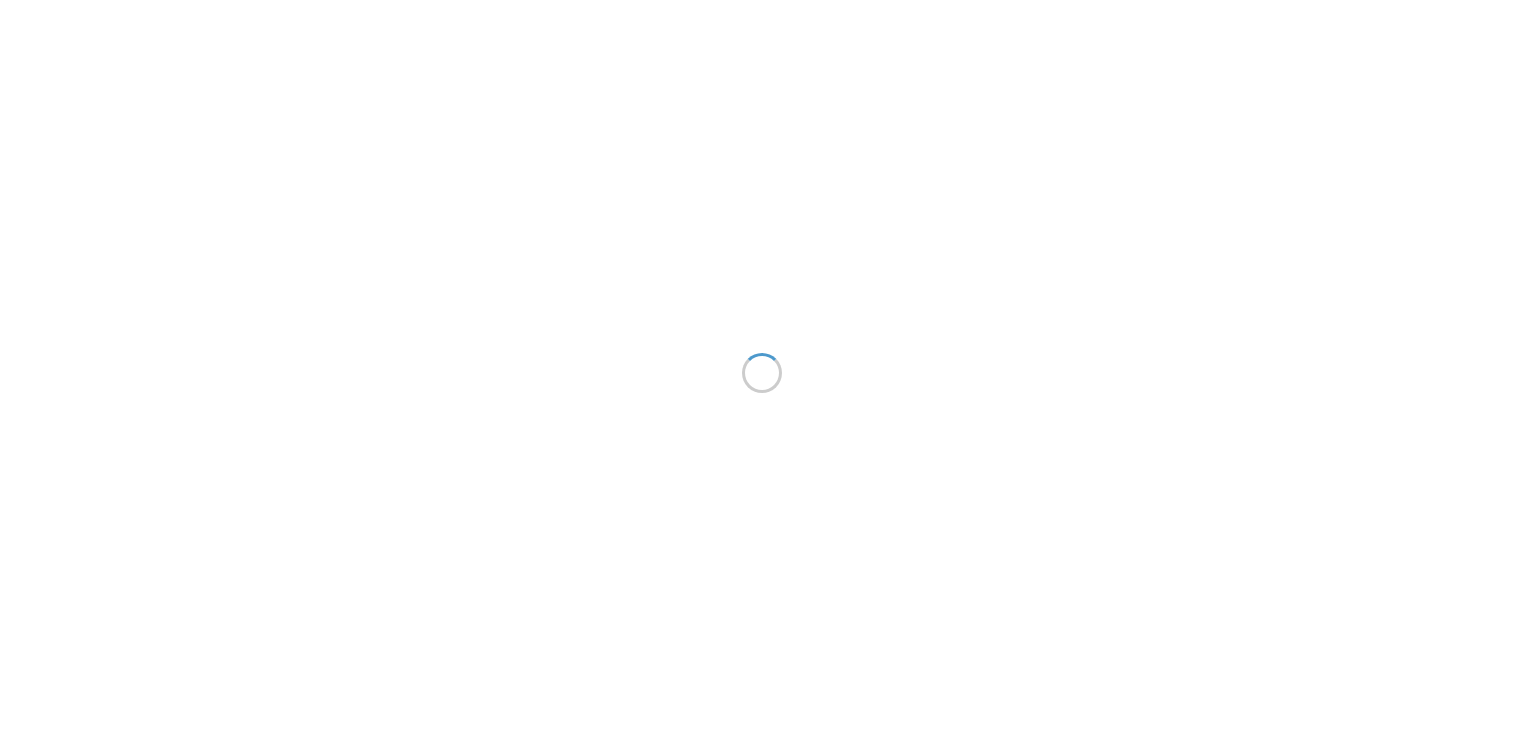 scroll, scrollTop: 0, scrollLeft: 0, axis: both 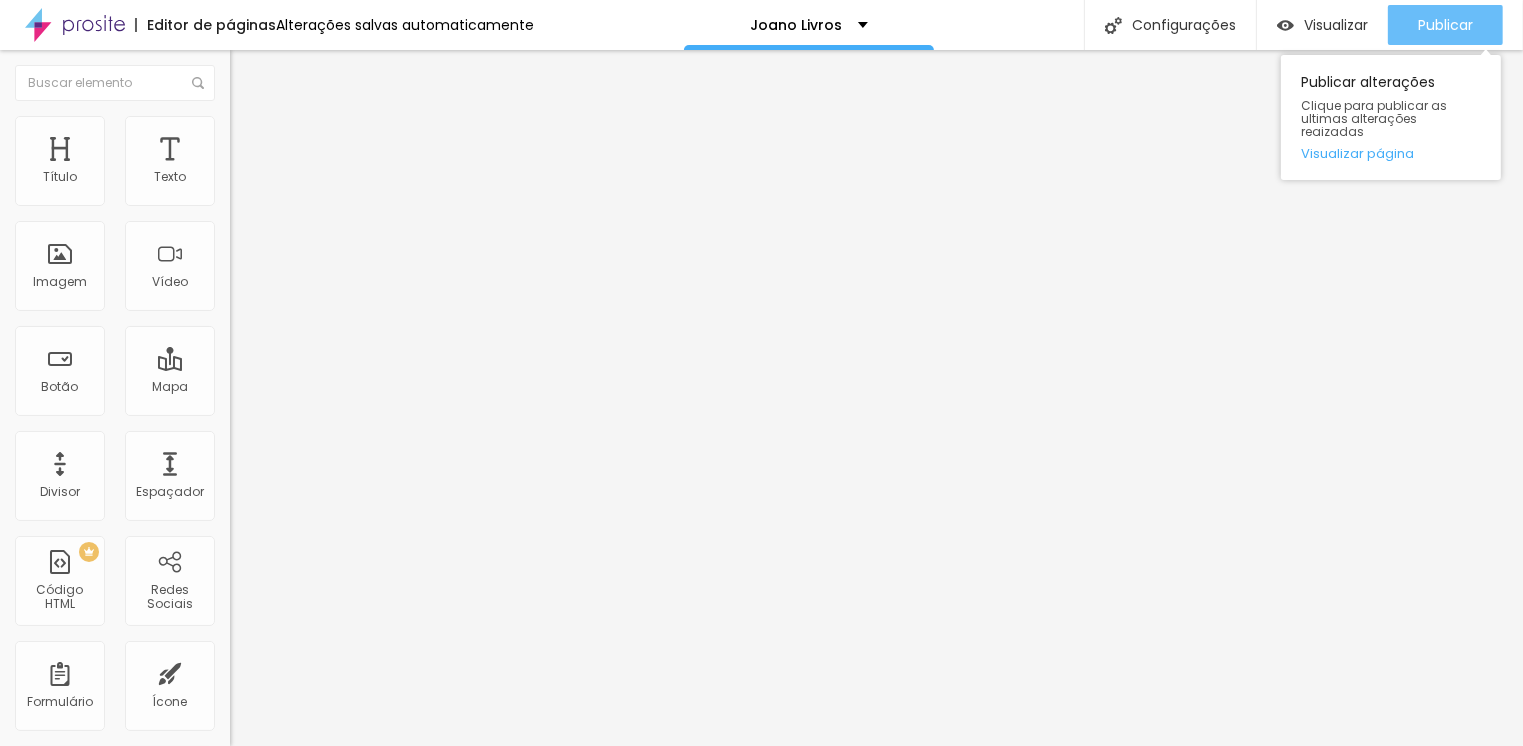 click on "Publicar" at bounding box center [1445, 25] 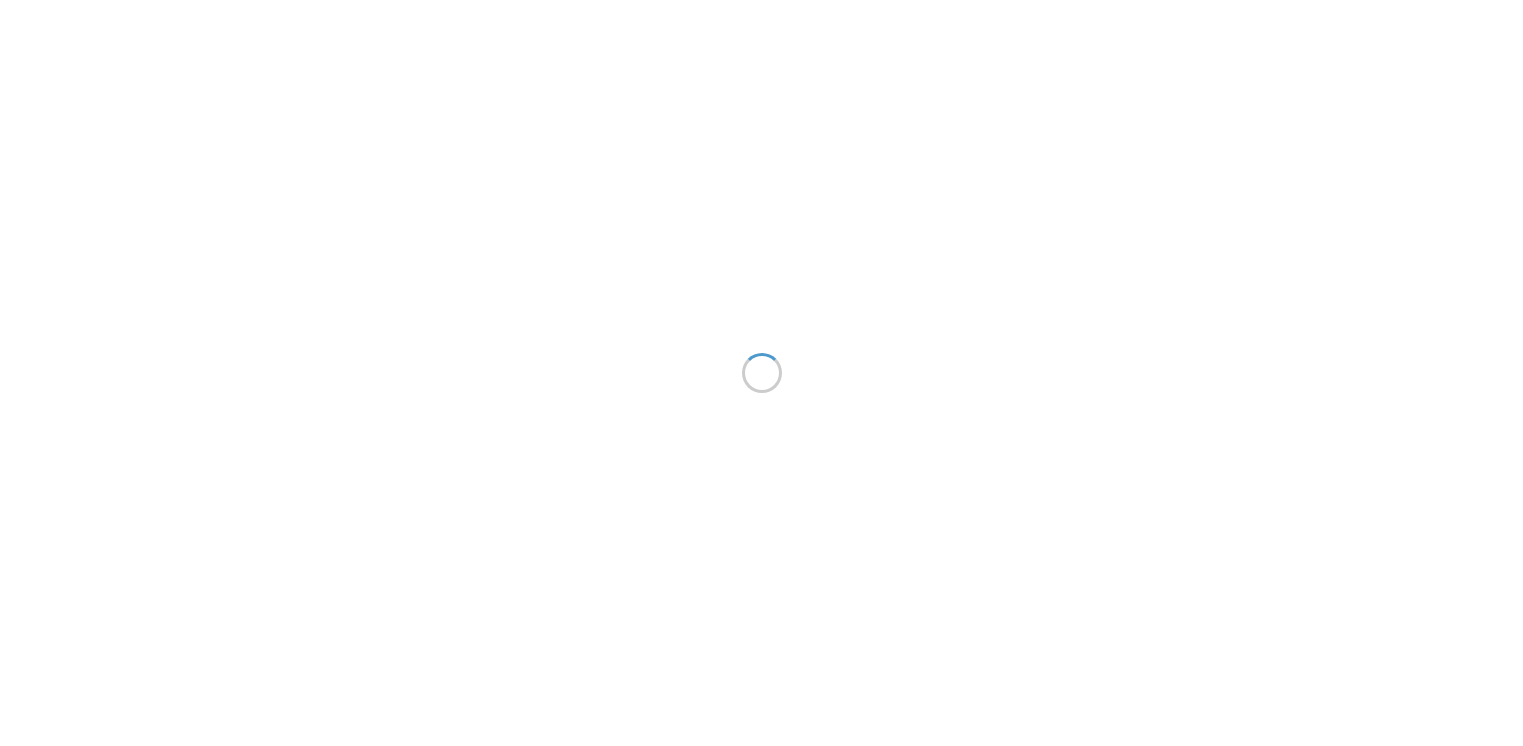 scroll, scrollTop: 0, scrollLeft: 0, axis: both 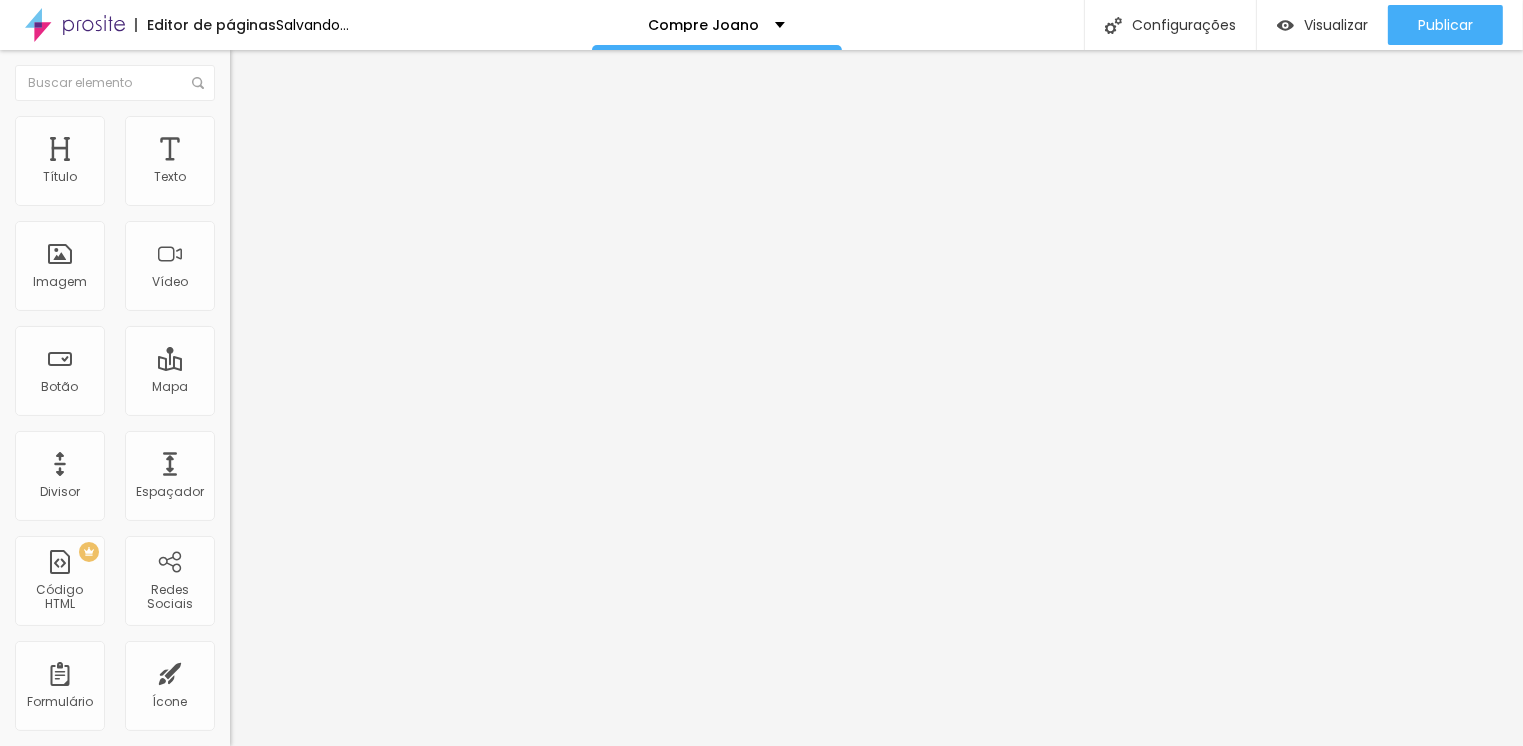 click on "www.edmeneto.com.br/joano-livros-2" at bounding box center (350, 400) 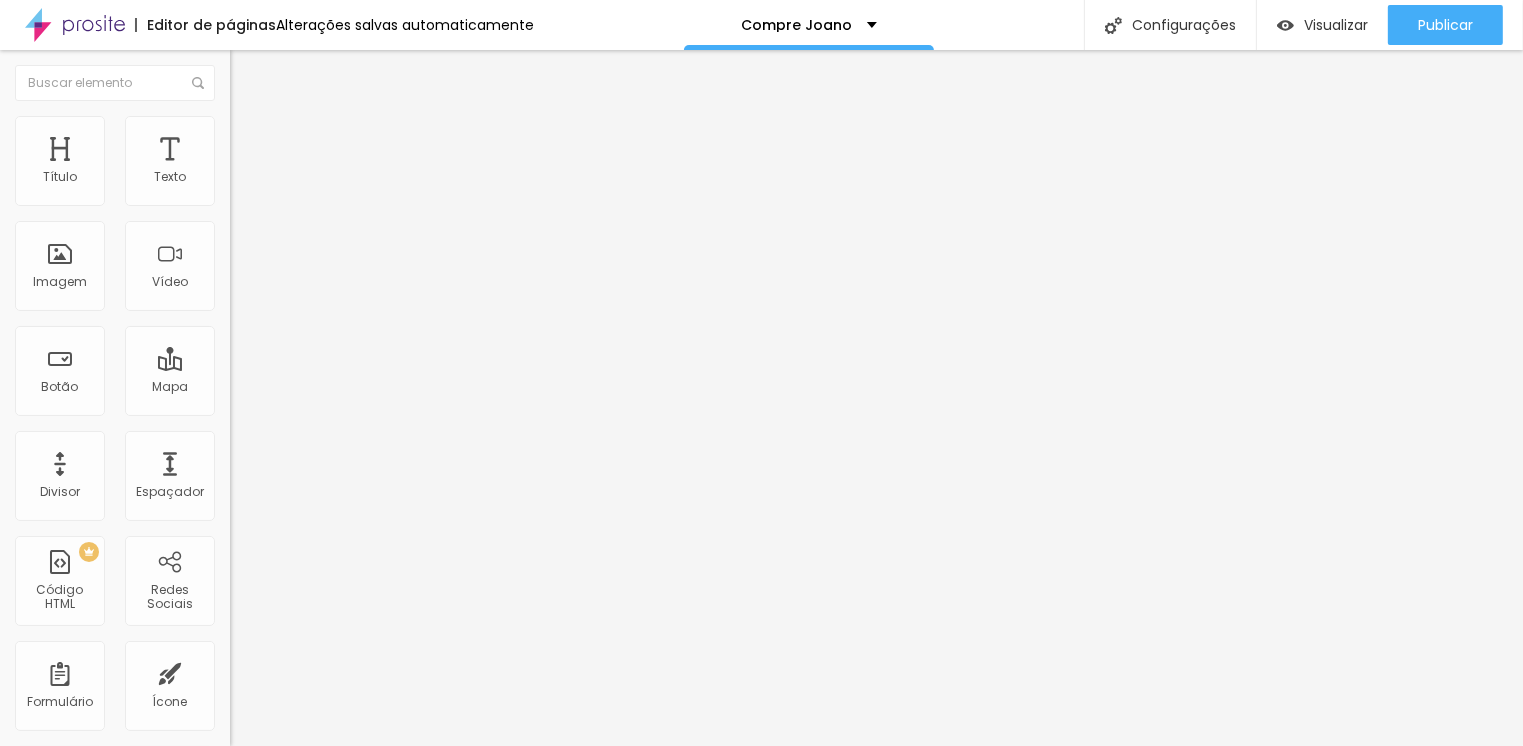 scroll, scrollTop: 0, scrollLeft: 52, axis: horizontal 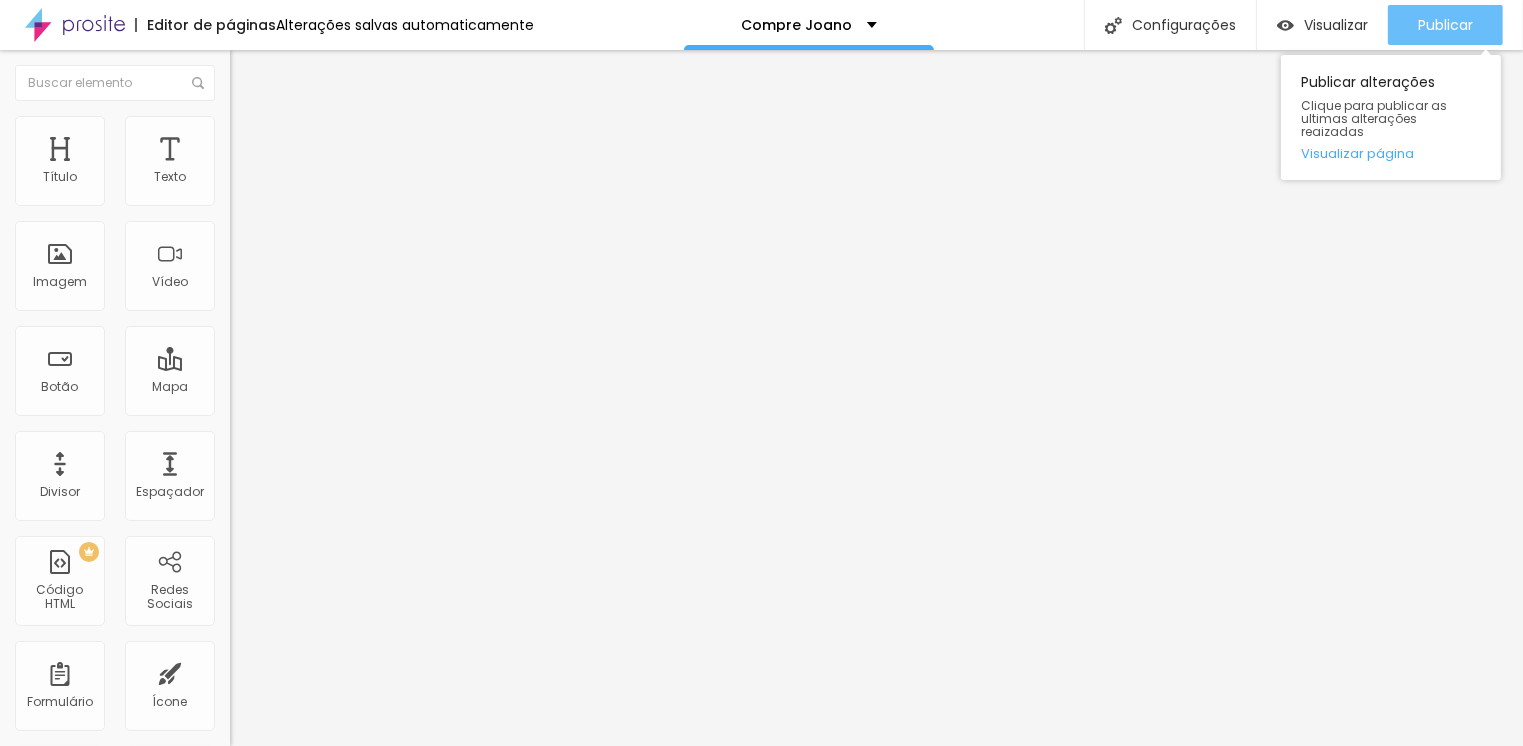 click on "Publicar" at bounding box center [1445, 25] 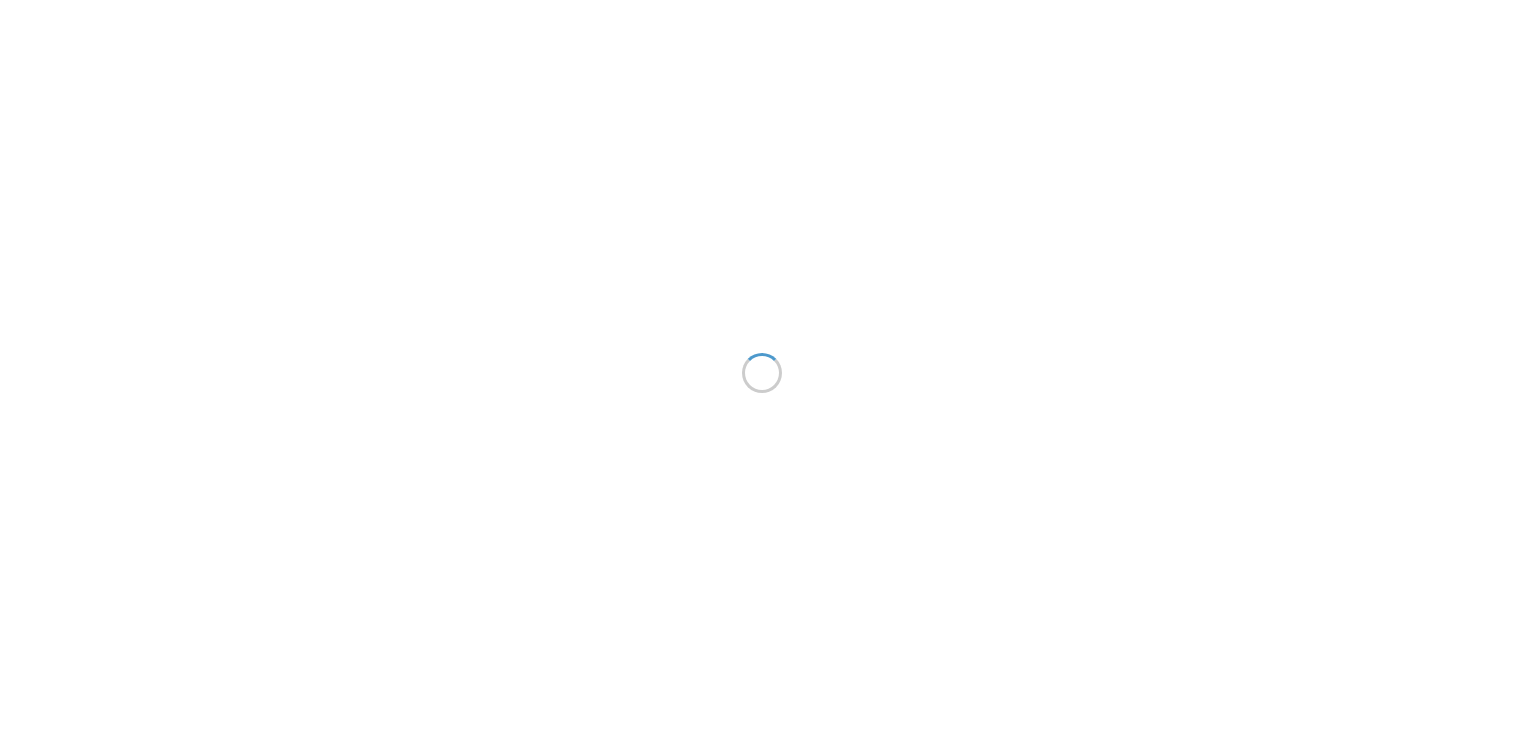 scroll, scrollTop: 0, scrollLeft: 0, axis: both 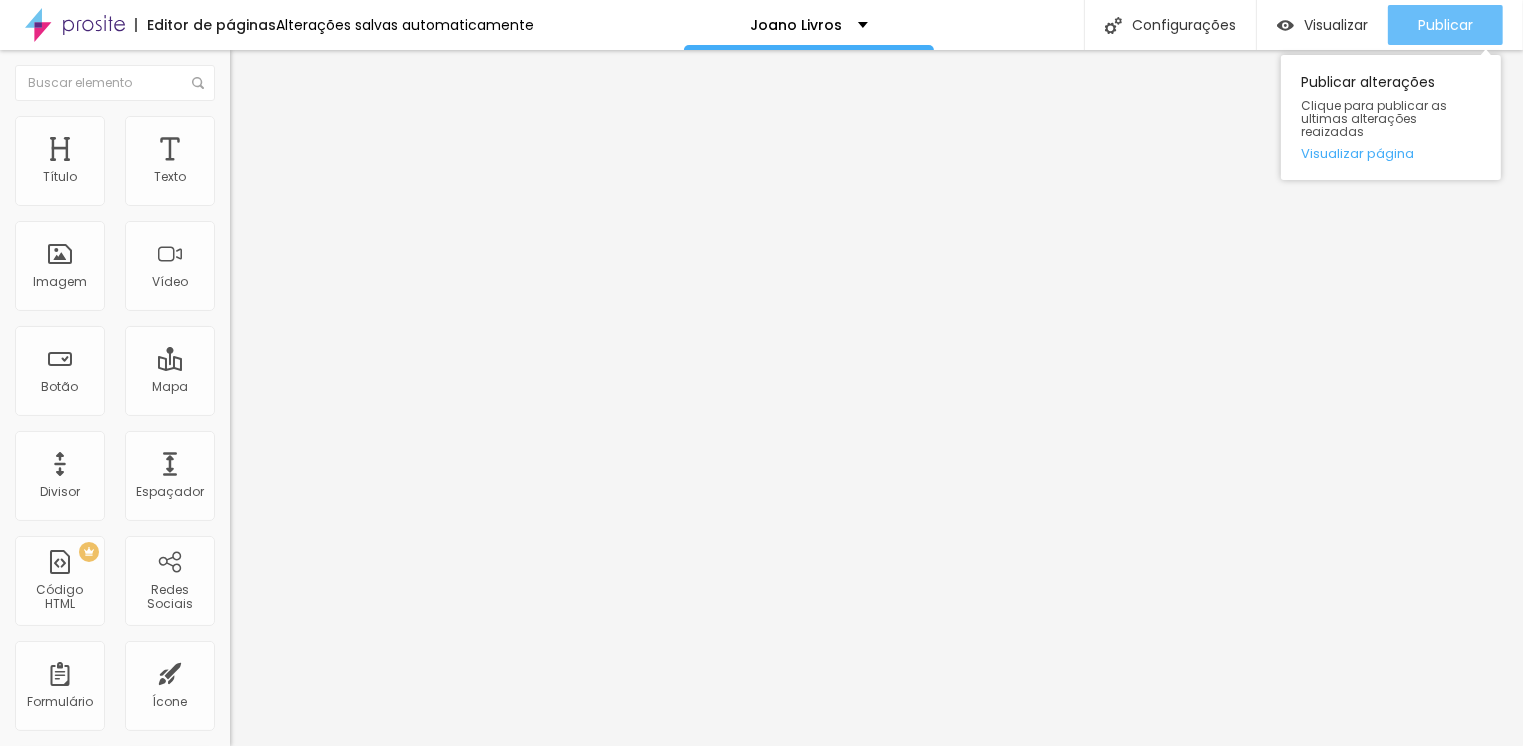 click on "Publicar" at bounding box center (1445, 25) 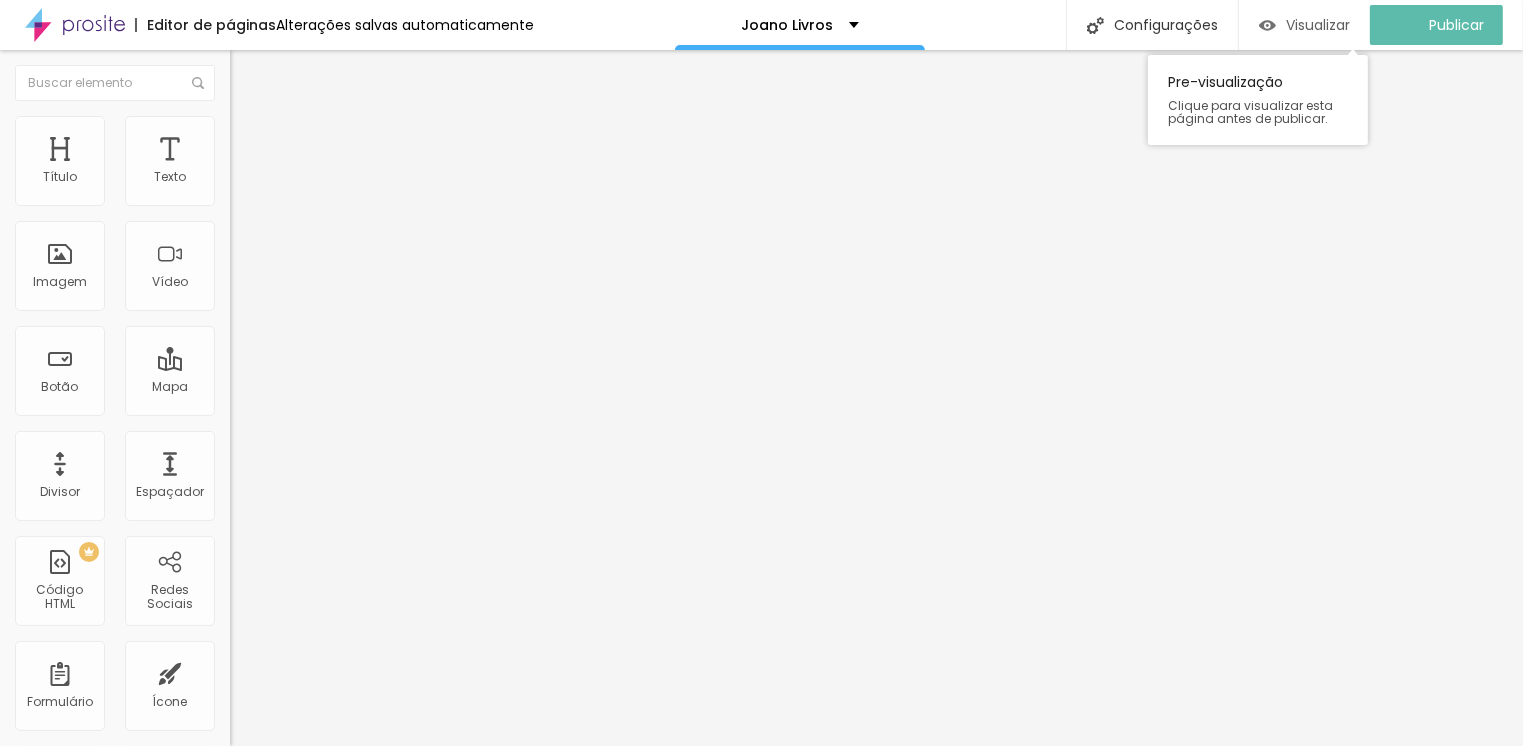 click on "Visualizar" at bounding box center [1304, 25] 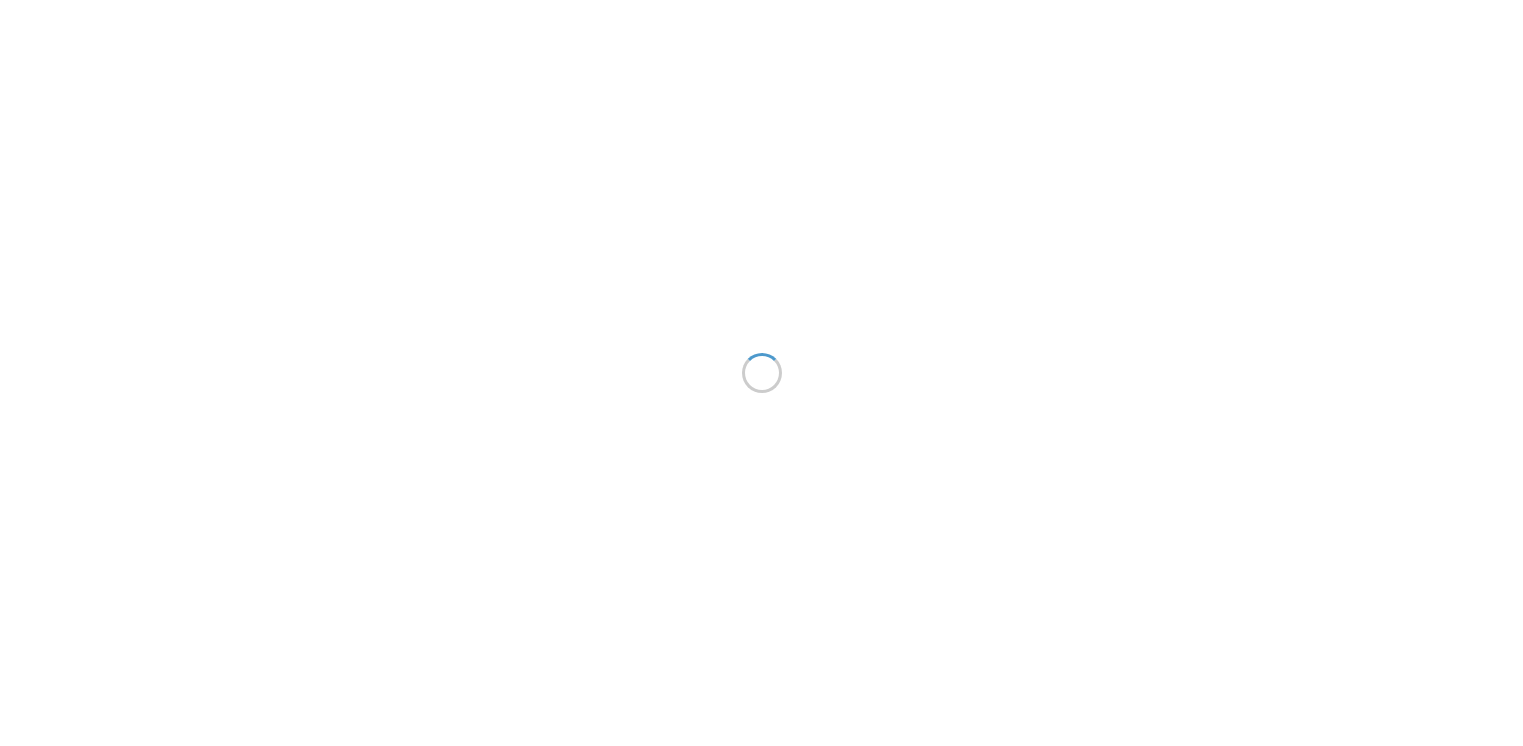 scroll, scrollTop: 0, scrollLeft: 0, axis: both 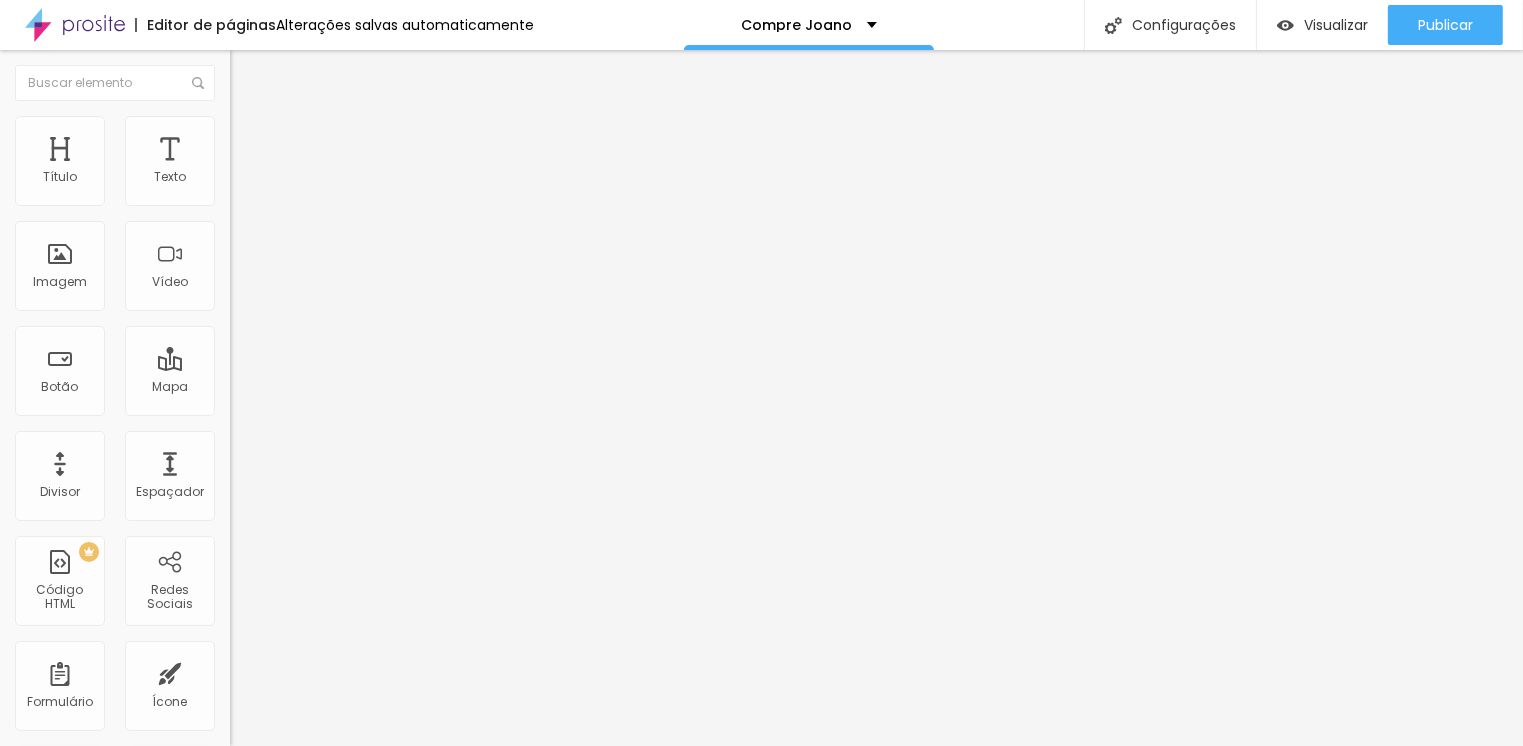 click on "www.edmeneto.com.br/joano-livros-2" at bounding box center (350, 400) 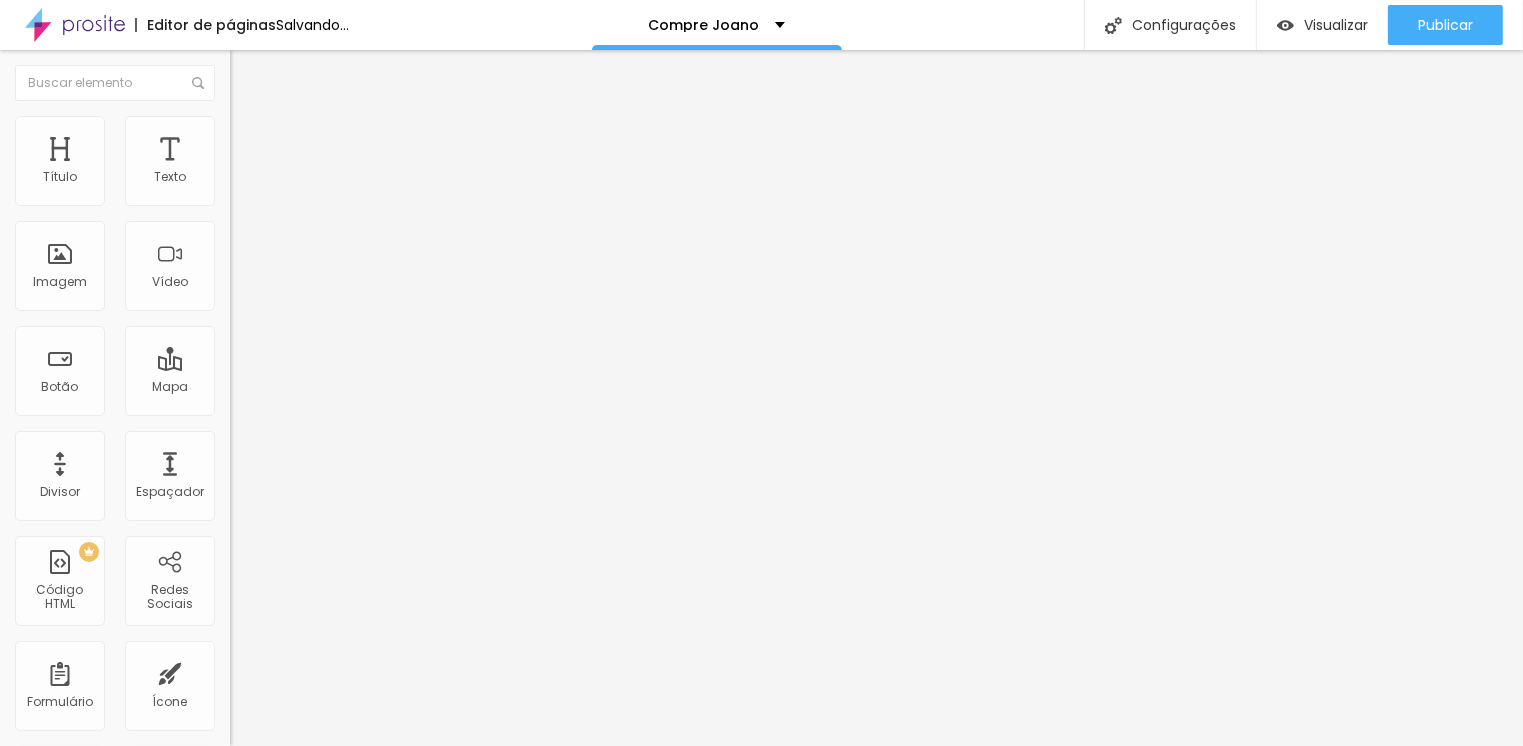 type on "2" 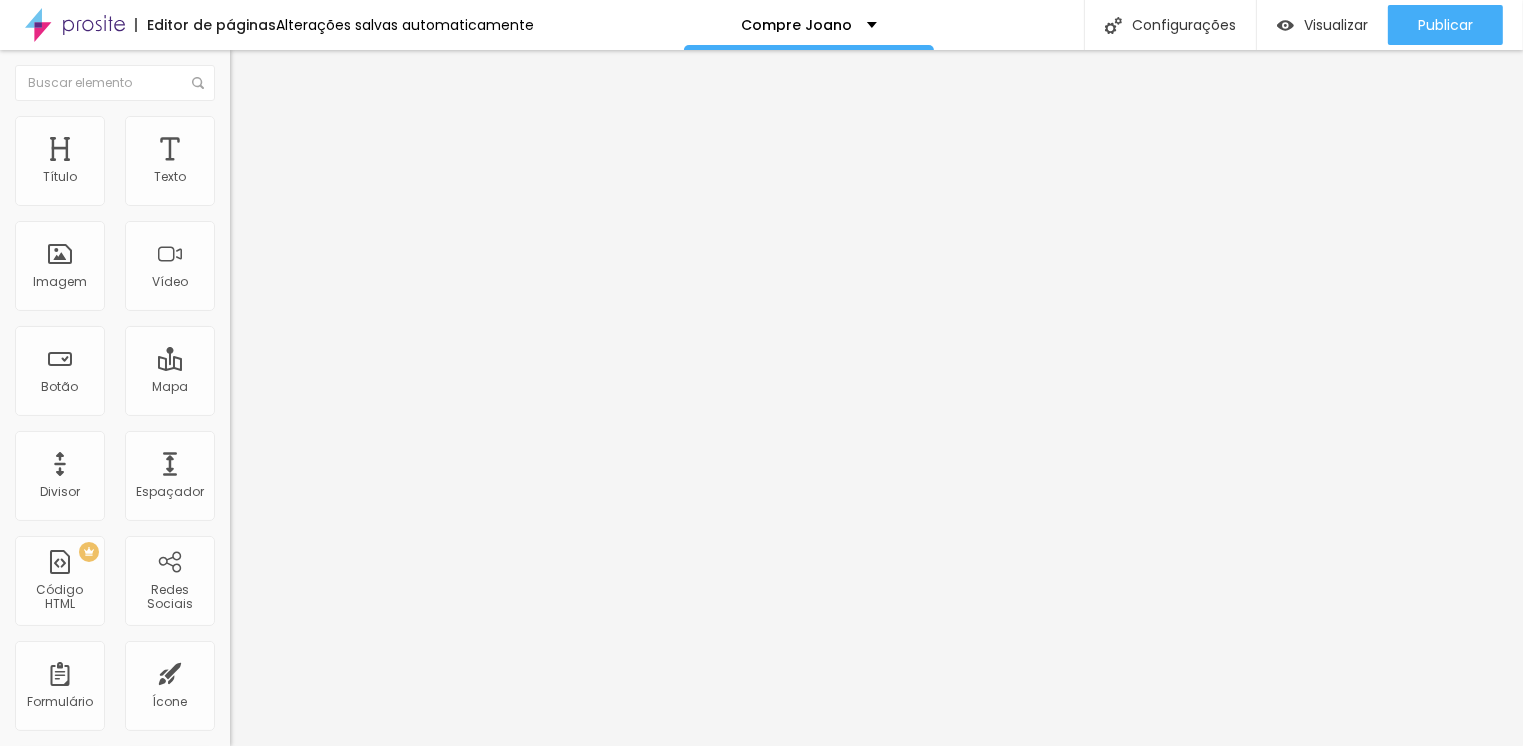 paste on "www.edmeneto.com.br/joano-livros" 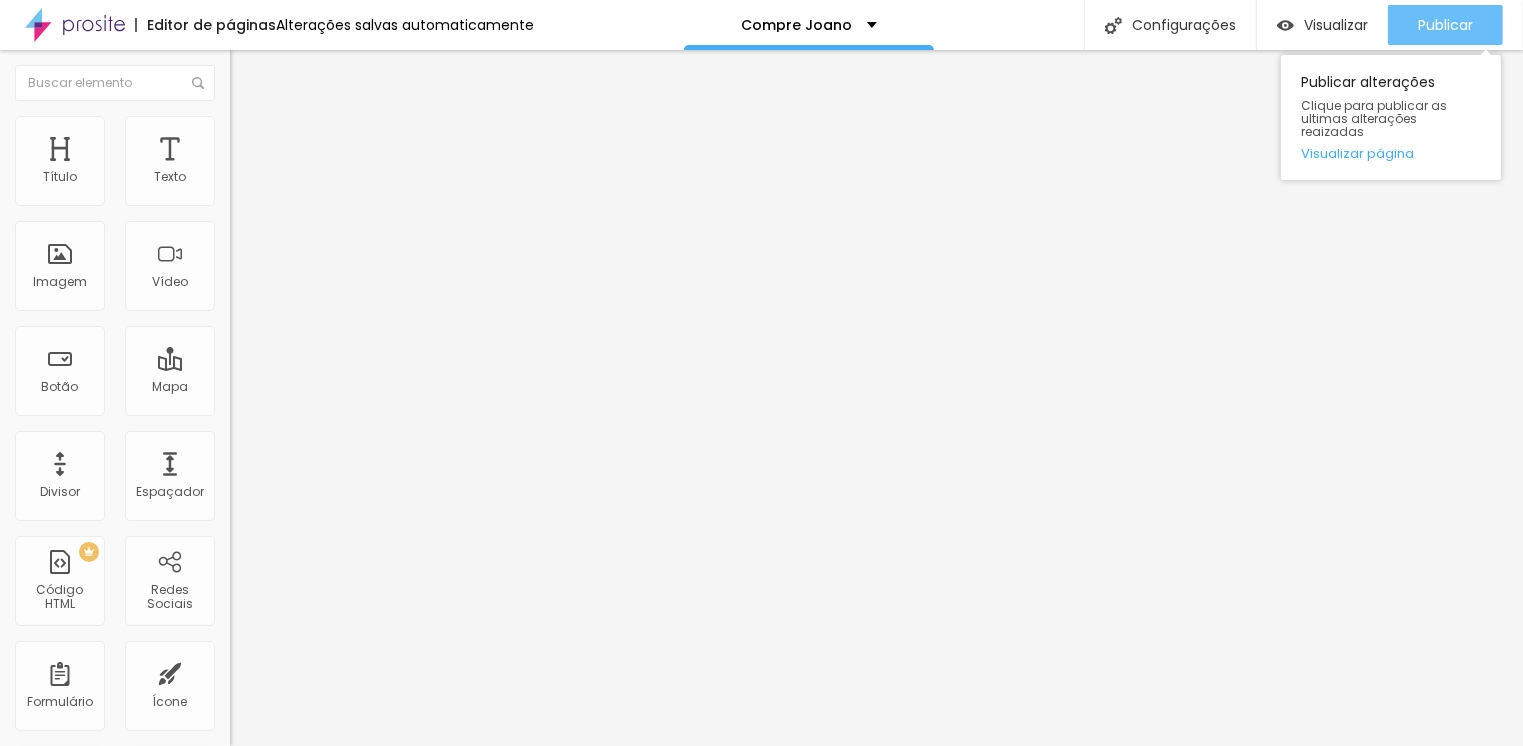 scroll, scrollTop: 0, scrollLeft: 0, axis: both 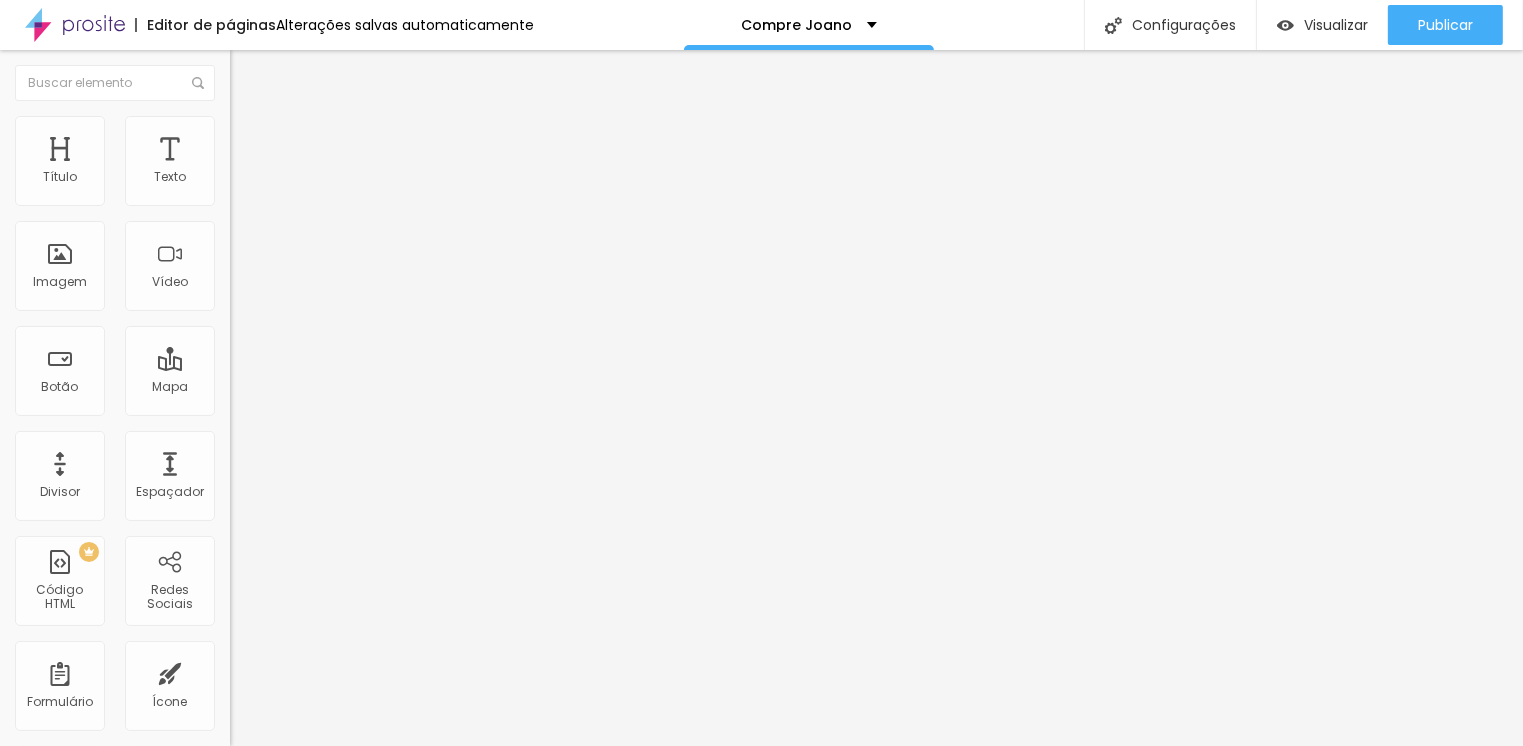 click on "www.edmeneto.com.br/joano-livros" at bounding box center [350, 400] 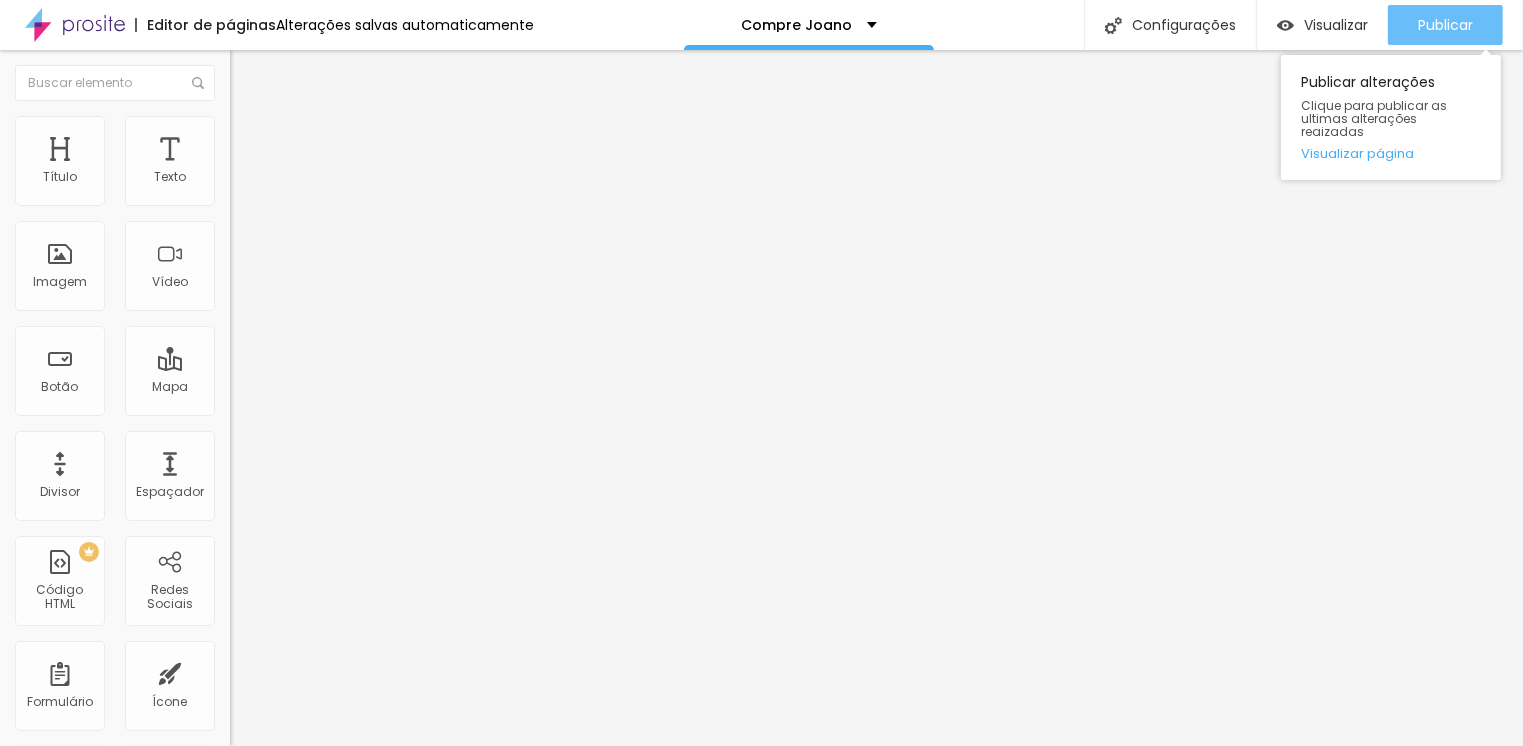 click on "Publicar" at bounding box center (1445, 25) 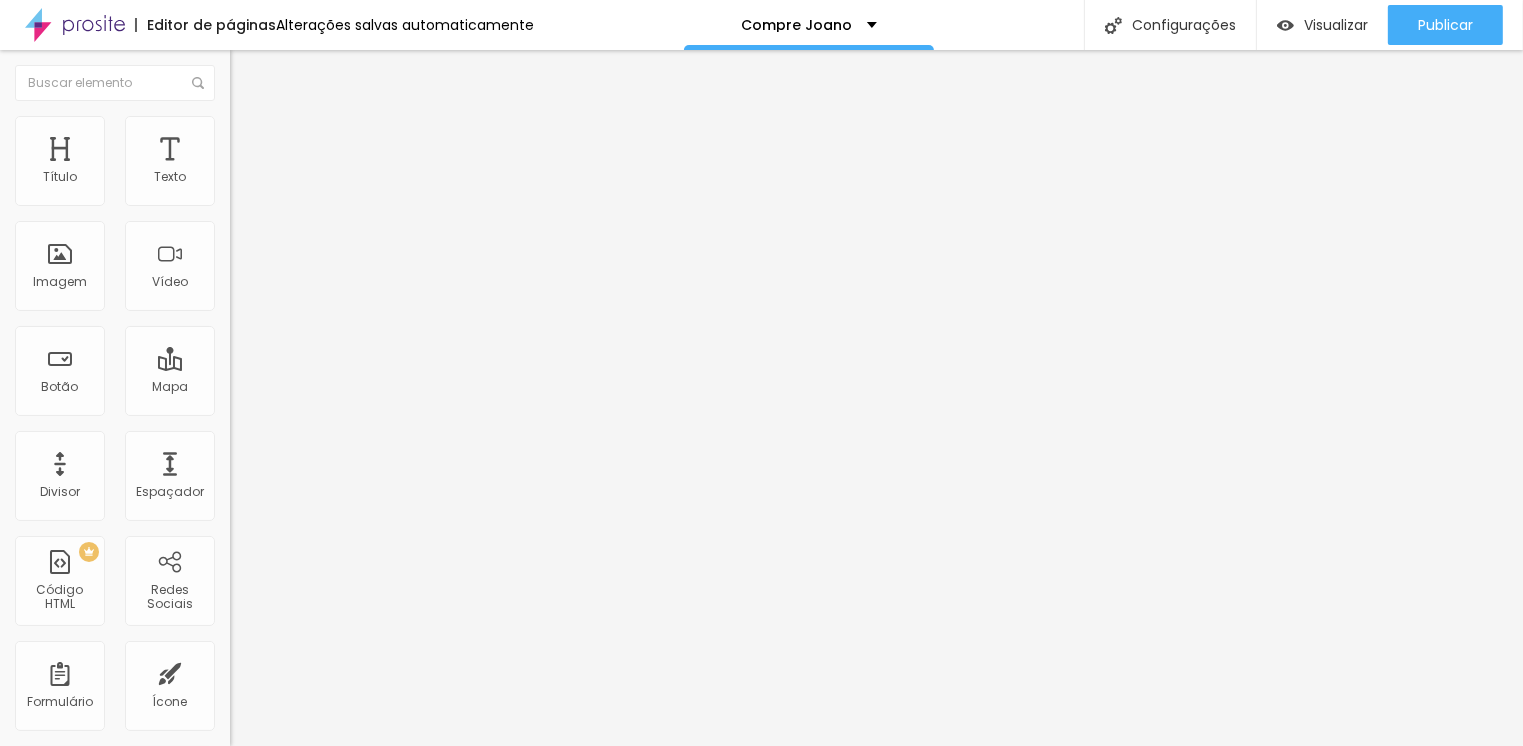 click on "Link" at bounding box center [345, 372] 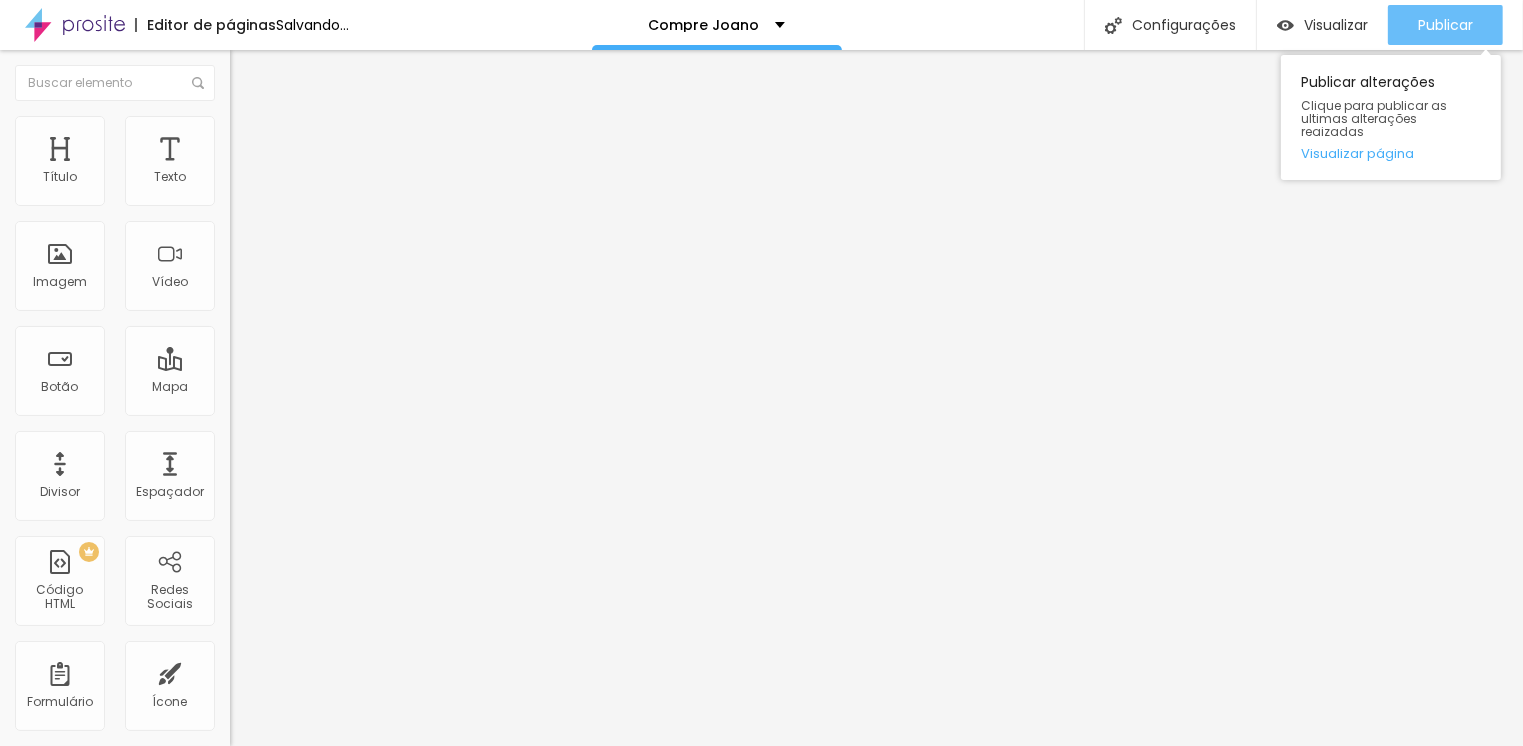 click on "Publicar" at bounding box center [1445, 25] 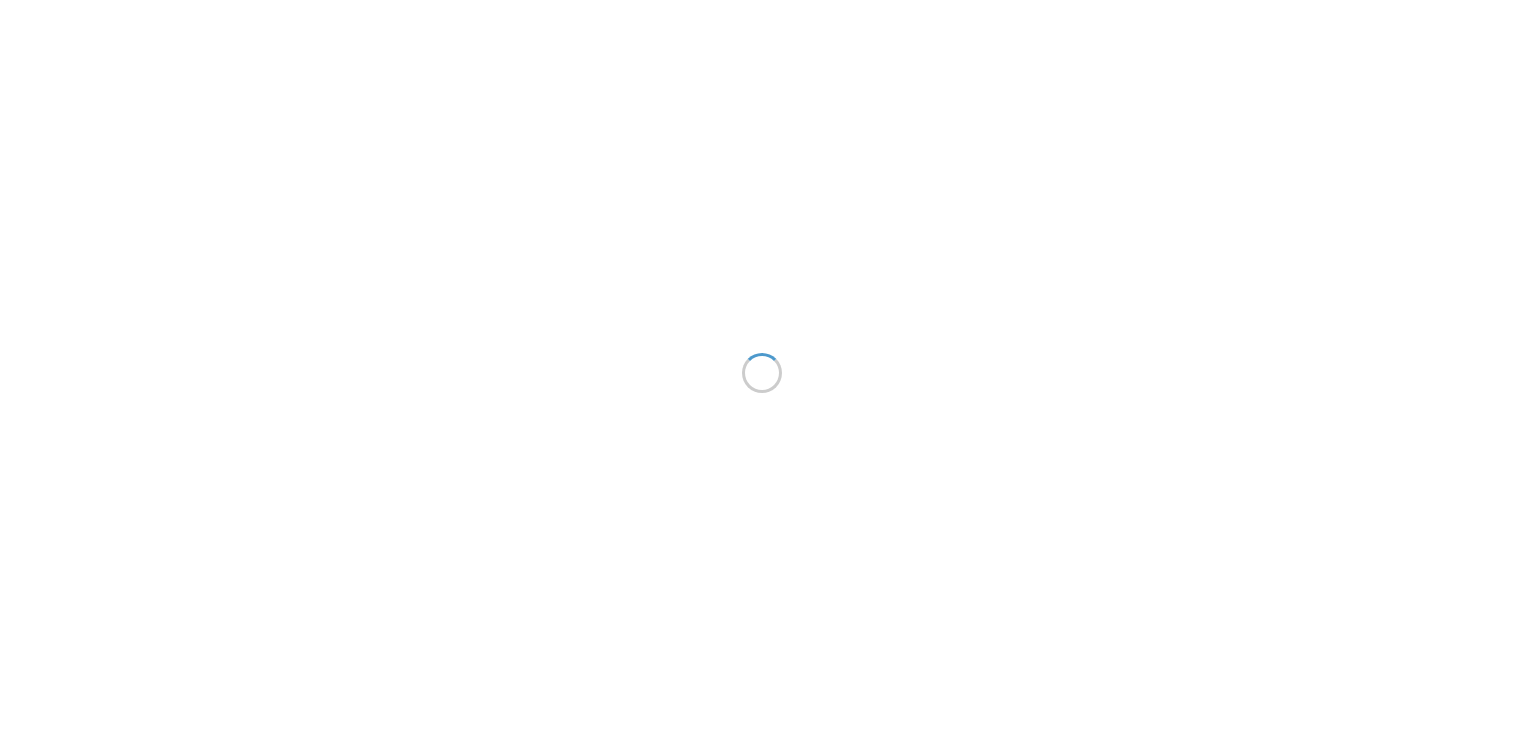 scroll, scrollTop: 0, scrollLeft: 0, axis: both 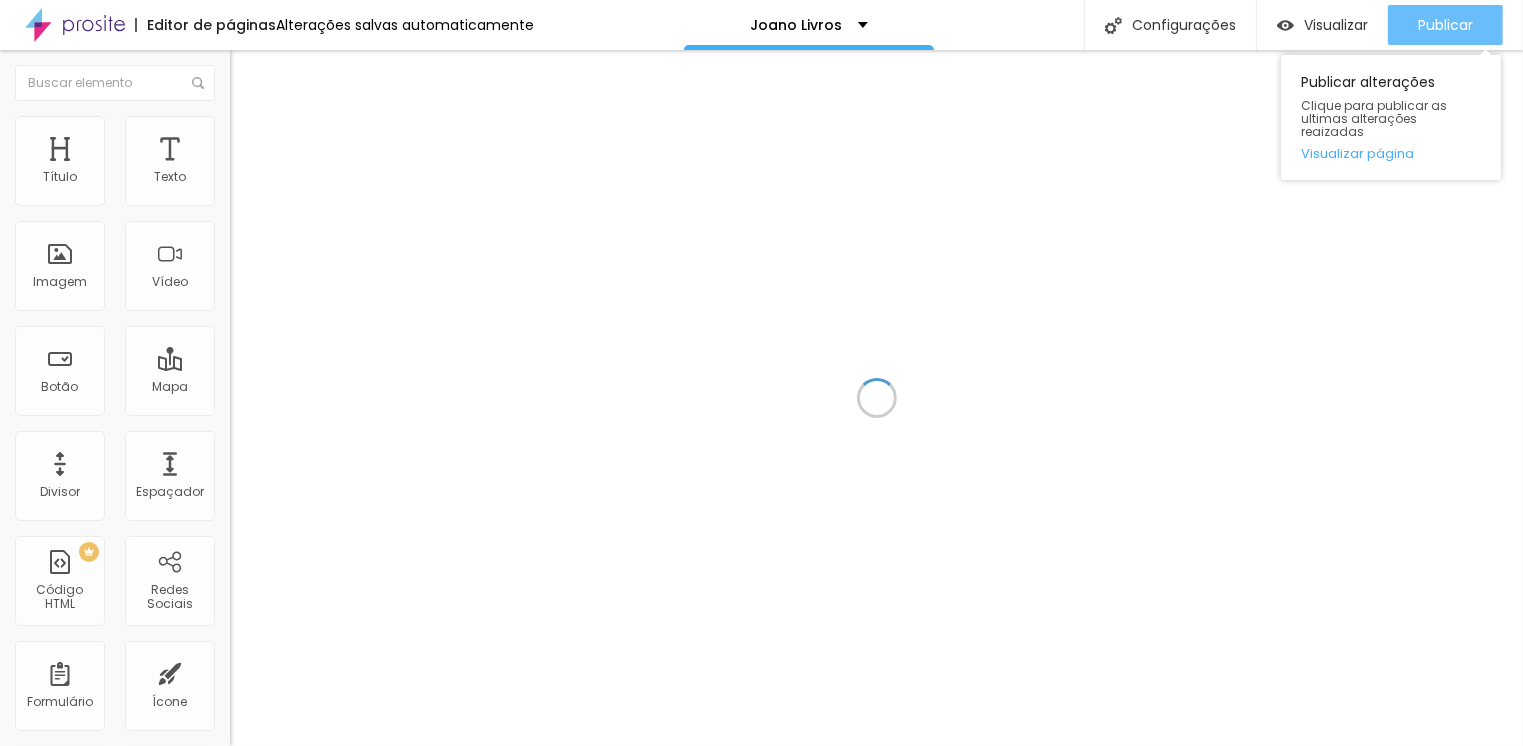 click on "Publicar" at bounding box center [1445, 25] 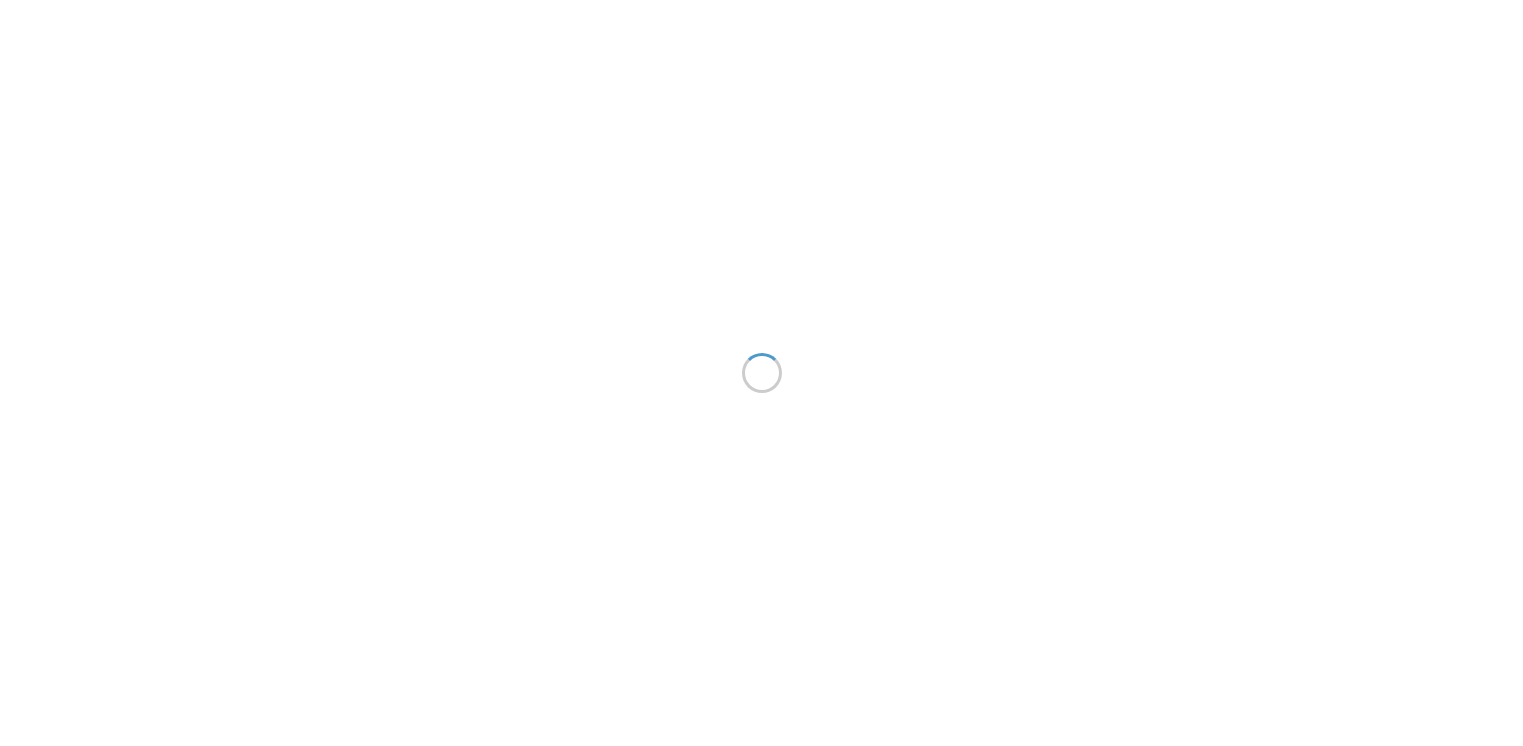 scroll, scrollTop: 0, scrollLeft: 0, axis: both 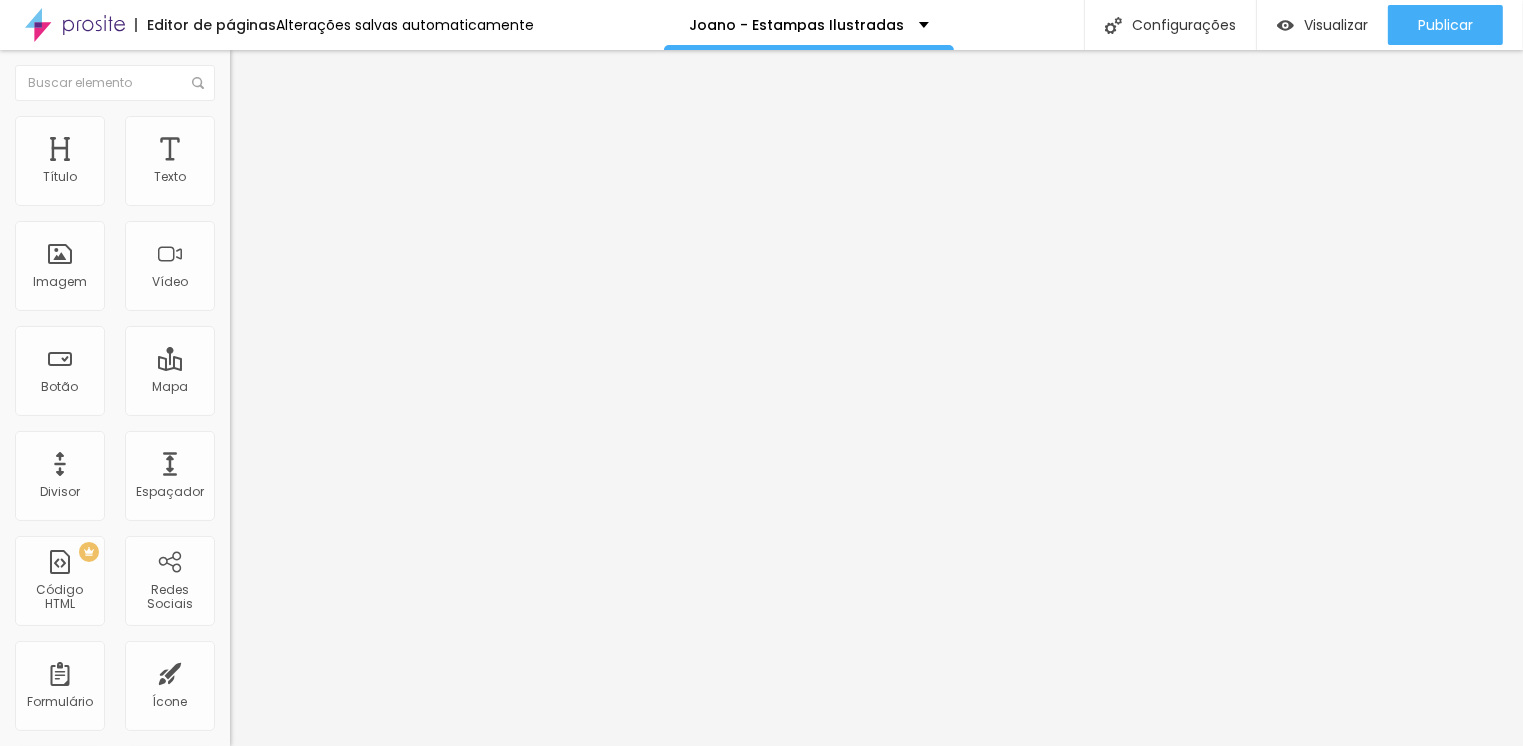 click on "www.edmeneto.com.br/comprejoano" at bounding box center [350, 400] 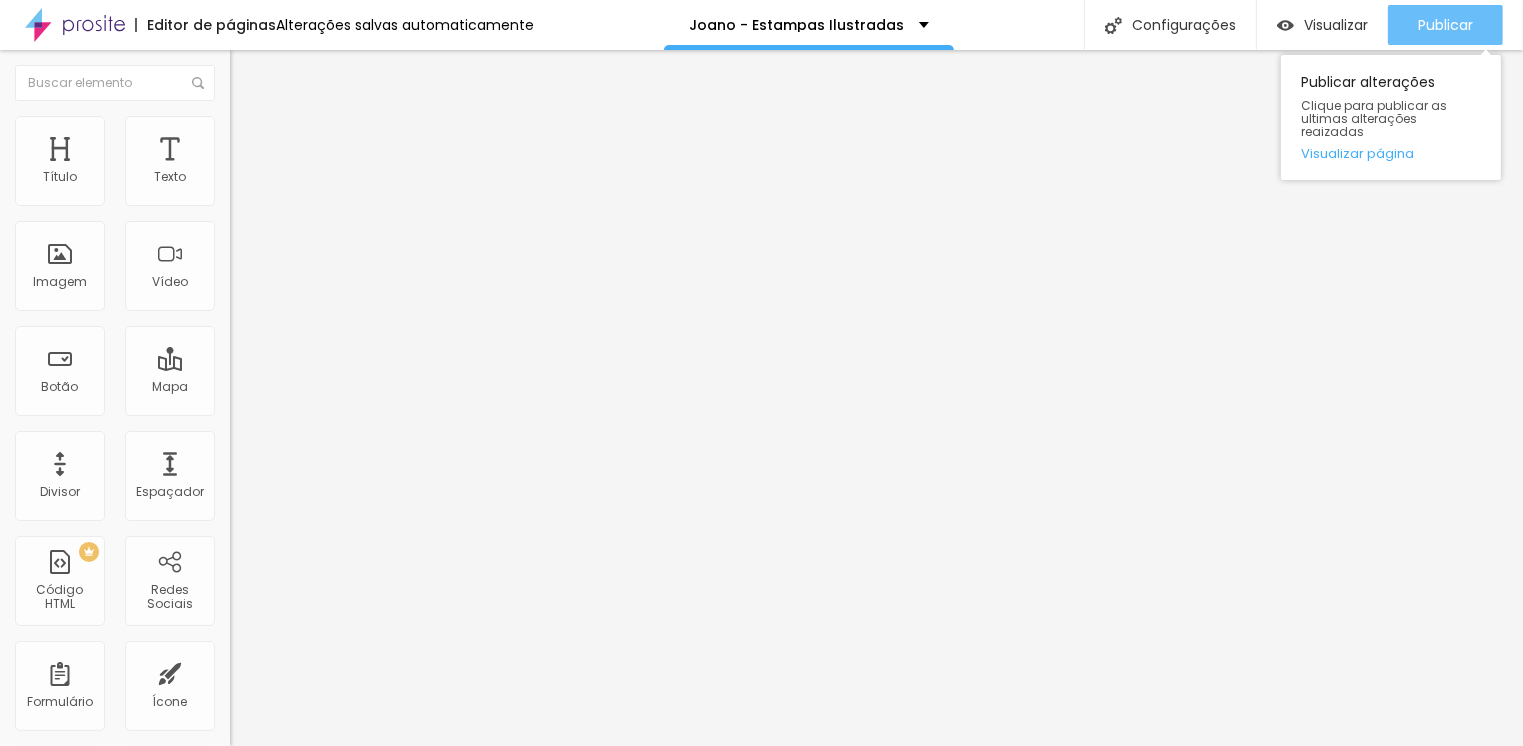 type on "comprejoano" 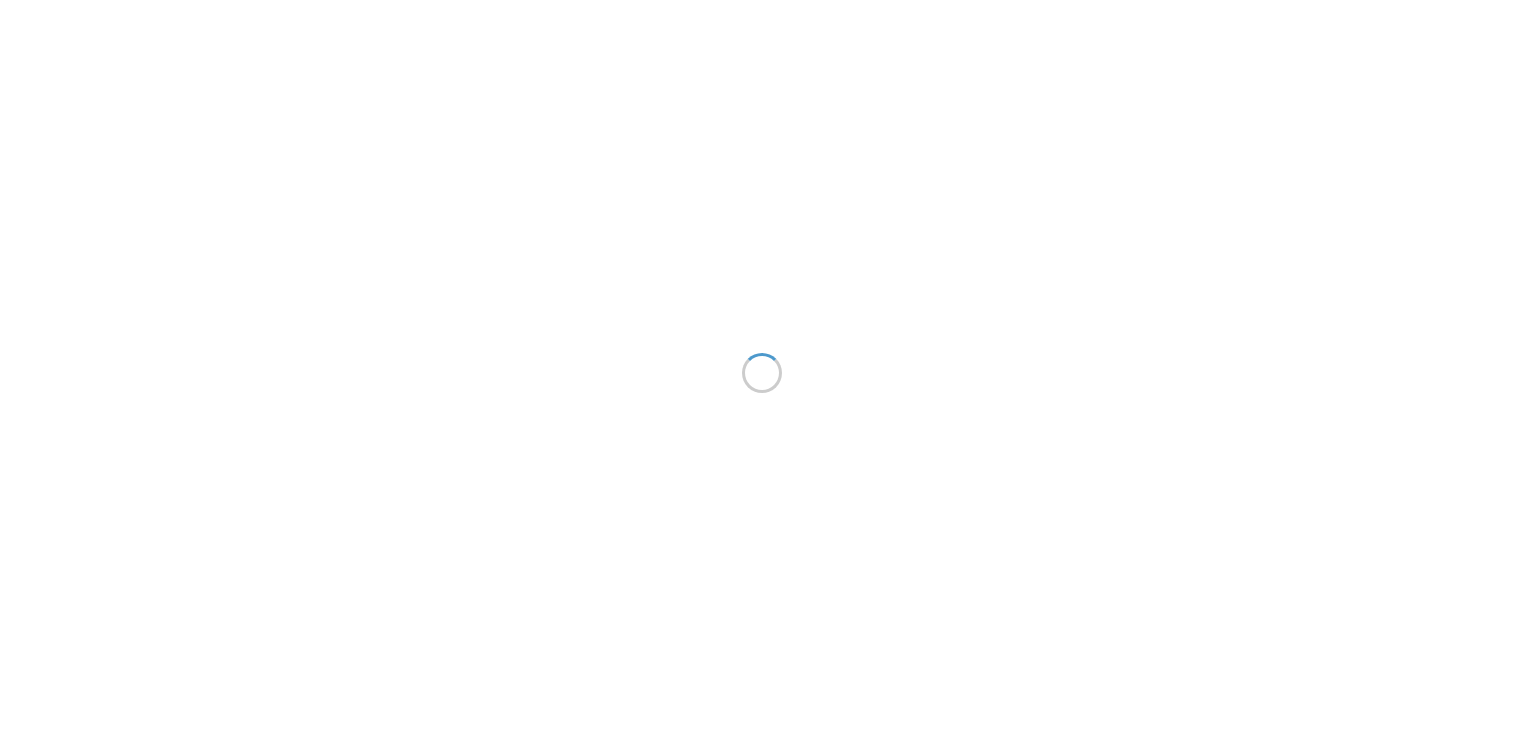 scroll, scrollTop: 0, scrollLeft: 0, axis: both 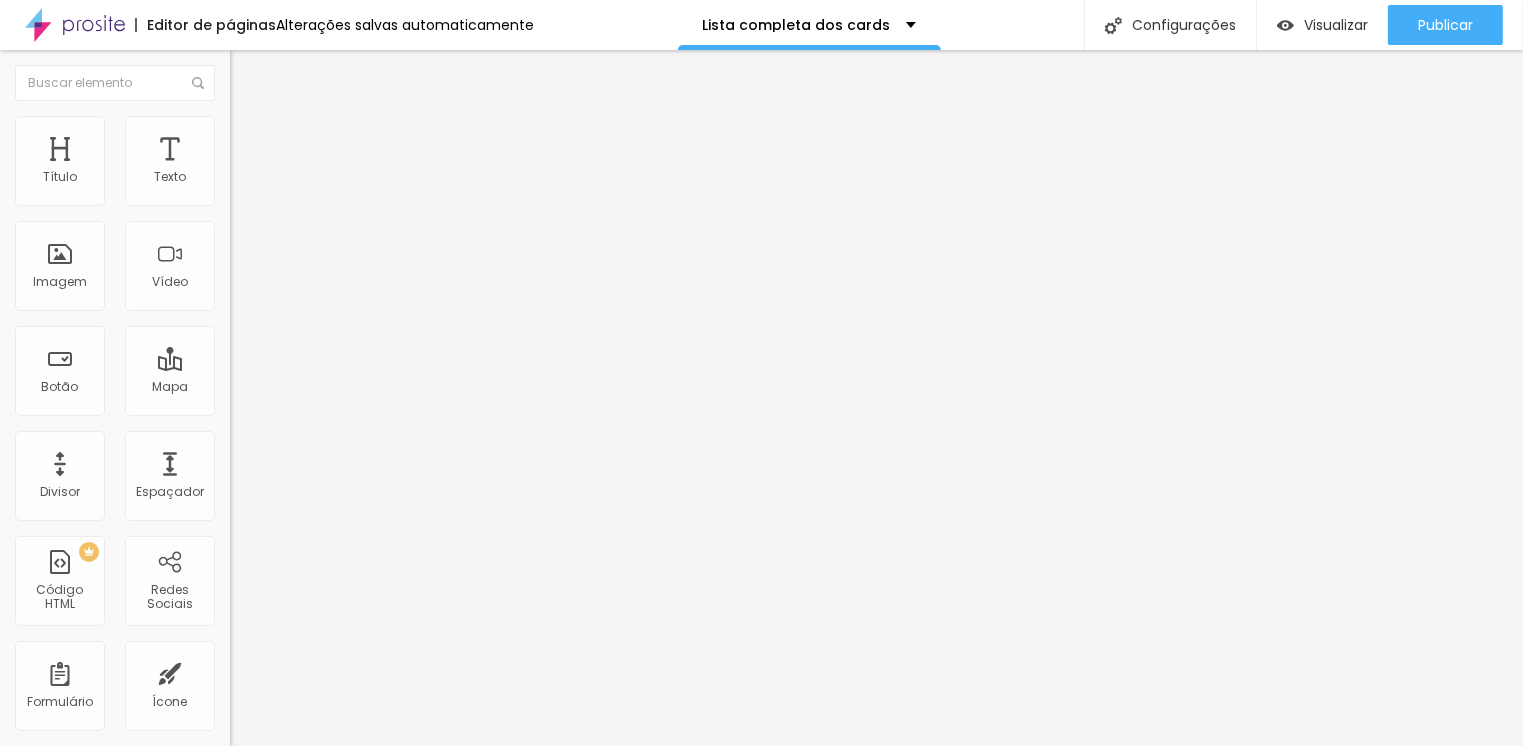 click on "Conteúdo" at bounding box center (345, 106) 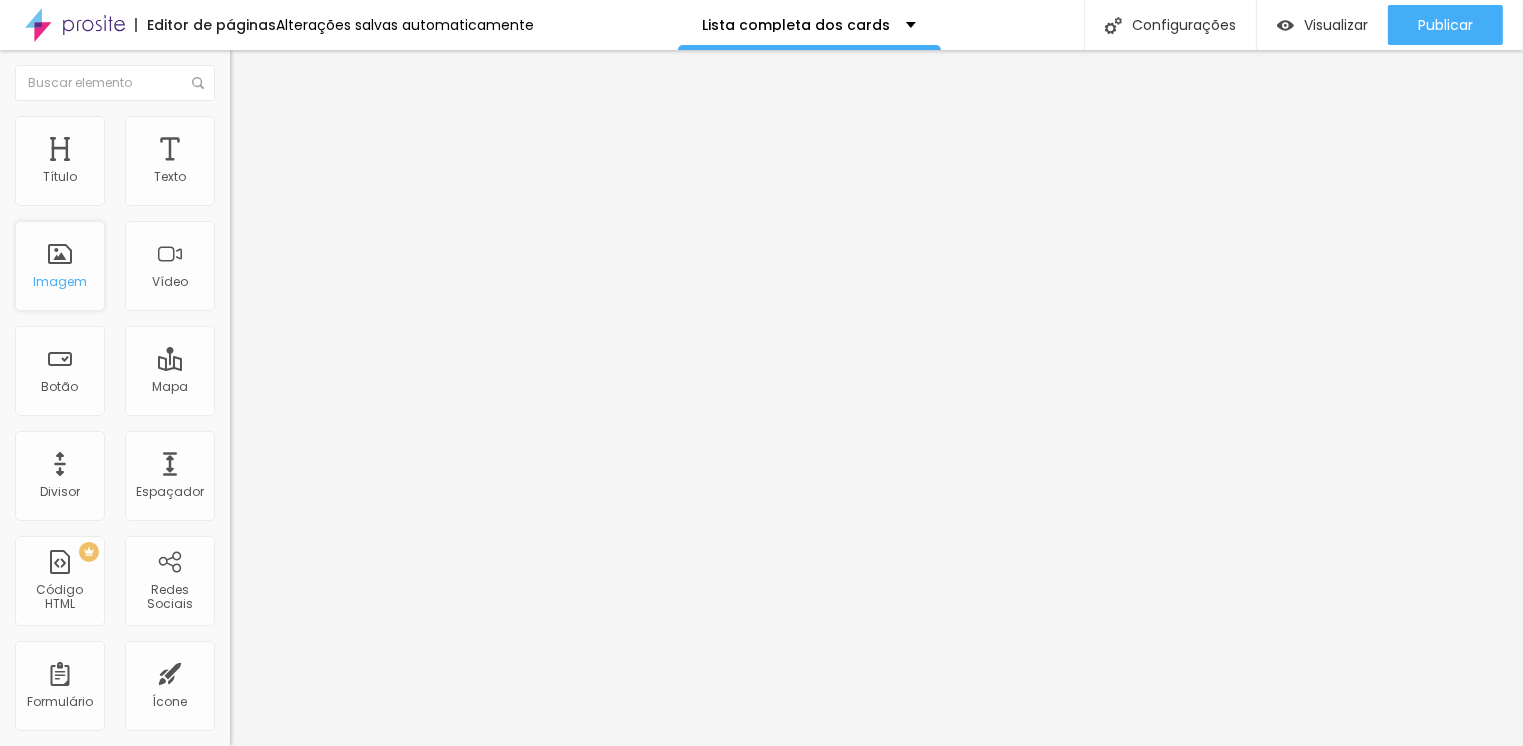 click on "Imagem" at bounding box center (60, 266) 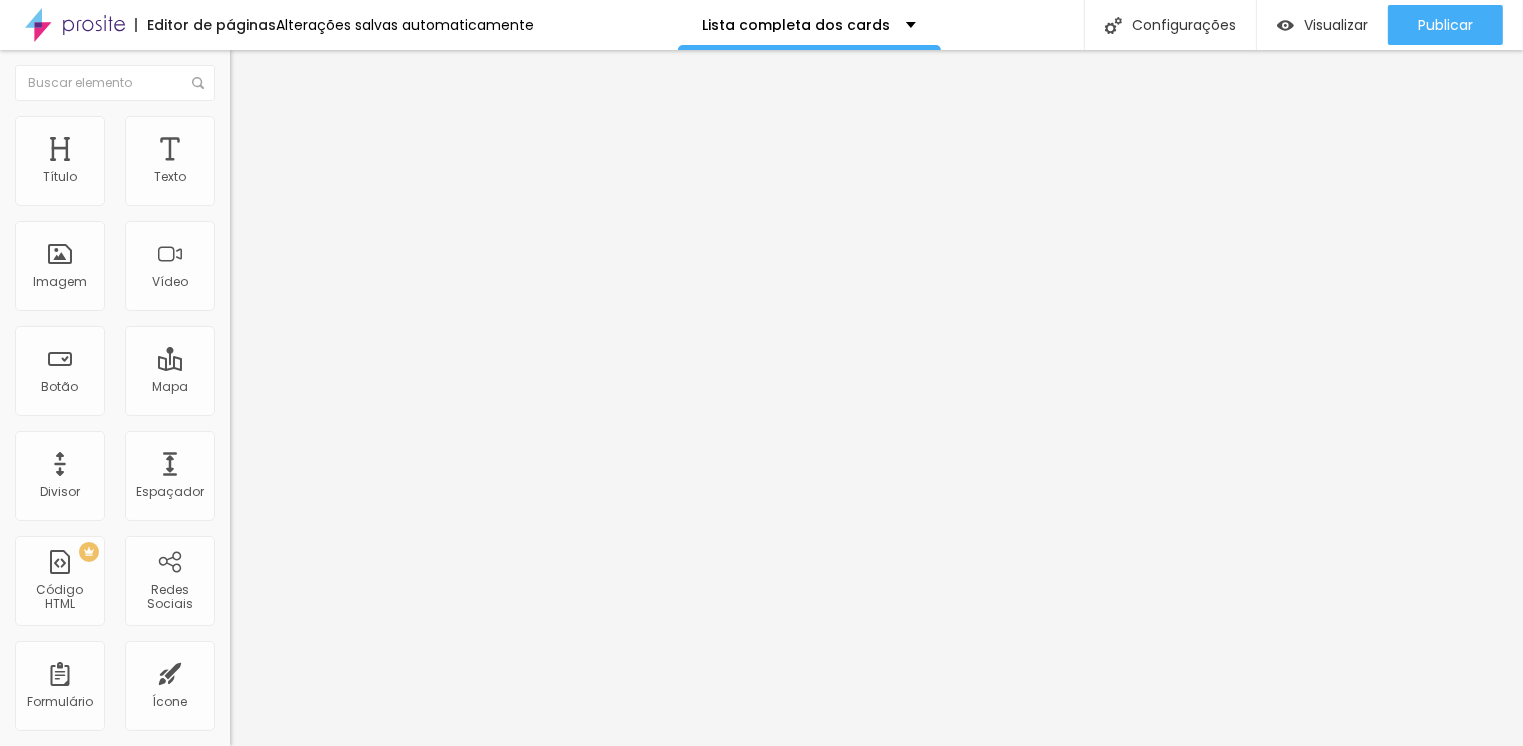 click at bounding box center [253, 73] 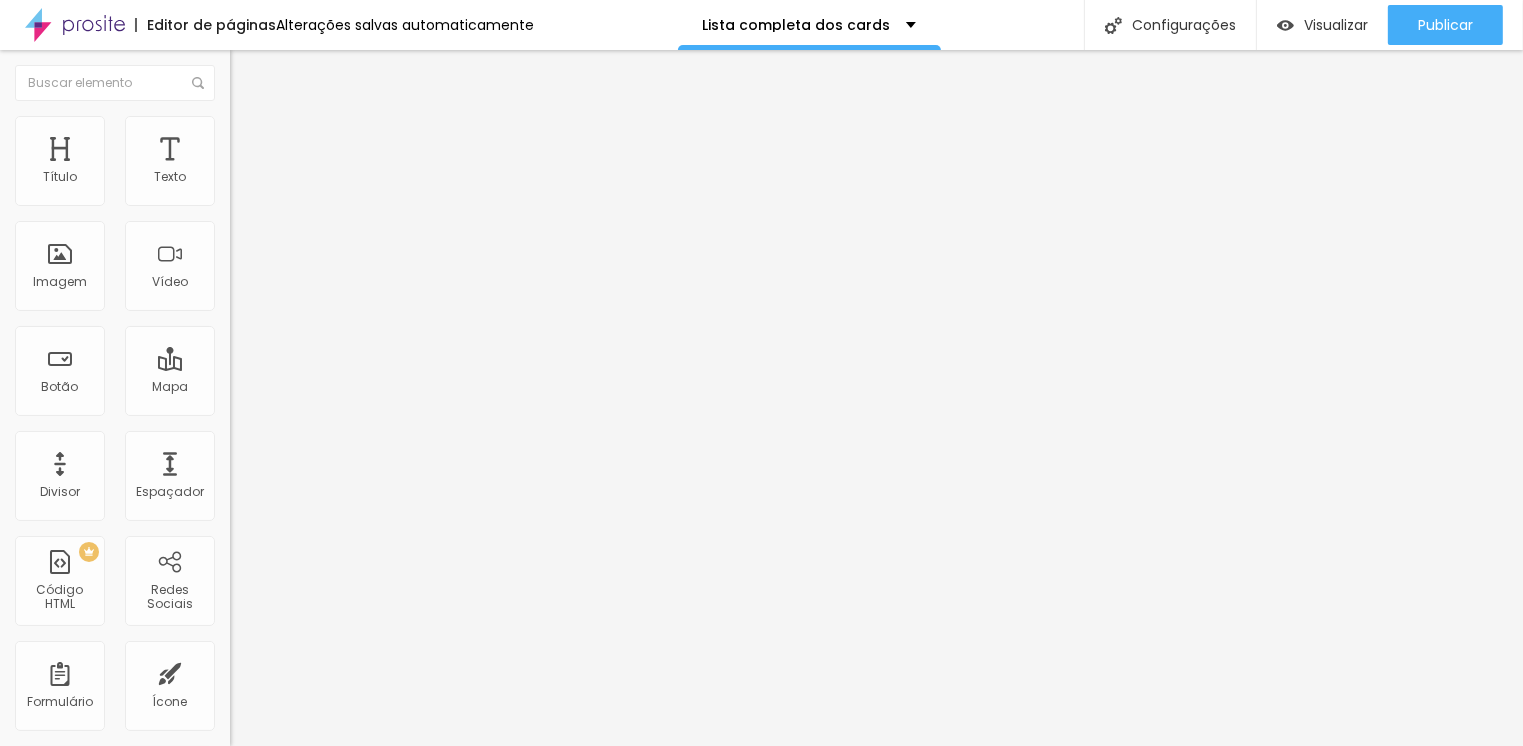 click on "Upload" at bounding box center [66, 807] 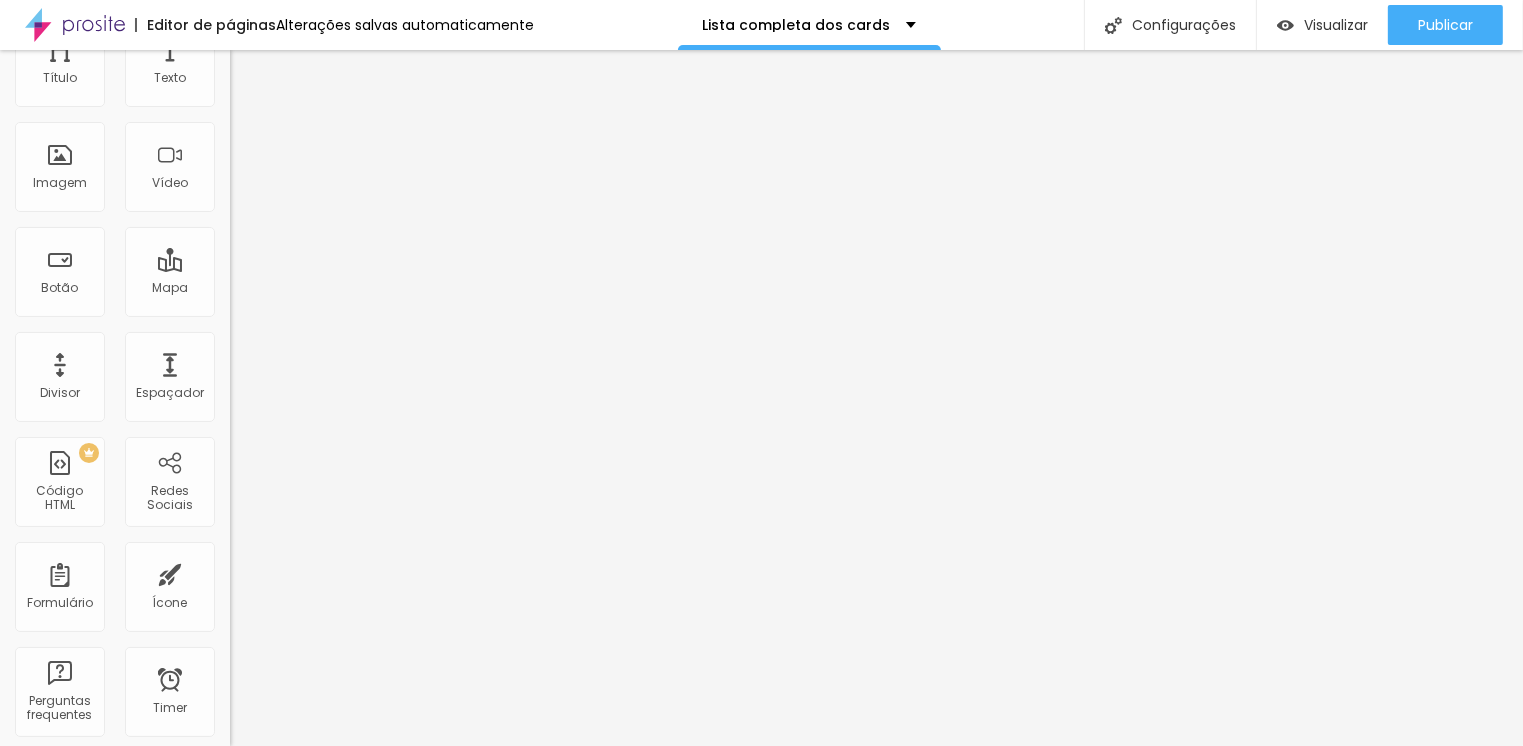 scroll, scrollTop: 32, scrollLeft: 0, axis: vertical 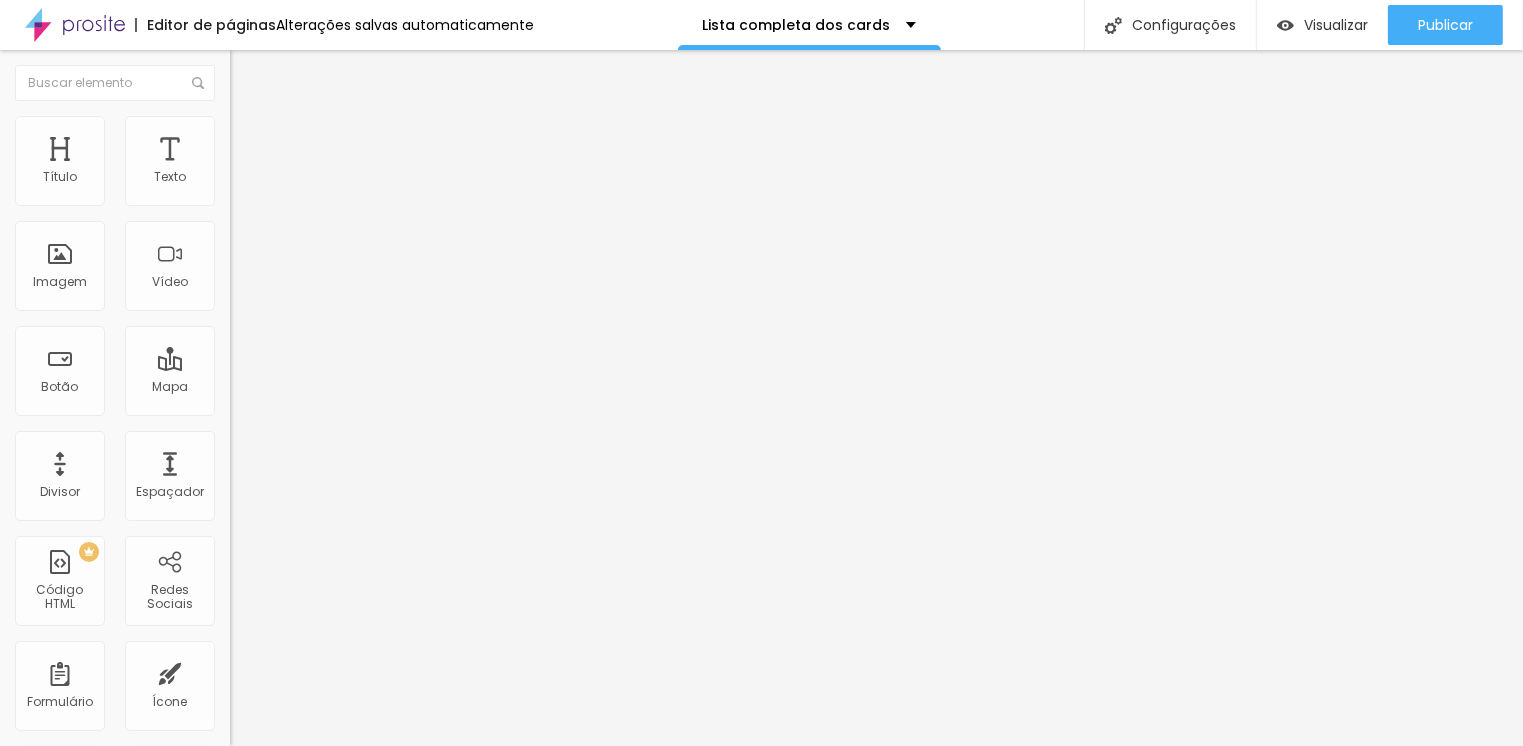 click on "Adicionar imagem" at bounding box center (294, 163) 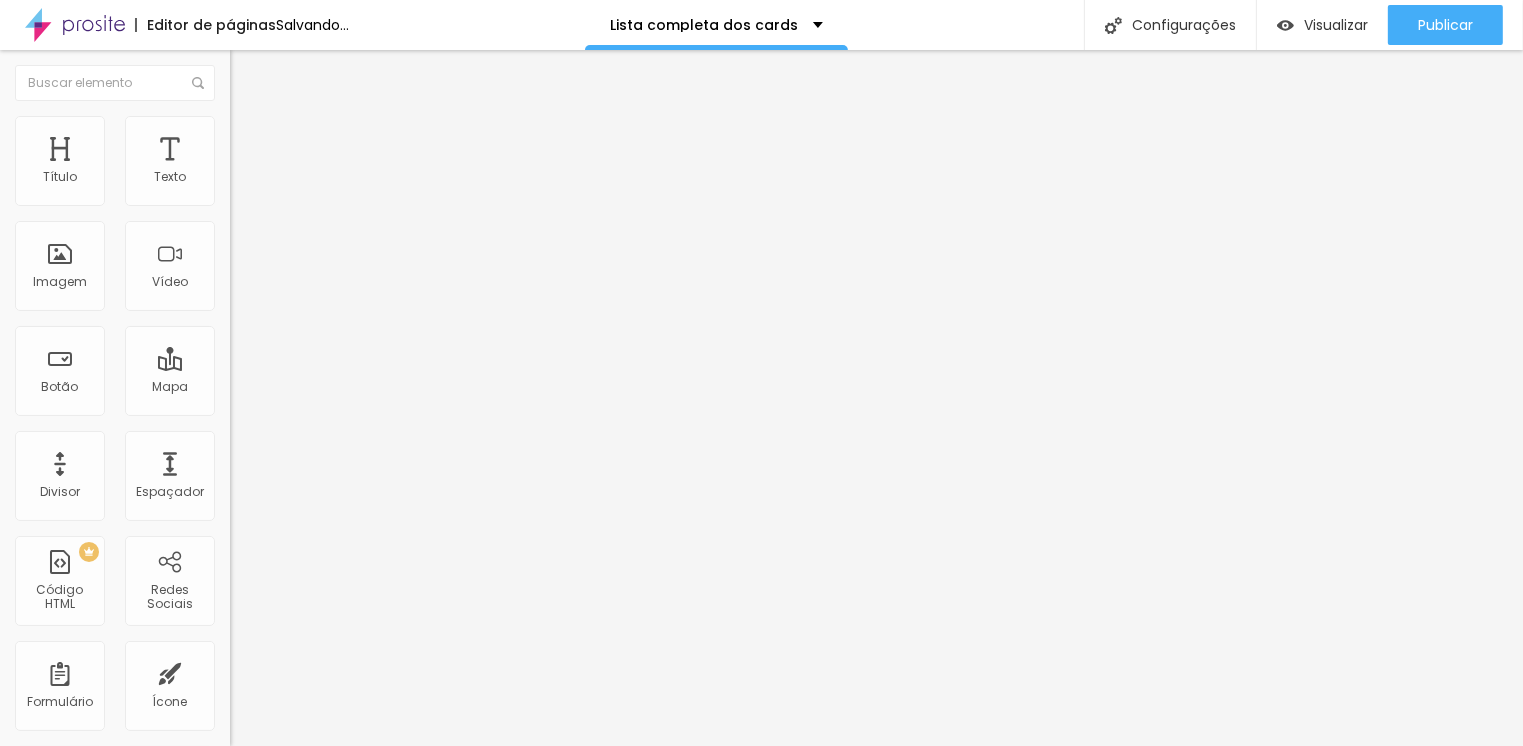 scroll, scrollTop: 488, scrollLeft: 0, axis: vertical 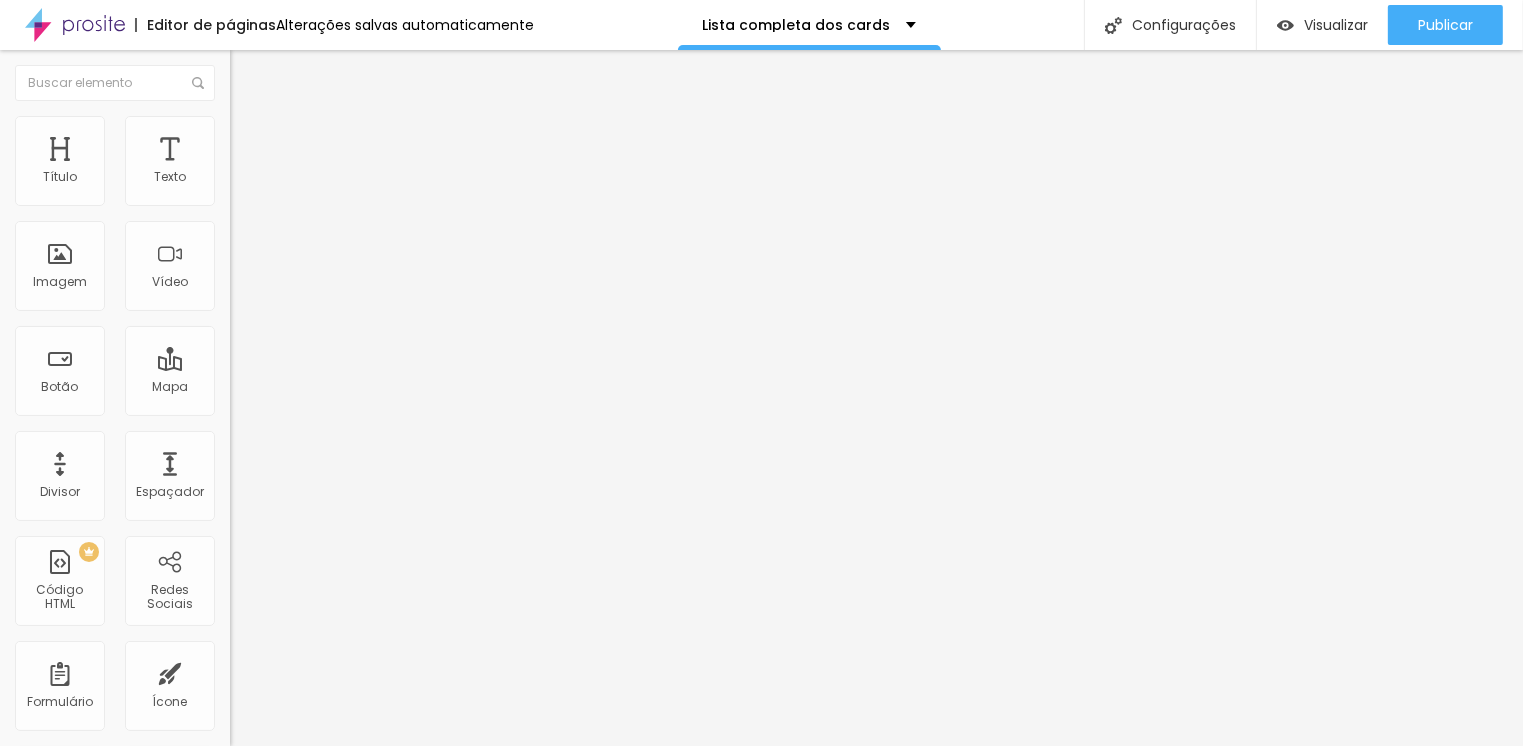 click at bounding box center (761, 1173) 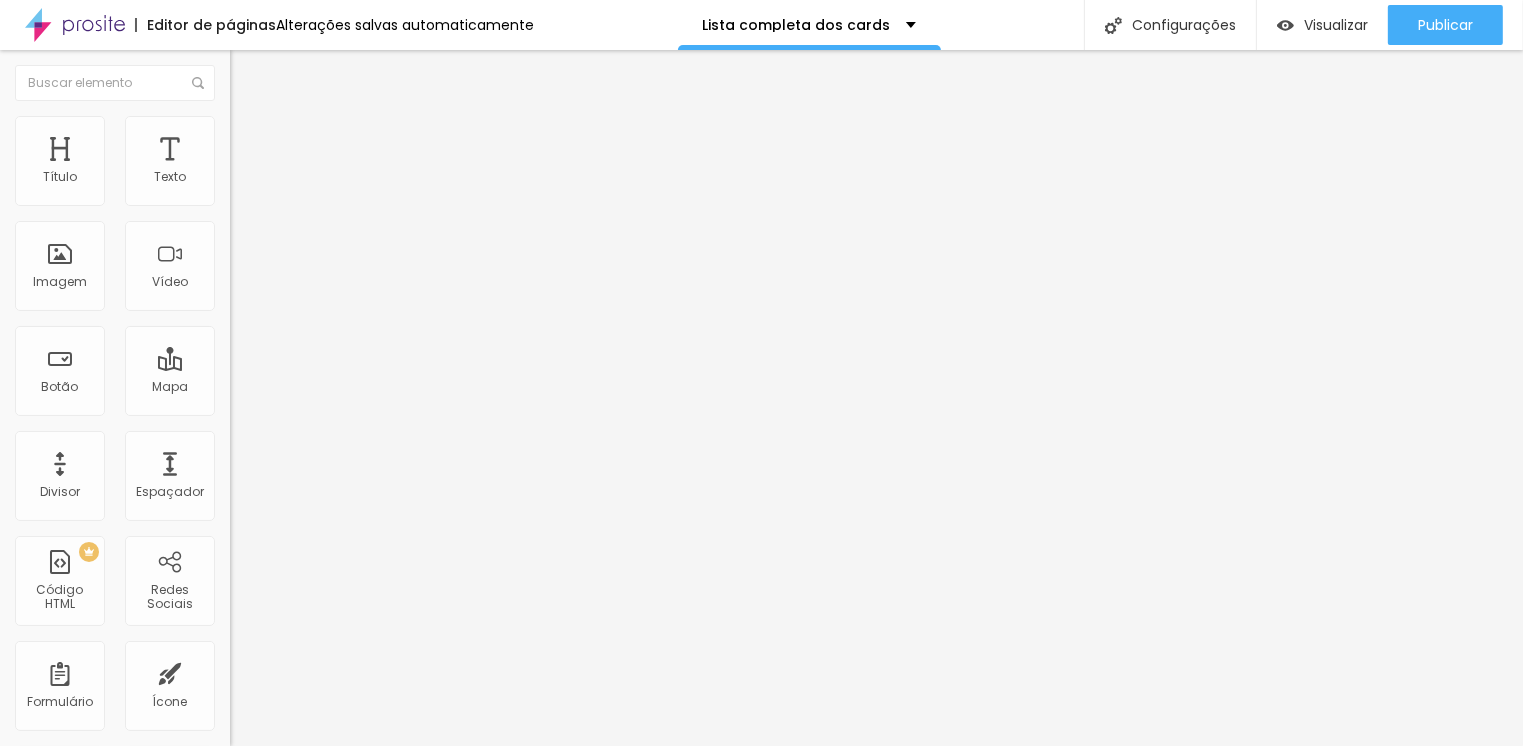 click on "Adicionar imagem" at bounding box center (294, 163) 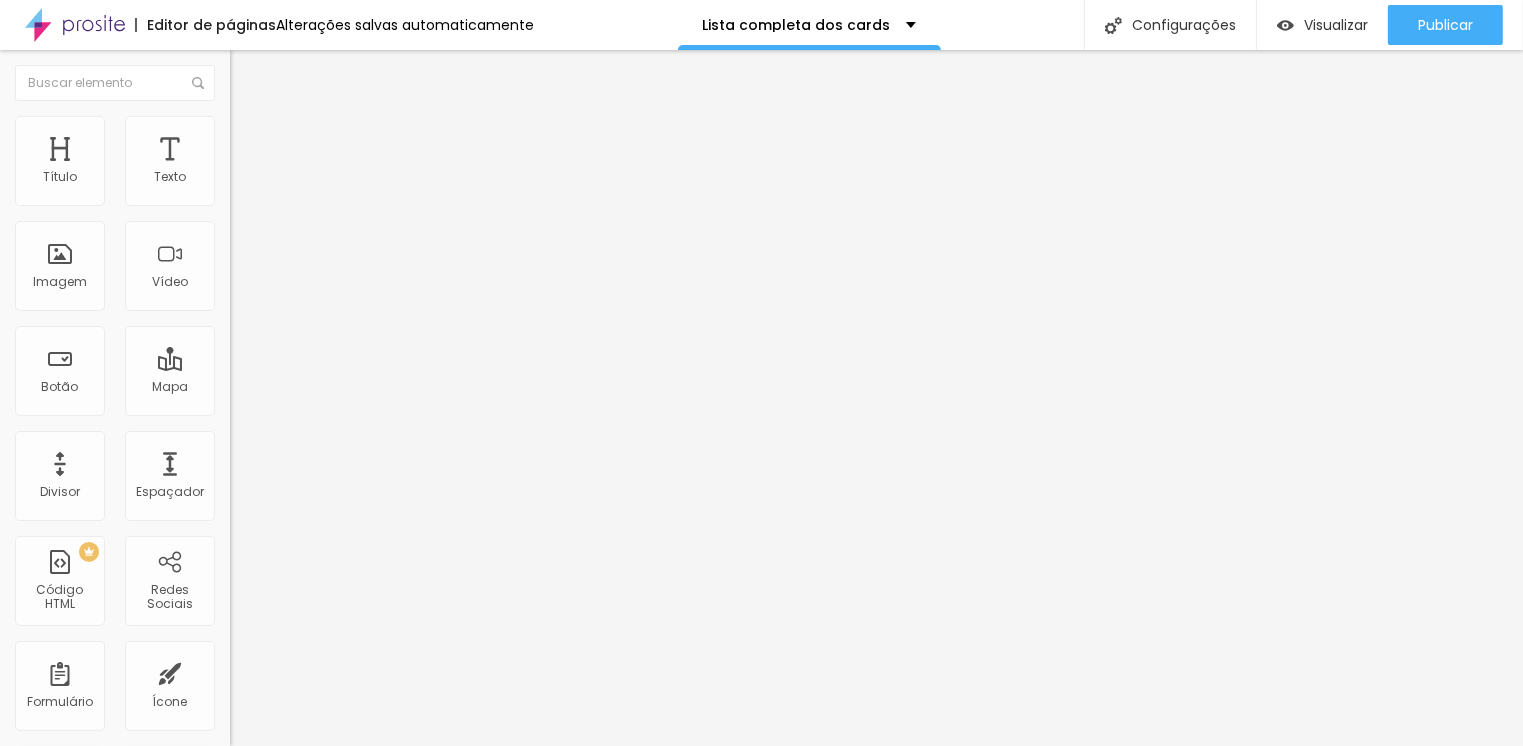 scroll, scrollTop: 446, scrollLeft: 0, axis: vertical 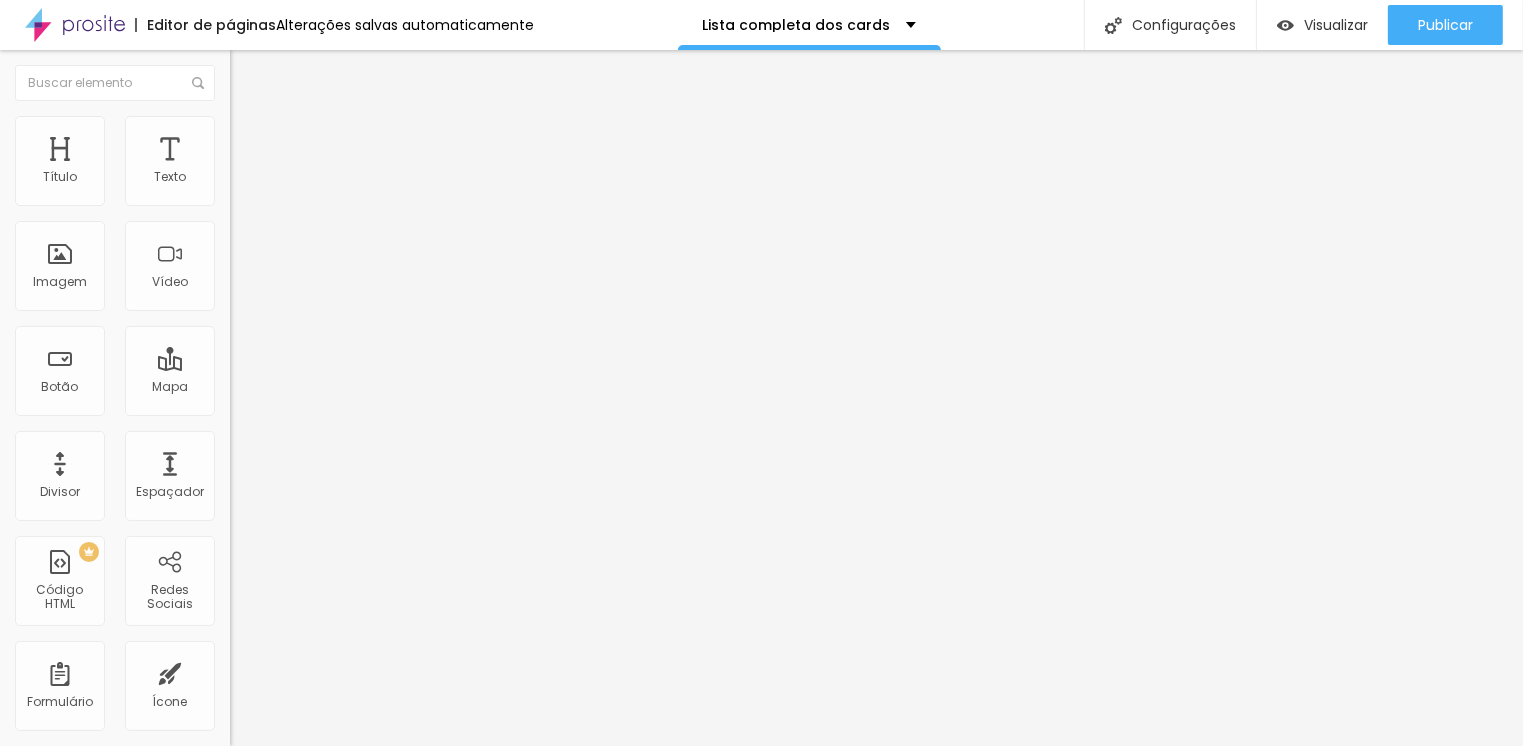 click on "Adicionar imagem" at bounding box center [294, 163] 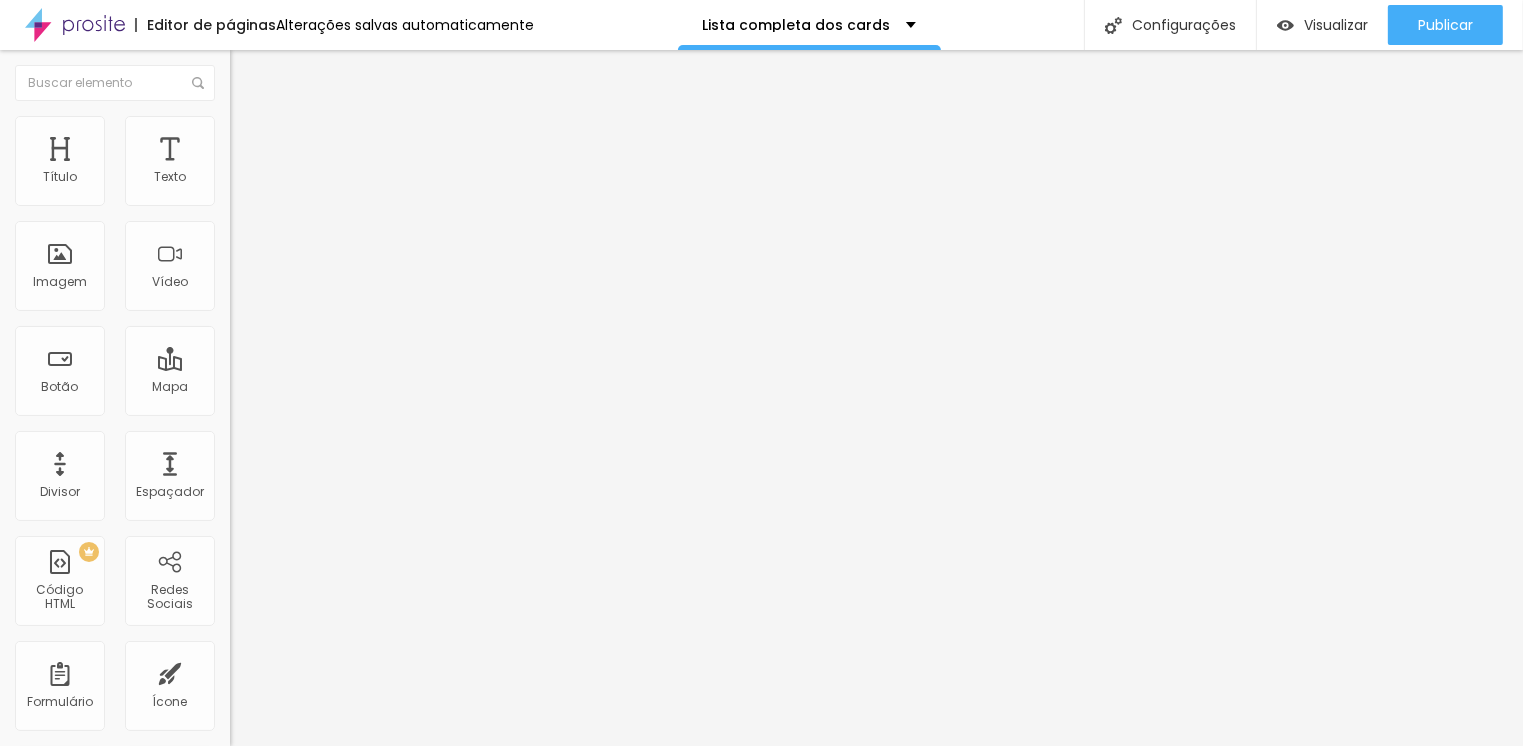 scroll, scrollTop: 481, scrollLeft: 0, axis: vertical 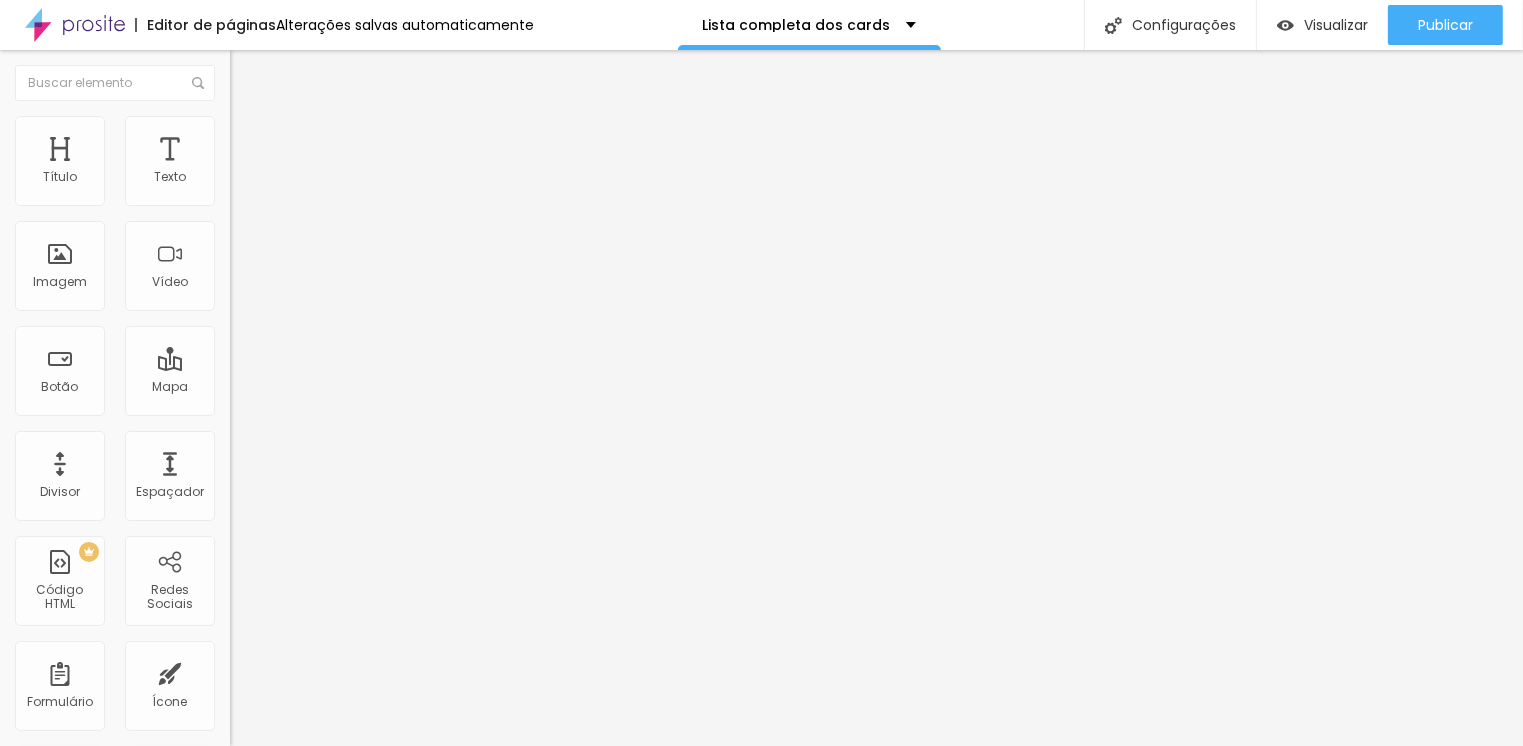 click on "Adicionar imagem" at bounding box center [294, 163] 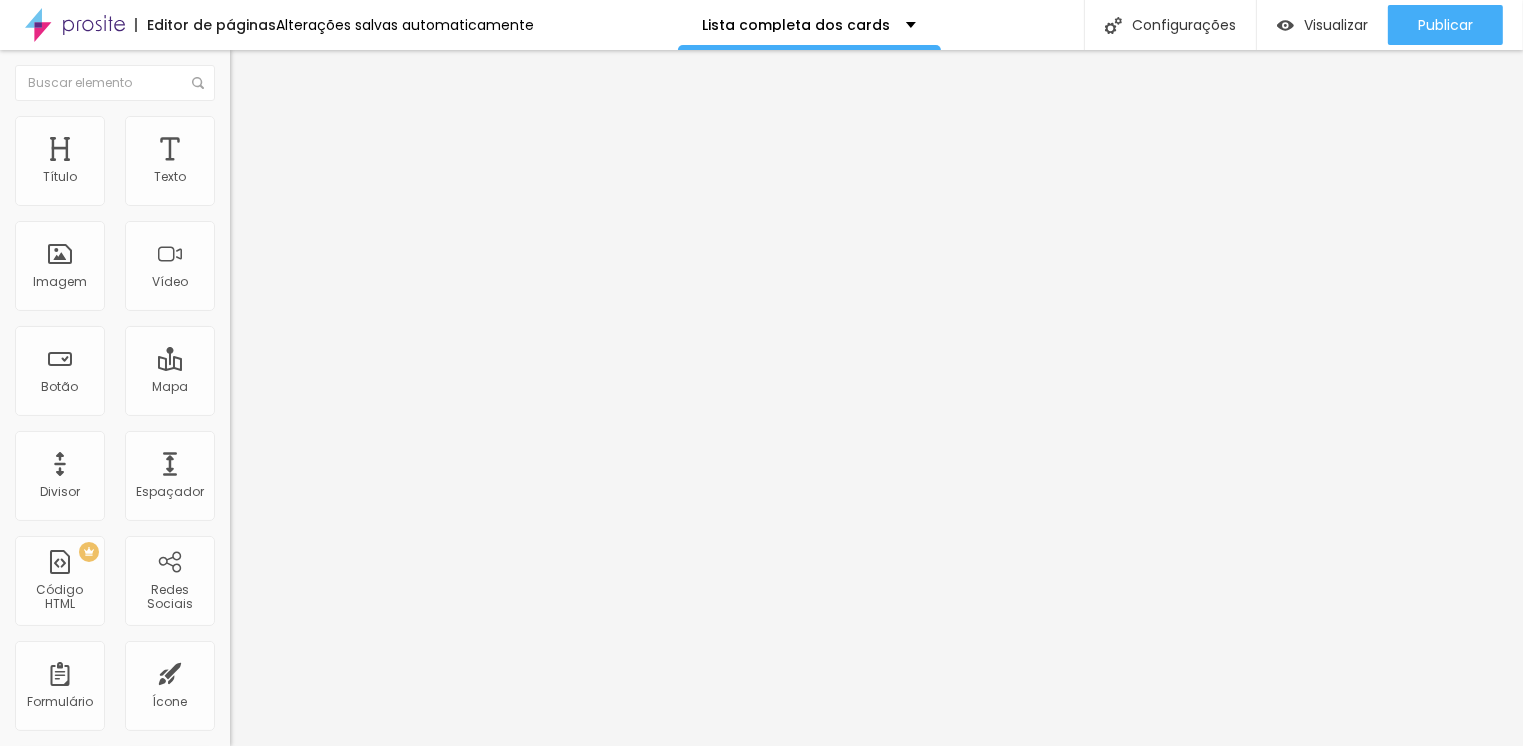 scroll, scrollTop: 500, scrollLeft: 0, axis: vertical 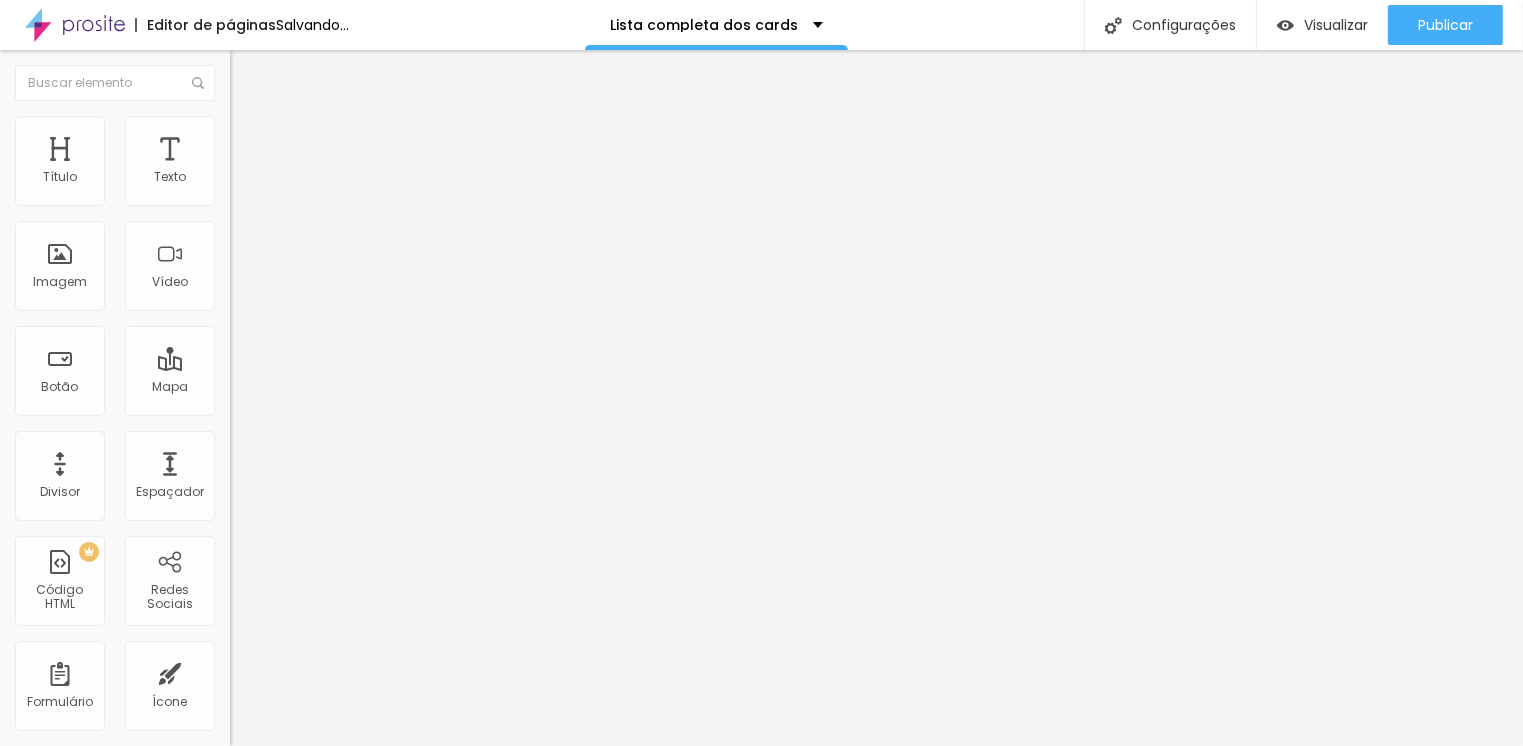 click on "Adicionar imagem" at bounding box center (294, 163) 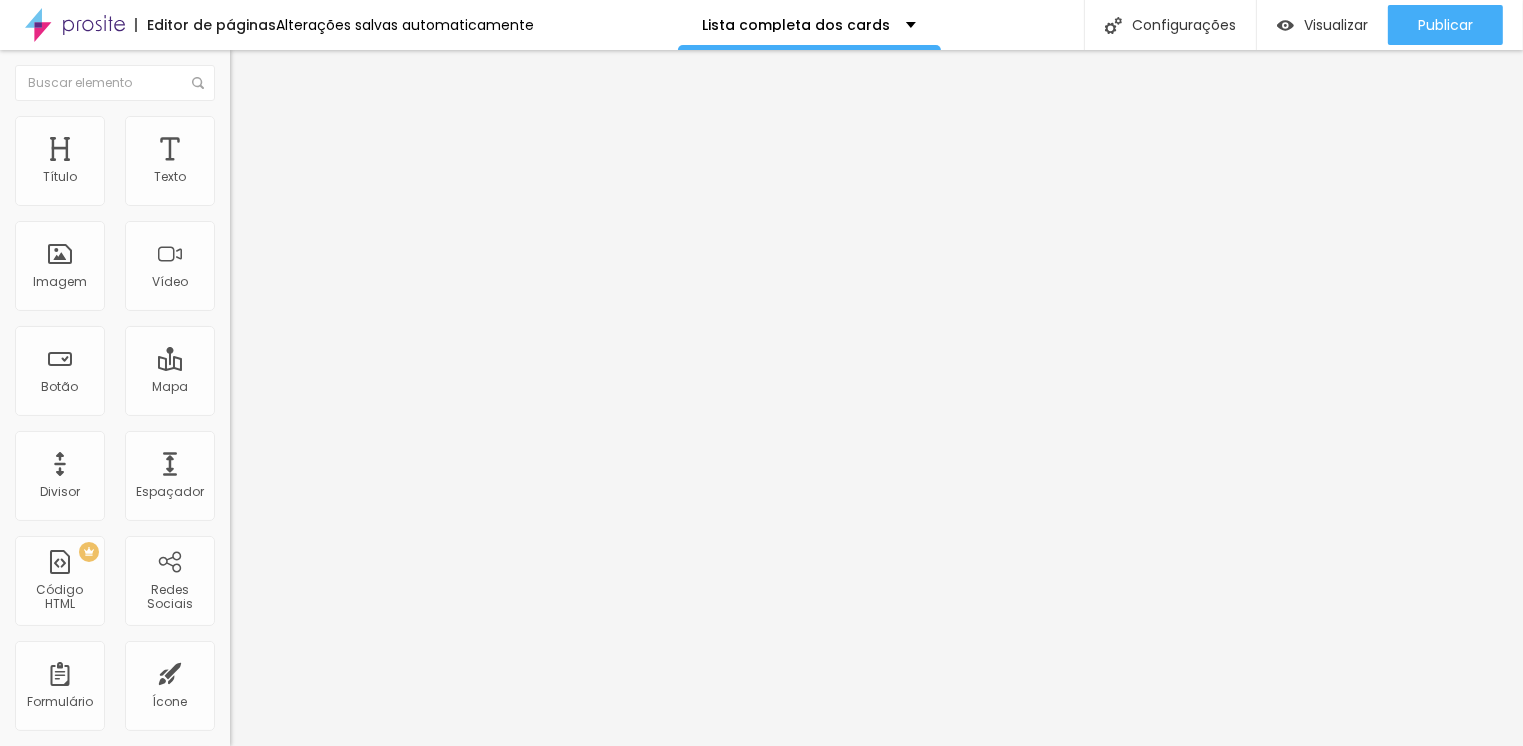 scroll, scrollTop: 488, scrollLeft: 0, axis: vertical 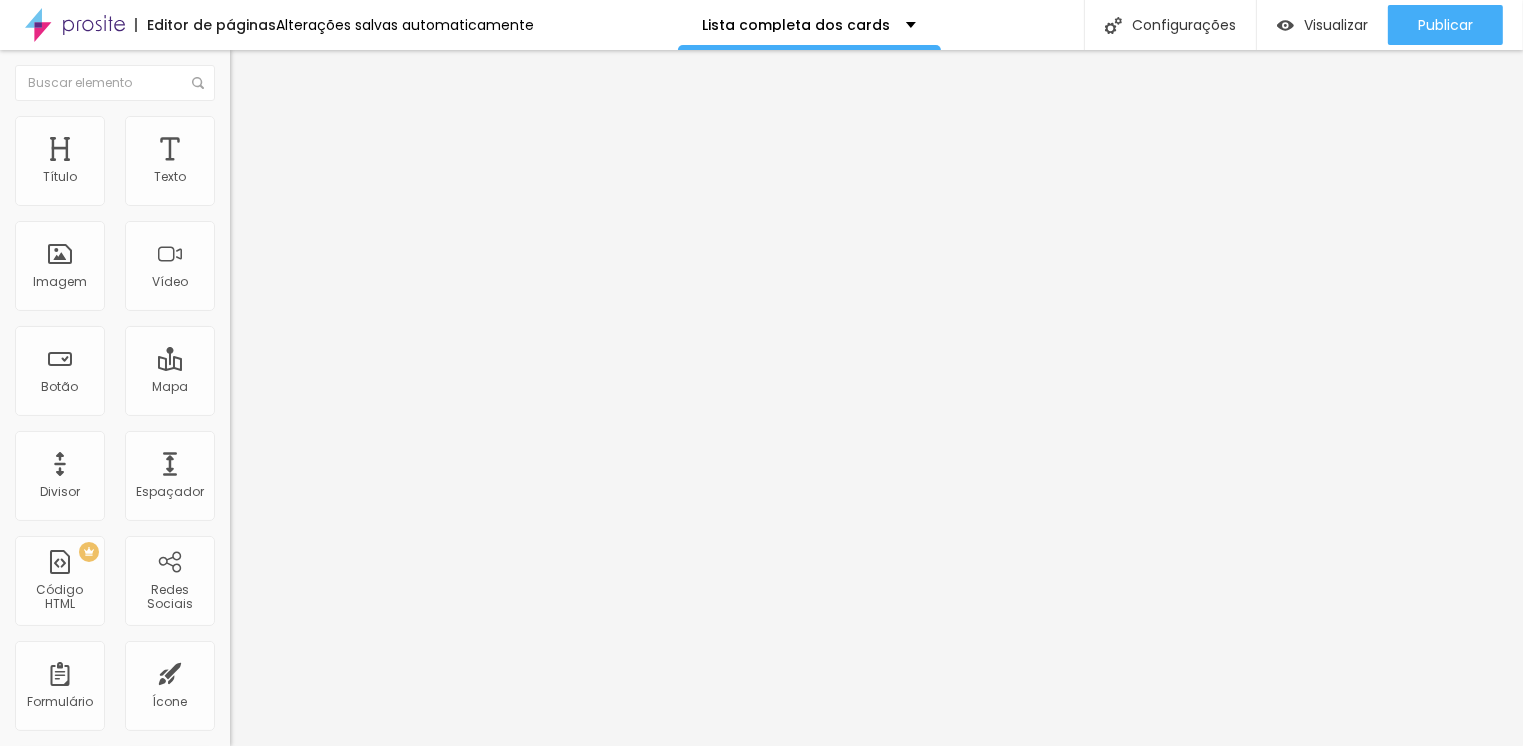 click on "Adicionar imagem" at bounding box center [294, 163] 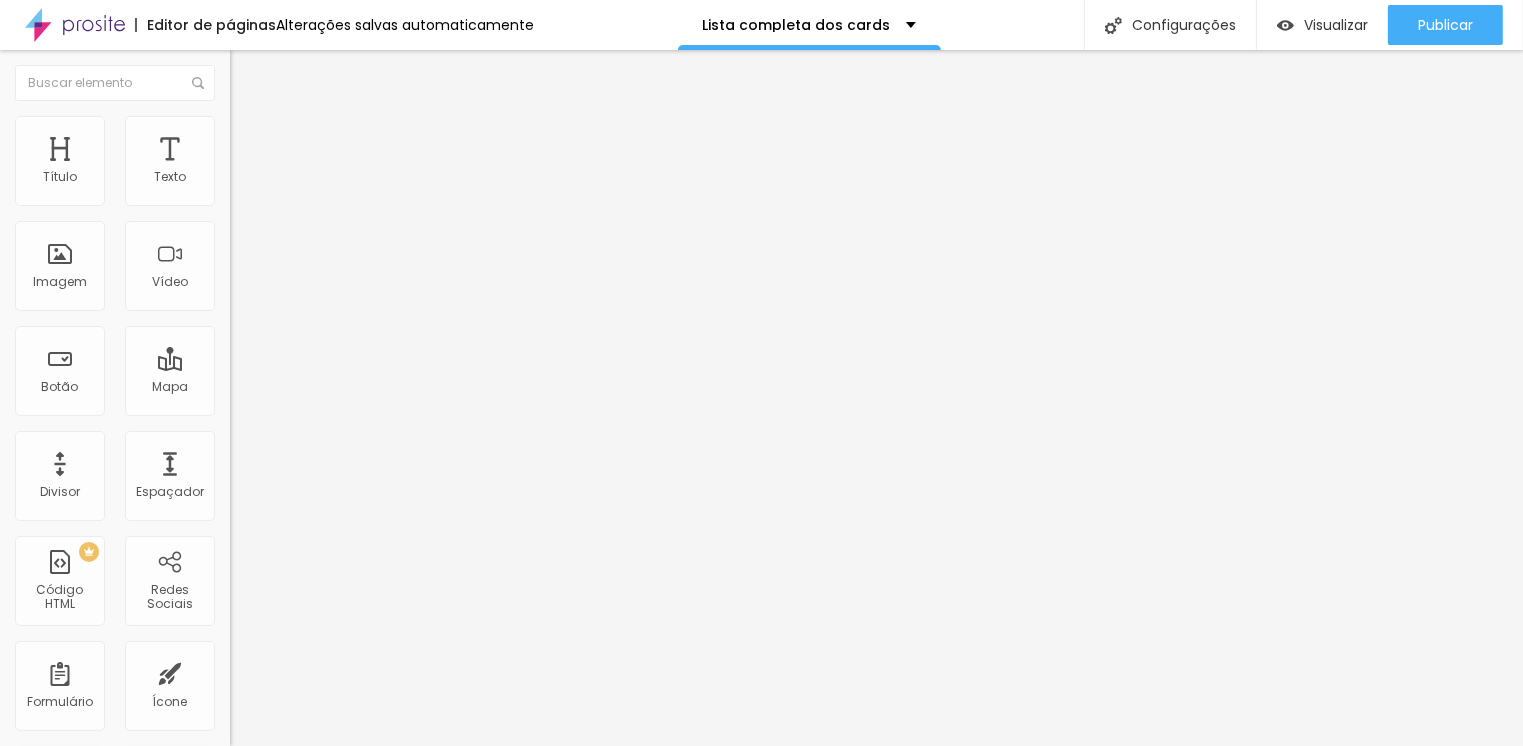 click at bounding box center (761, 933) 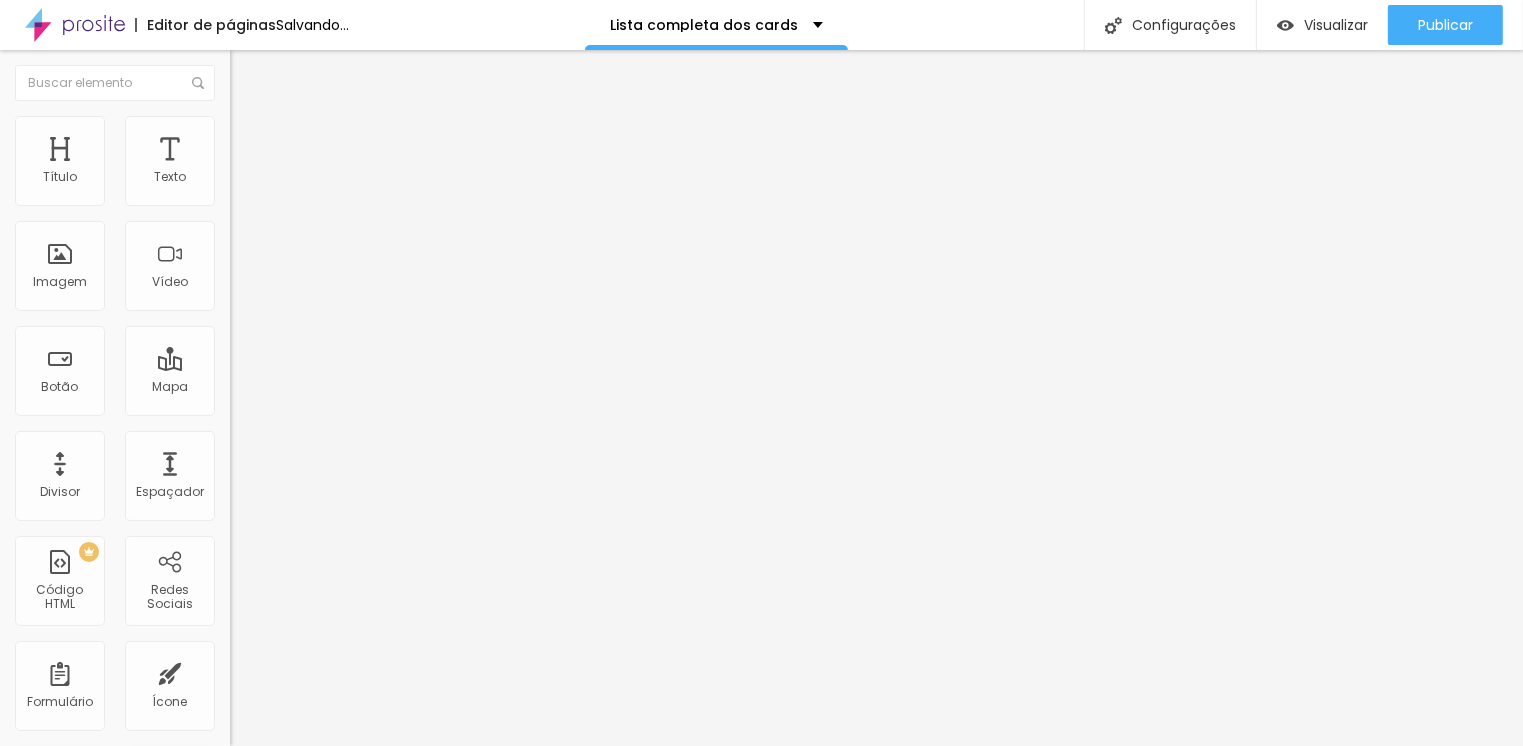 click on "Adicionar imagem" at bounding box center (294, 163) 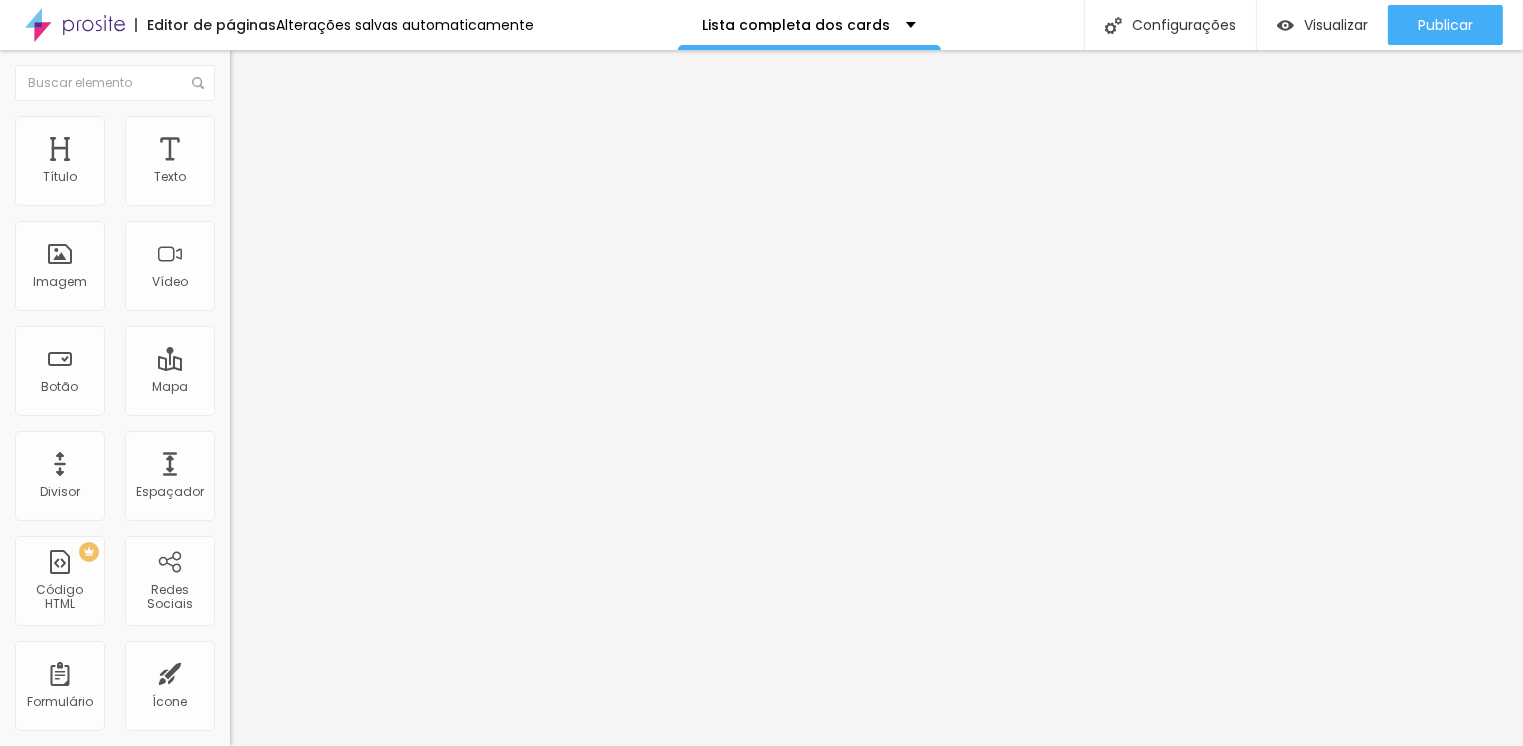 scroll, scrollTop: 589, scrollLeft: 0, axis: vertical 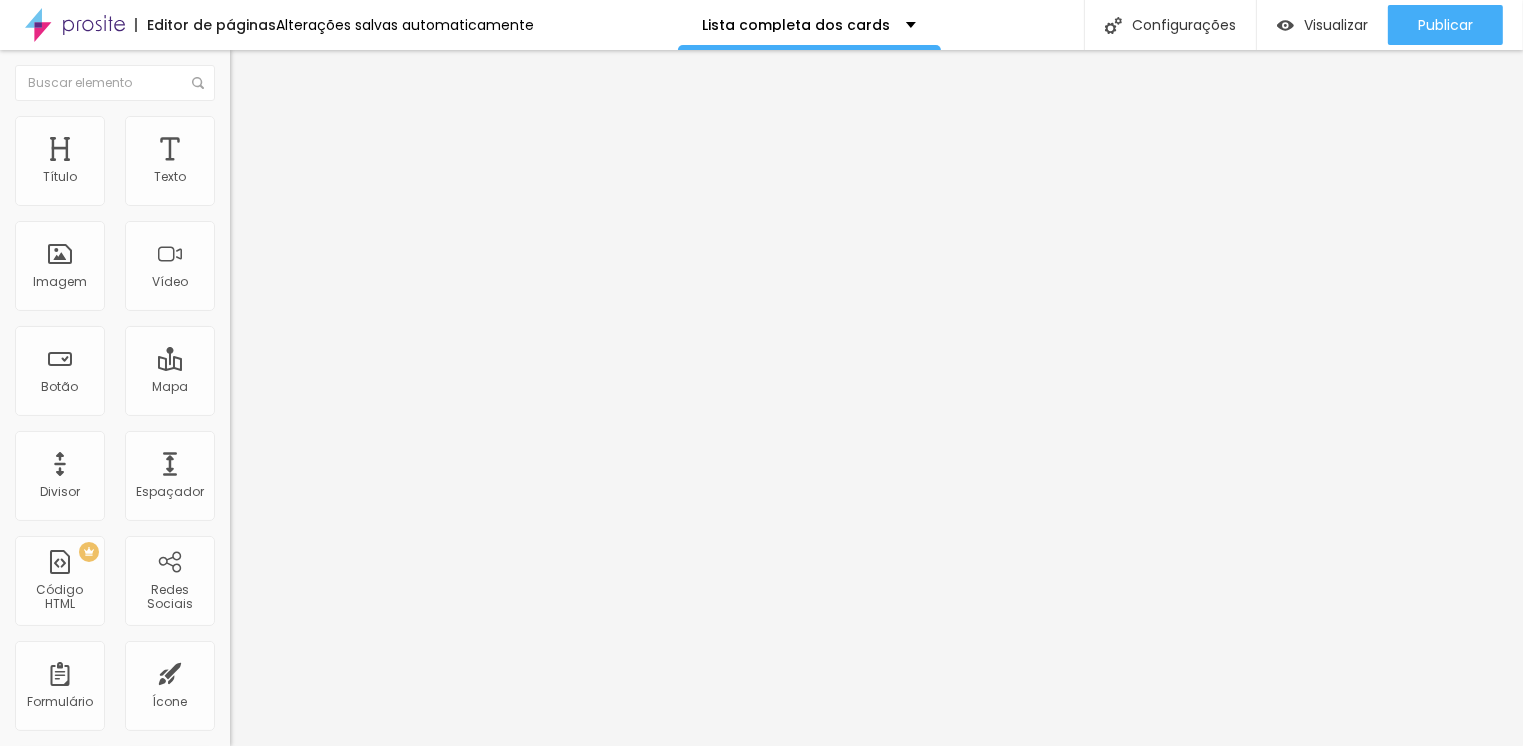 click on "Adicionar imagem" at bounding box center [294, 163] 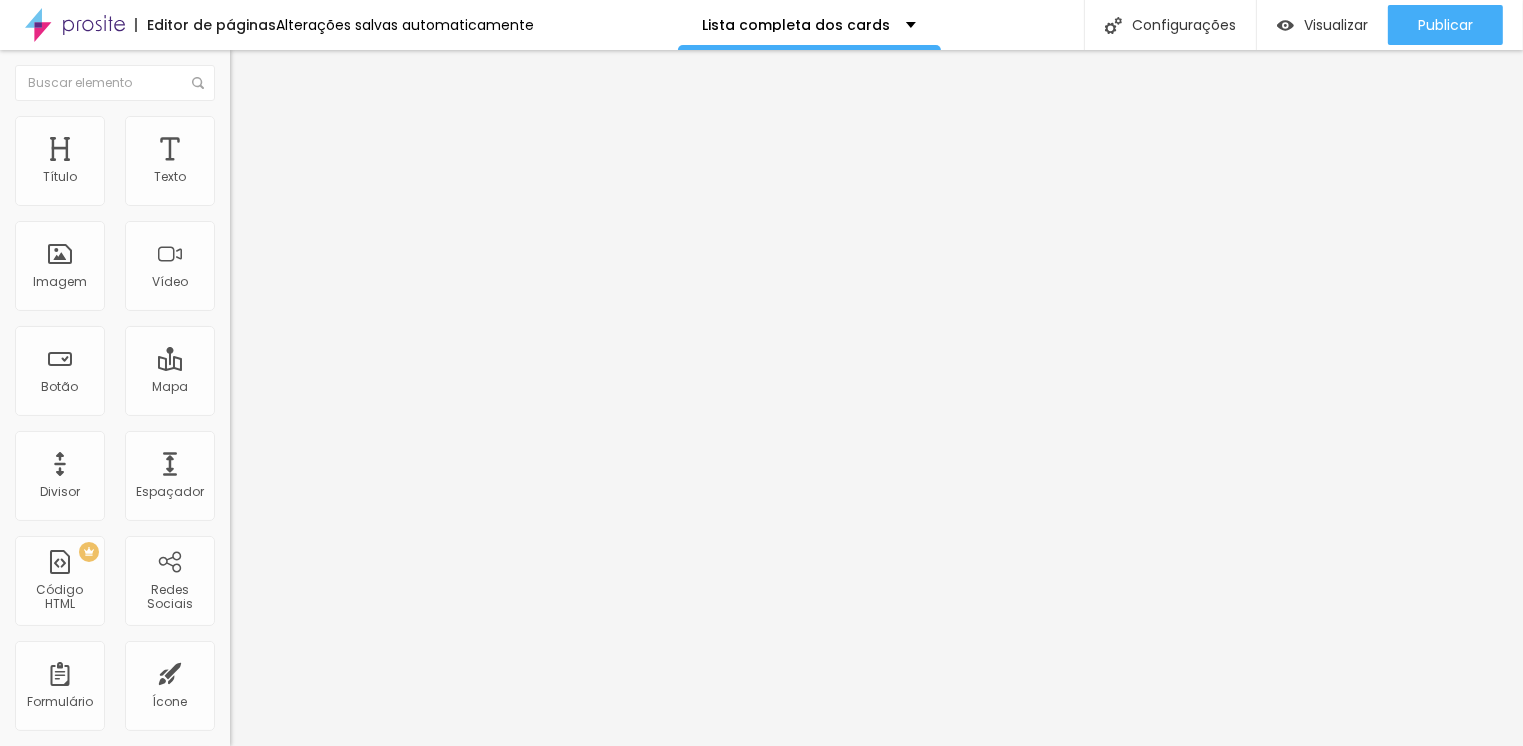 scroll, scrollTop: 524, scrollLeft: 0, axis: vertical 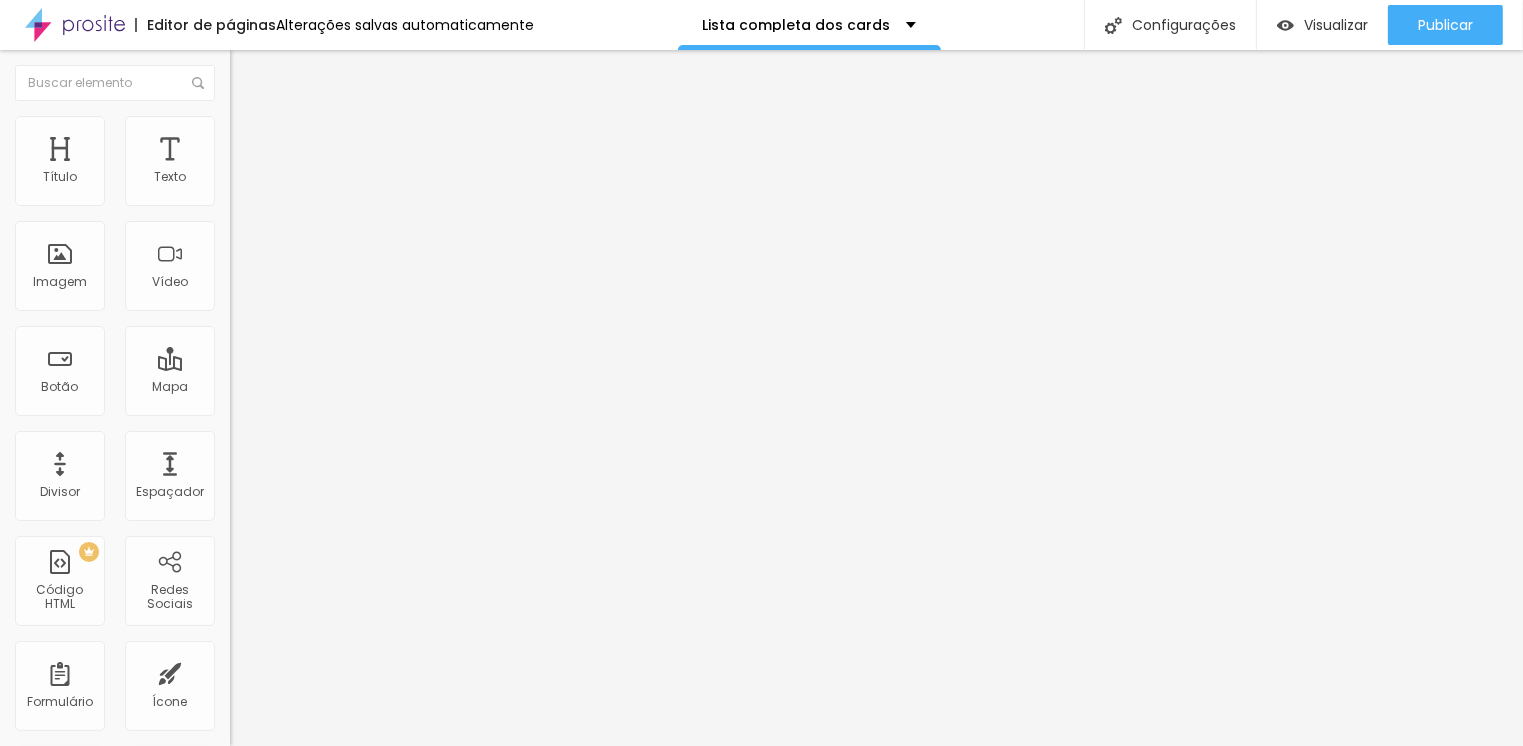 click at bounding box center (253, 73) 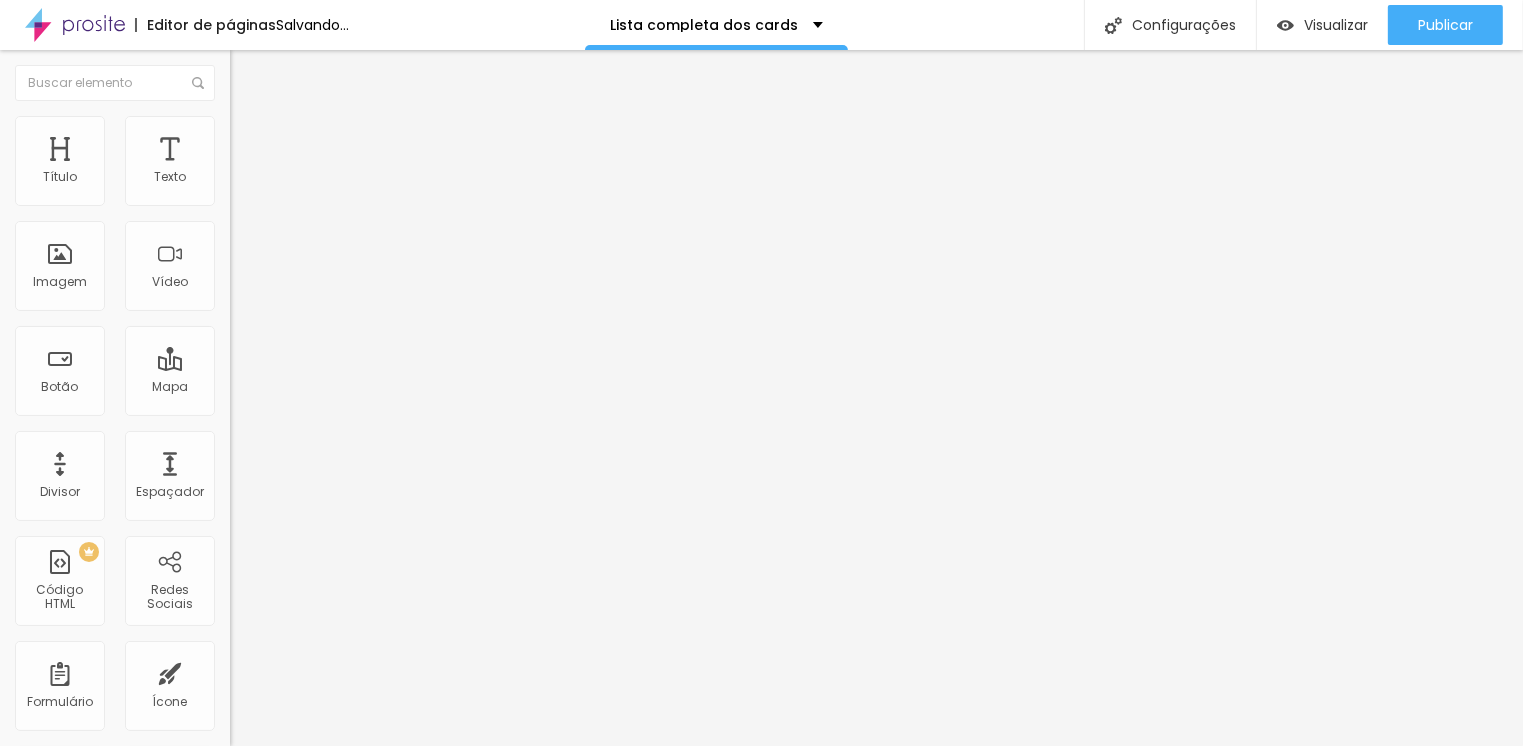 click on "Adicionar imagem" at bounding box center [294, 163] 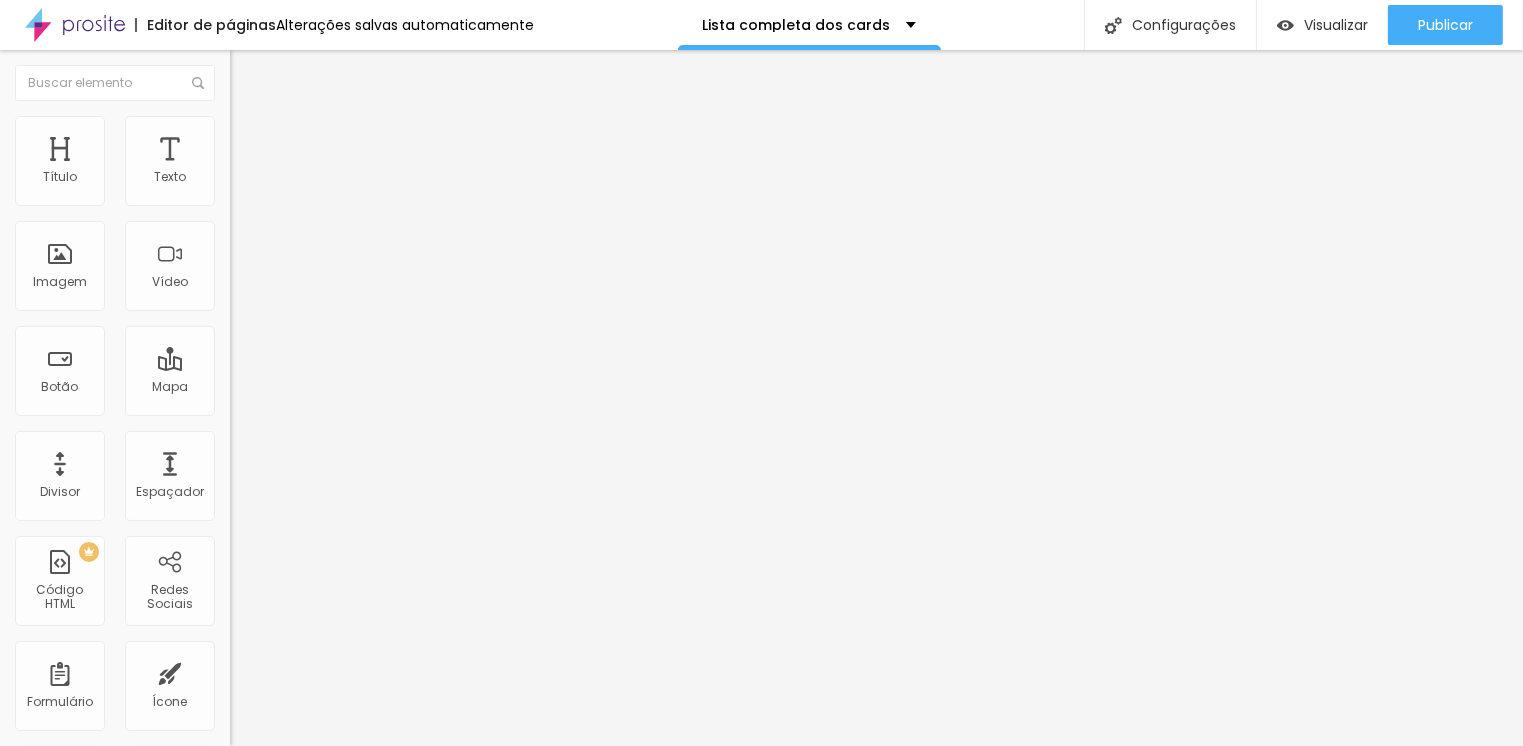 drag, startPoint x: 911, startPoint y: 432, endPoint x: 962, endPoint y: 464, distance: 60.207973 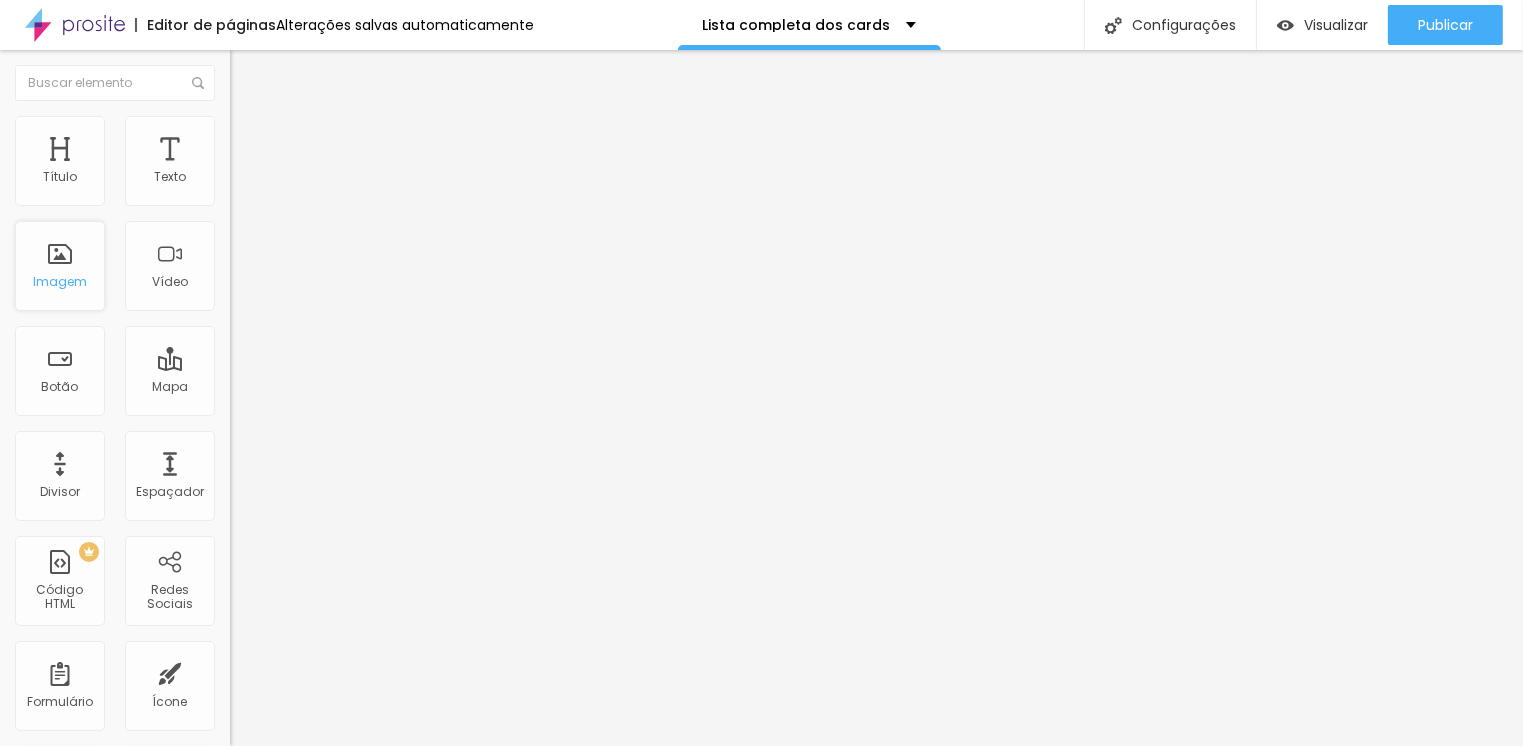 click on "Imagem" at bounding box center [60, 282] 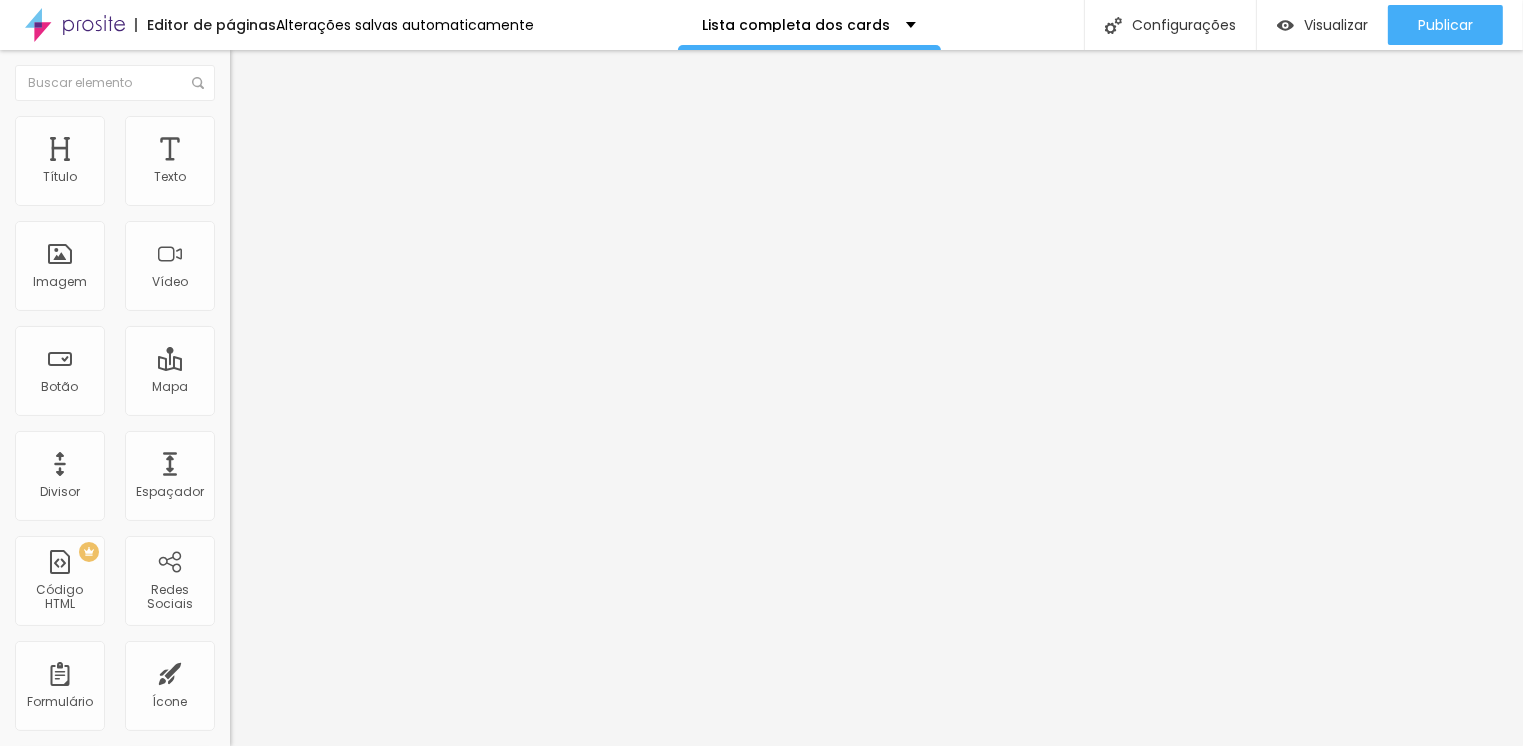 click on "Adicionar imagem" at bounding box center (294, 163) 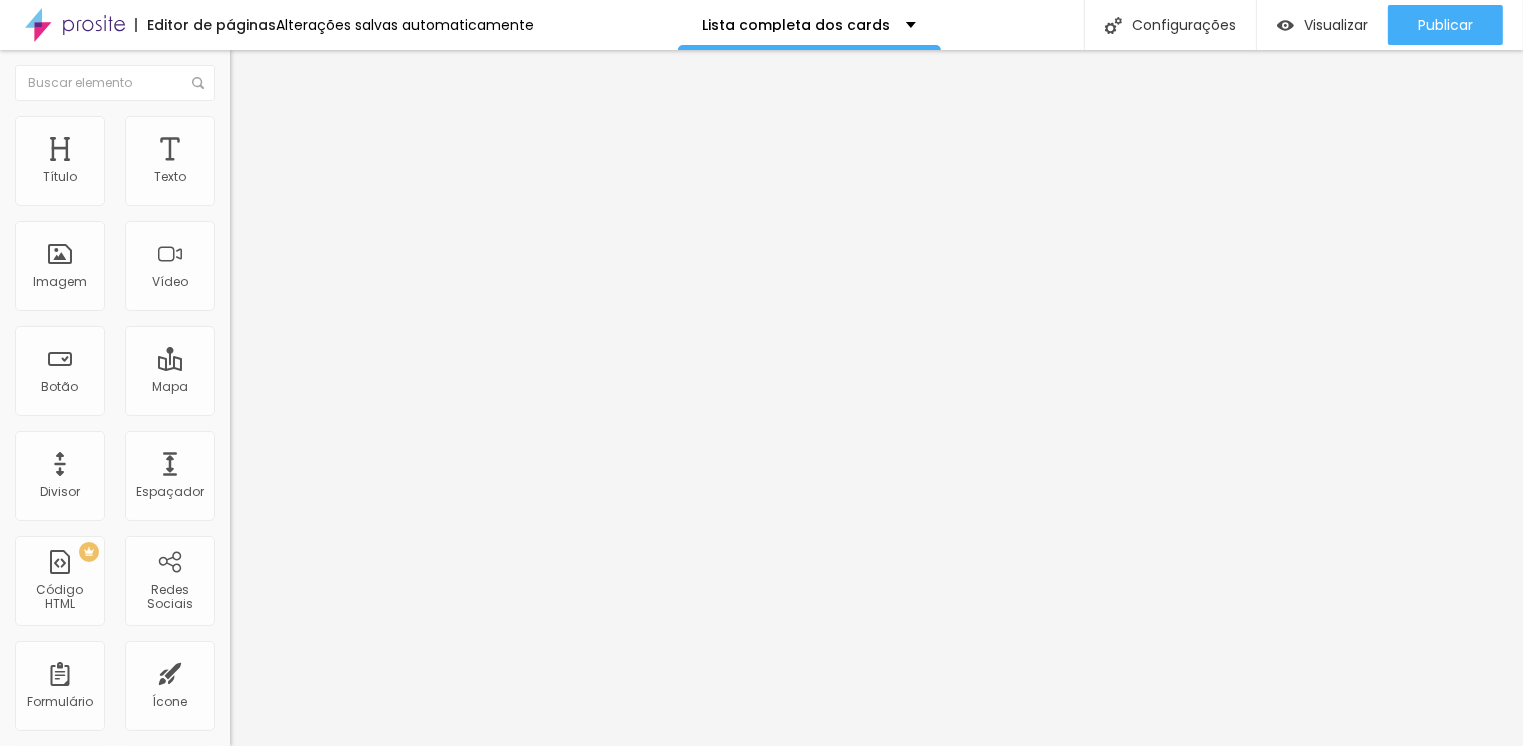 scroll, scrollTop: 0, scrollLeft: 0, axis: both 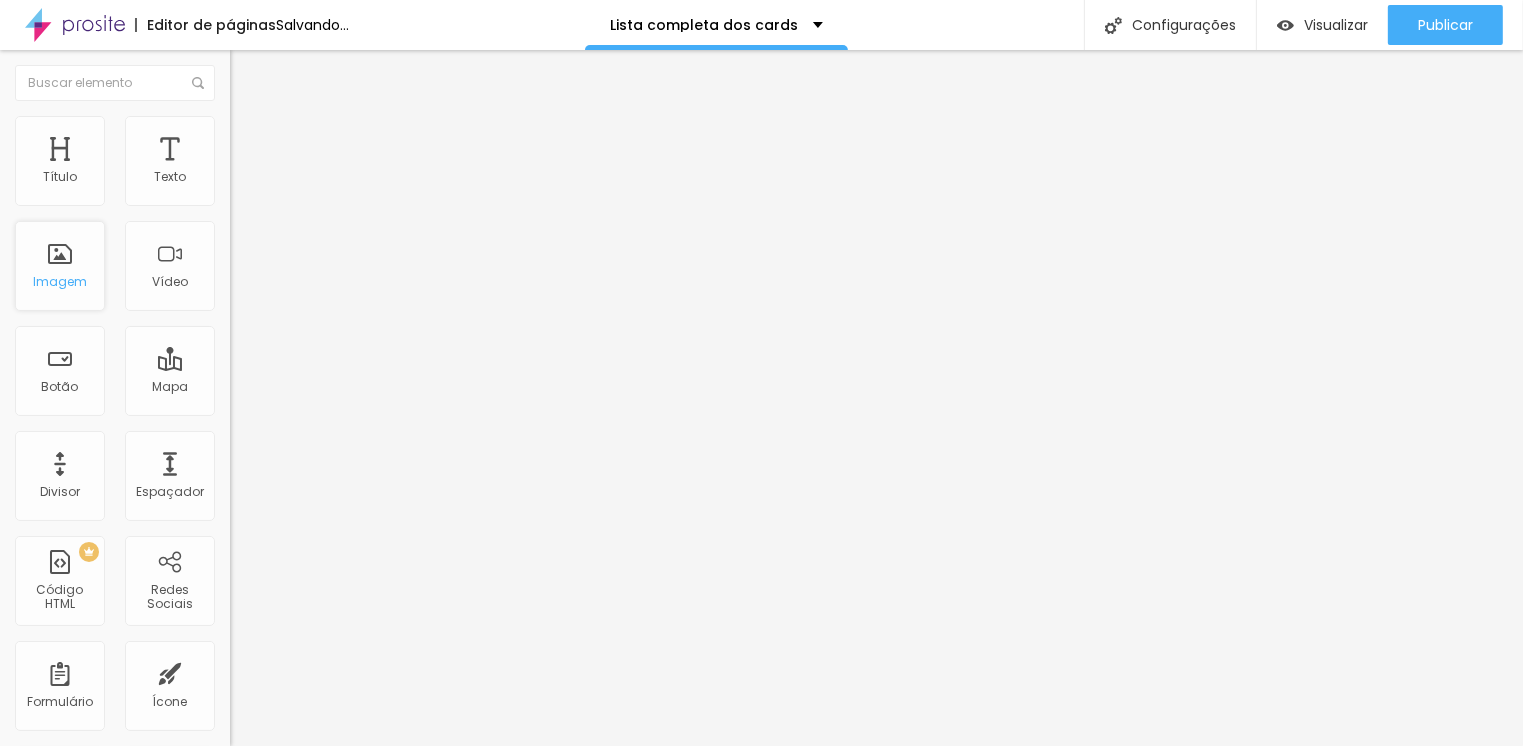 click on "Imagem" at bounding box center (60, 282) 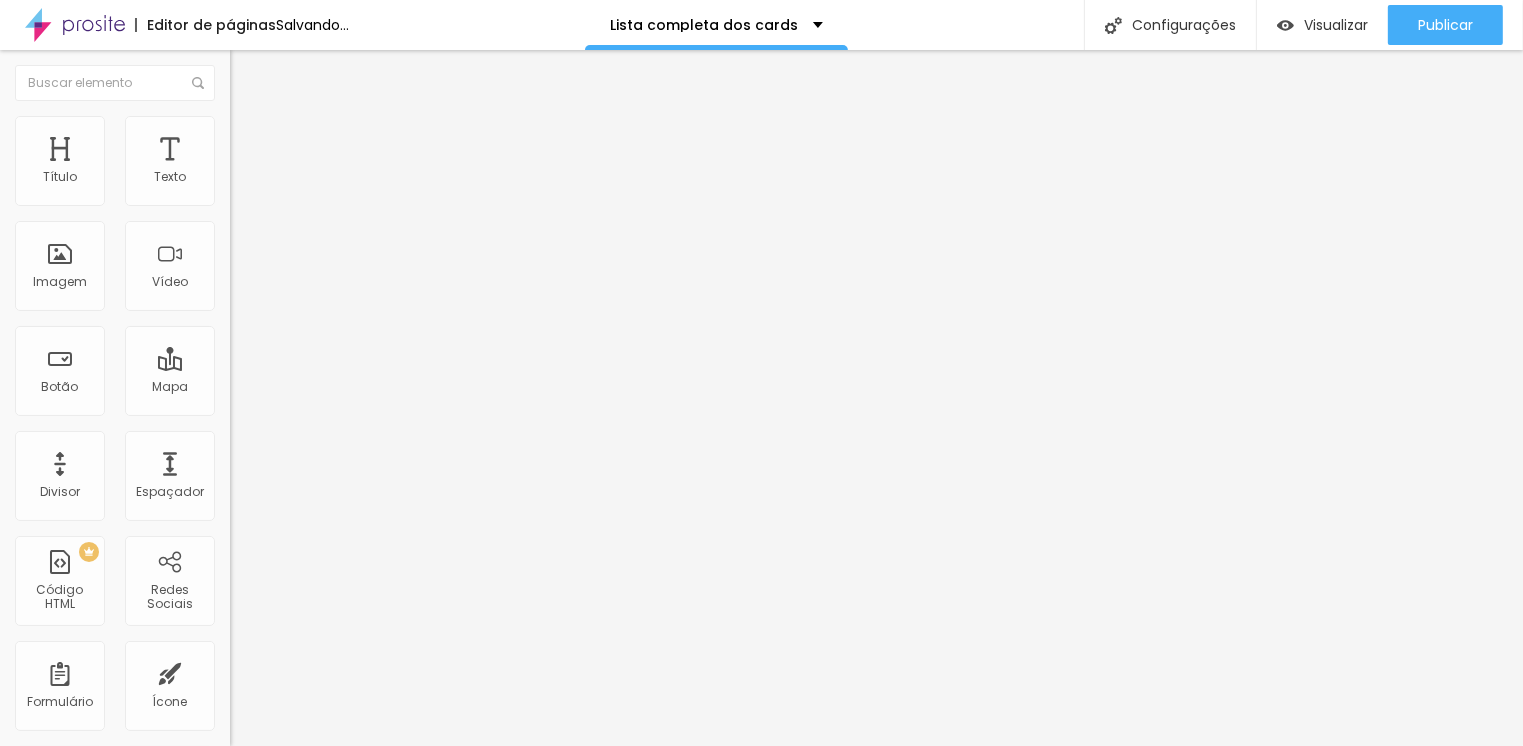 click on "Adicionar imagem" at bounding box center (294, 163) 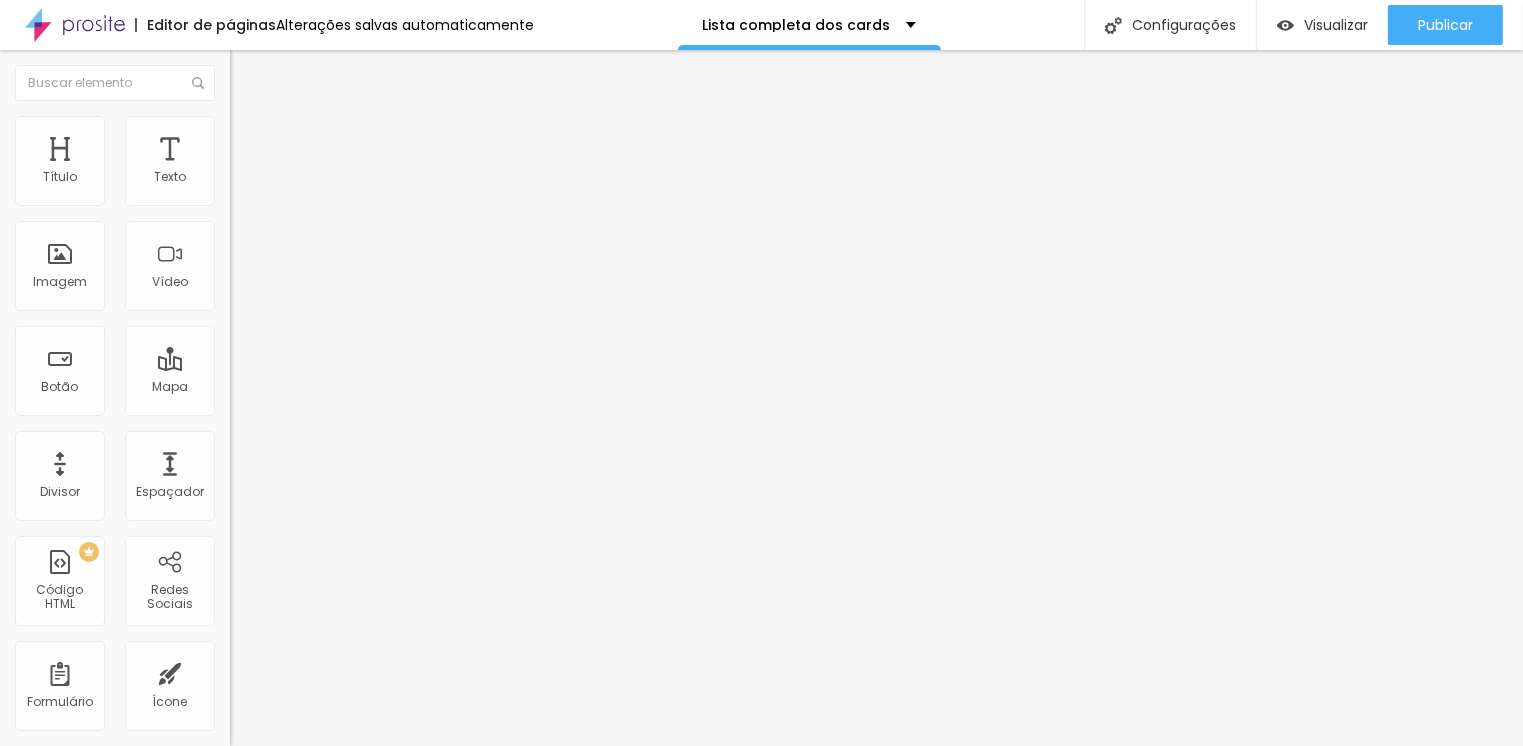 click at bounding box center [761, 957] 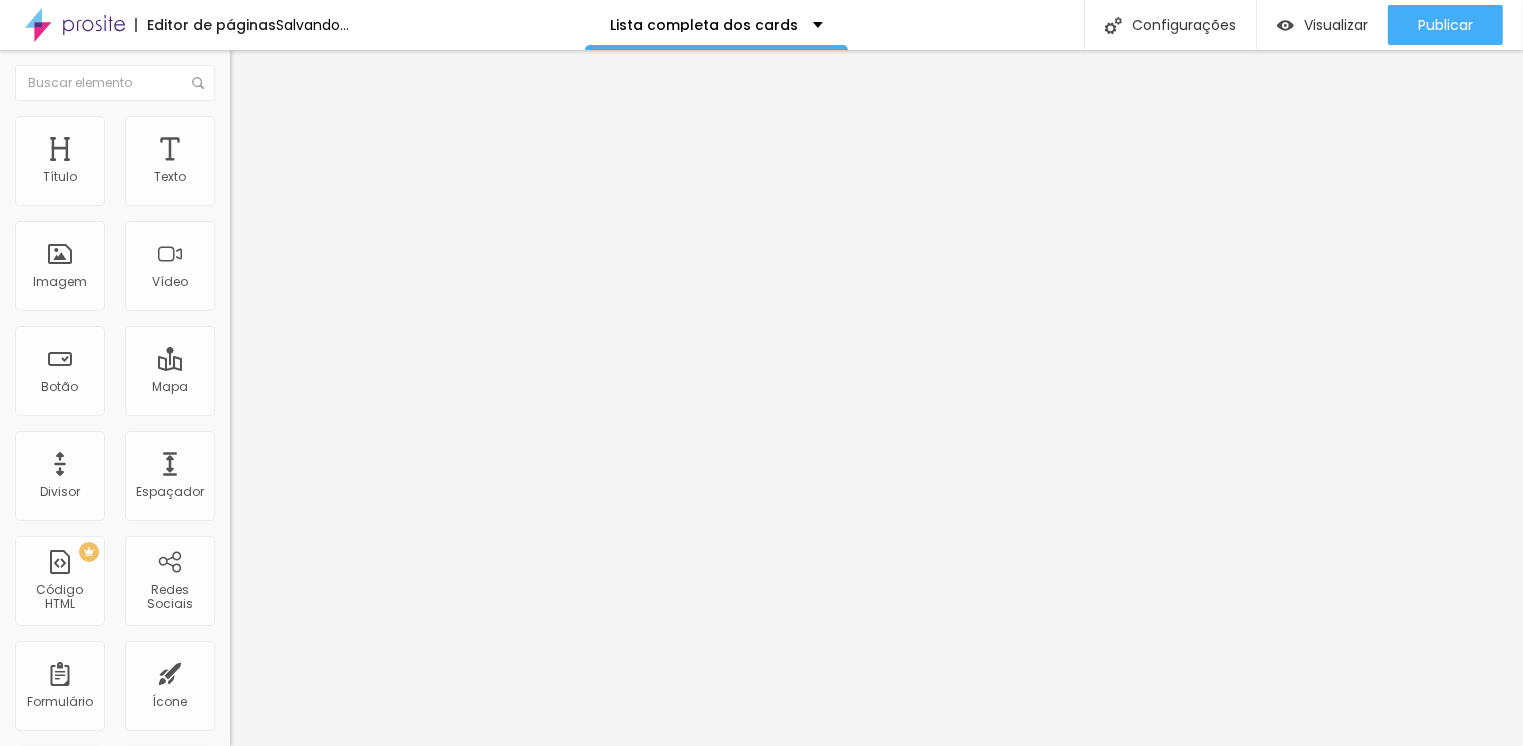 click on "Escolher" at bounding box center [107, 1827] 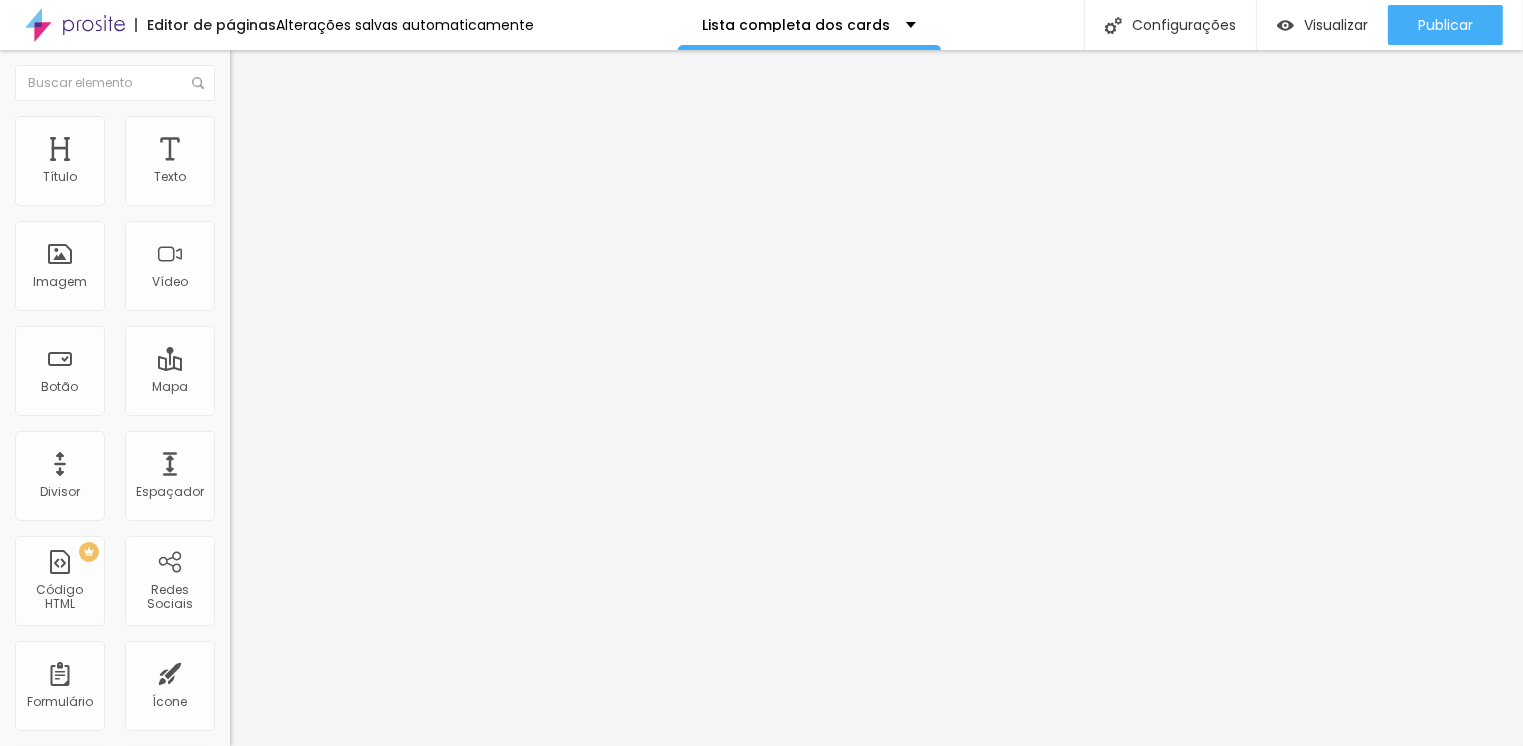 click on "Adicionar imagem" at bounding box center (294, 163) 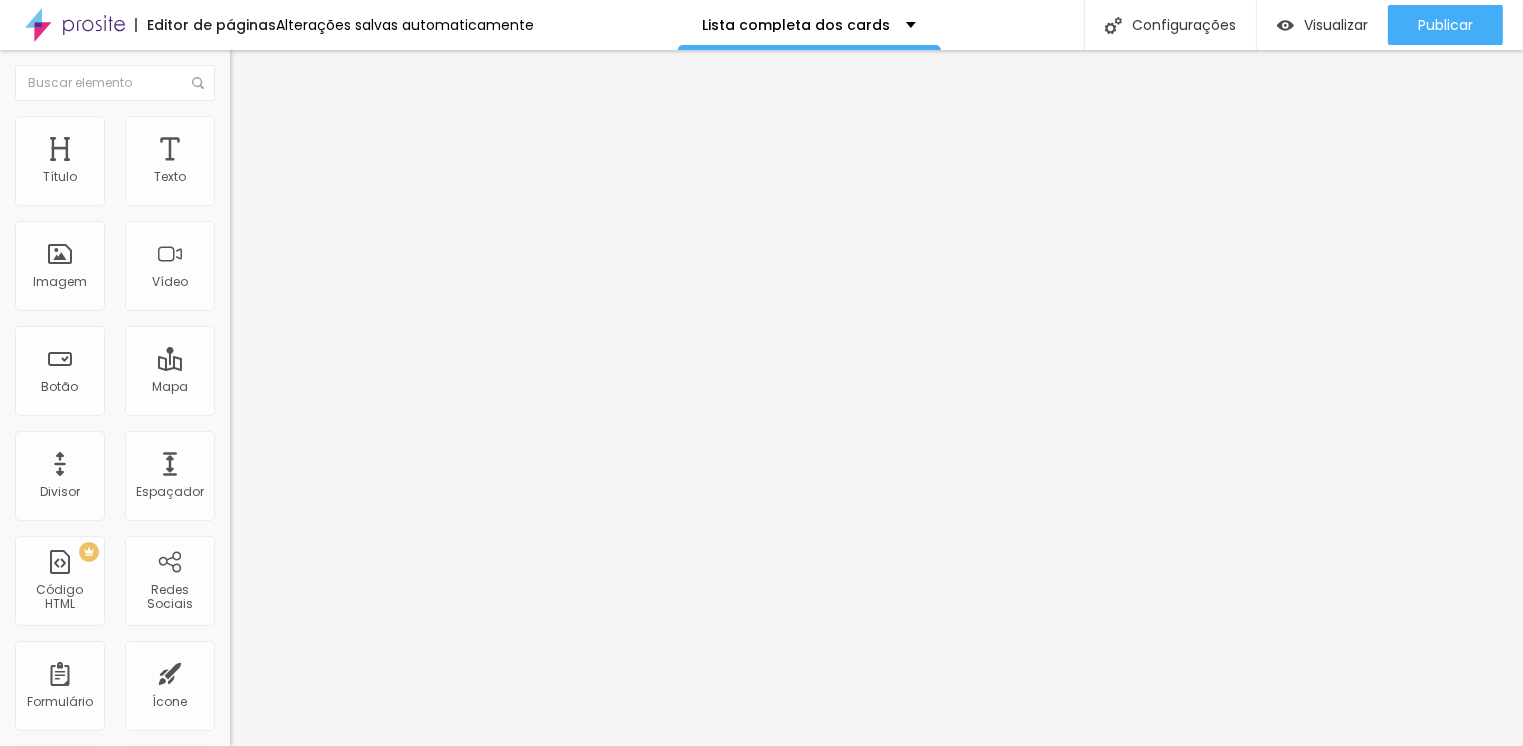 scroll, scrollTop: 317, scrollLeft: 0, axis: vertical 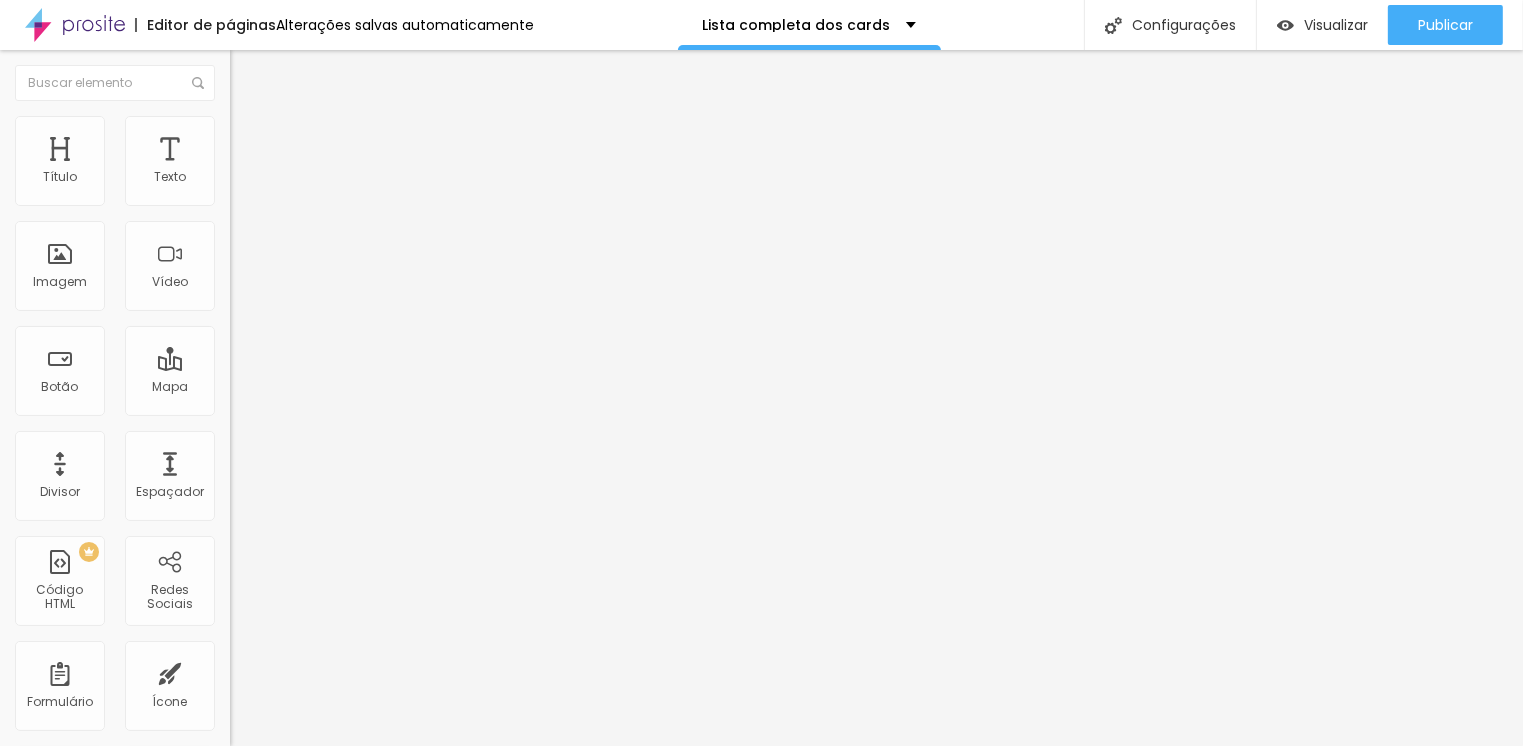 click on "Adicionar imagem" at bounding box center (294, 163) 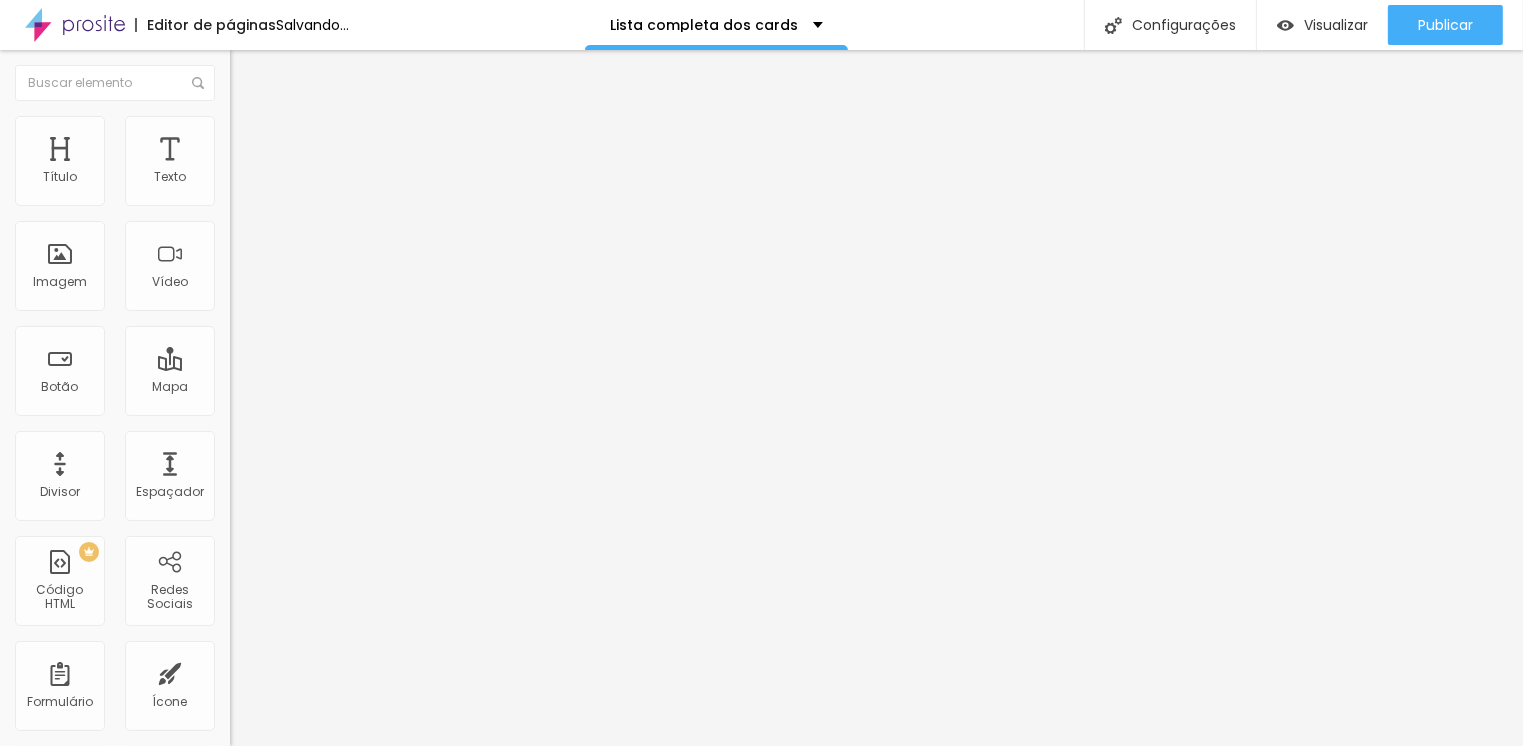 click at bounding box center (761, 897) 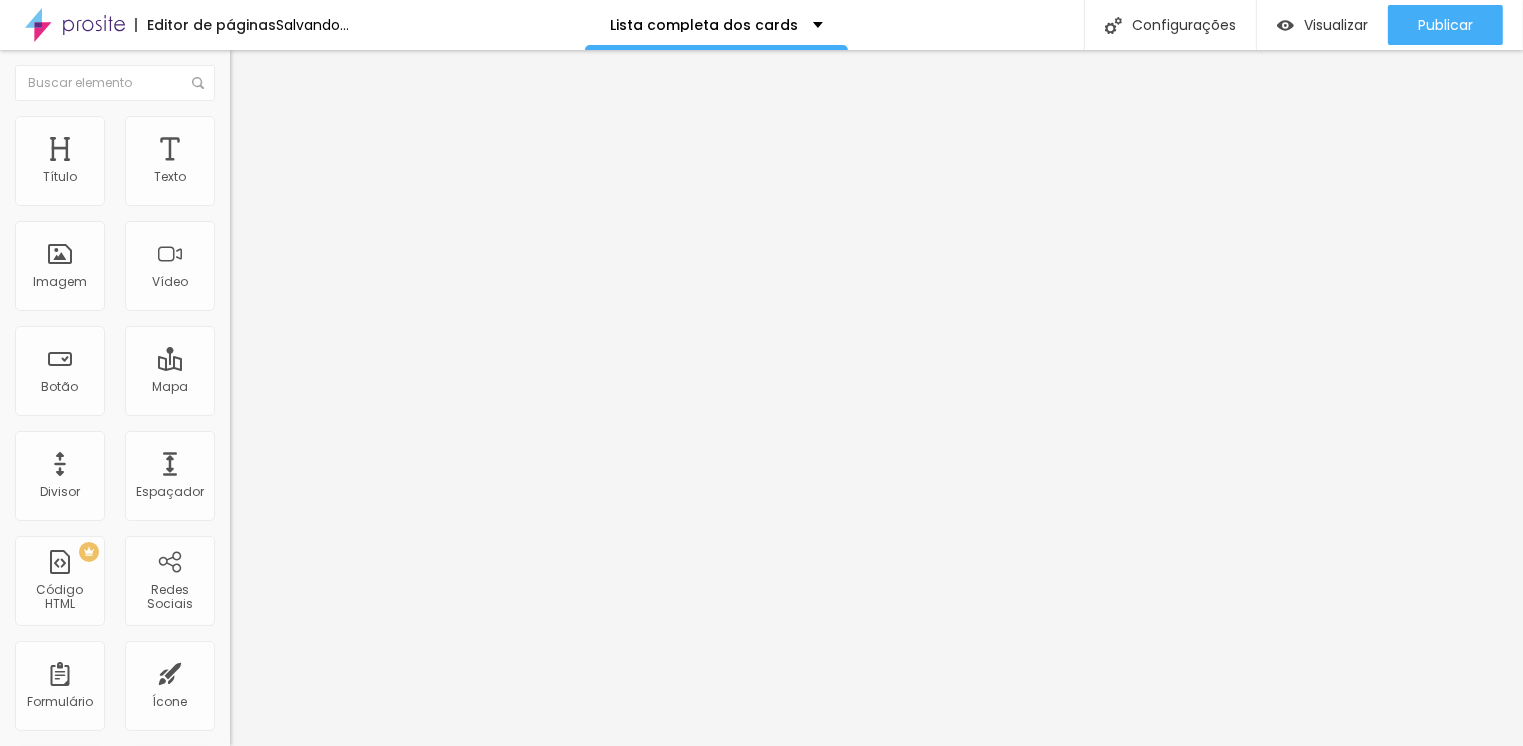 click on "Trocar imagem" at bounding box center (284, 163) 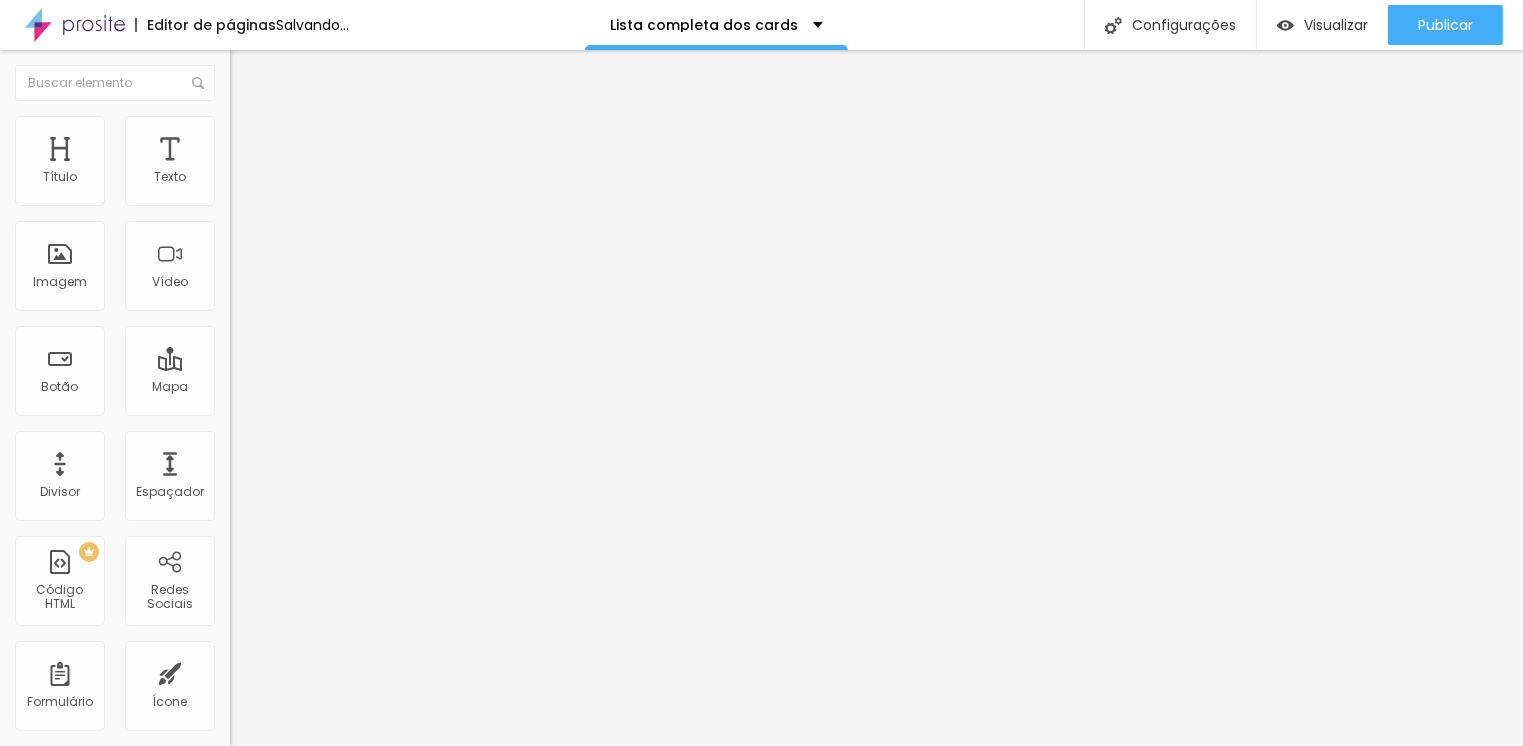 click at bounding box center (761, 897) 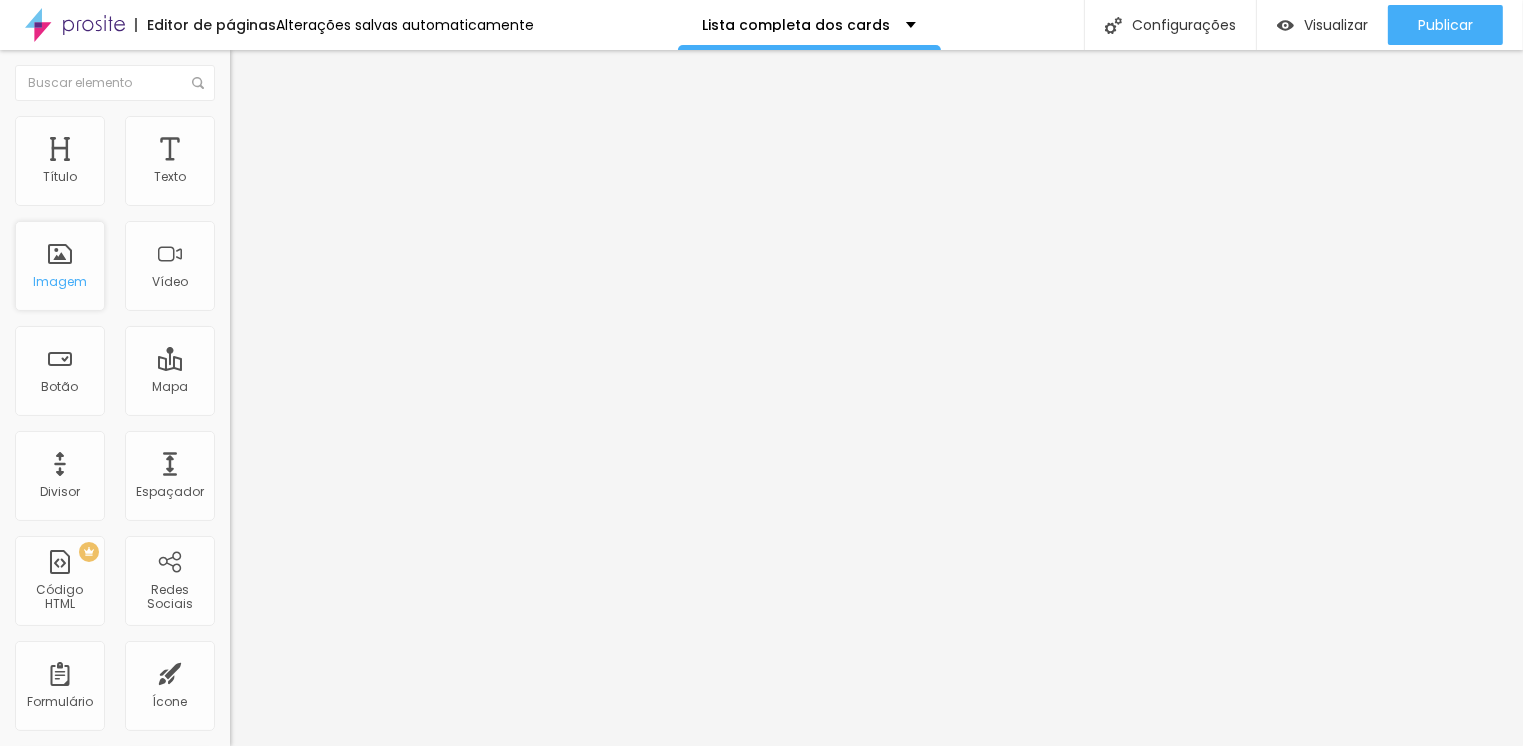 click on "Imagem" at bounding box center (60, 266) 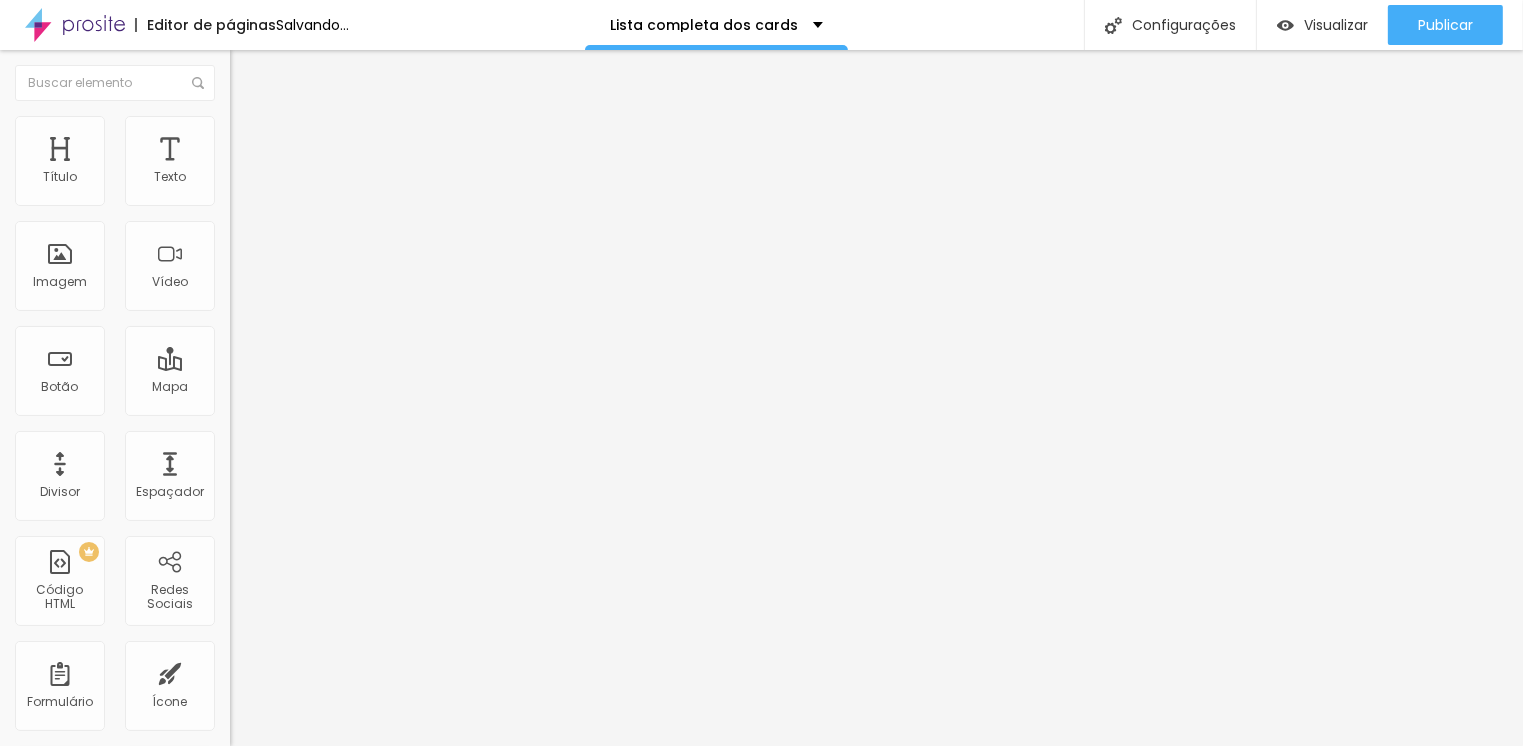 click on "Adicionar imagem" at bounding box center (294, 163) 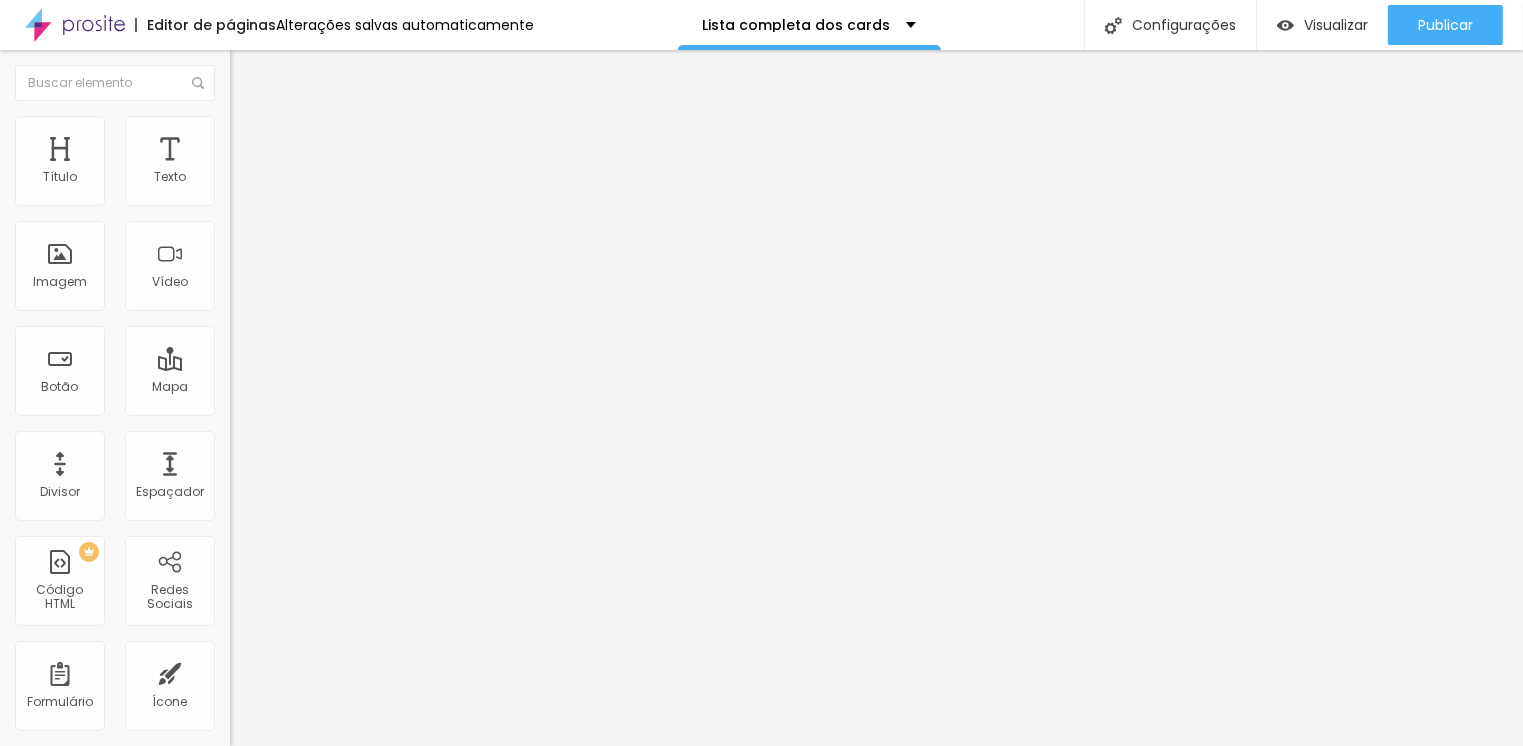 scroll, scrollTop: 0, scrollLeft: 0, axis: both 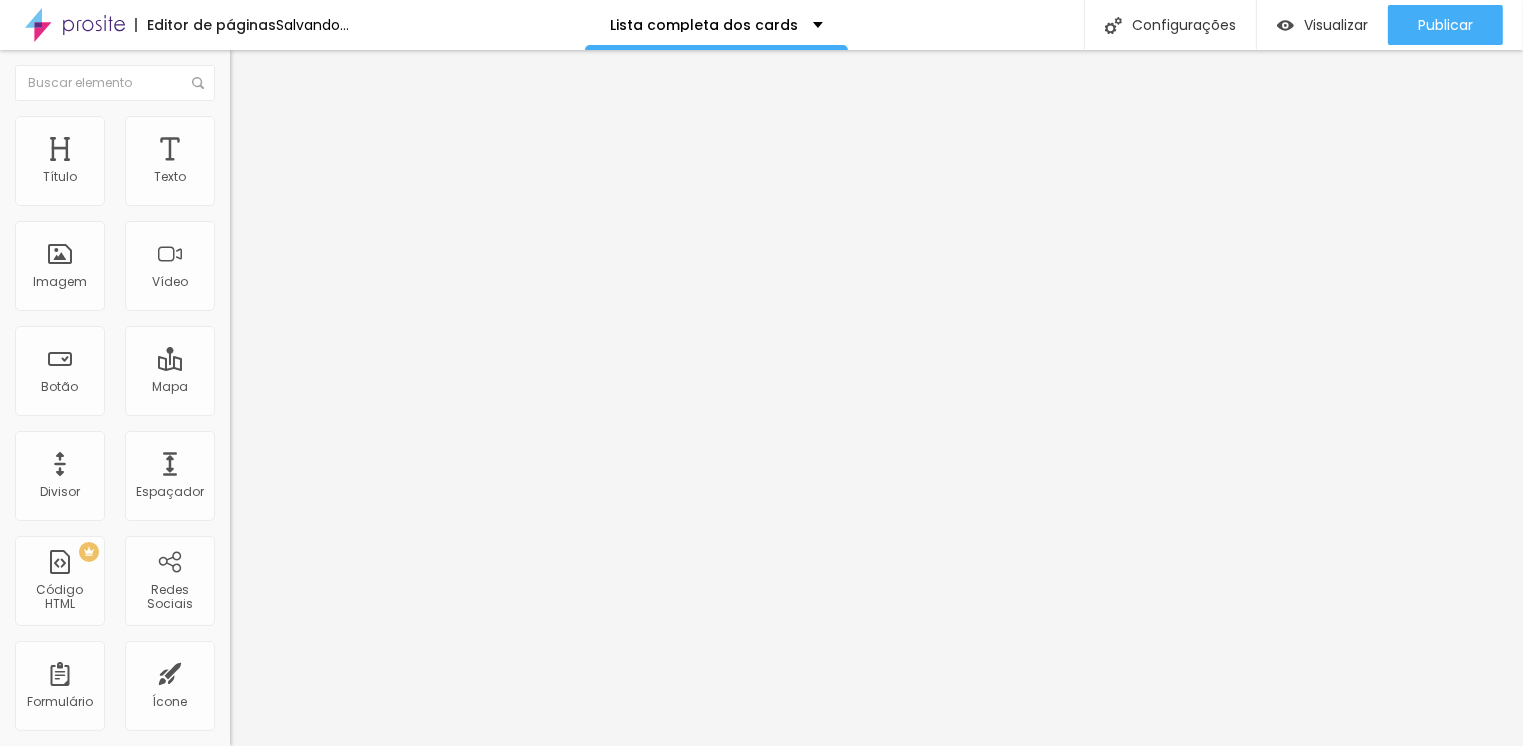 click on "Adicionar imagem" at bounding box center [294, 163] 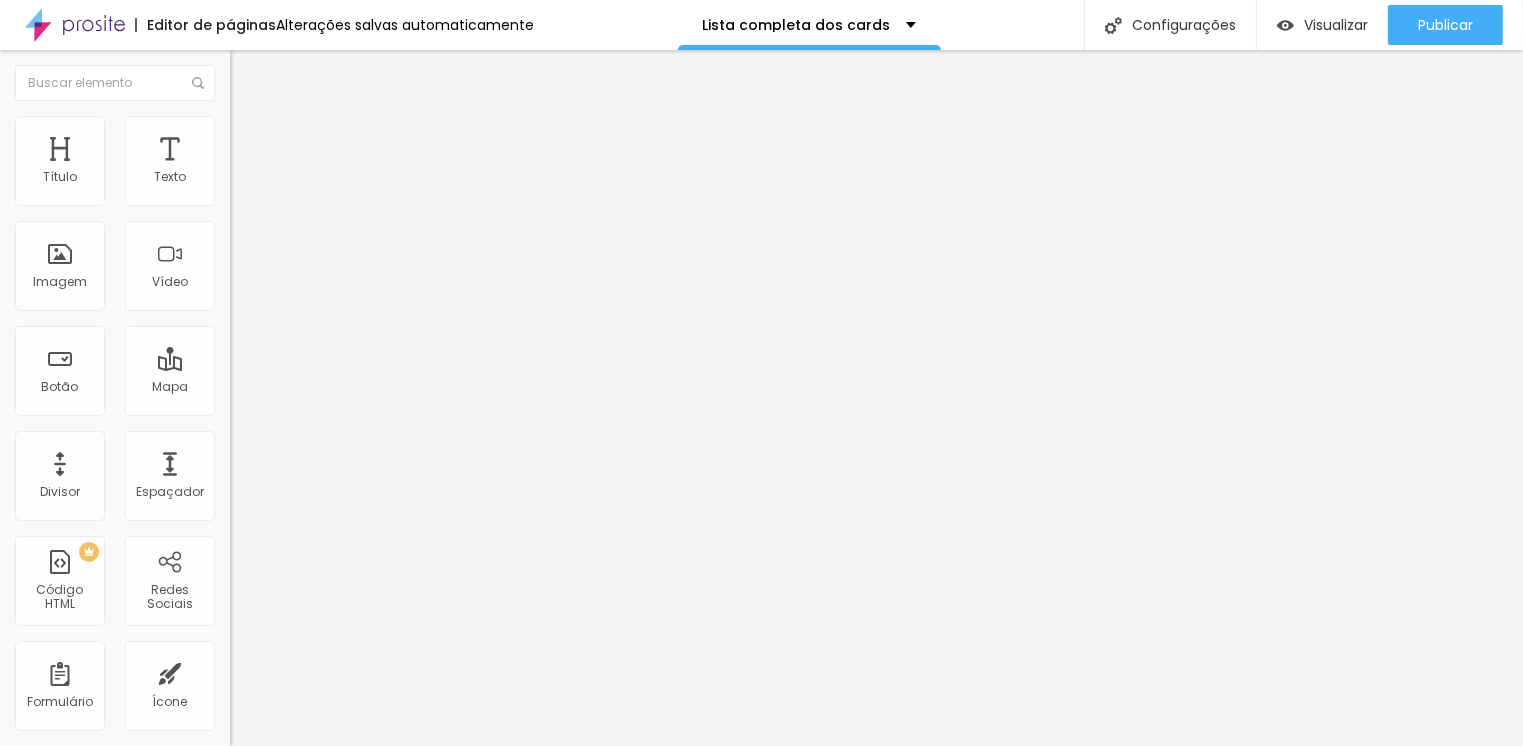 scroll, scrollTop: 96, scrollLeft: 0, axis: vertical 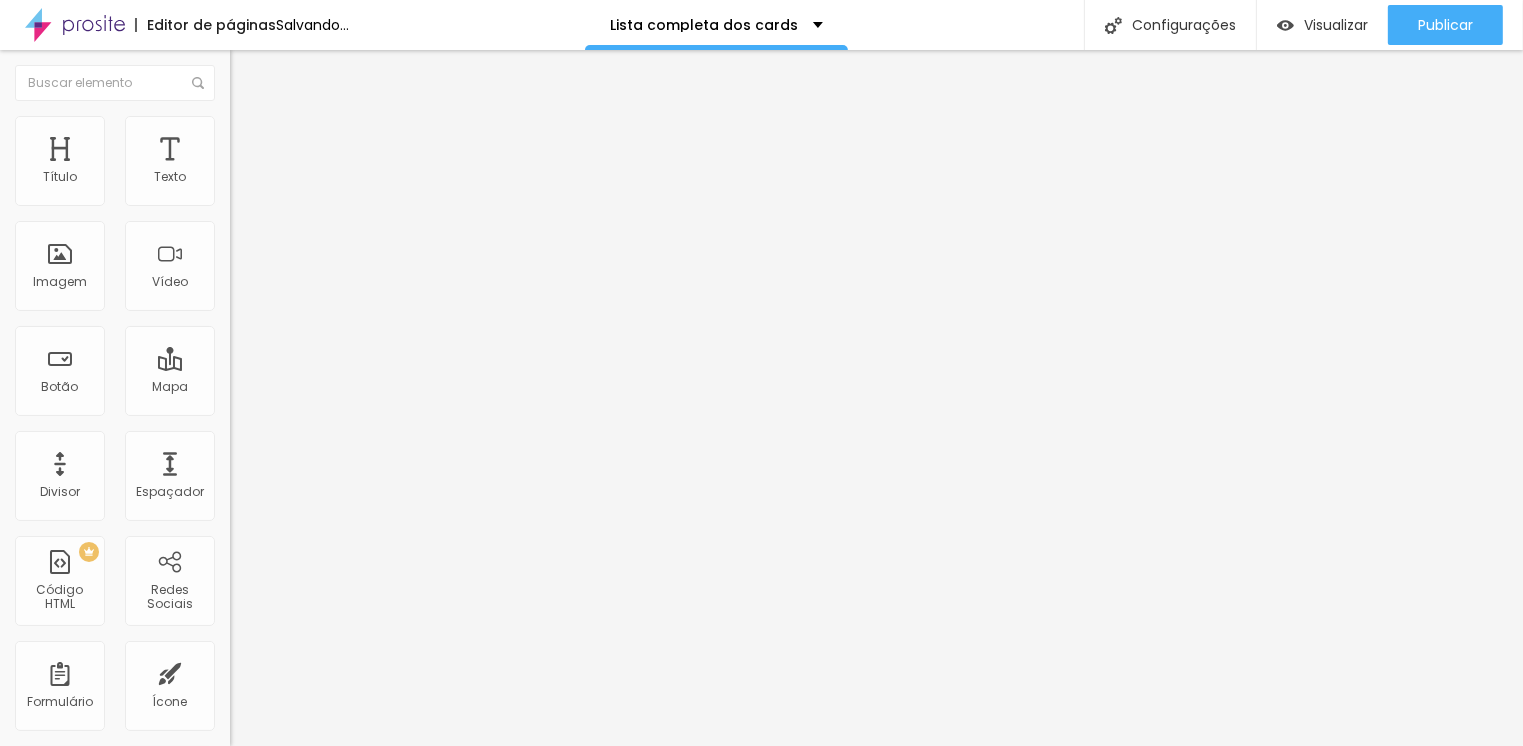 click on "Adicionar imagem" at bounding box center (294, 163) 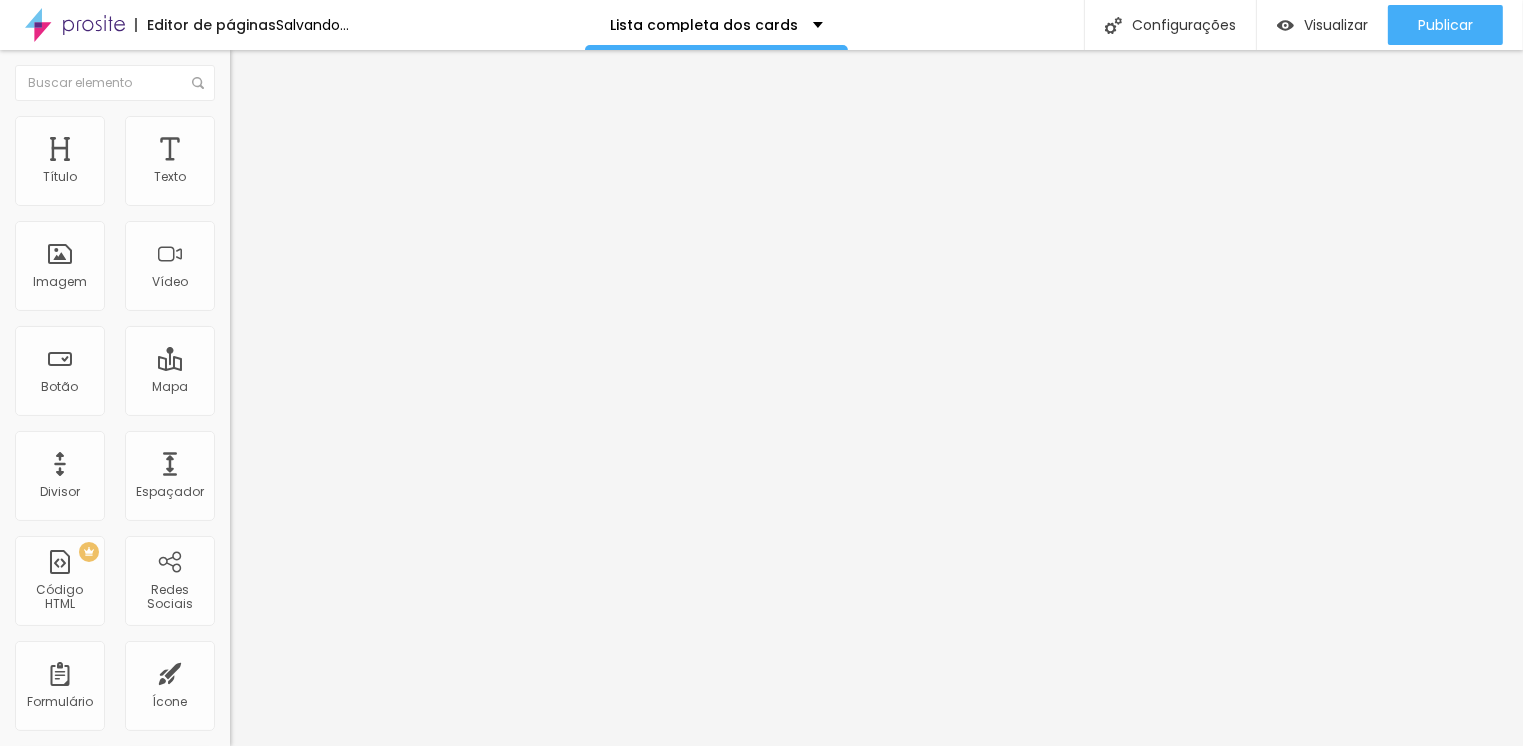 click at bounding box center [761, 945] 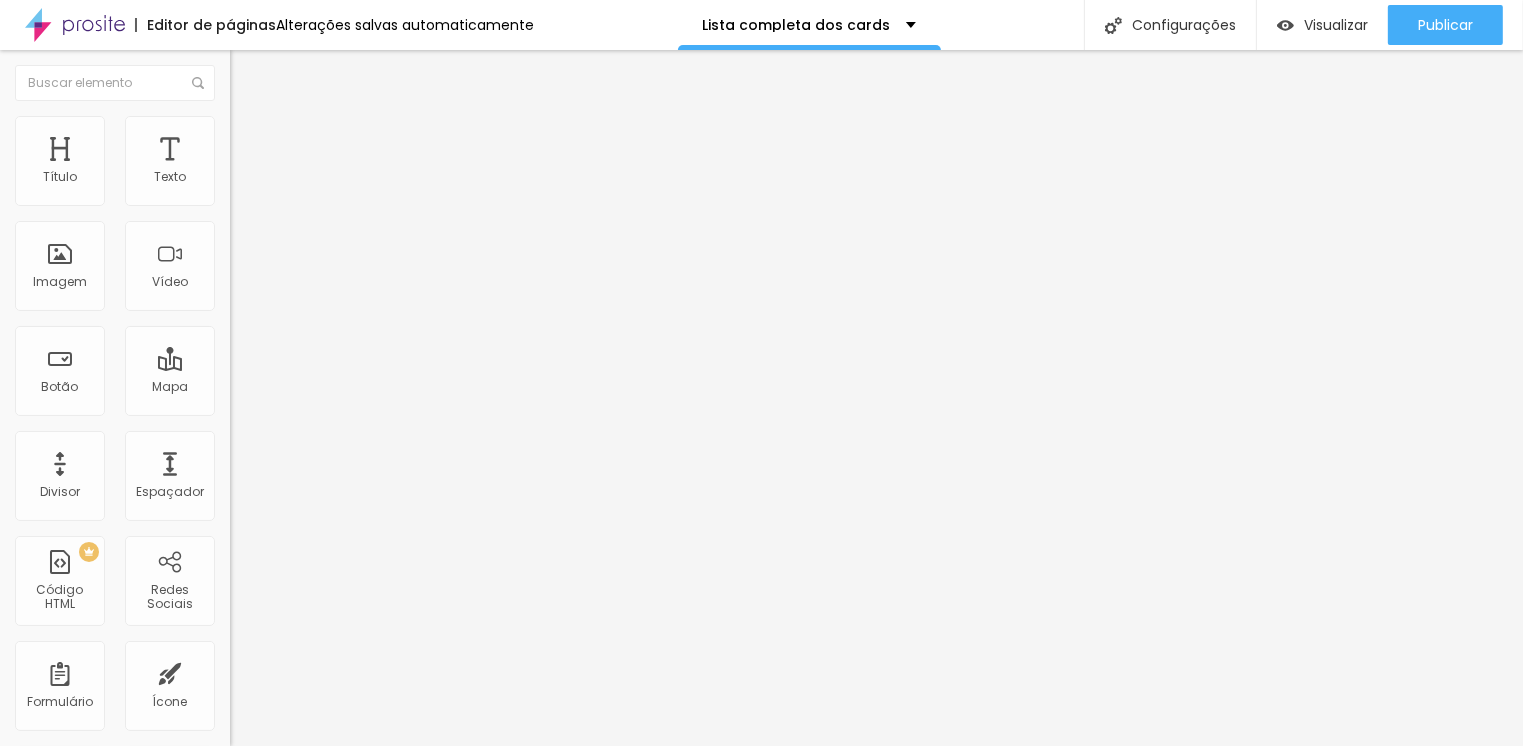 click on "Escolher" at bounding box center [107, 1826] 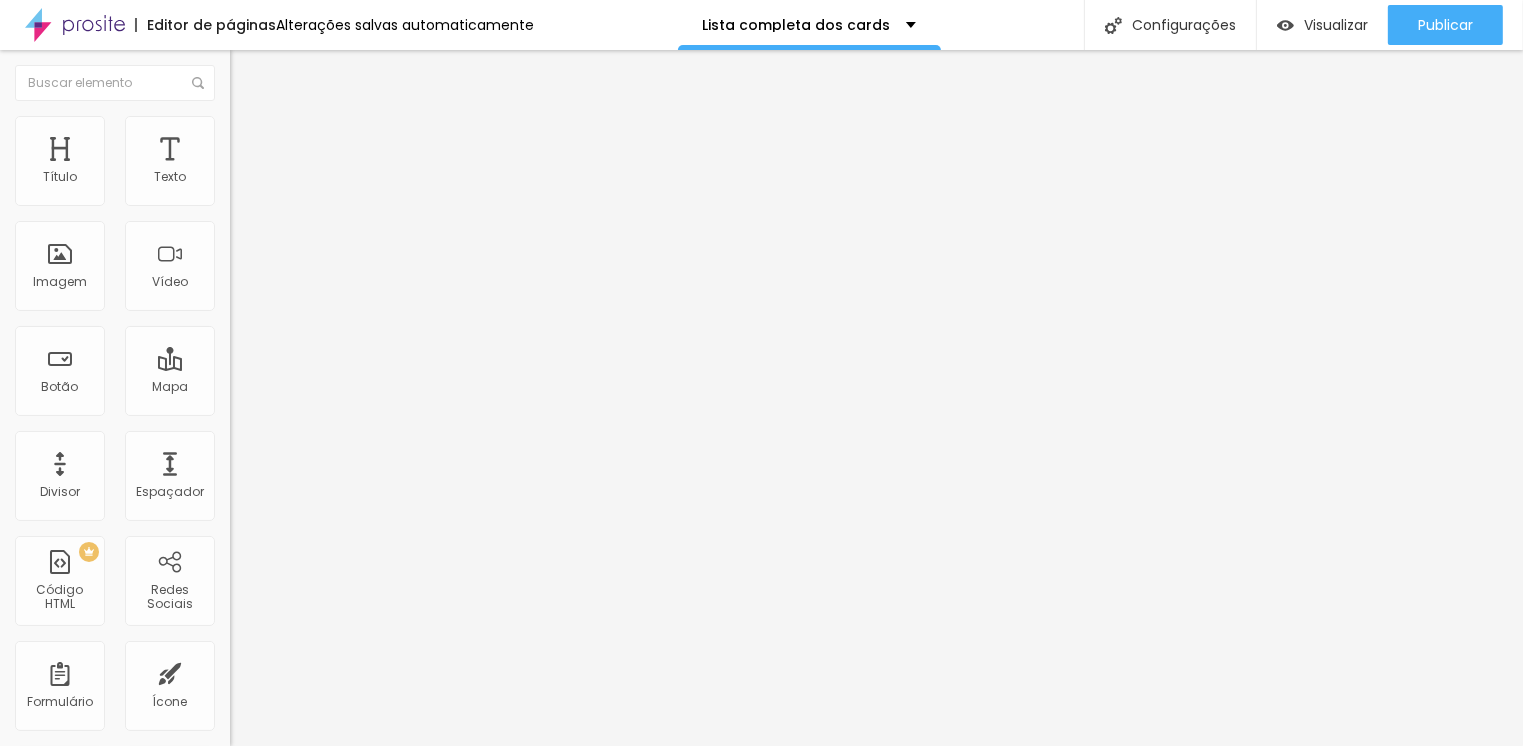 click on "Adicionar imagem" at bounding box center [294, 163] 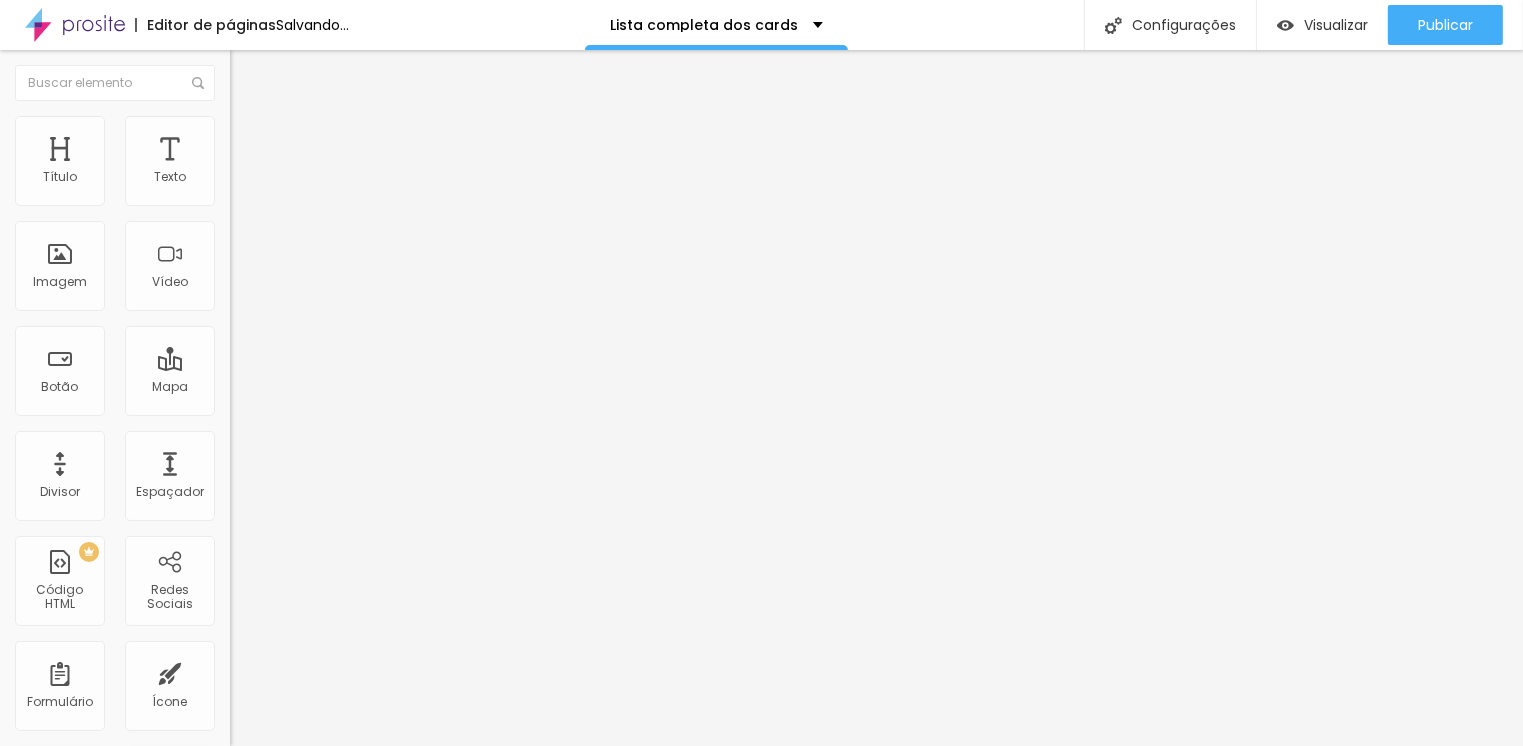 drag, startPoint x: 1064, startPoint y: 408, endPoint x: 1152, endPoint y: 488, distance: 118.92855 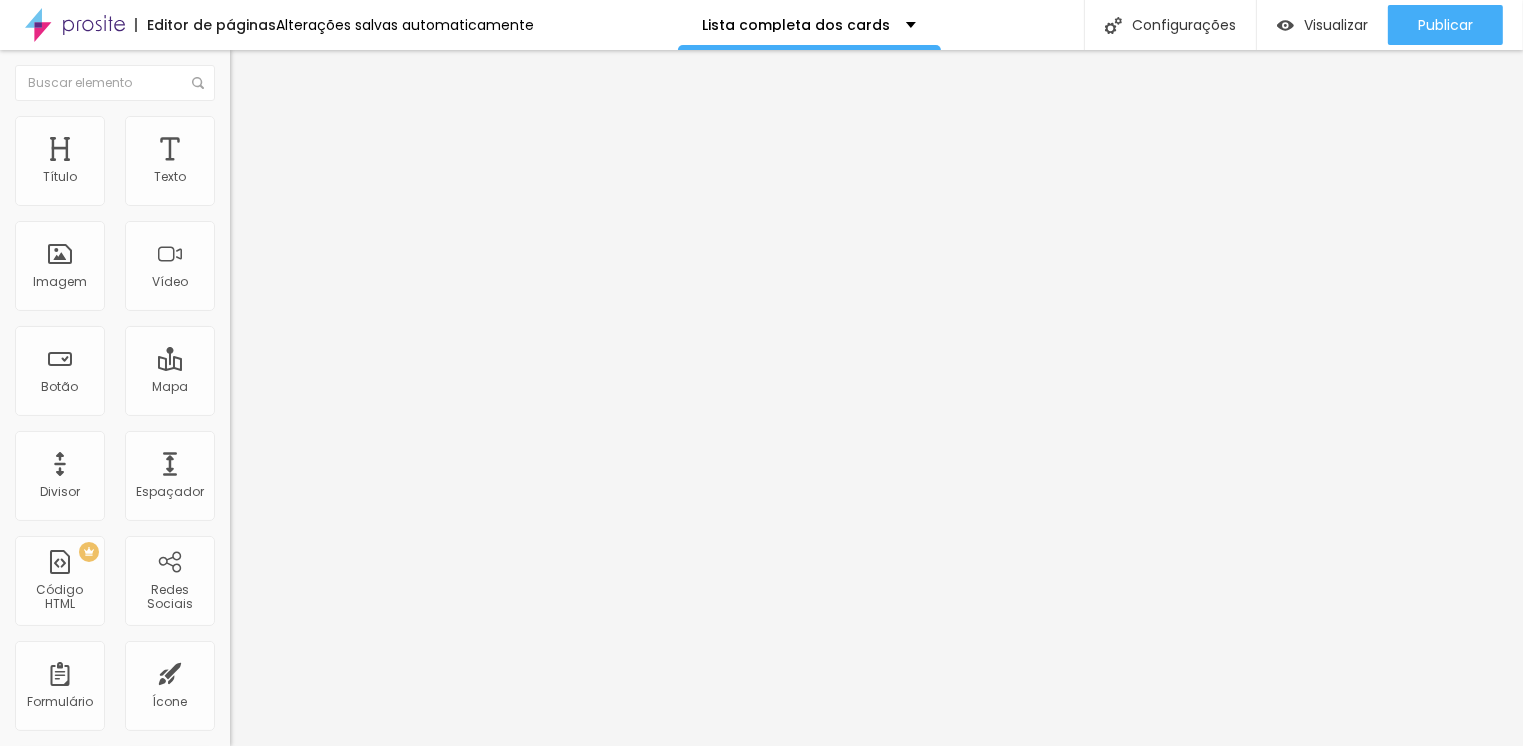 click on "Escolher" at bounding box center (107, 1826) 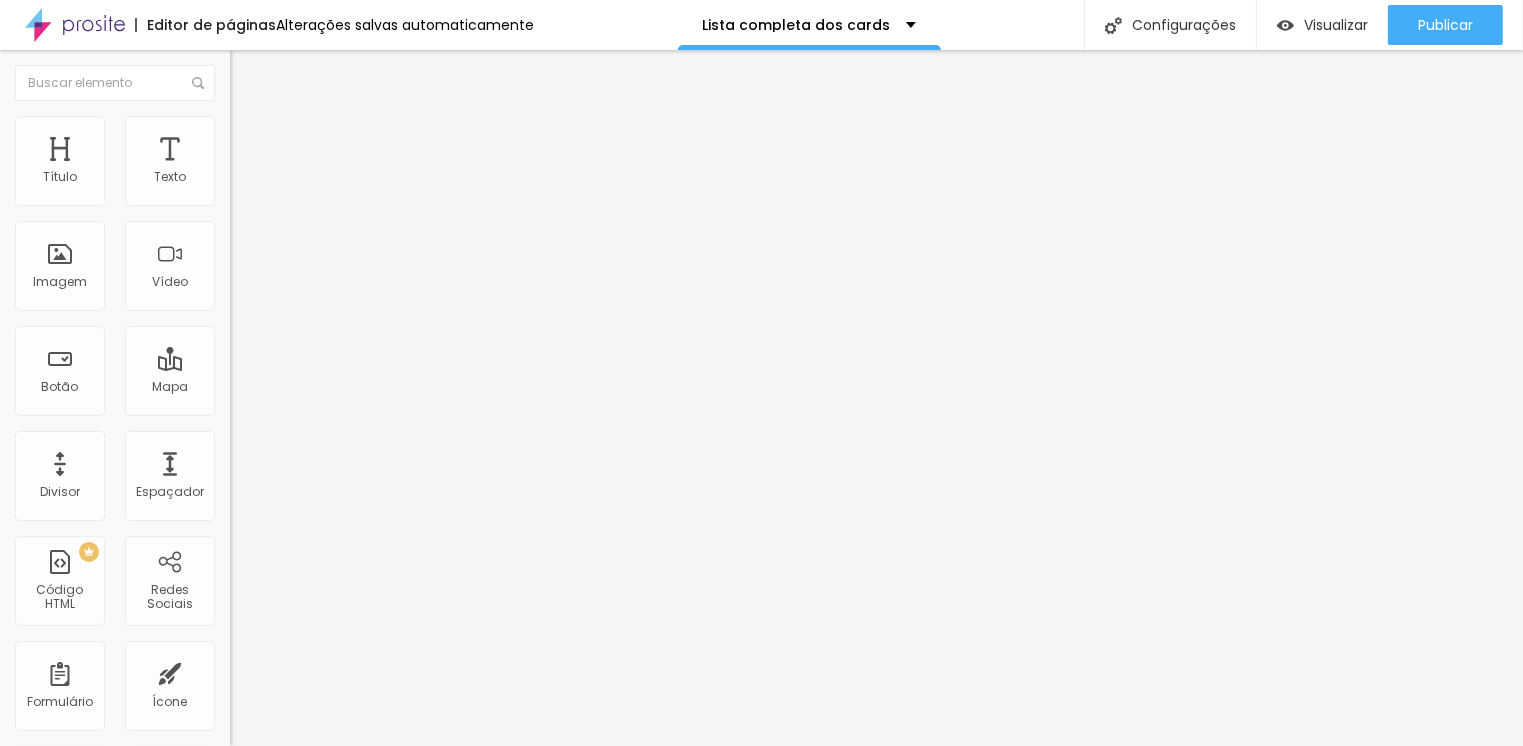 click on "Adicionar imagem" at bounding box center [294, 163] 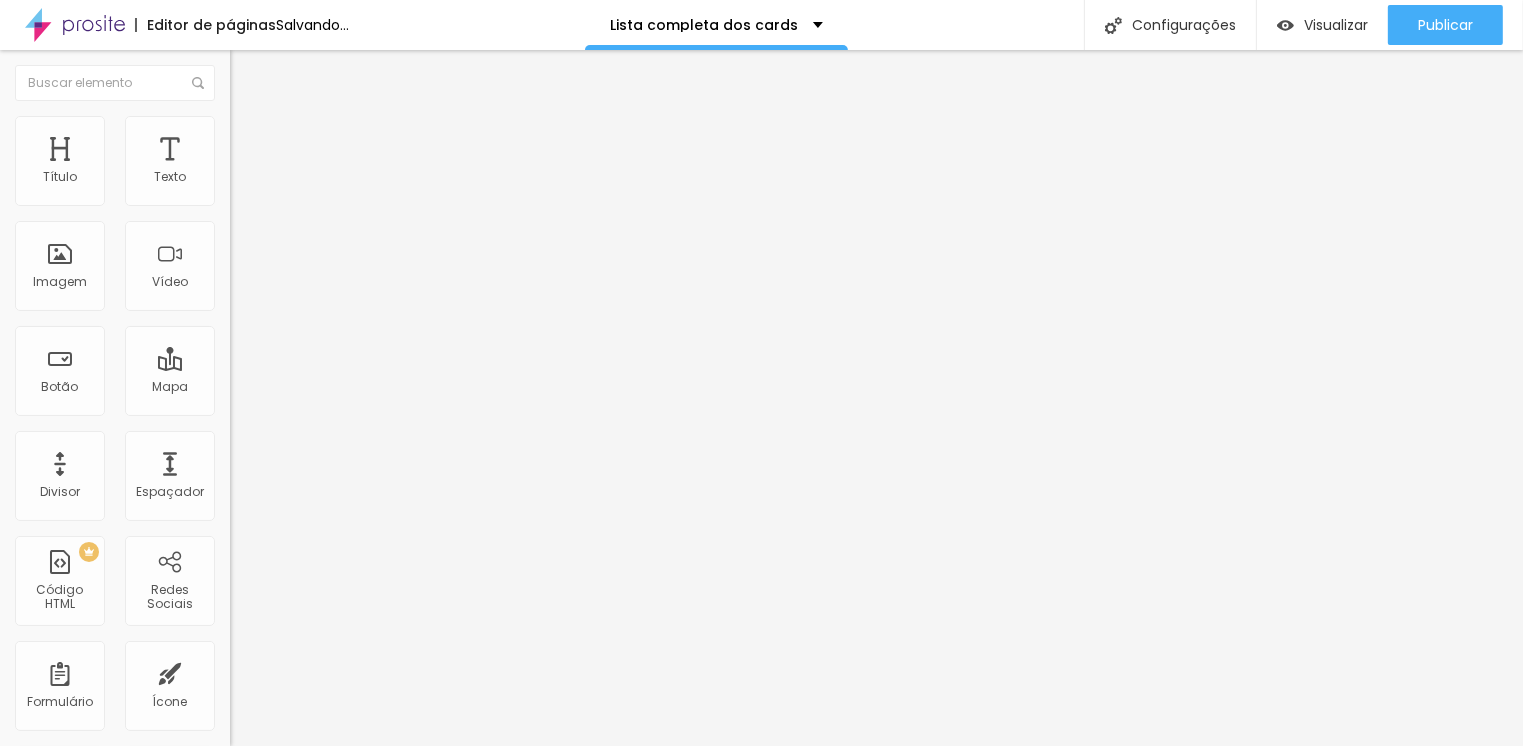 click at bounding box center (761, 1053) 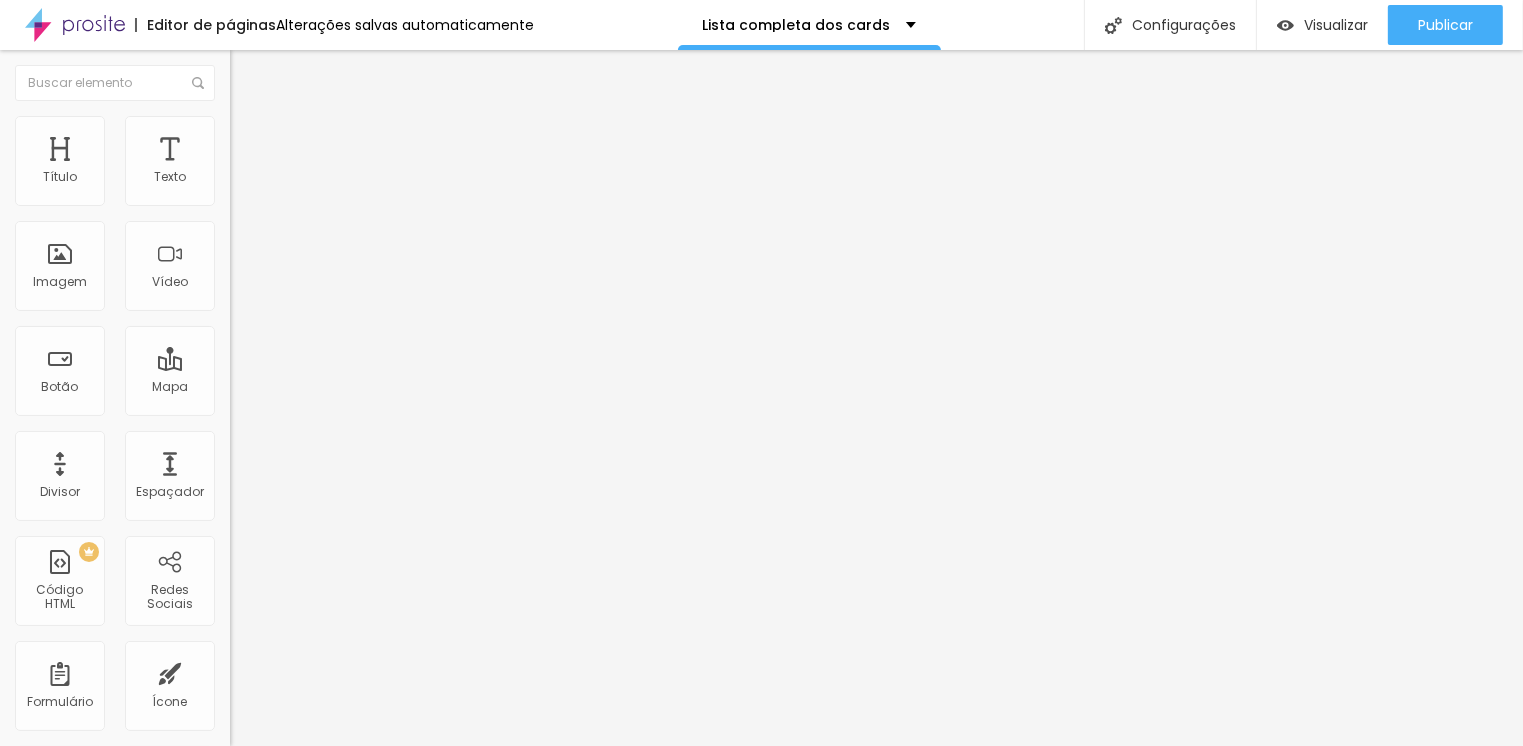 click on "Escolher" at bounding box center (107, 1827) 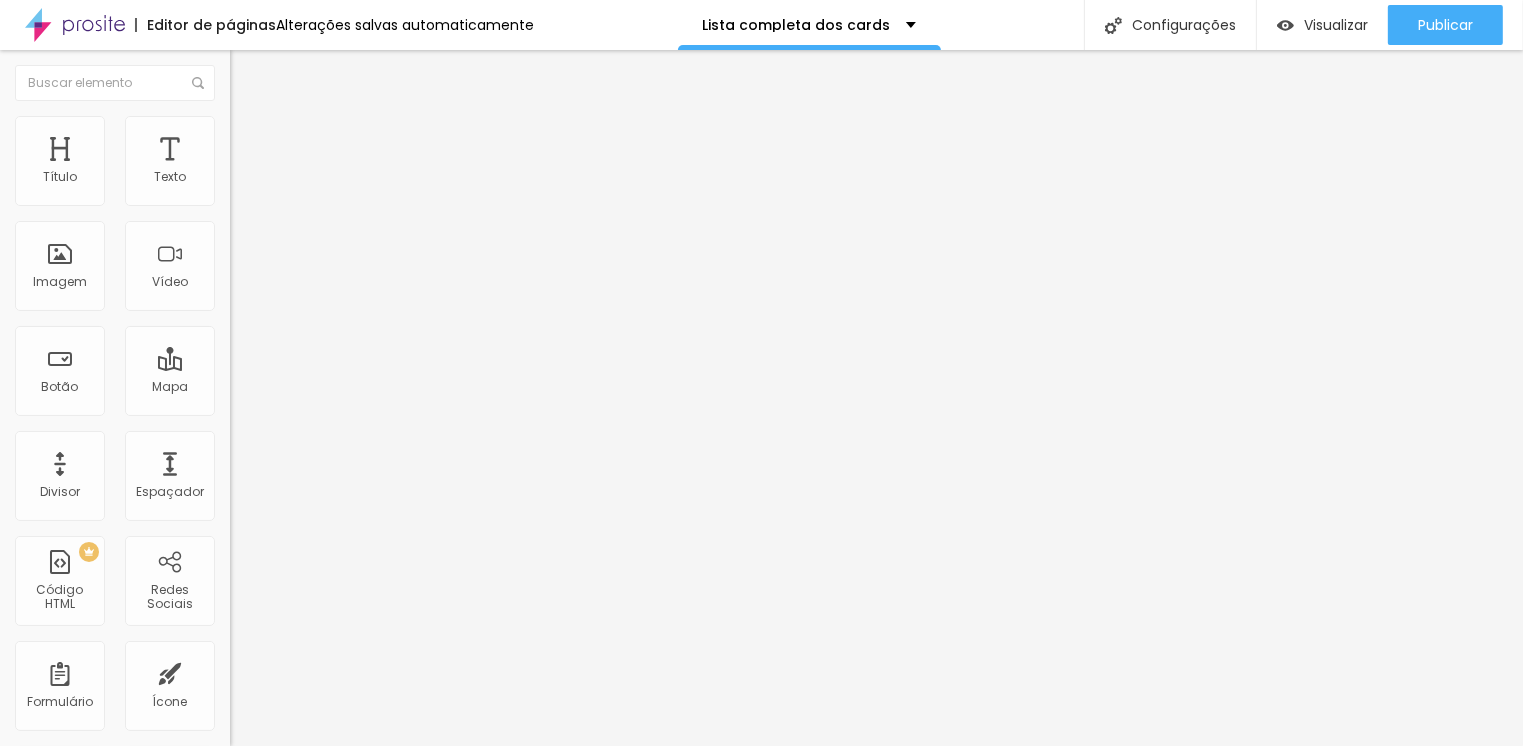 click on "Adicionar imagem" at bounding box center [294, 163] 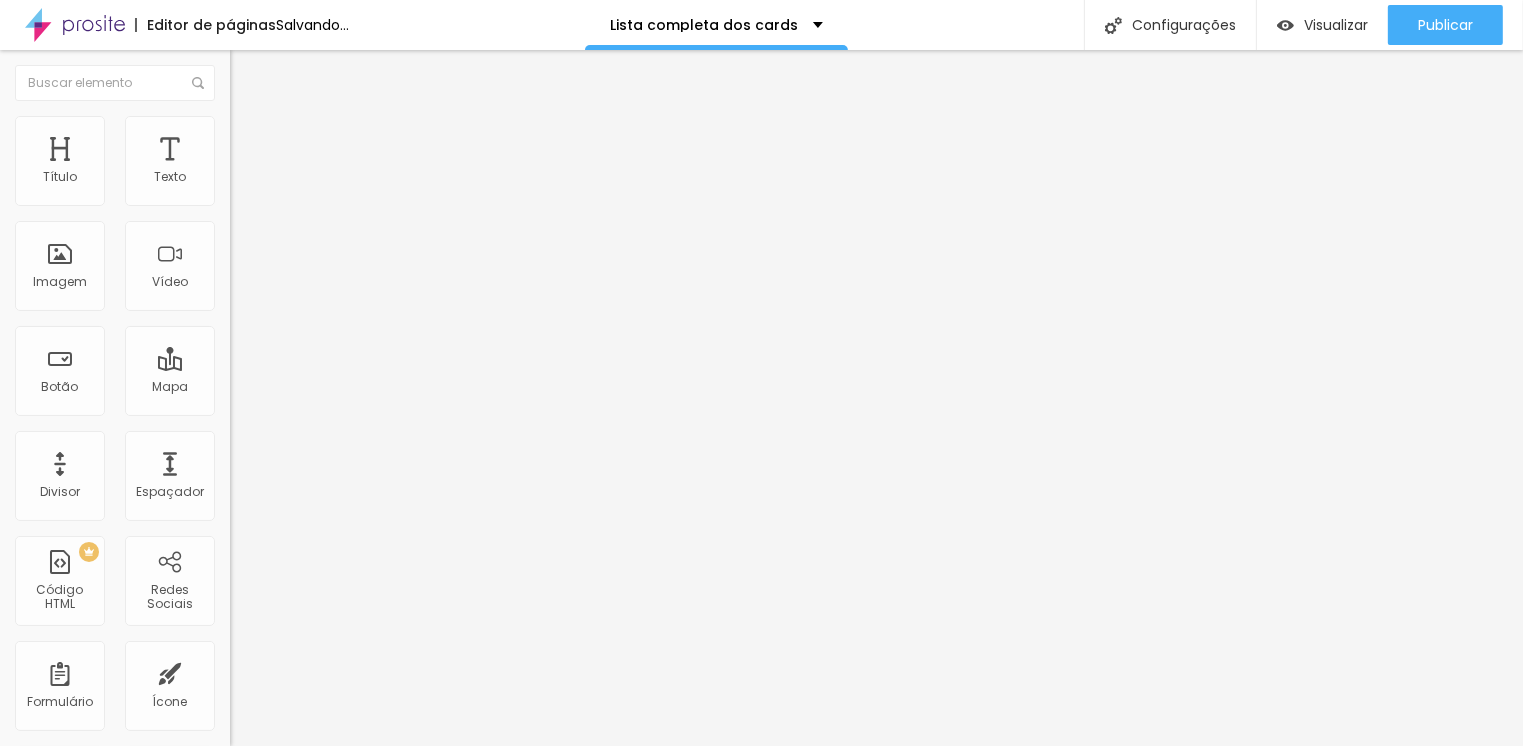 click at bounding box center (761, 1065) 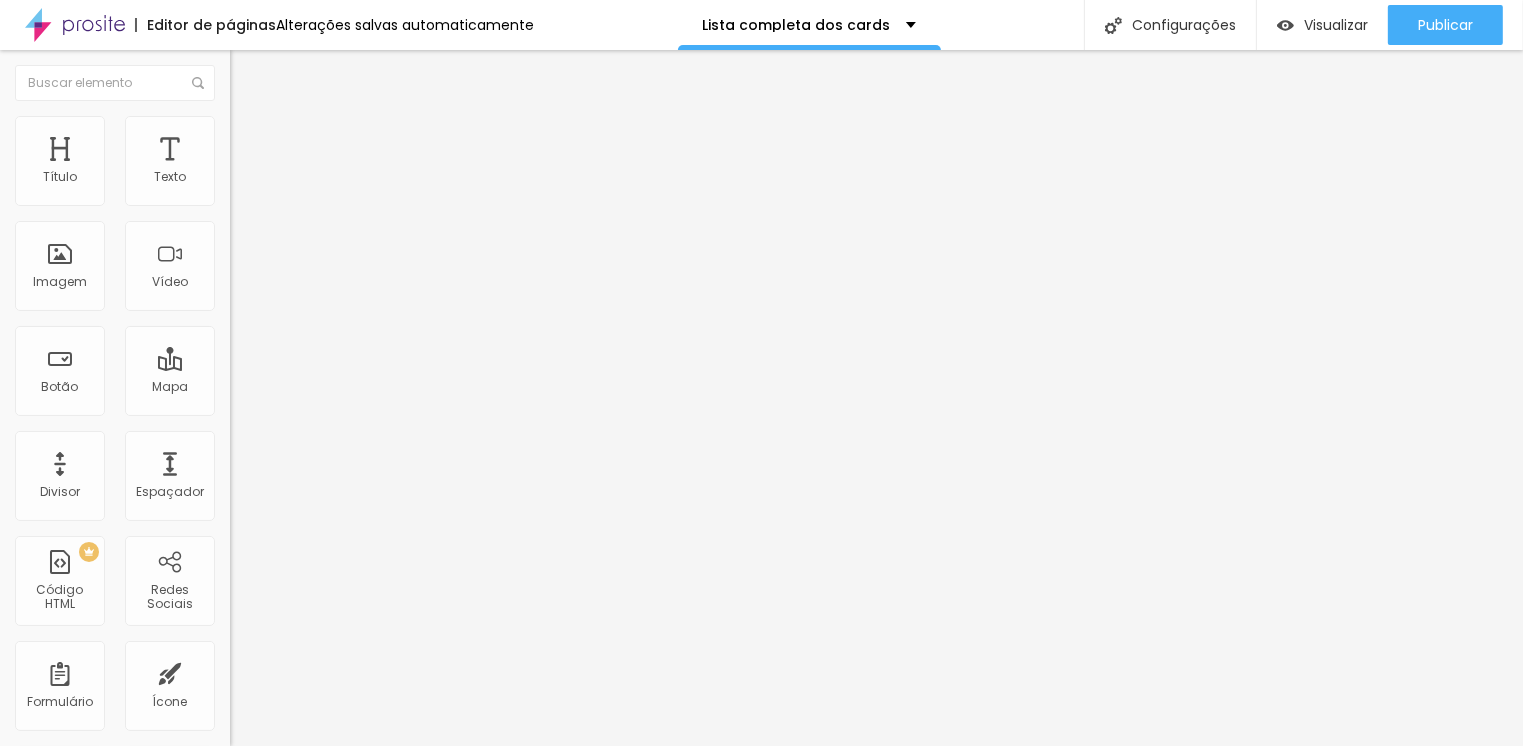 scroll, scrollTop: 296, scrollLeft: 0, axis: vertical 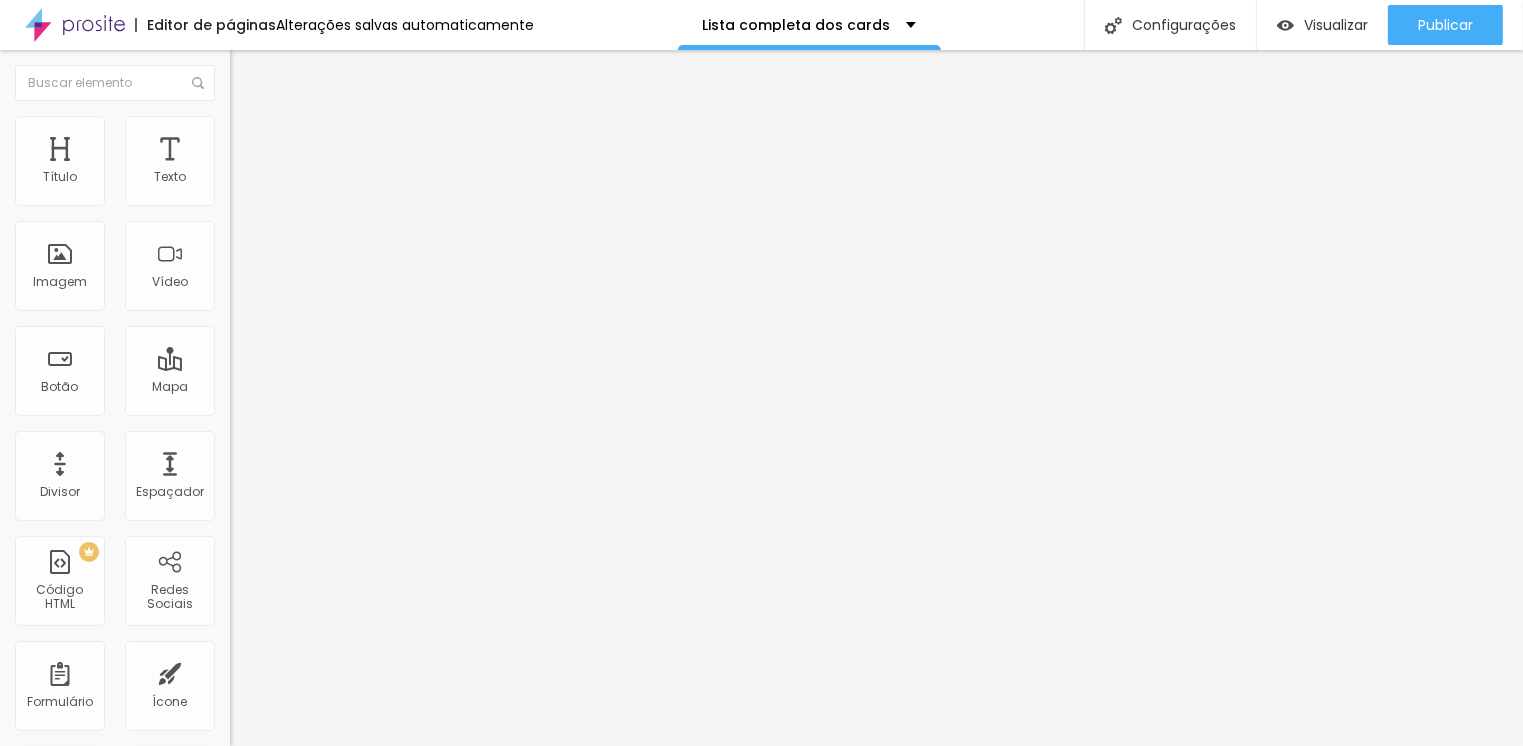 click on "Adicionar imagem" at bounding box center [294, 163] 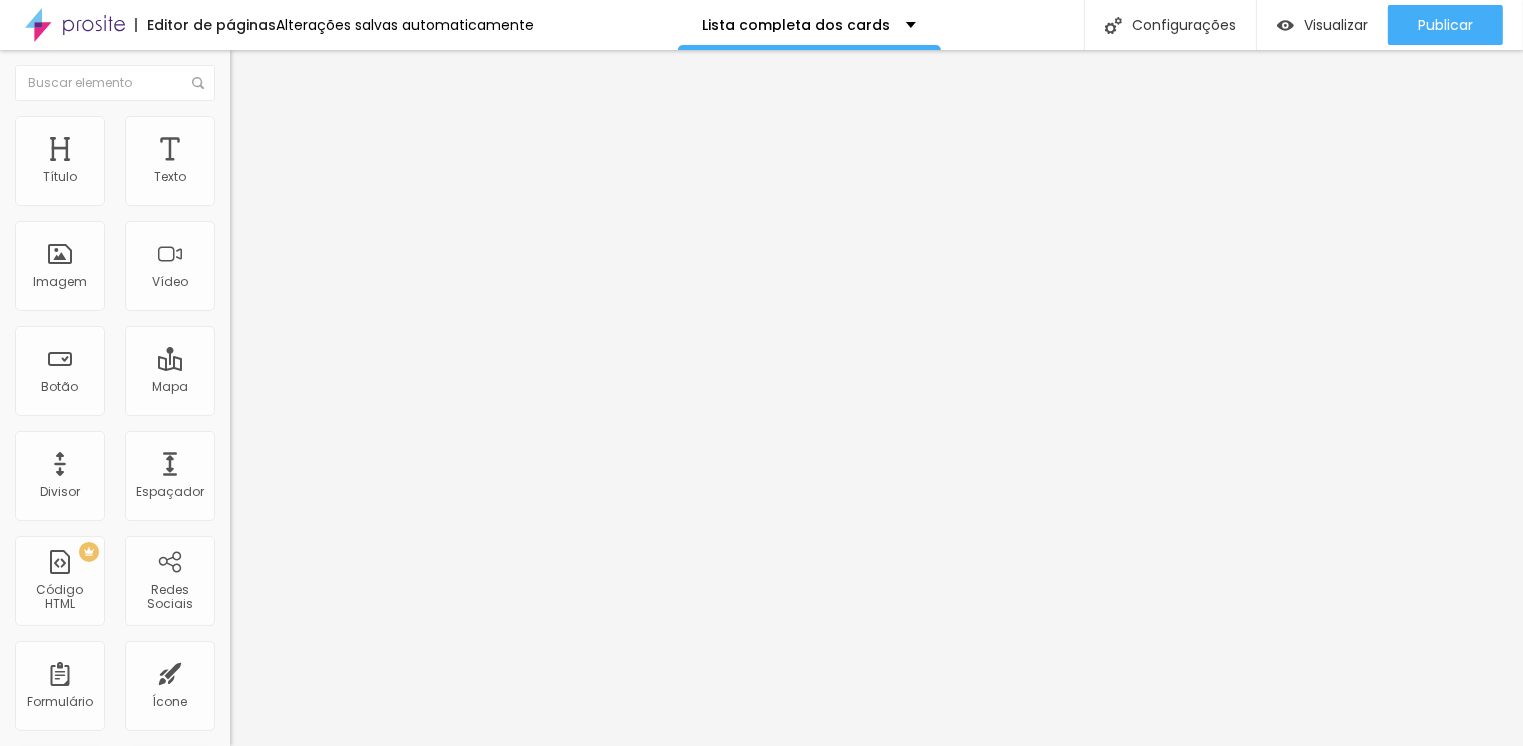 scroll, scrollTop: 149, scrollLeft: 0, axis: vertical 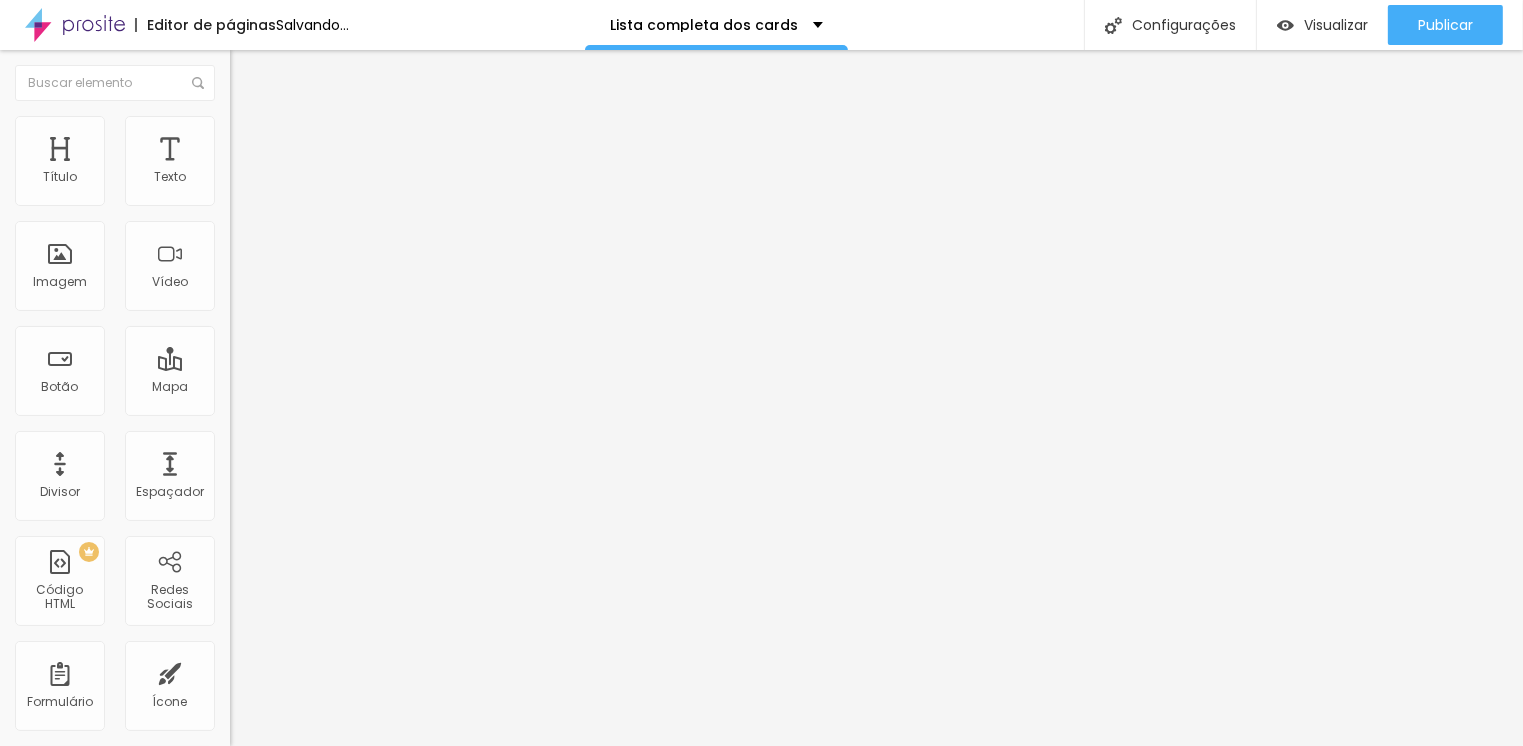 click on "Adicionar imagem" at bounding box center (294, 163) 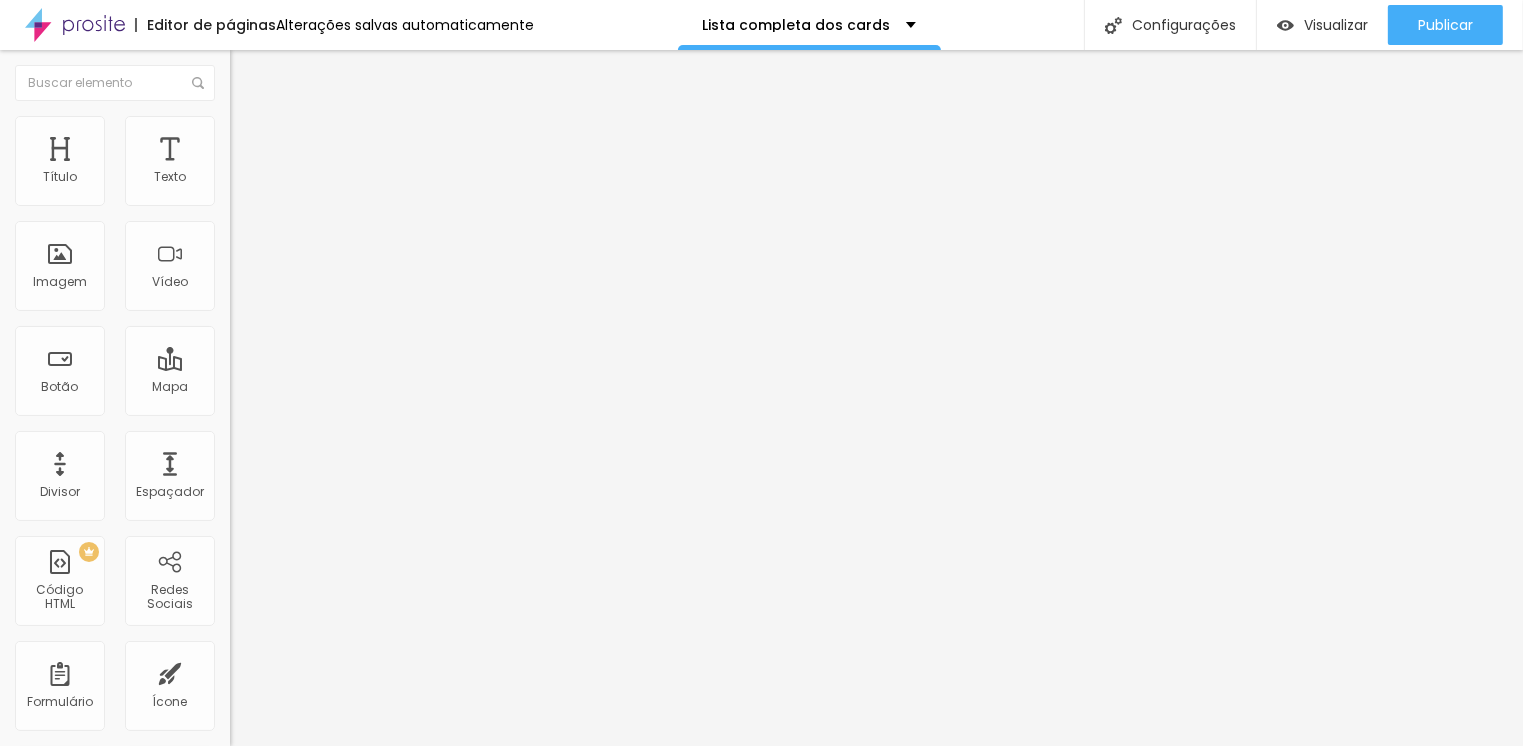 scroll, scrollTop: 477, scrollLeft: 0, axis: vertical 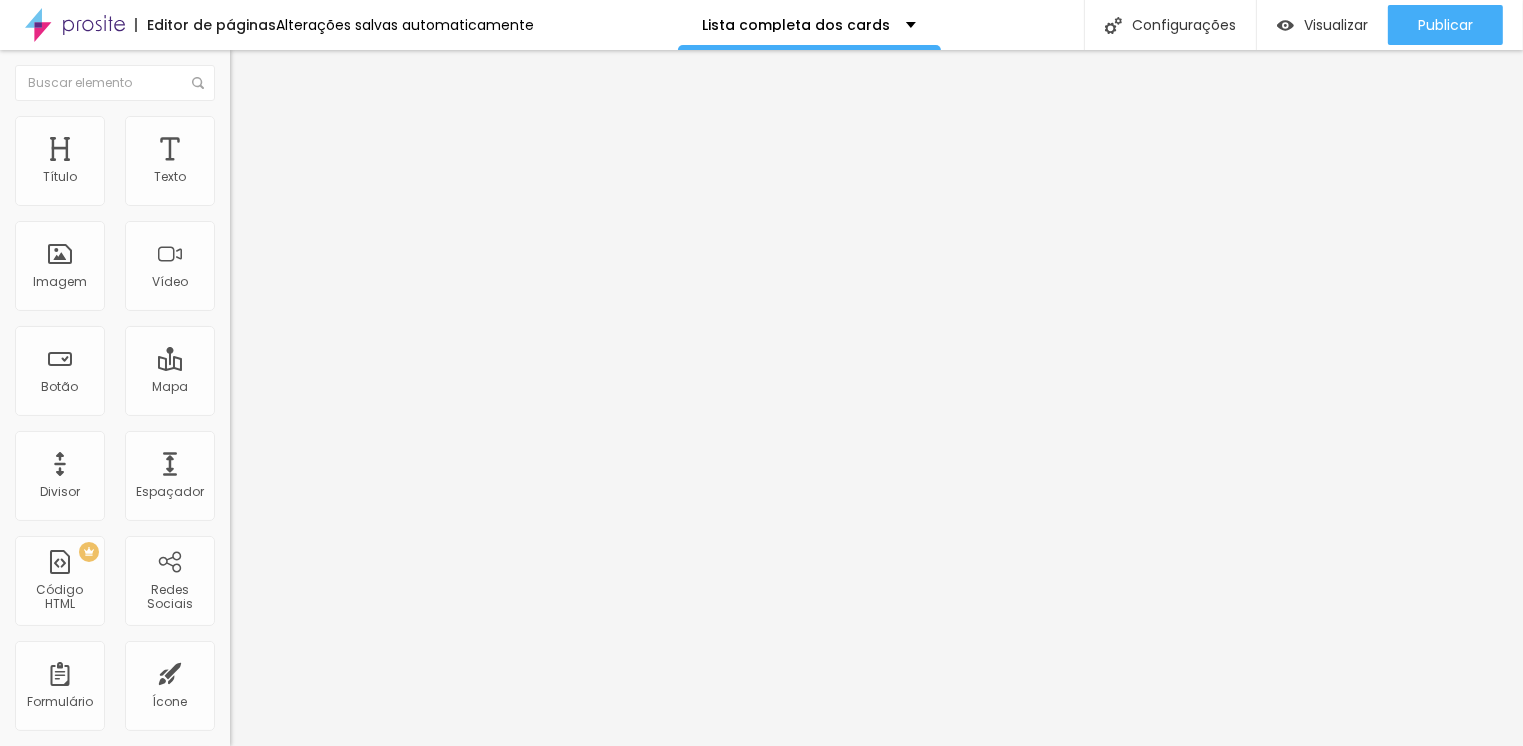 click on "Adicionar imagem" at bounding box center (294, 163) 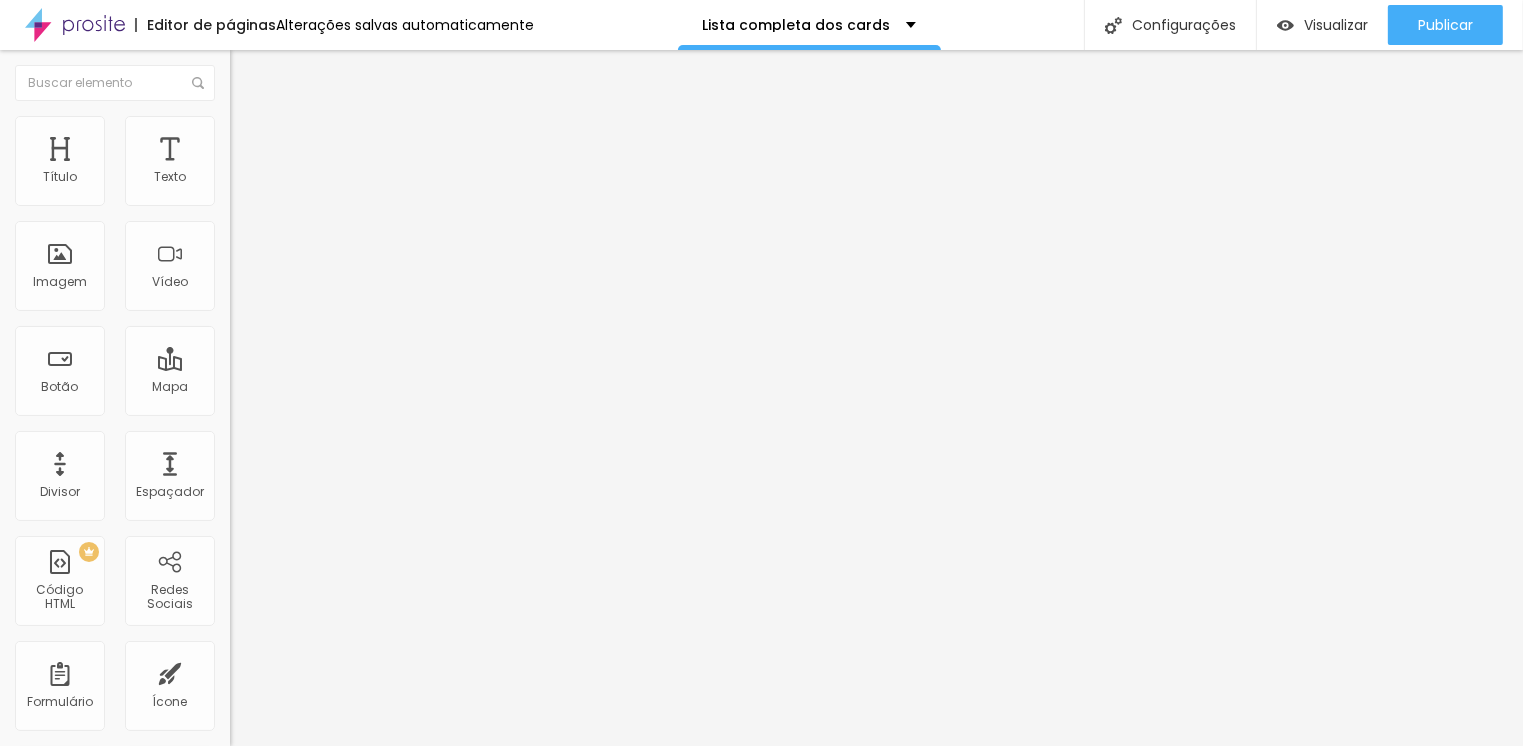scroll, scrollTop: 0, scrollLeft: 0, axis: both 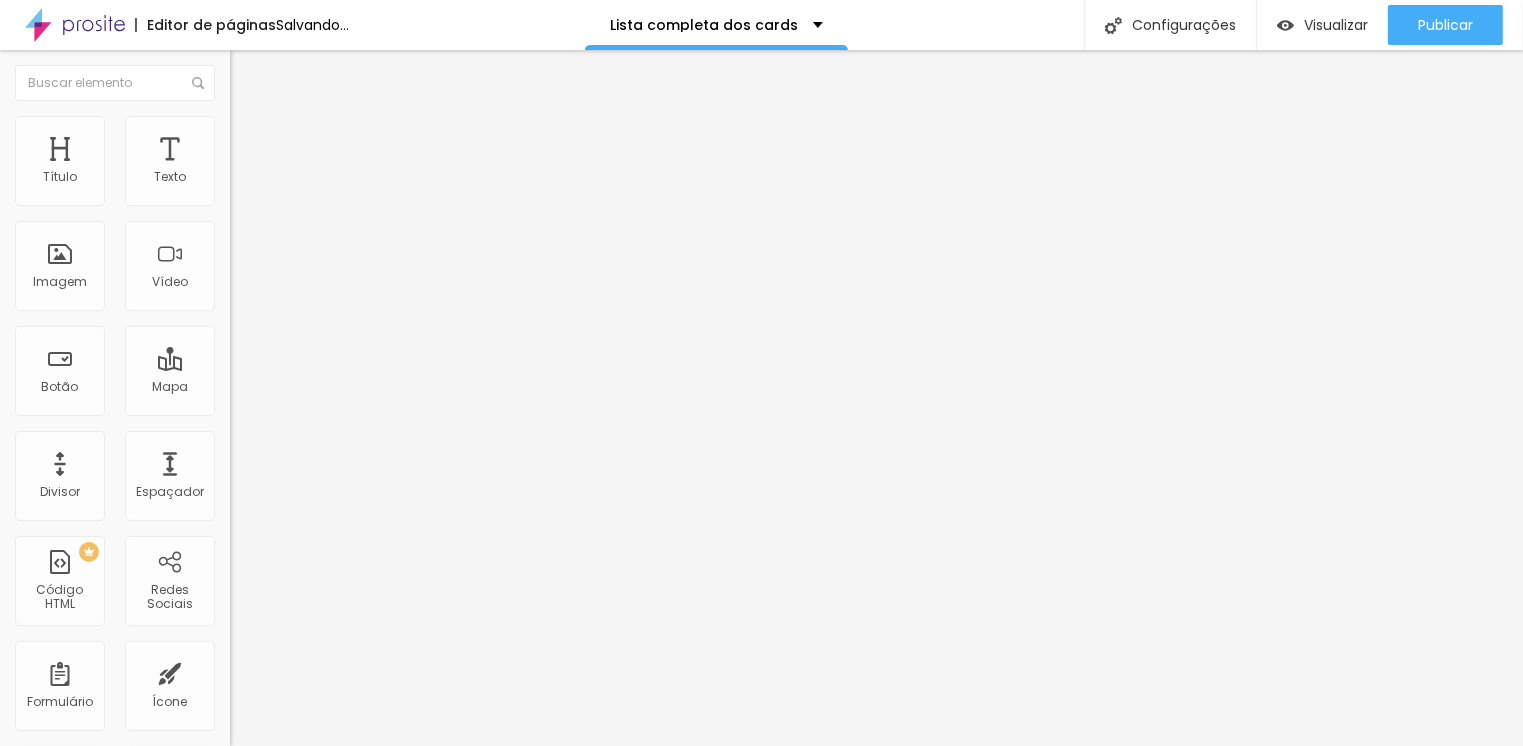 click on "Adicionar imagem" at bounding box center [294, 163] 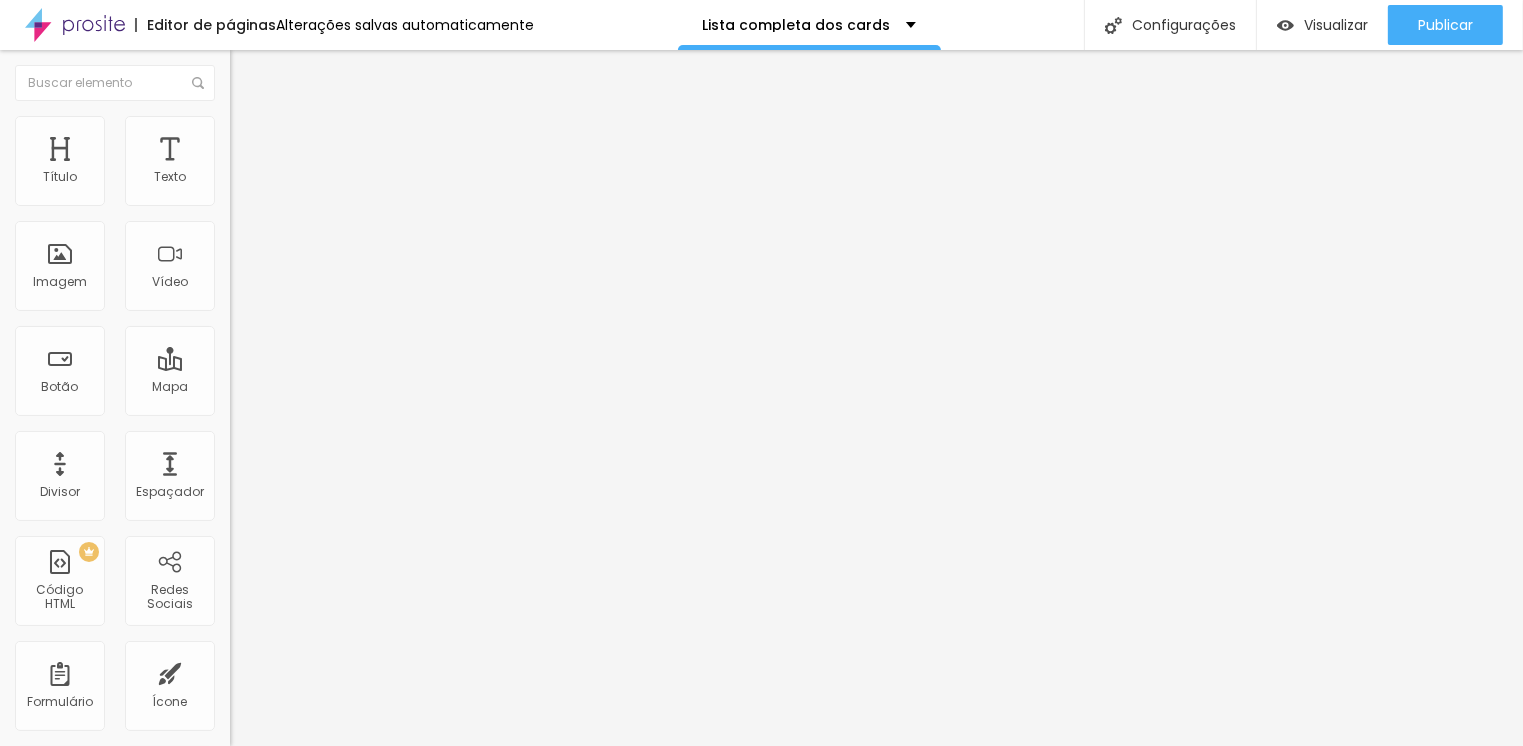 scroll, scrollTop: 77, scrollLeft: 0, axis: vertical 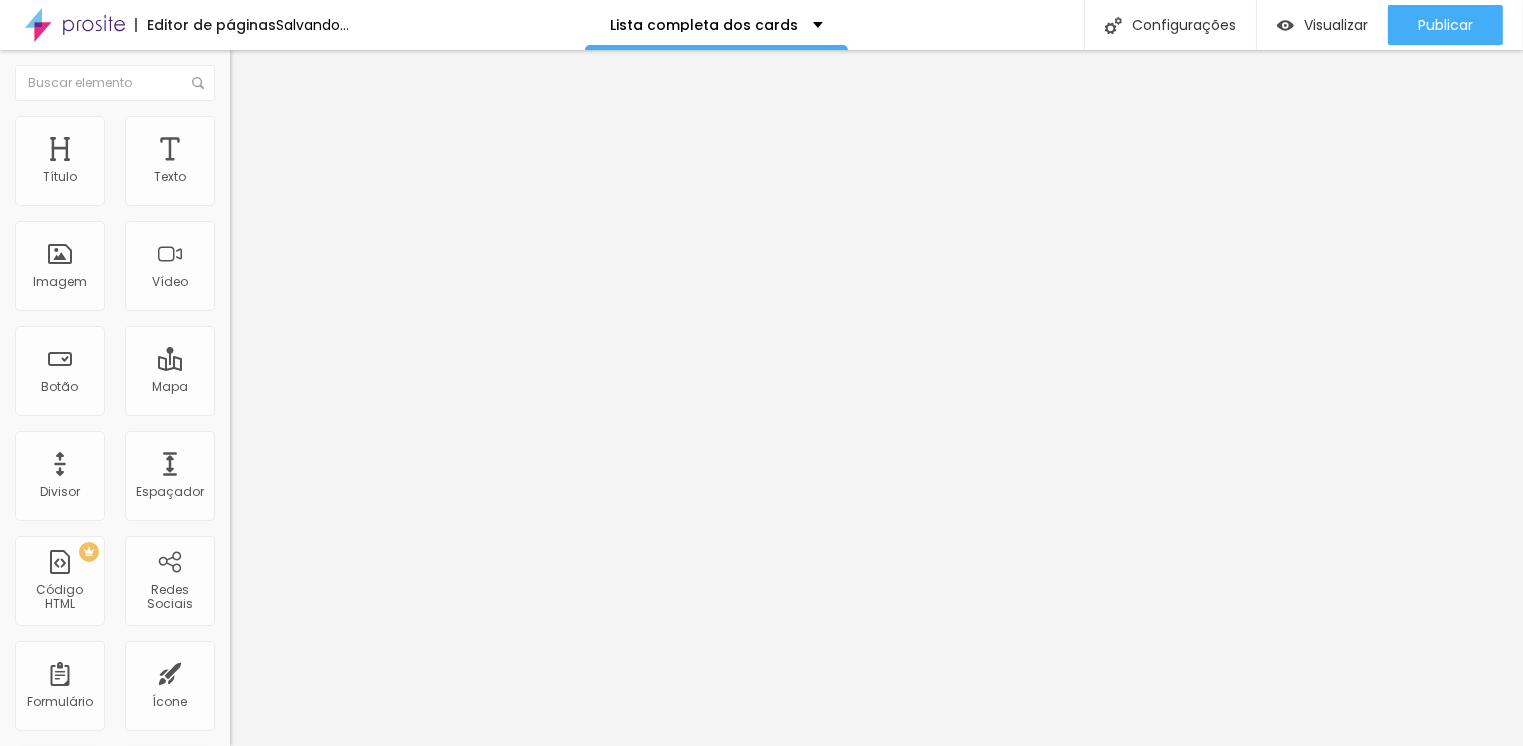 click on "Adicionar imagem" at bounding box center [294, 163] 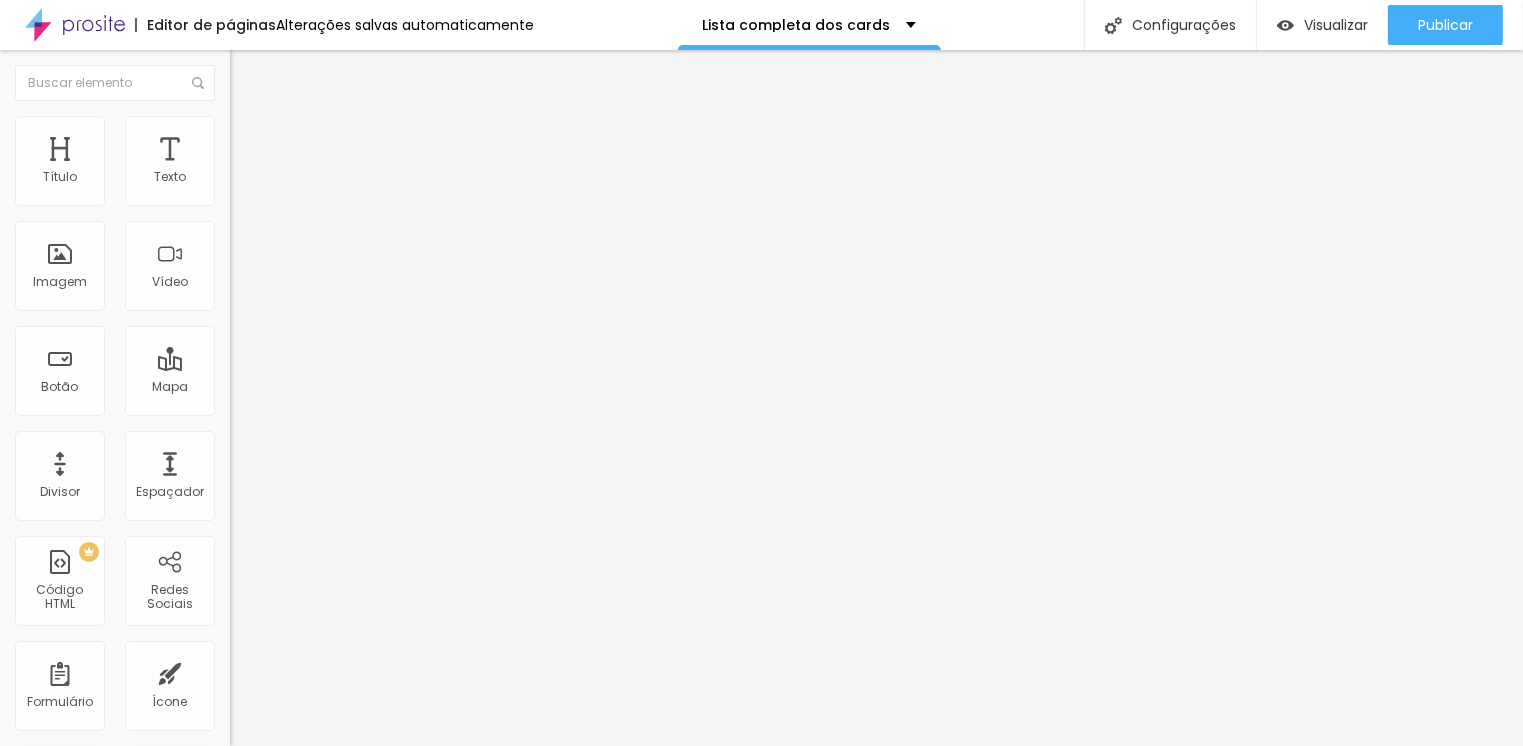 scroll, scrollTop: 0, scrollLeft: 0, axis: both 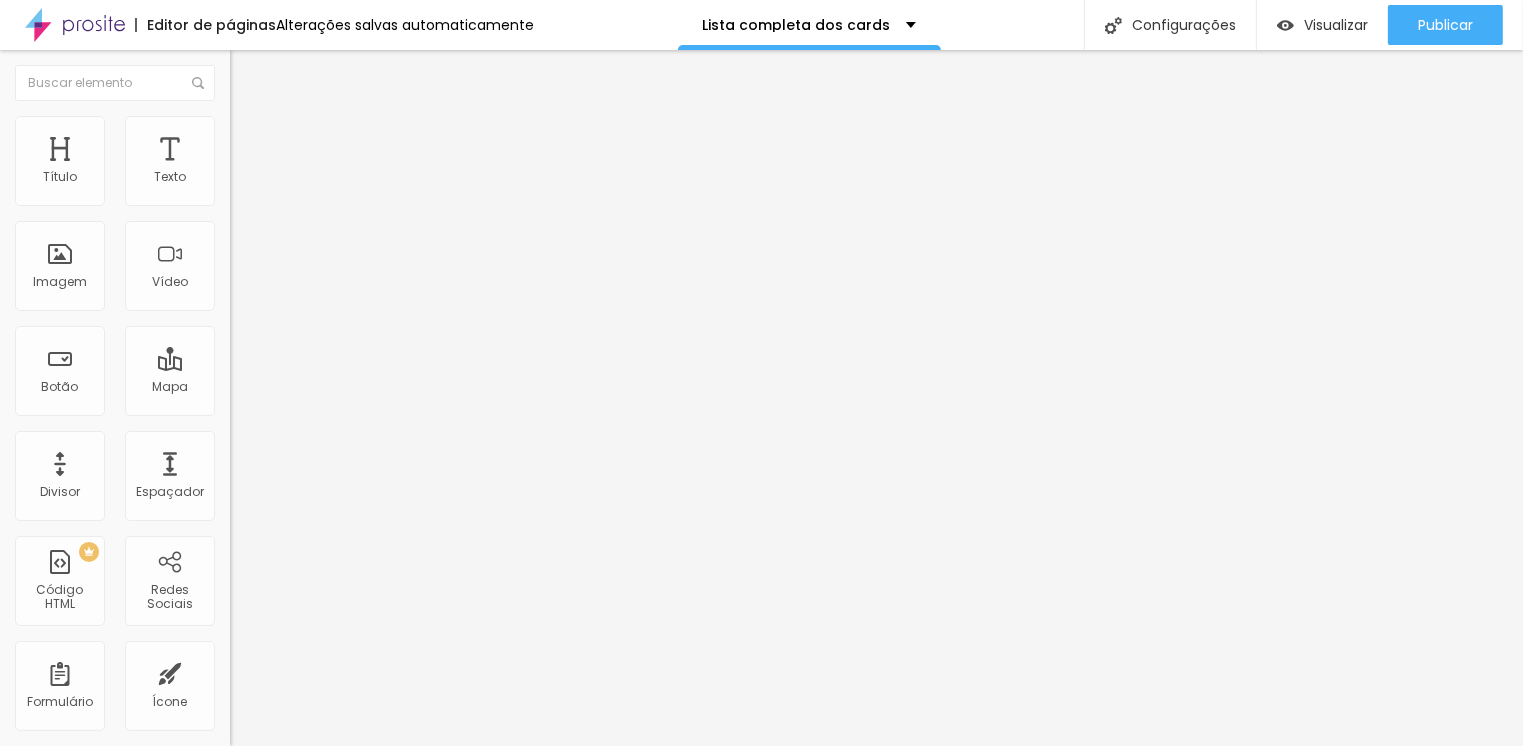 click on "Adicionar imagem" at bounding box center (294, 163) 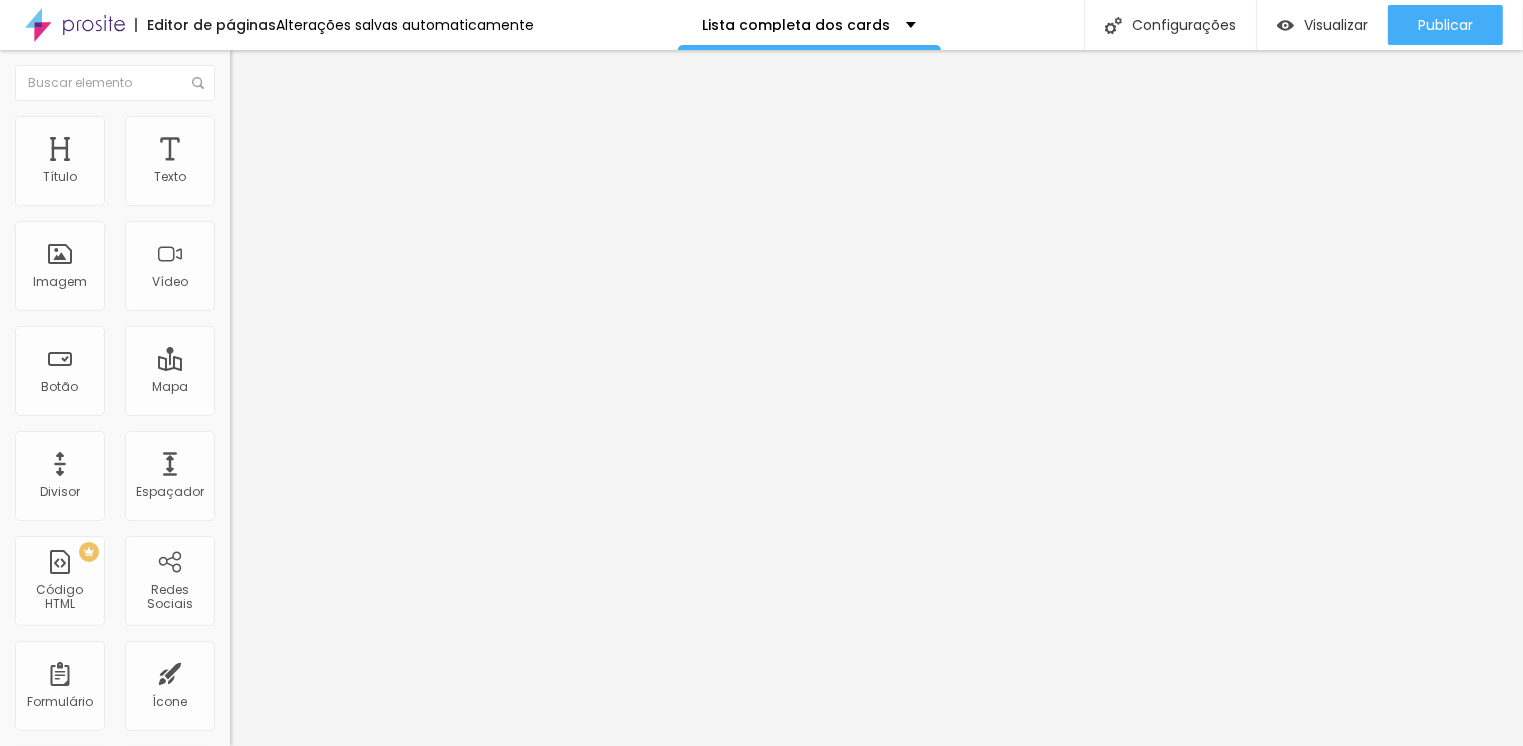 click at bounding box center [761, 981] 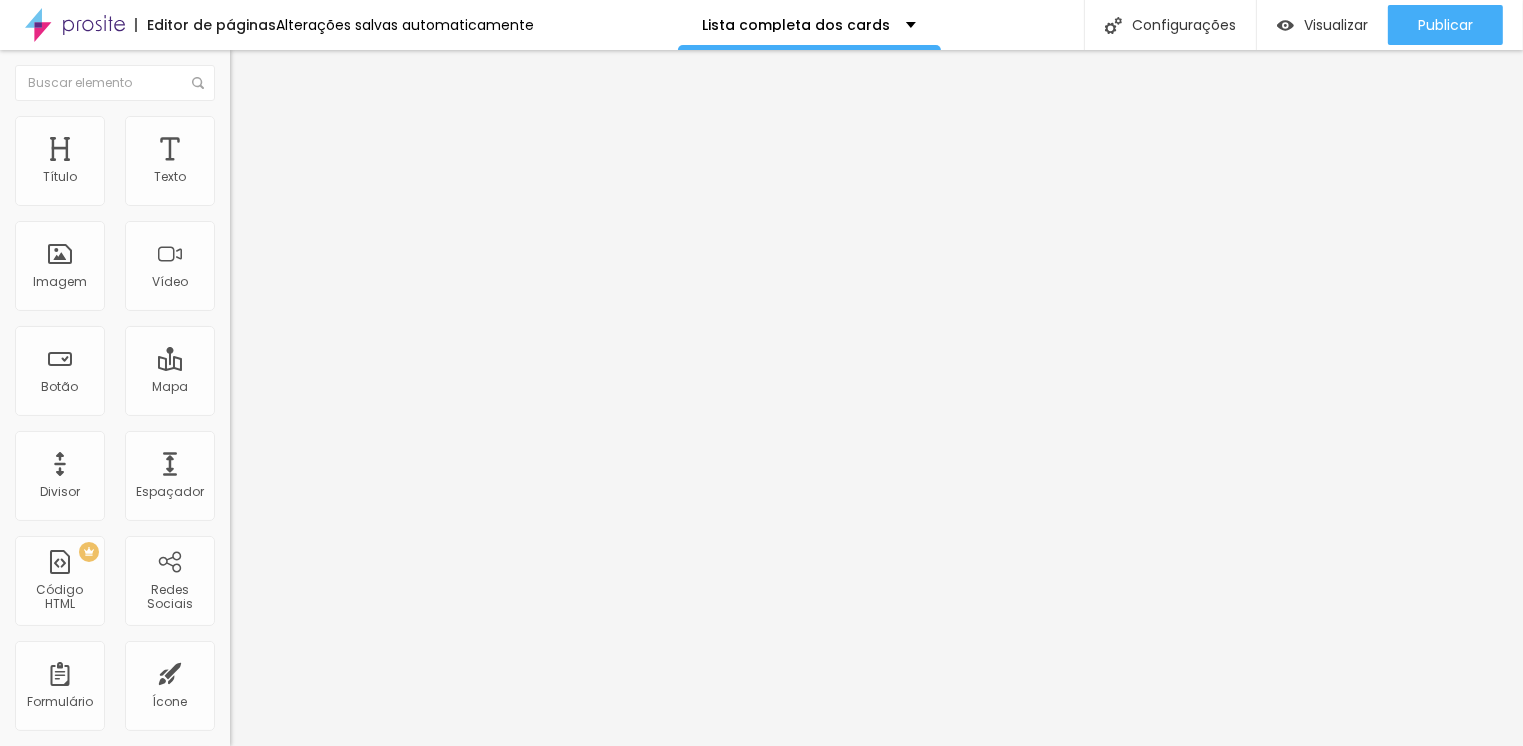 click on "Adicionar imagem" at bounding box center [294, 163] 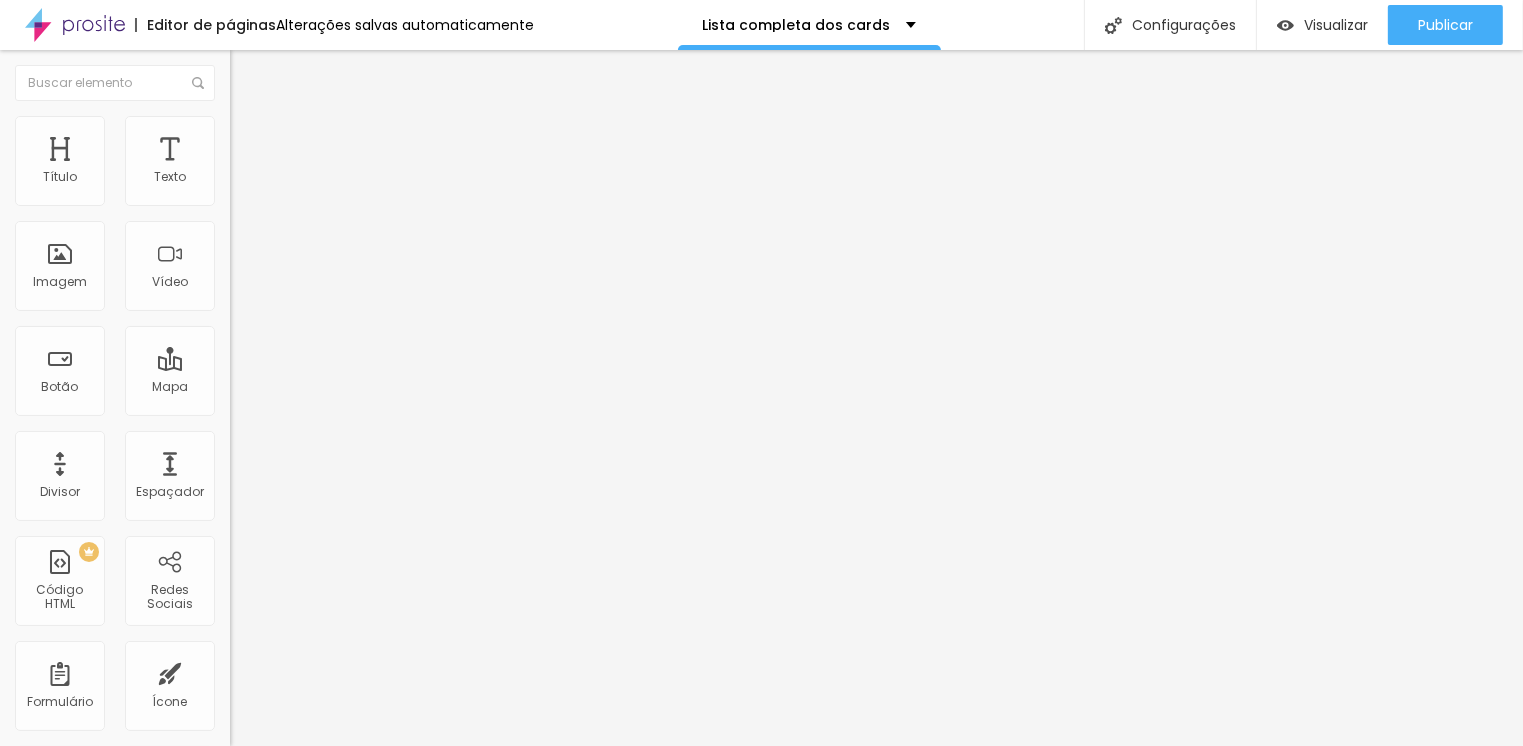 scroll, scrollTop: 310, scrollLeft: 0, axis: vertical 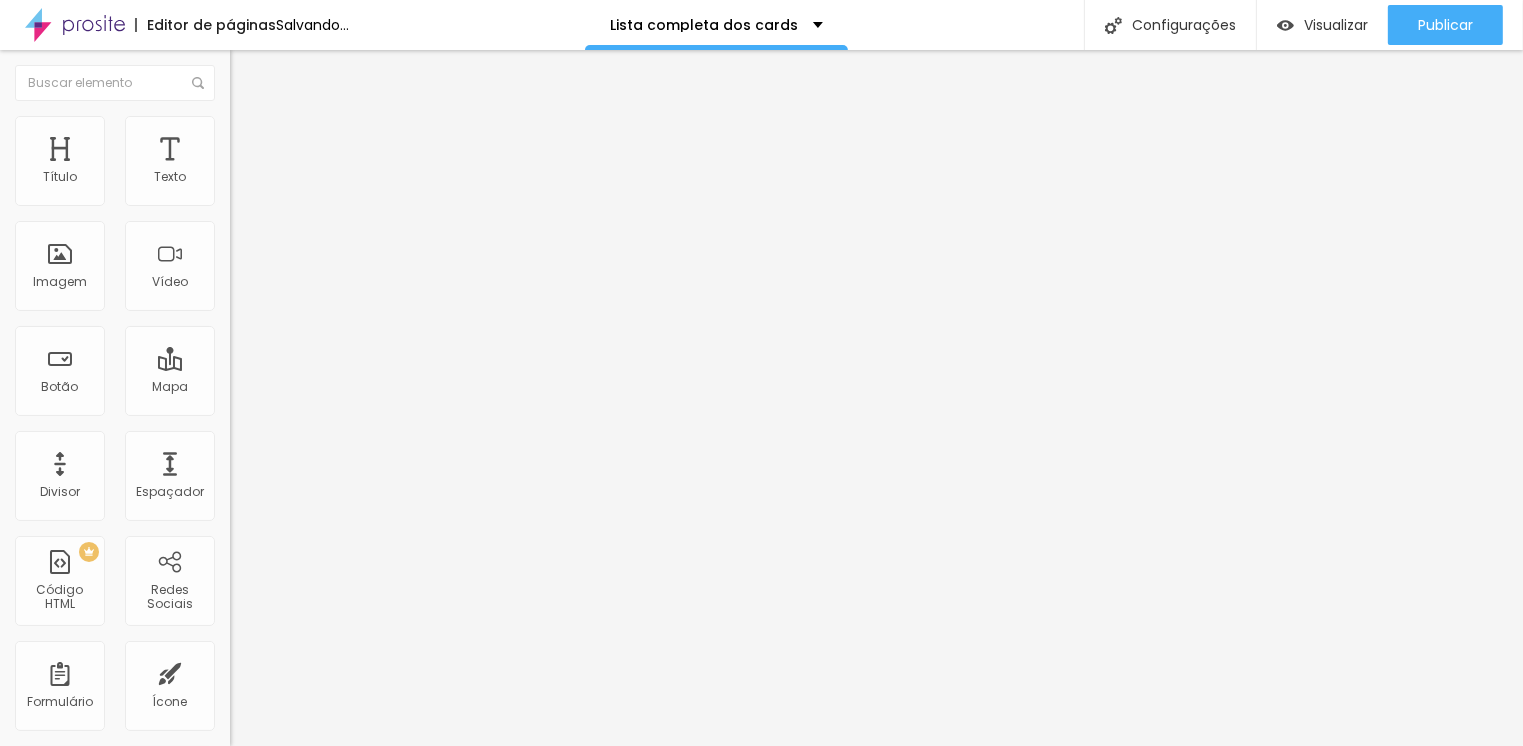 click on "Adicionar imagem" at bounding box center [294, 163] 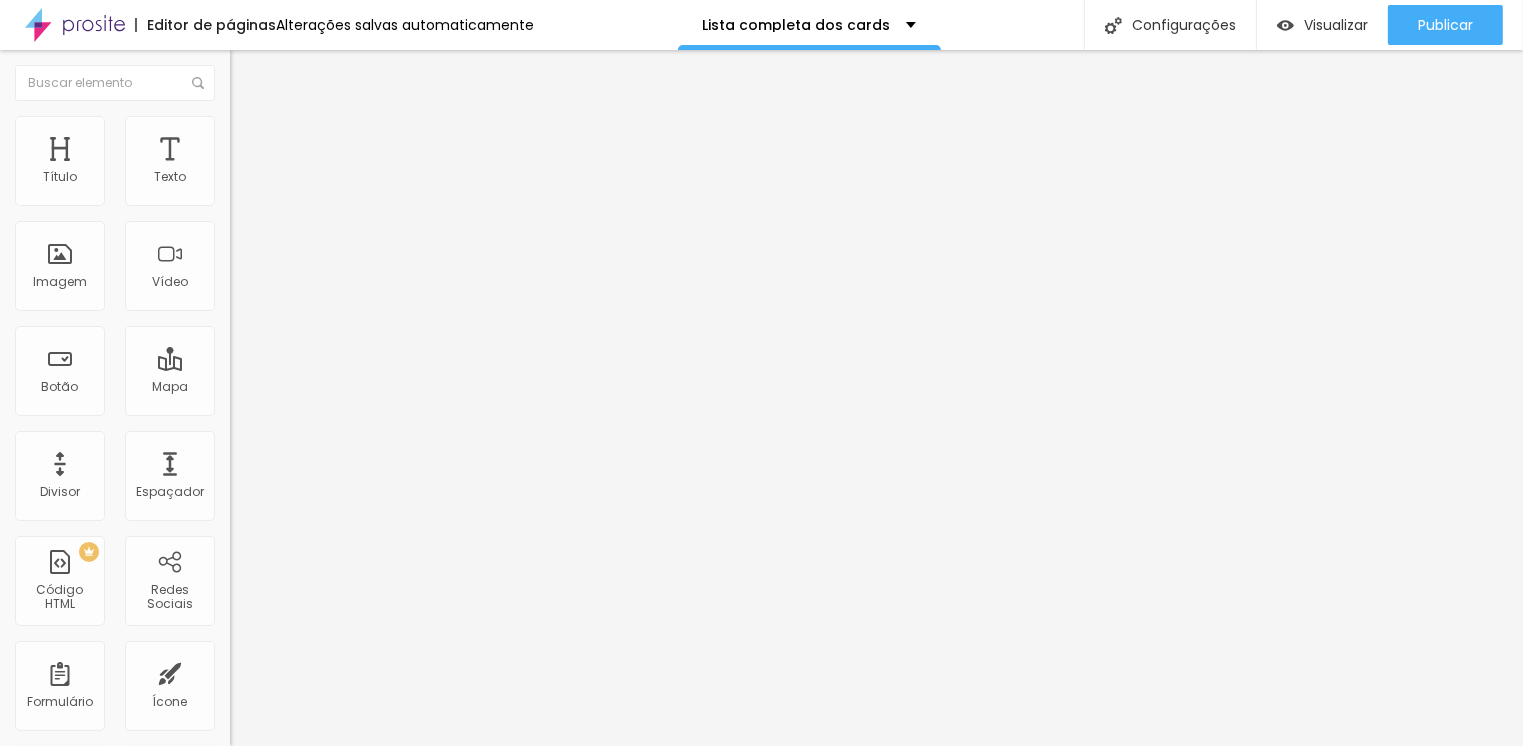 scroll, scrollTop: 303, scrollLeft: 0, axis: vertical 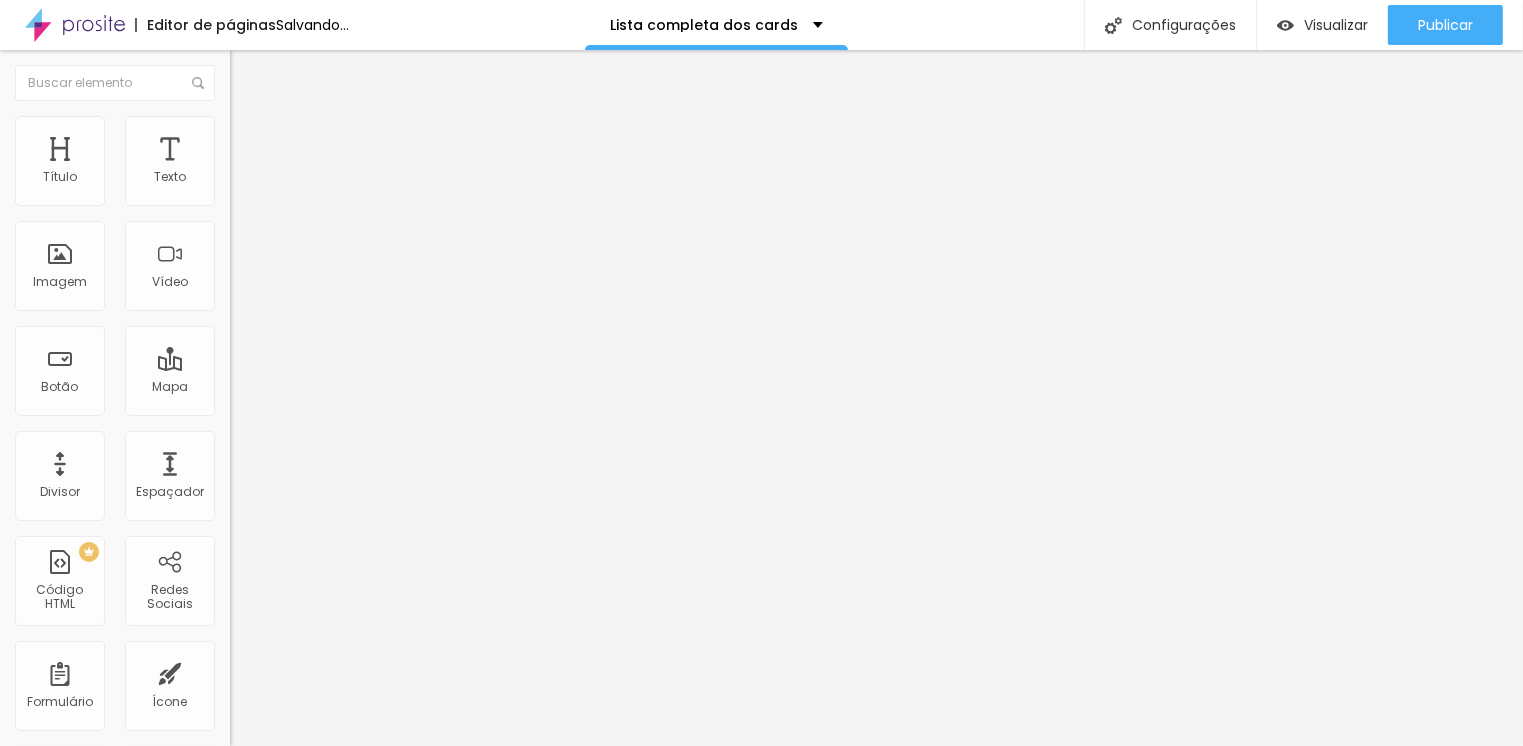 click on "Adicionar imagem" at bounding box center (294, 163) 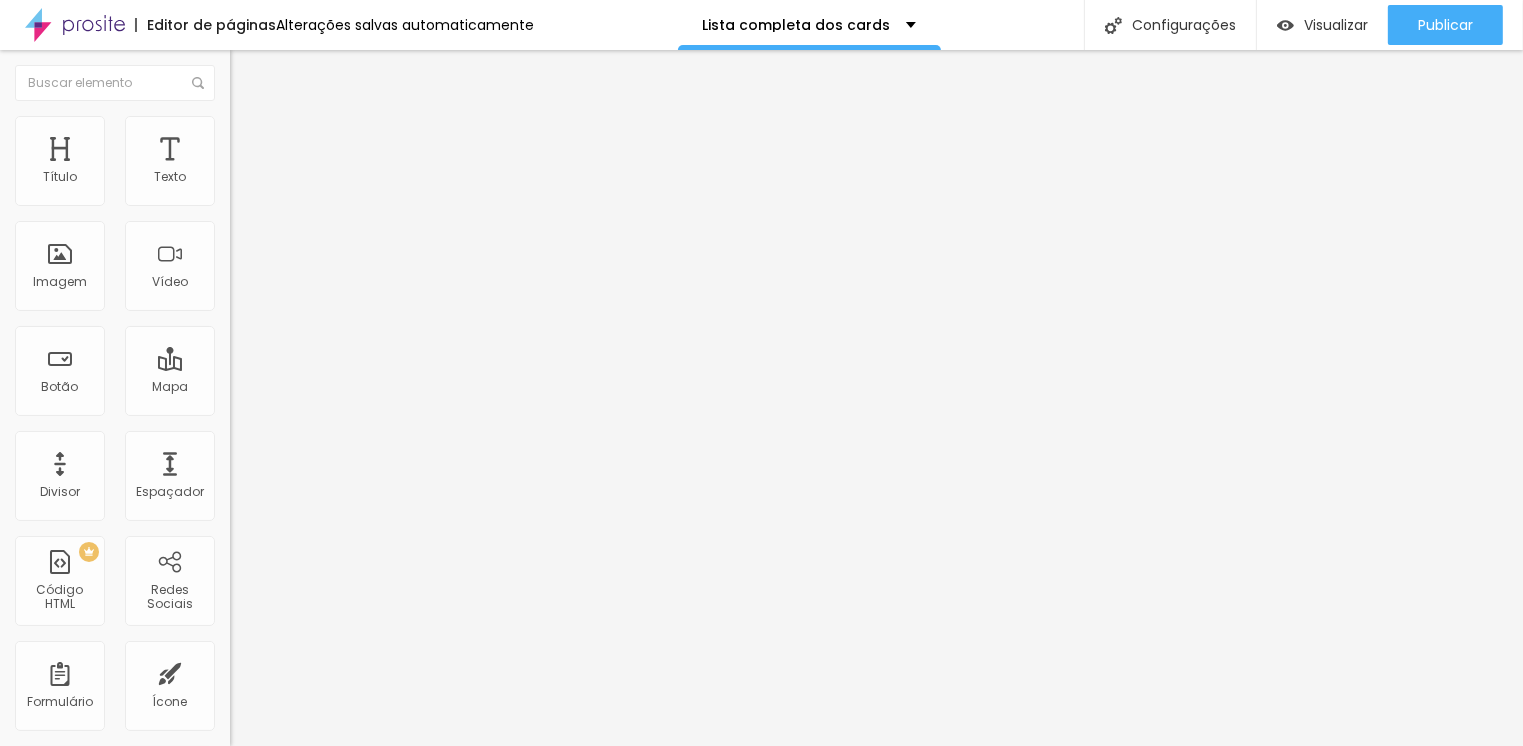 scroll, scrollTop: 553, scrollLeft: 0, axis: vertical 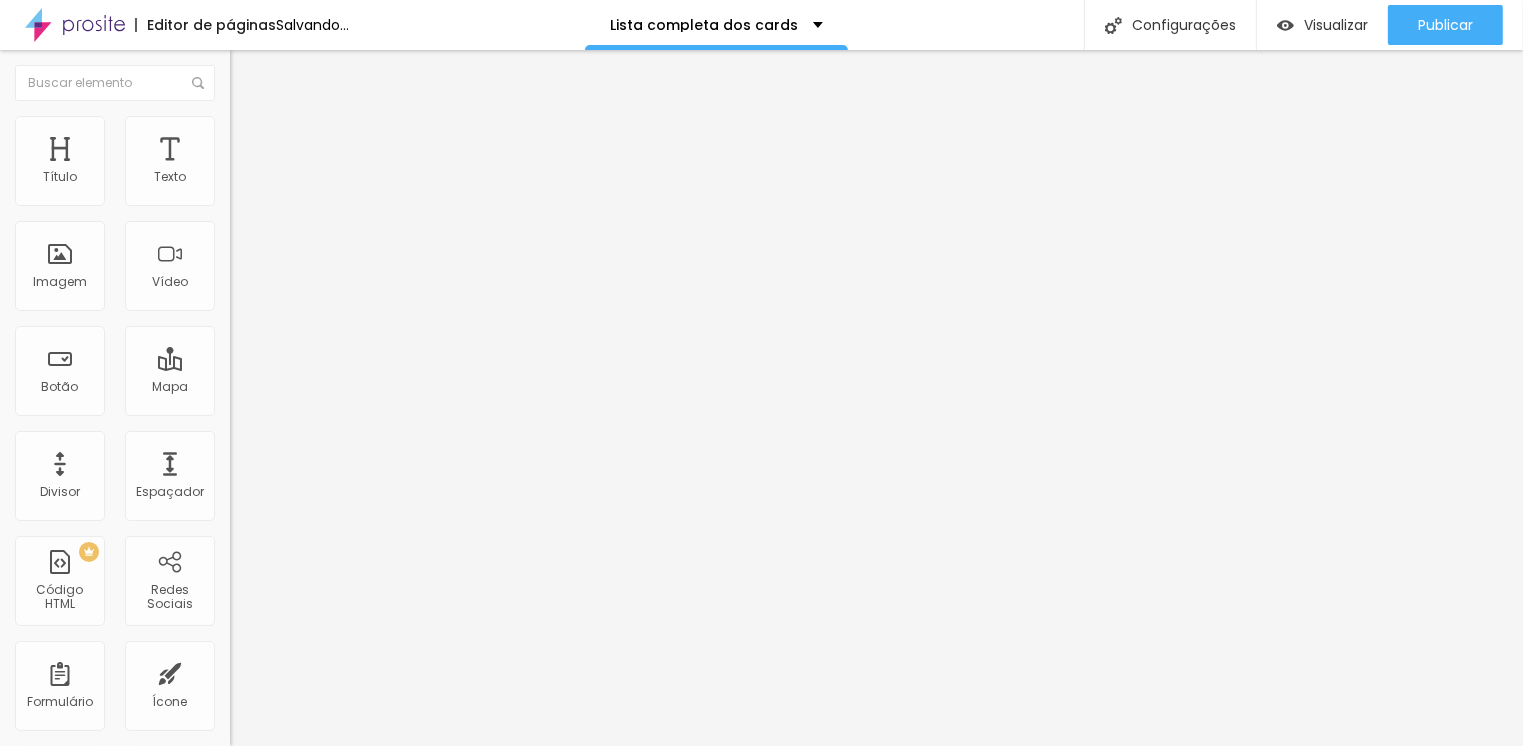click on "Adicionar imagem" at bounding box center [294, 163] 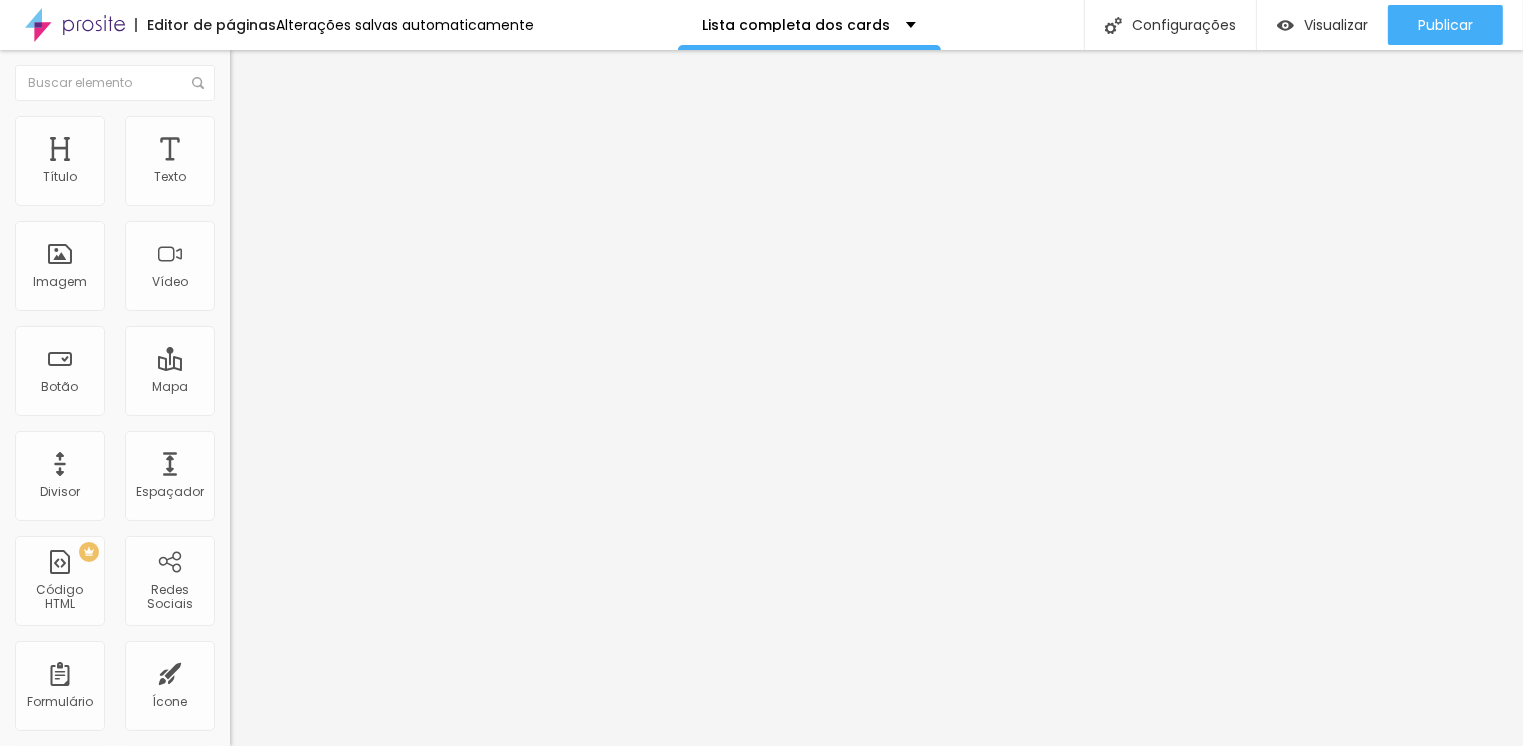 scroll, scrollTop: 704, scrollLeft: 0, axis: vertical 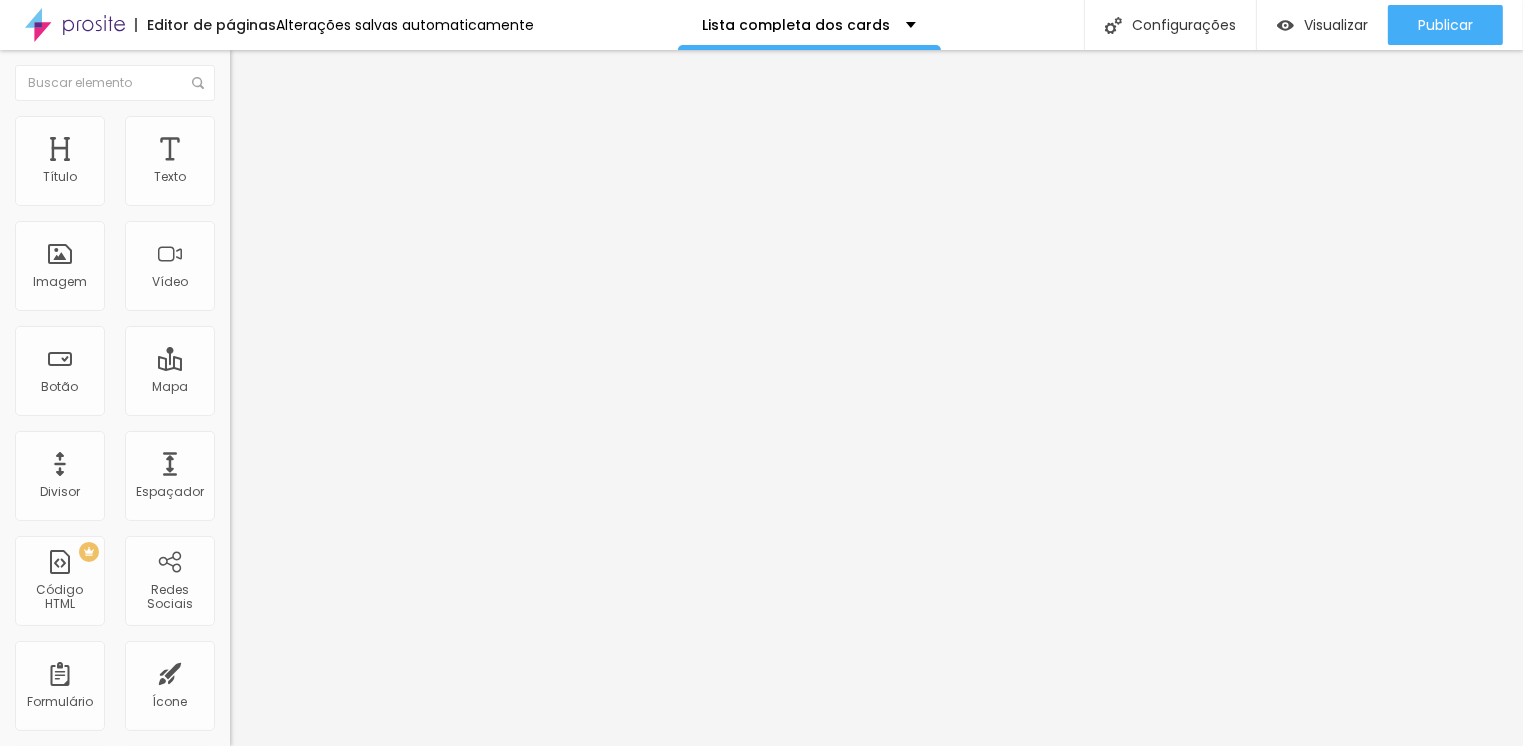 click on "Adicionar imagem" at bounding box center (294, 163) 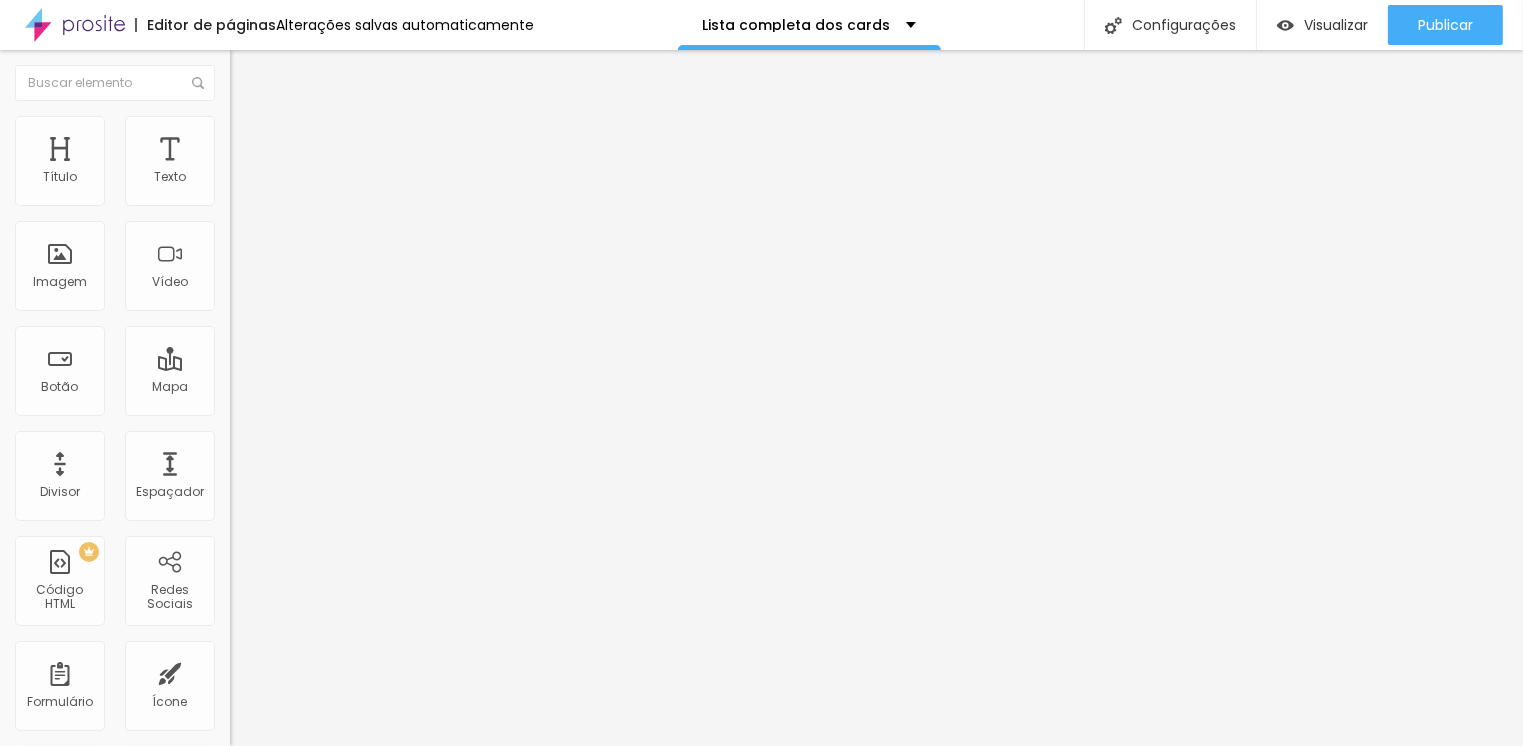 scroll, scrollTop: 617, scrollLeft: 0, axis: vertical 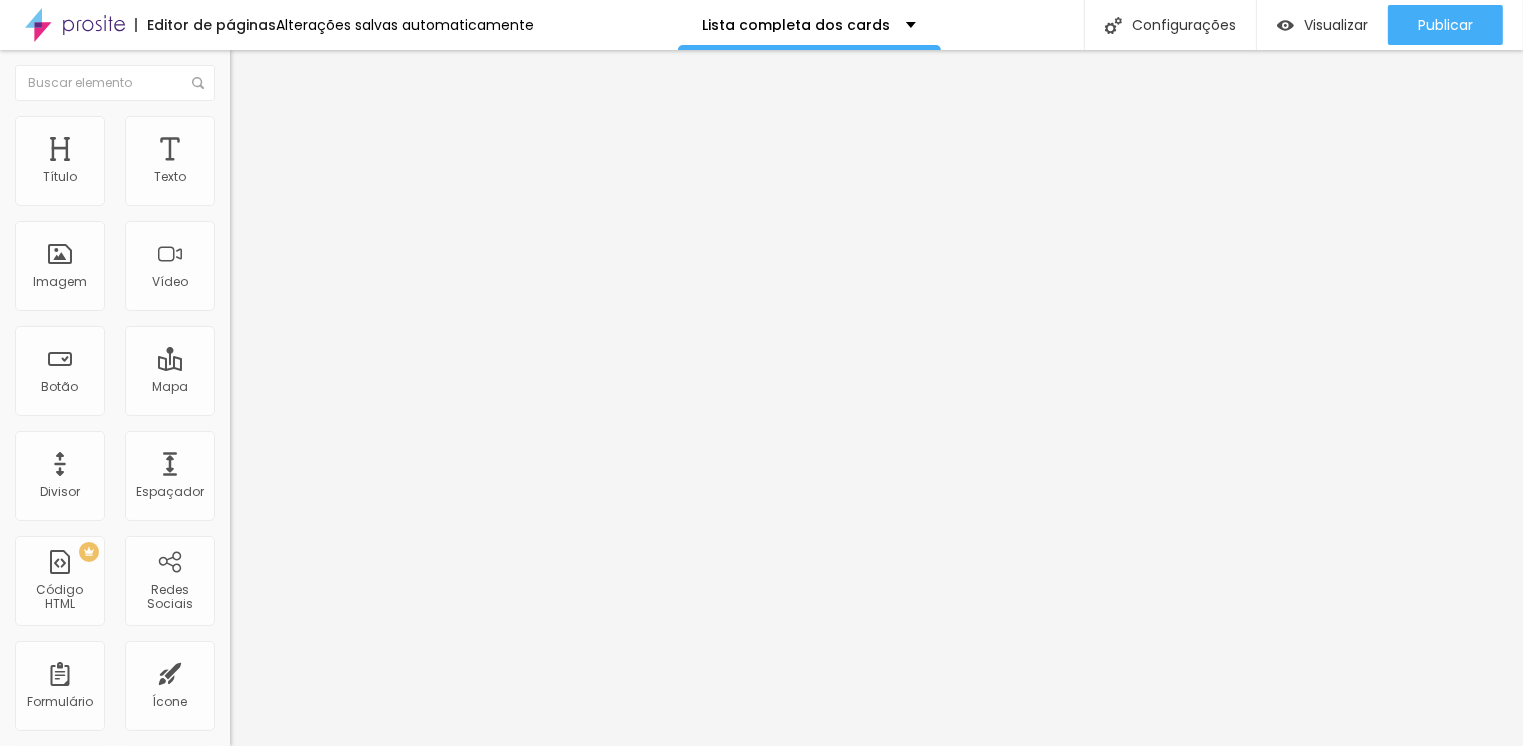 click on "Adicionar imagem" at bounding box center [294, 163] 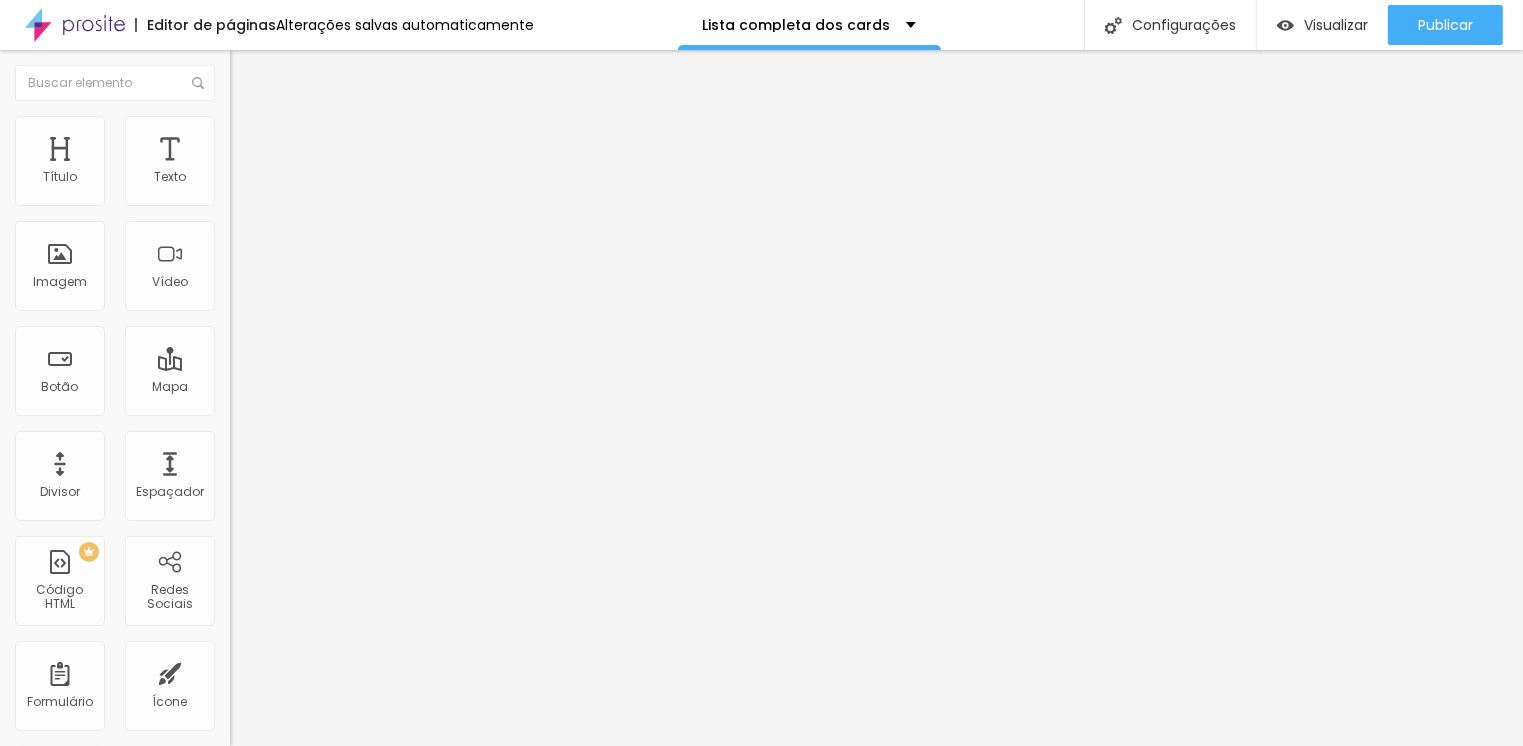 scroll, scrollTop: 632, scrollLeft: 0, axis: vertical 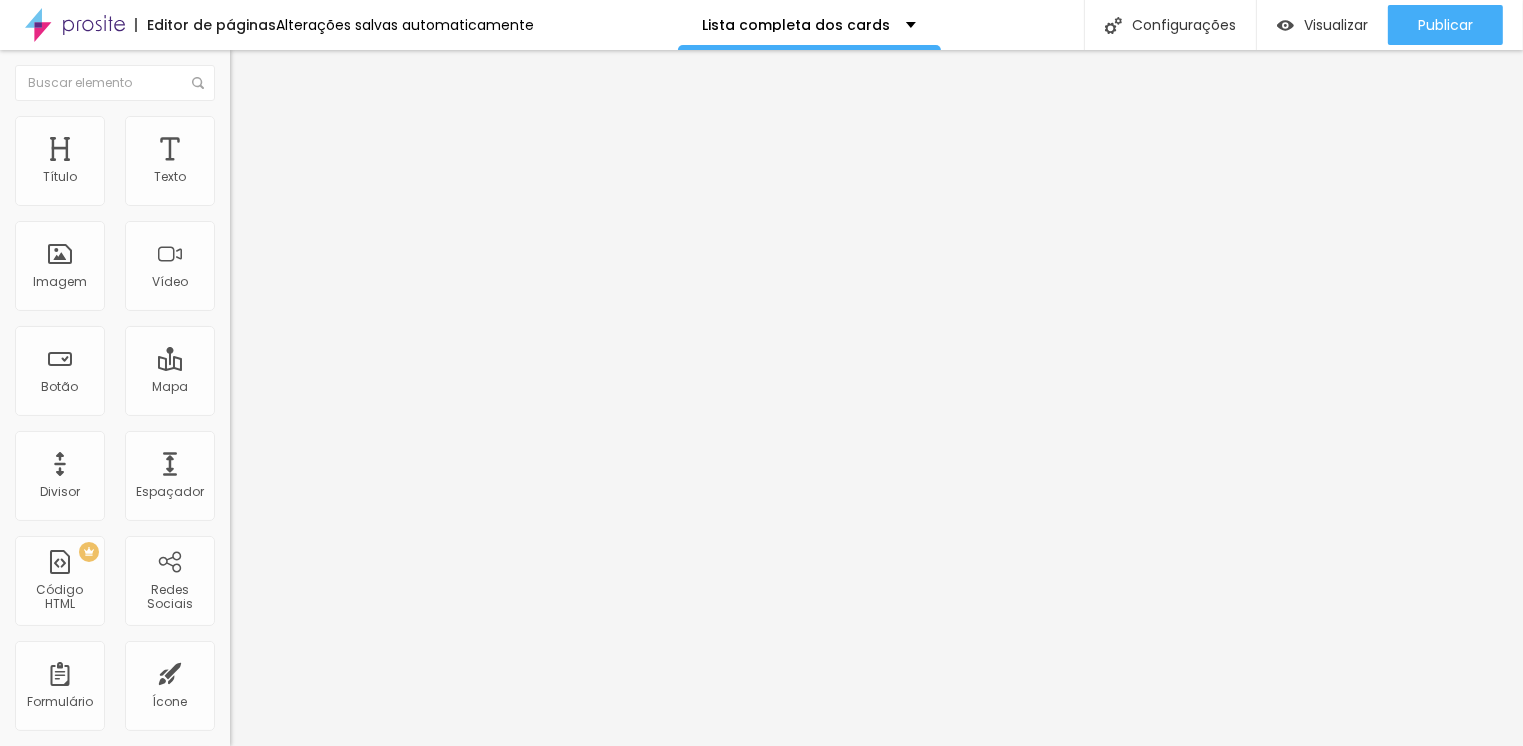 click on "Adicionar imagem" at bounding box center [294, 163] 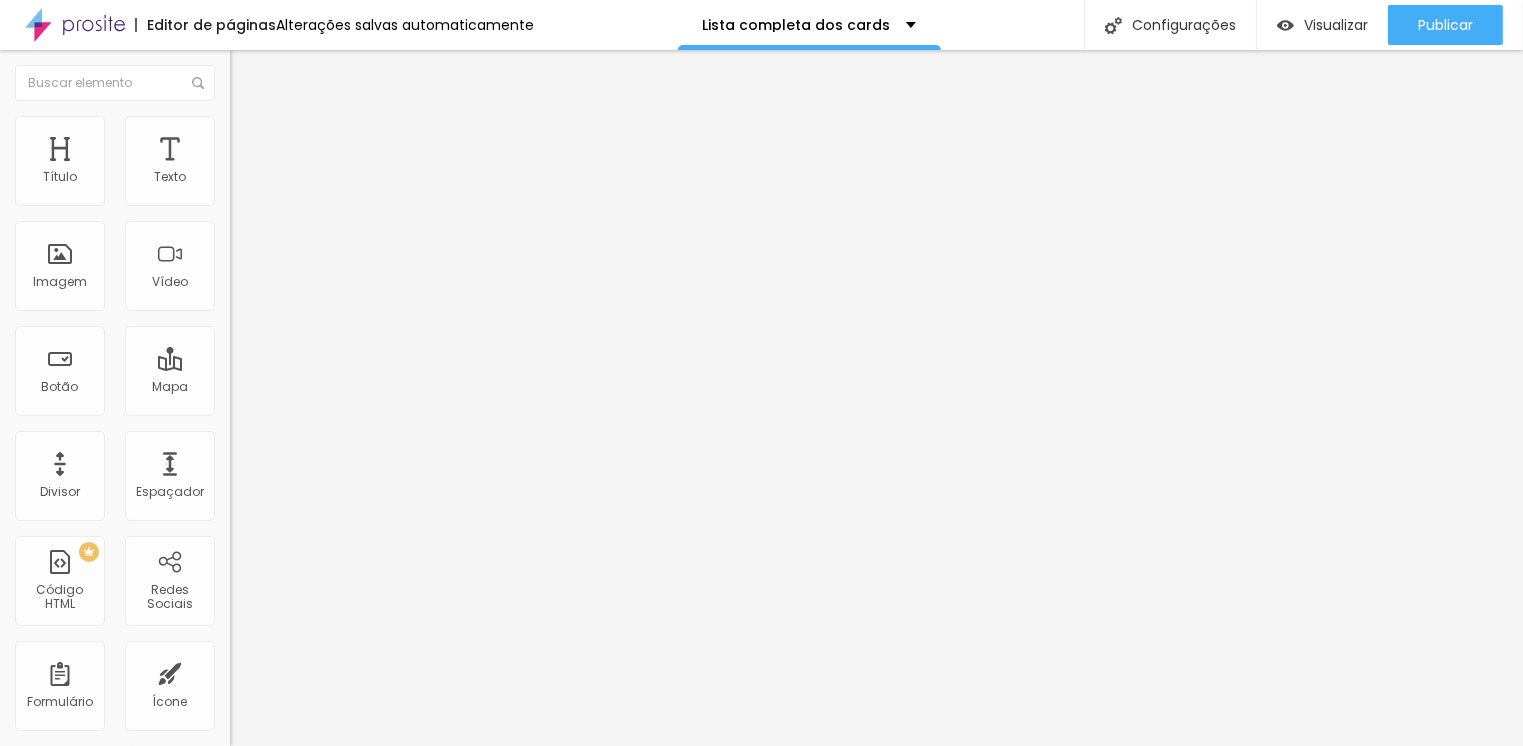scroll, scrollTop: 213, scrollLeft: 0, axis: vertical 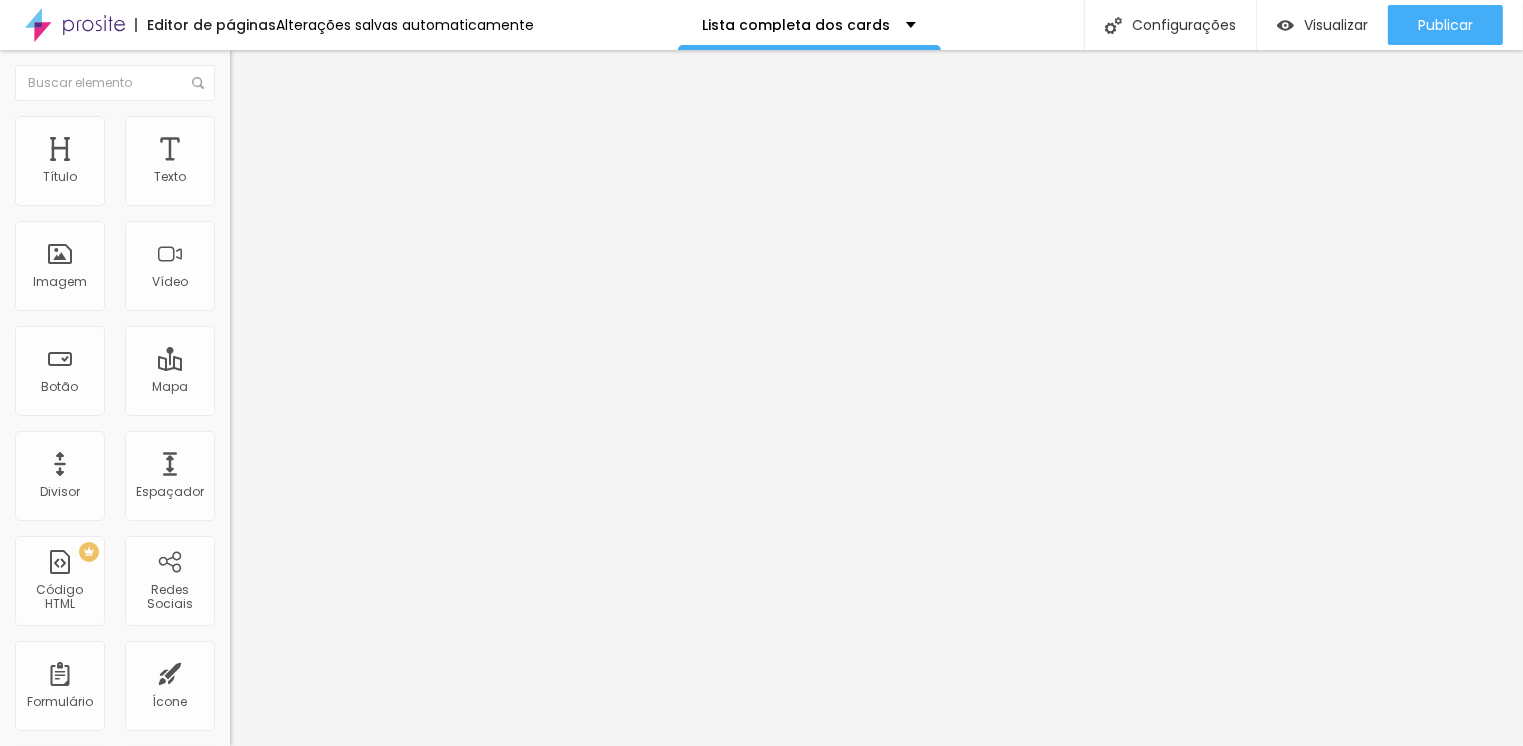 click on "Adicionar imagem" at bounding box center (294, 163) 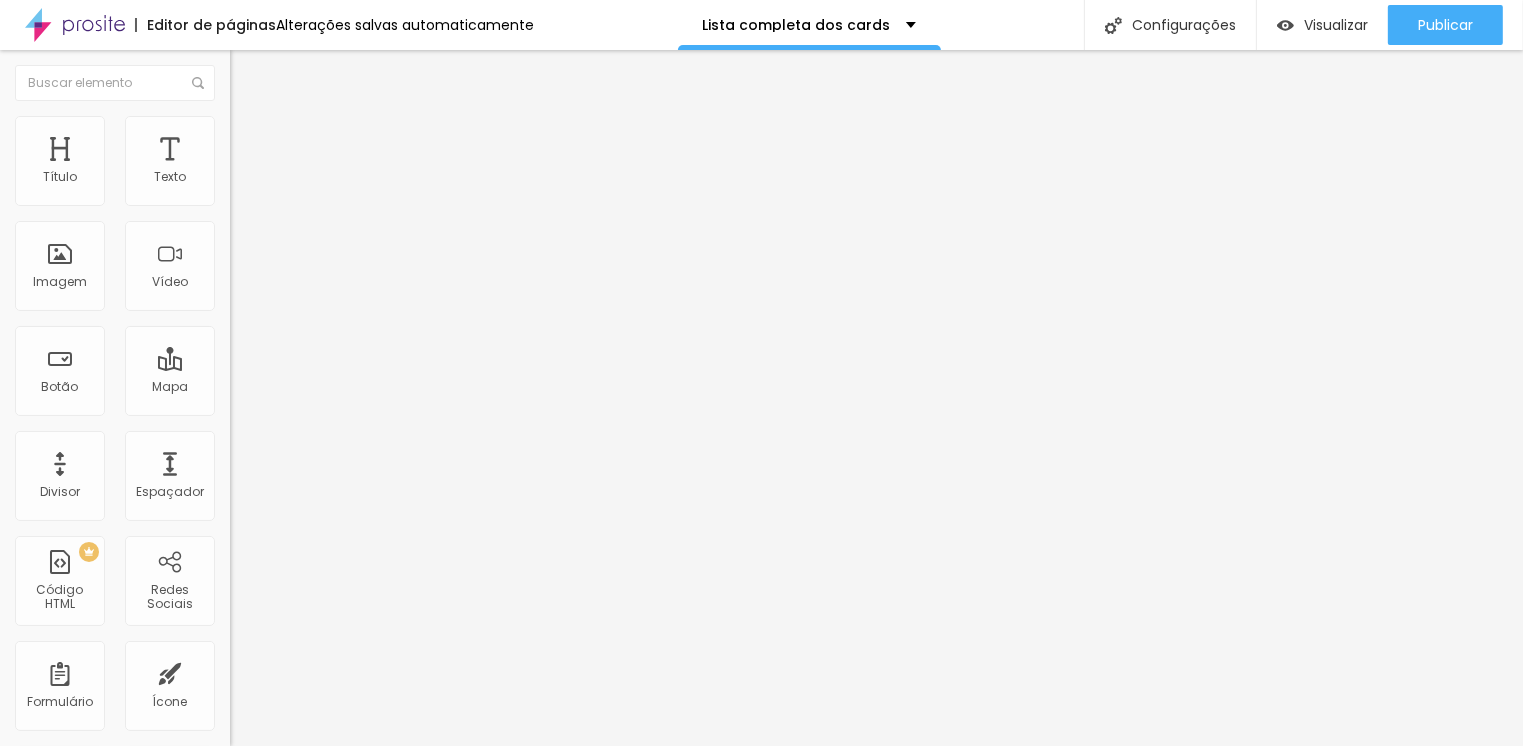 scroll, scrollTop: 356, scrollLeft: 0, axis: vertical 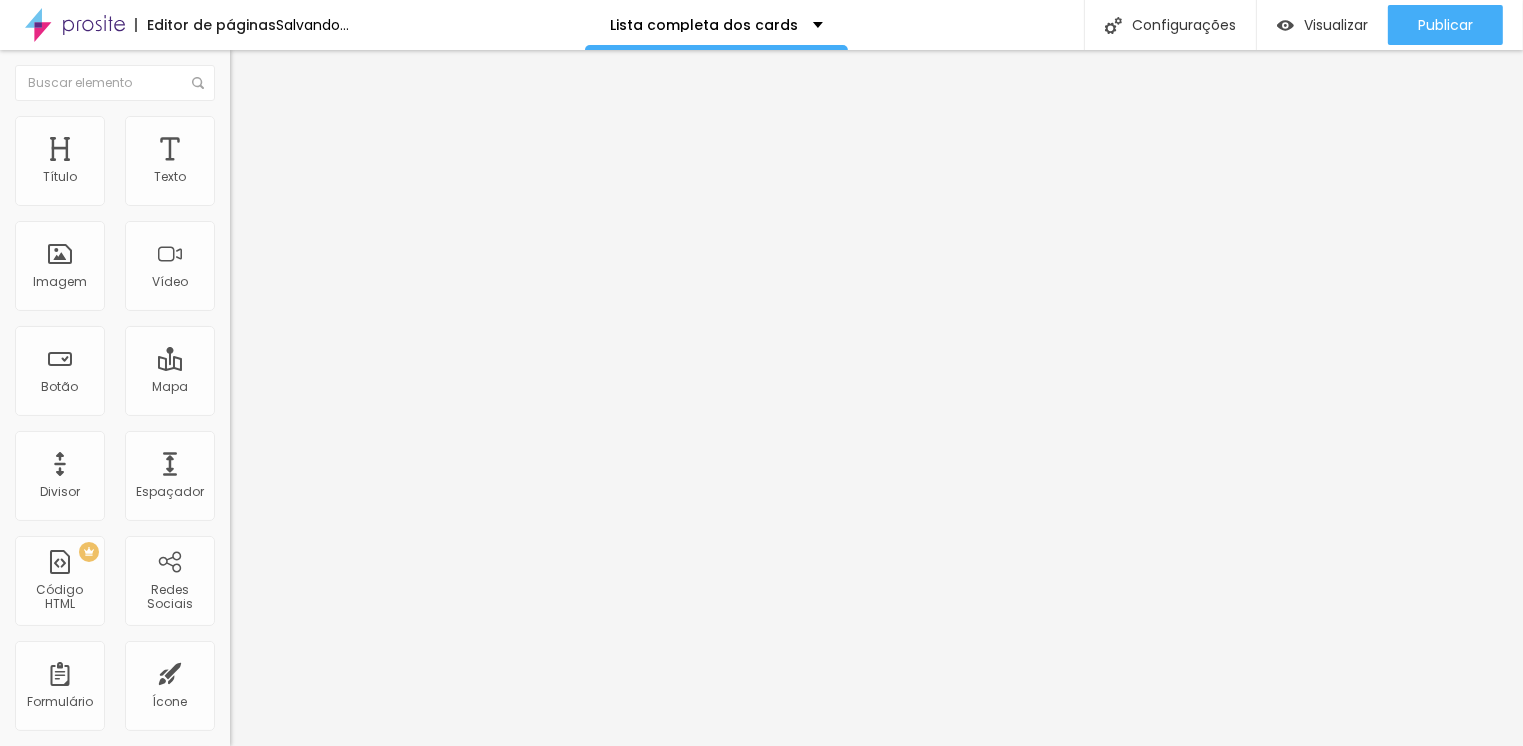 click on "Adicionar imagem" at bounding box center [294, 163] 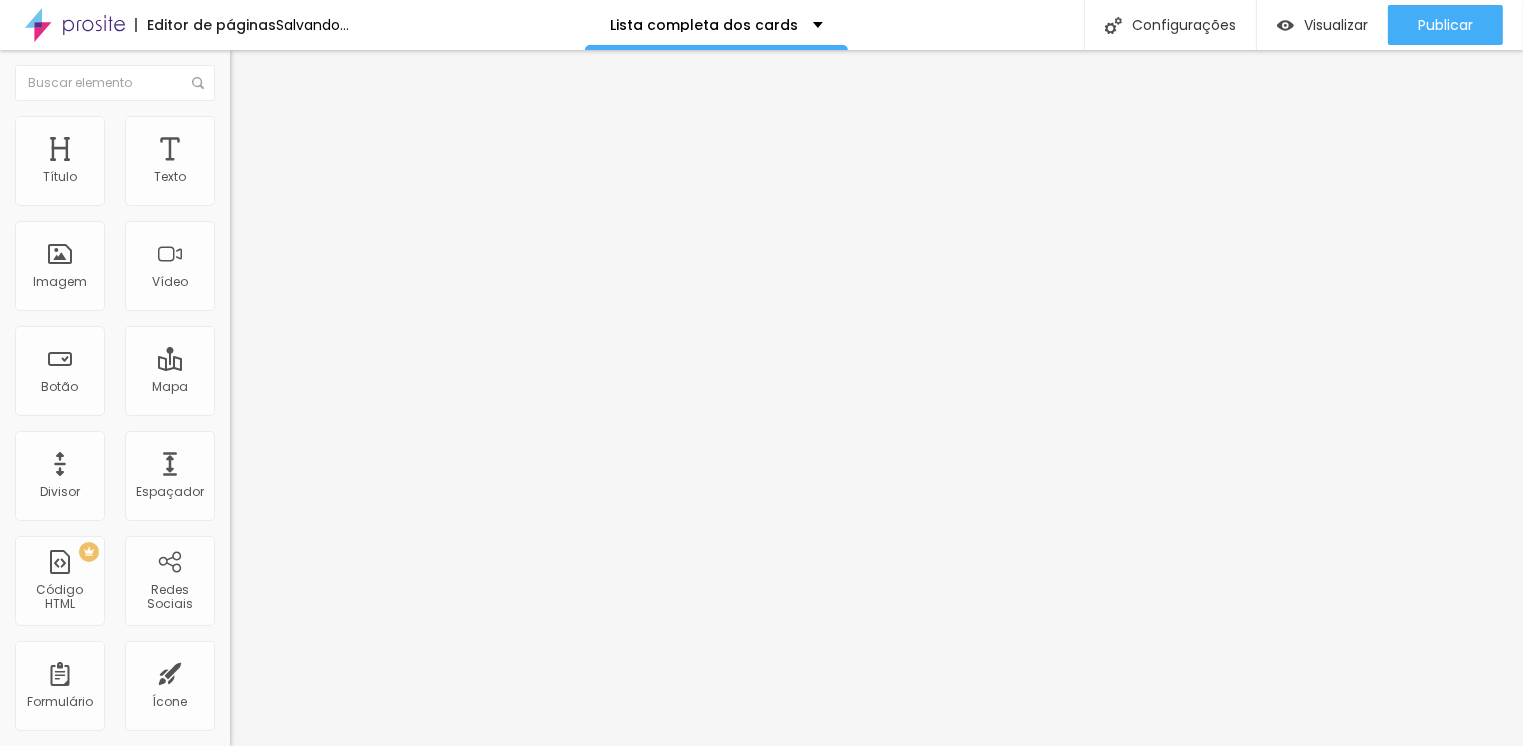 scroll, scrollTop: 196, scrollLeft: 0, axis: vertical 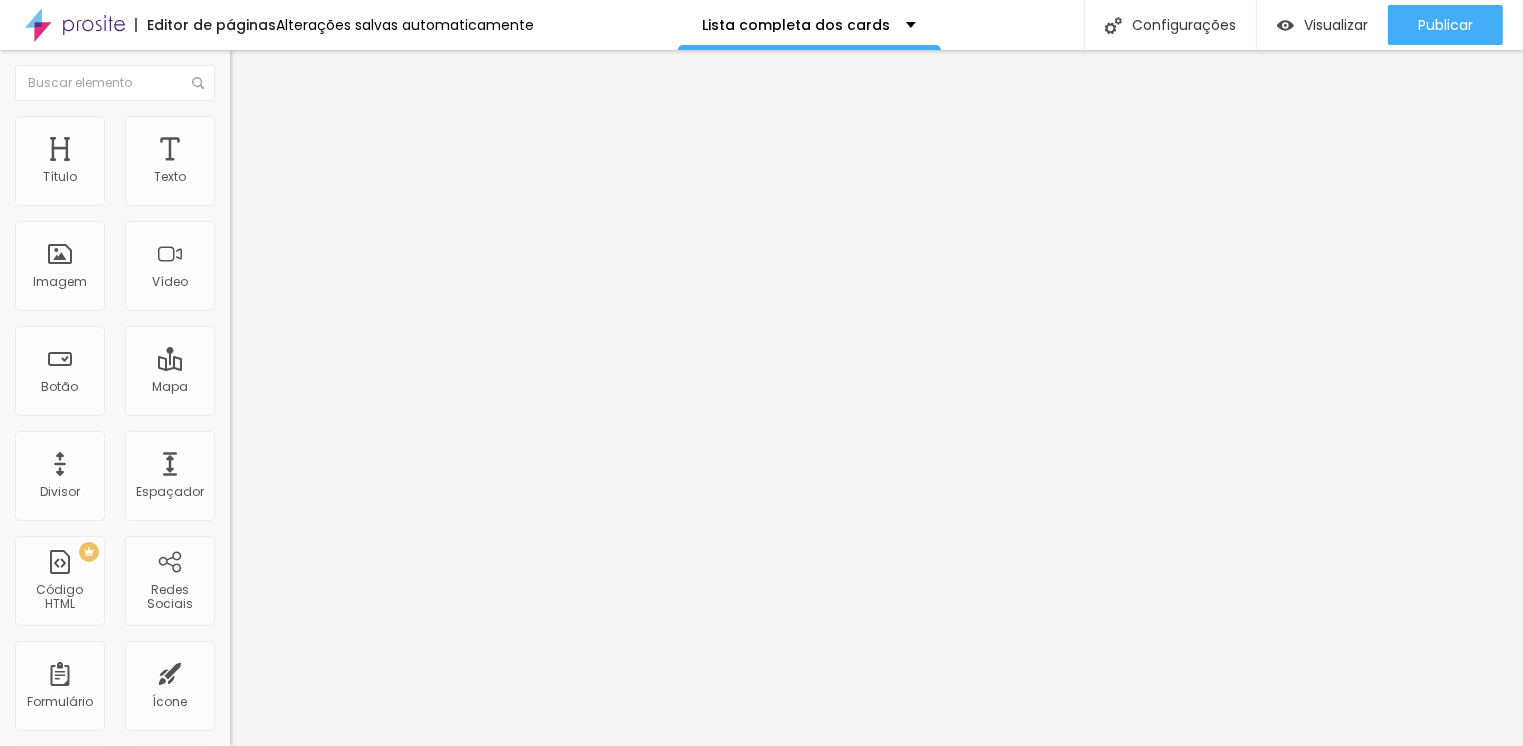 click at bounding box center (761, 1041) 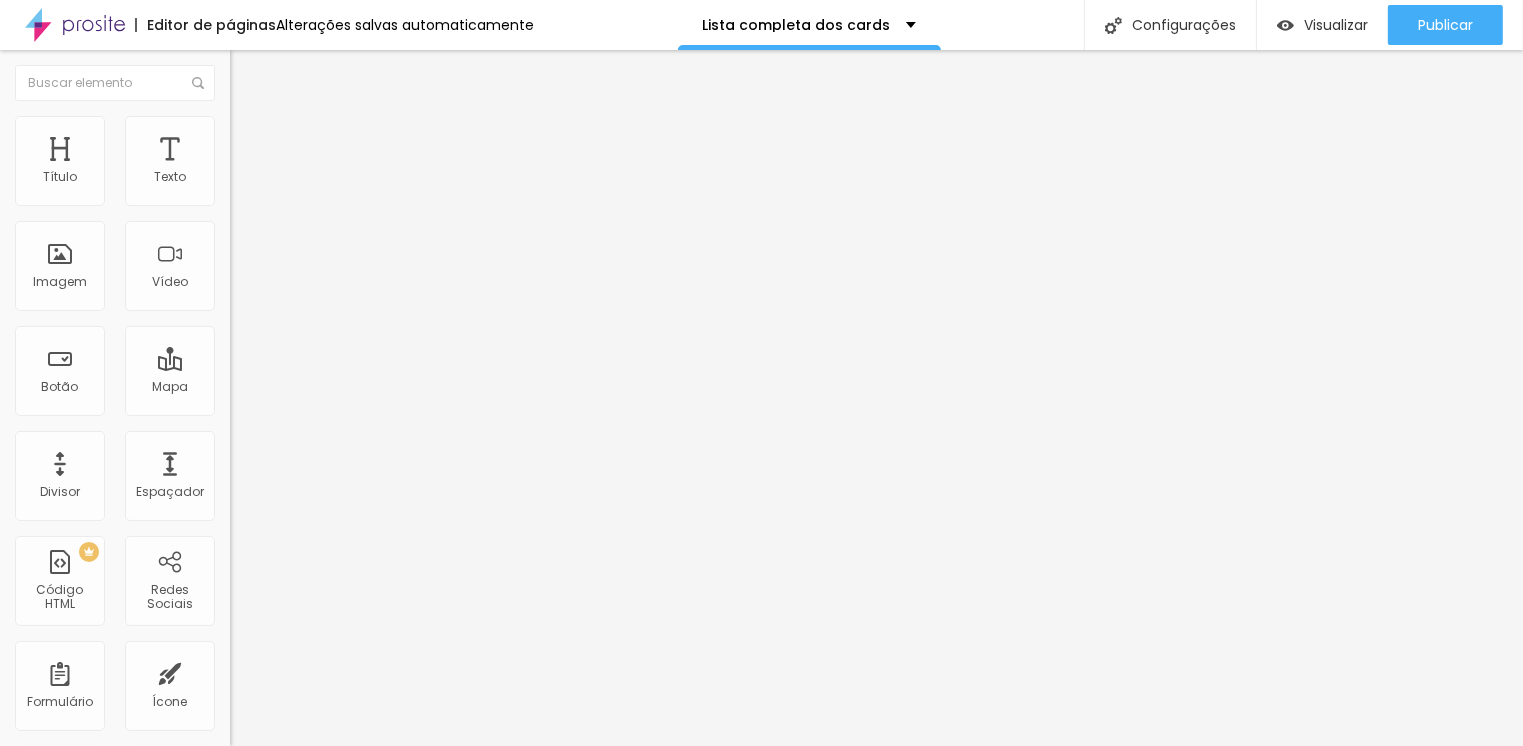 click on "Adicionar imagem" at bounding box center [294, 163] 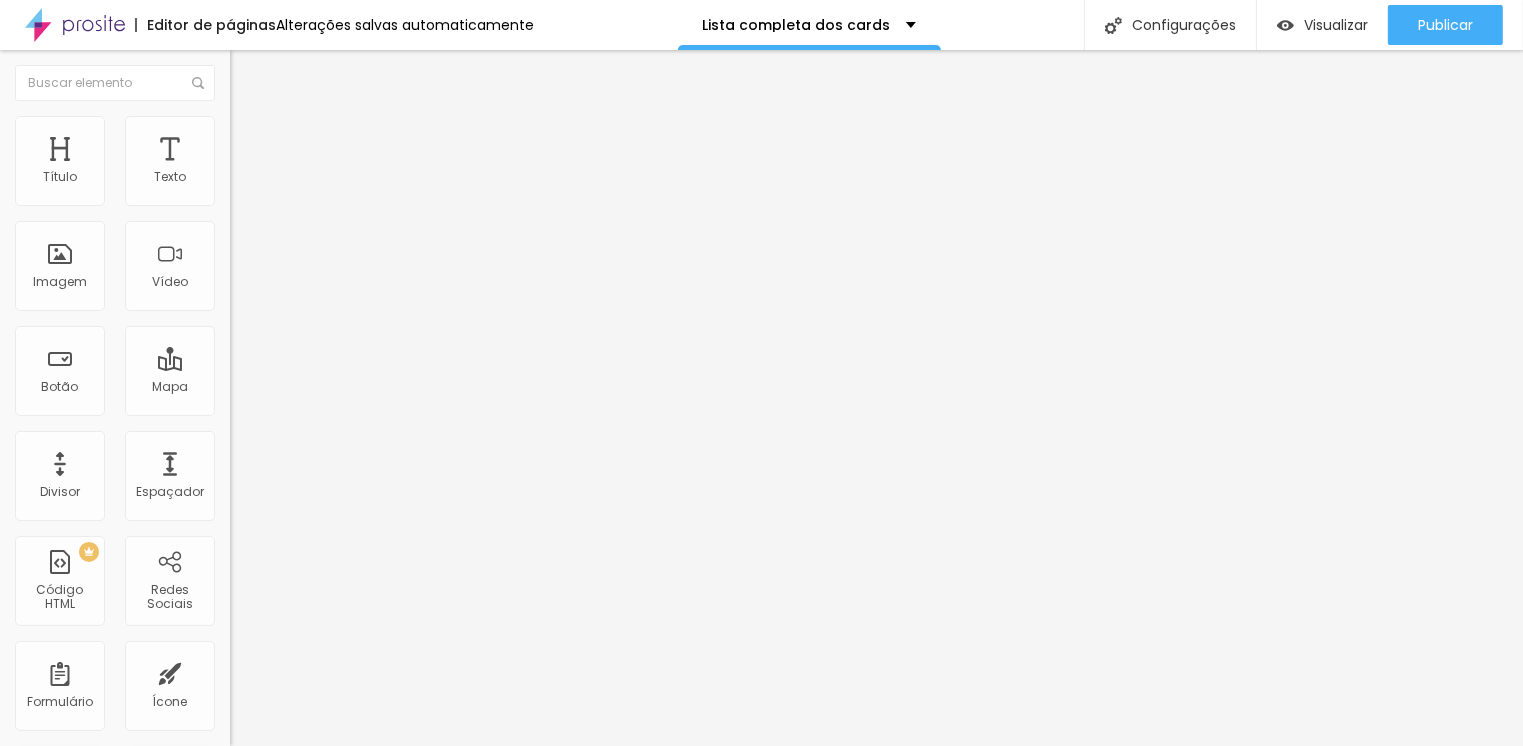 scroll, scrollTop: 374, scrollLeft: 0, axis: vertical 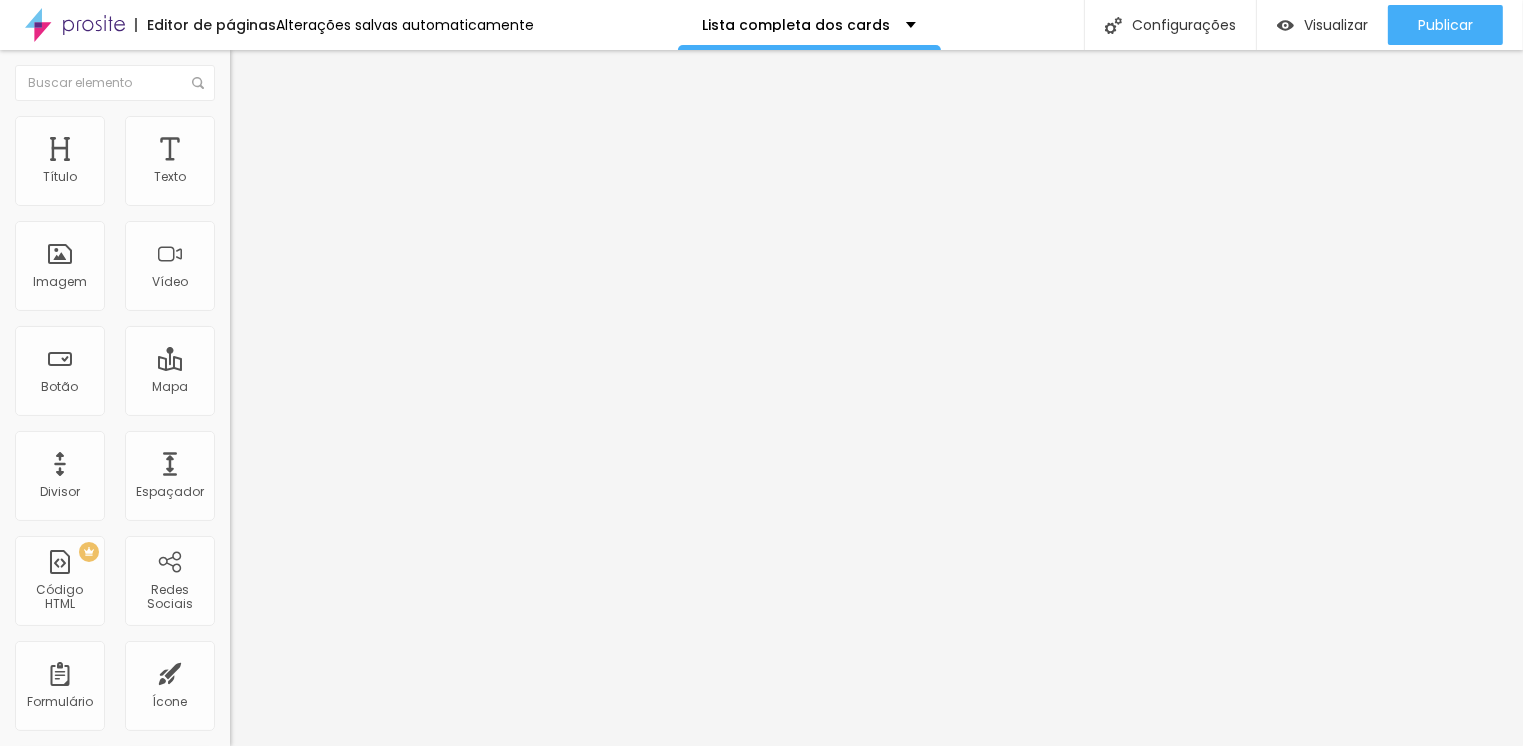 click on "Adicionar imagem" at bounding box center [294, 163] 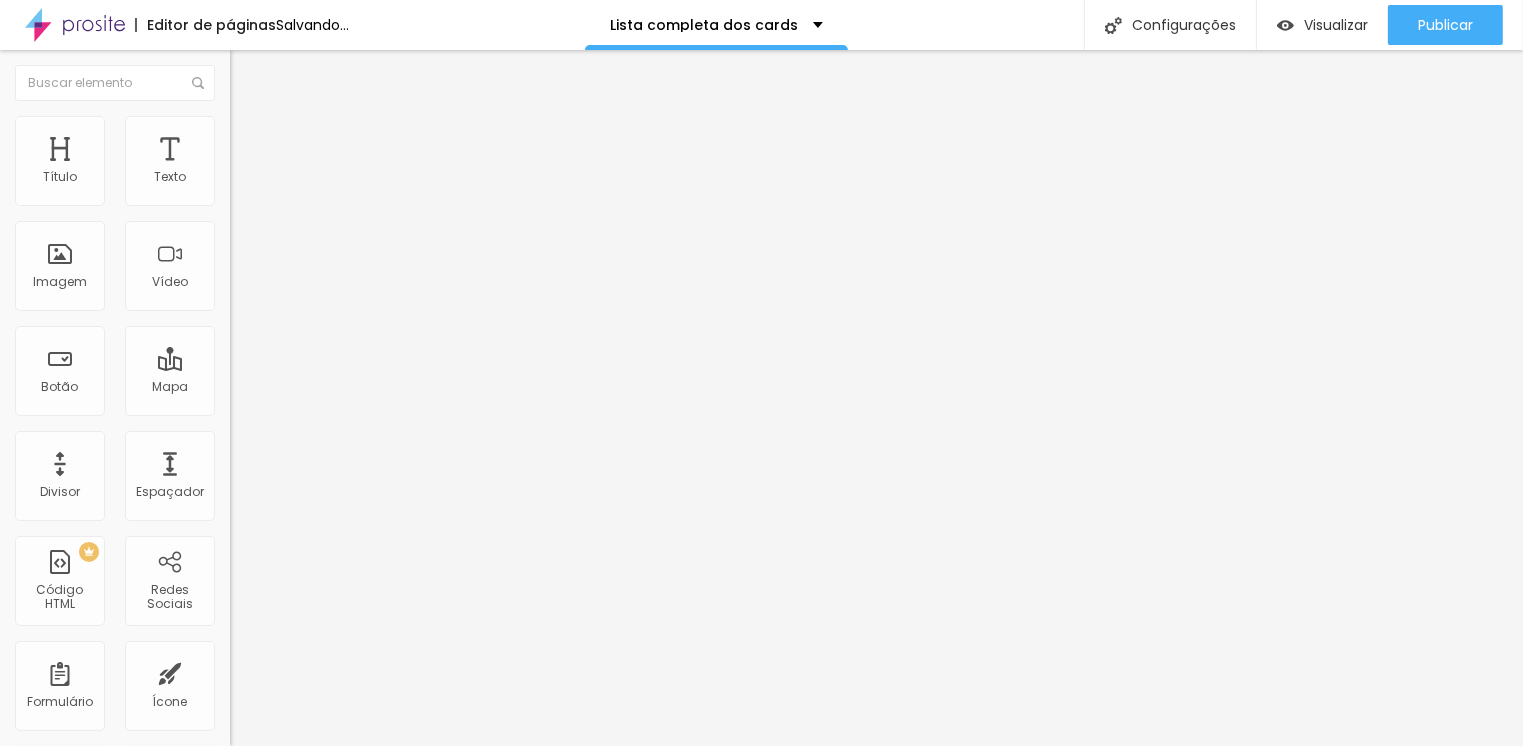 click at bounding box center [761, 909] 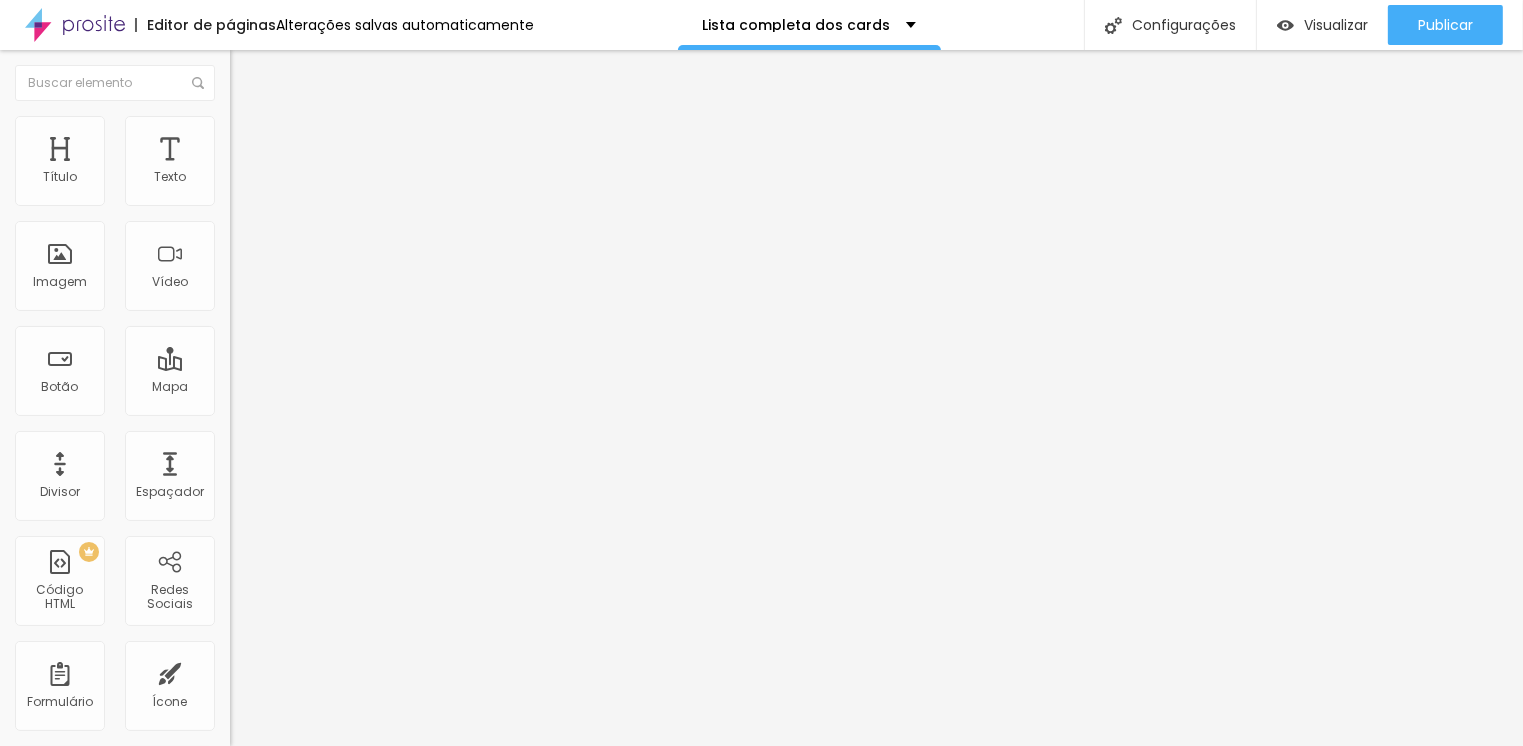 click on "Escolher" at bounding box center [107, 1827] 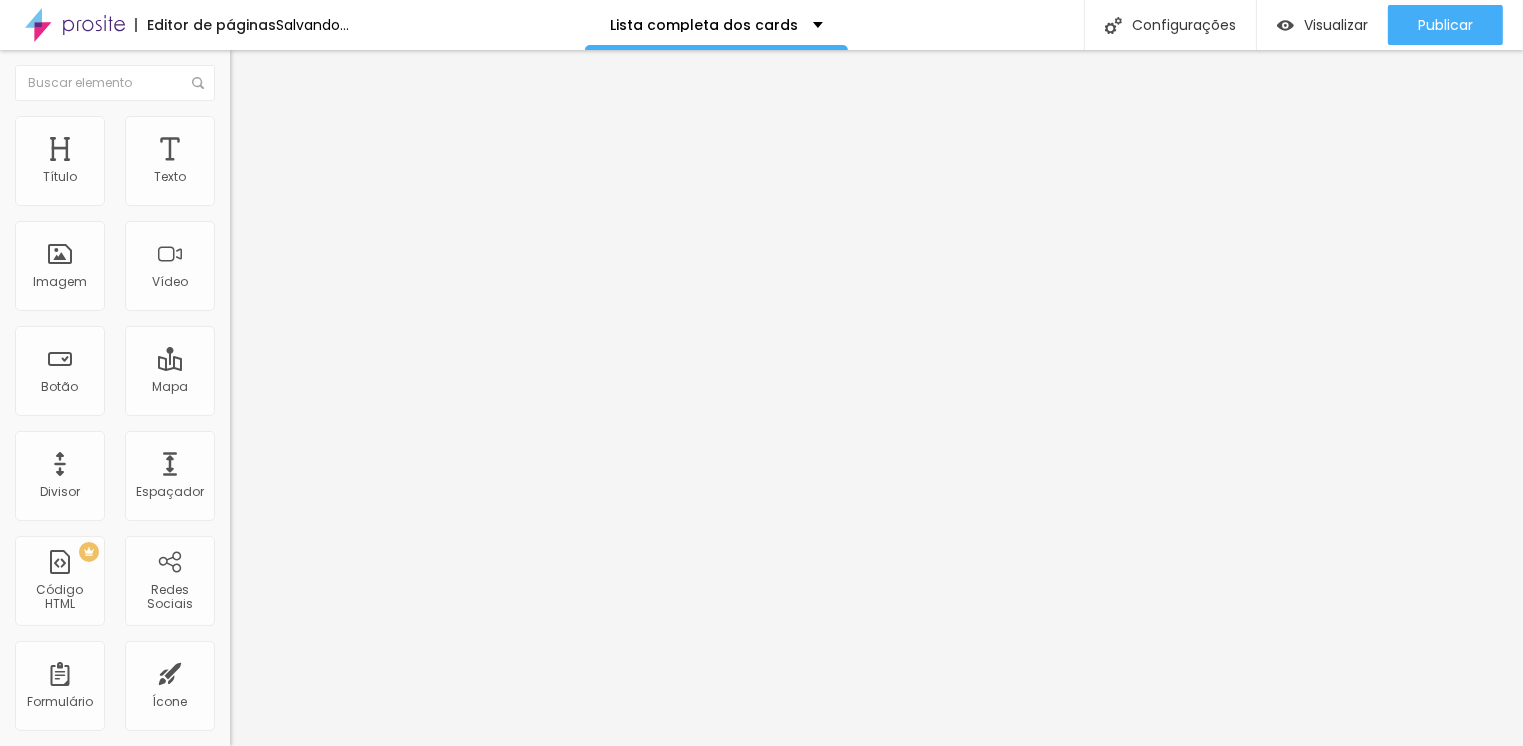 click on "Adicionar imagem" at bounding box center (294, 163) 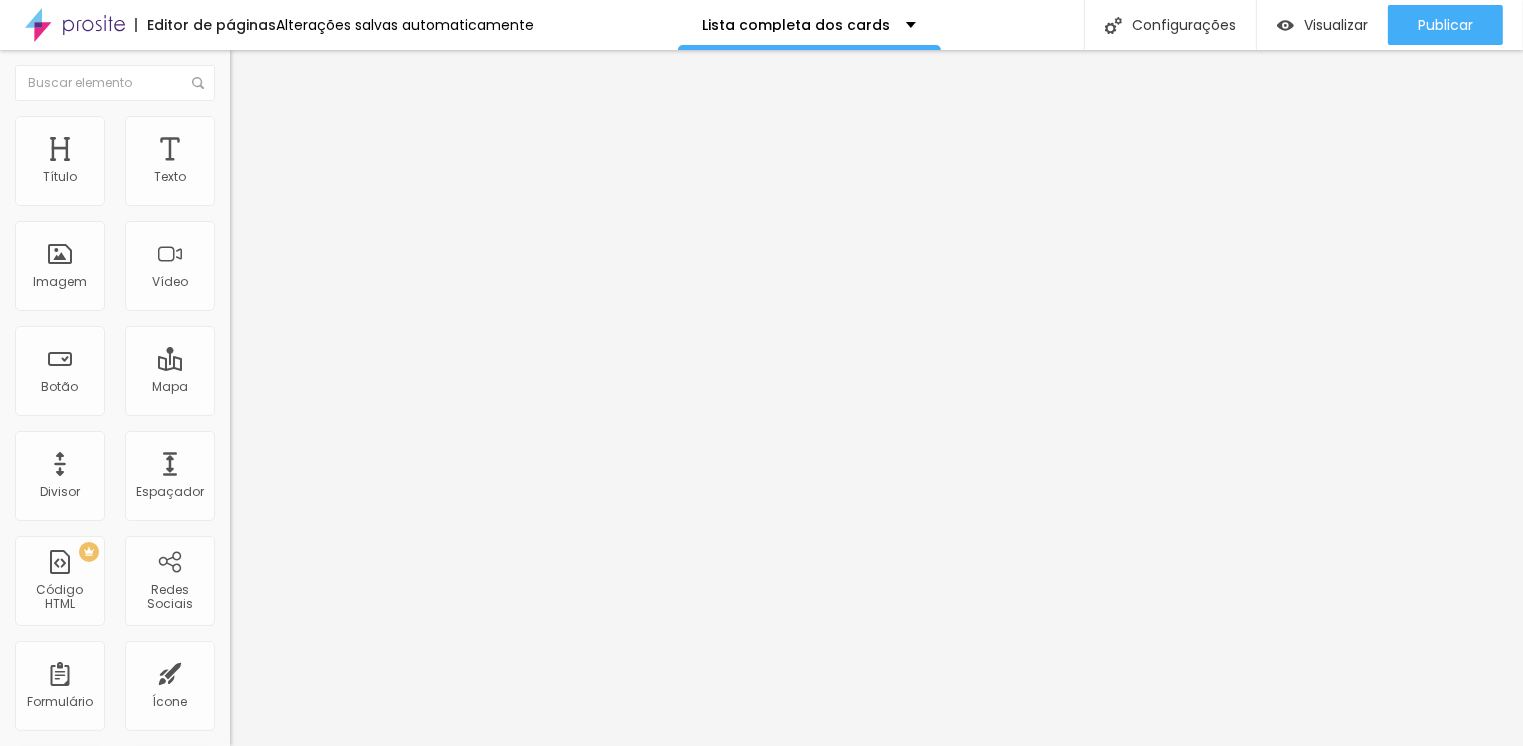 scroll, scrollTop: 475, scrollLeft: 0, axis: vertical 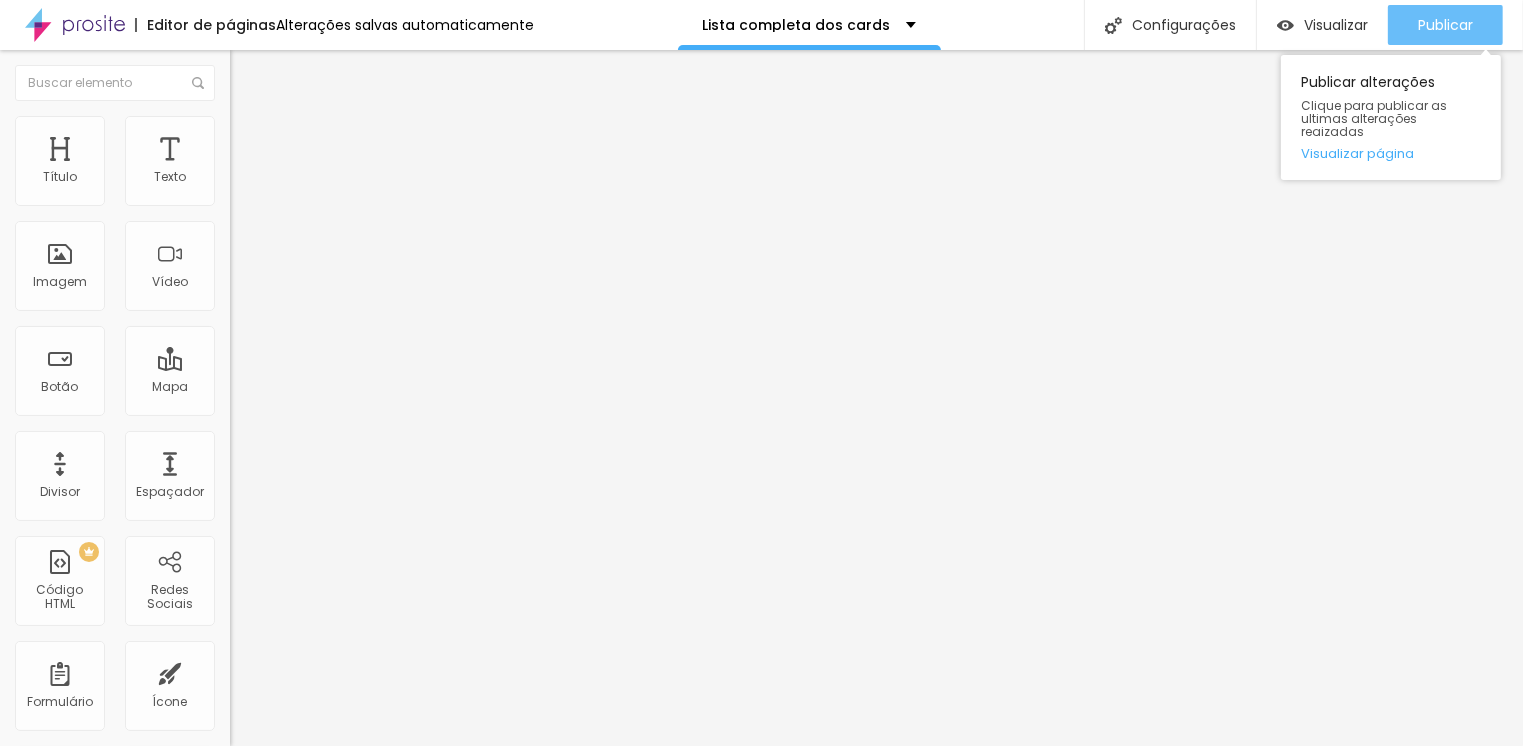 click on "Publicar" at bounding box center (1445, 25) 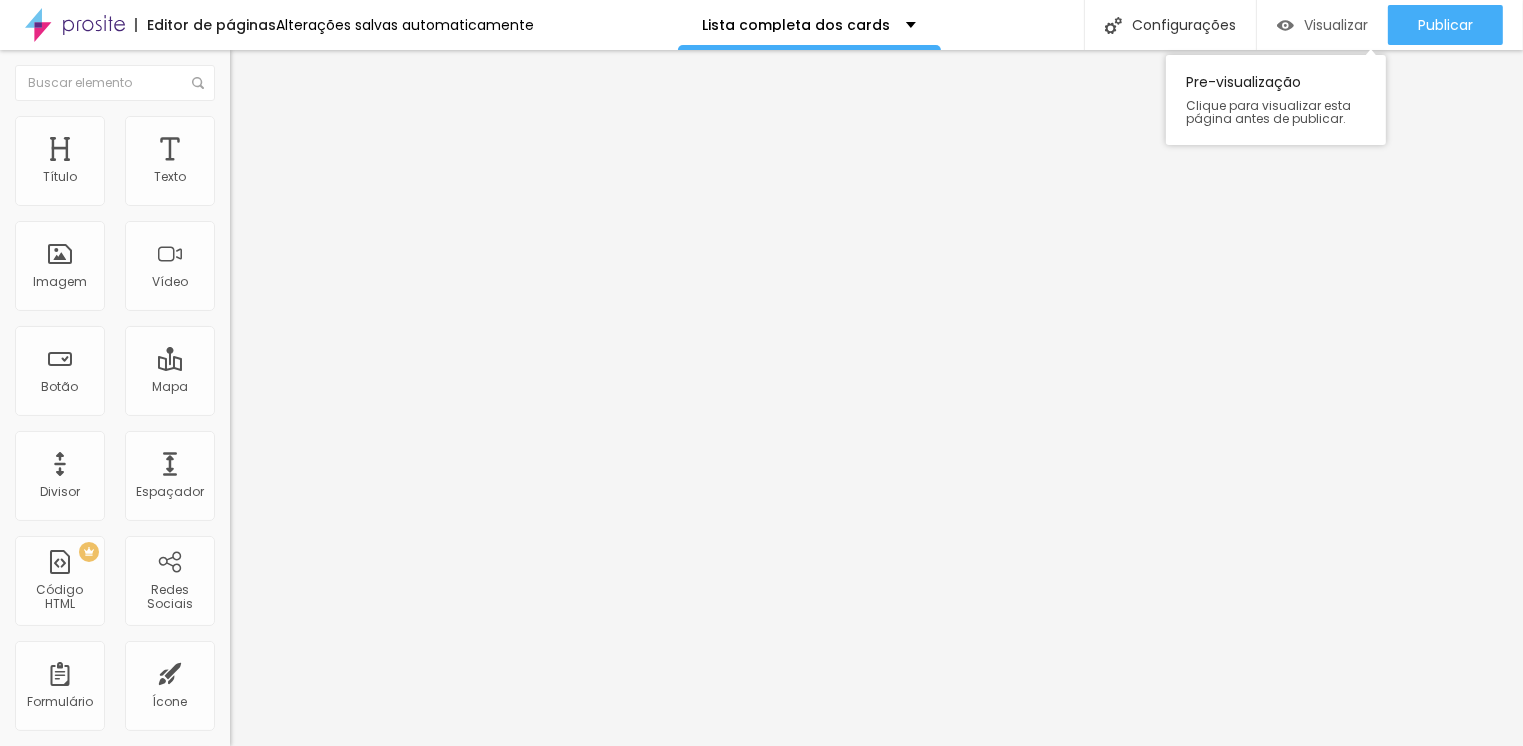 click on "Visualizar" at bounding box center (1336, 25) 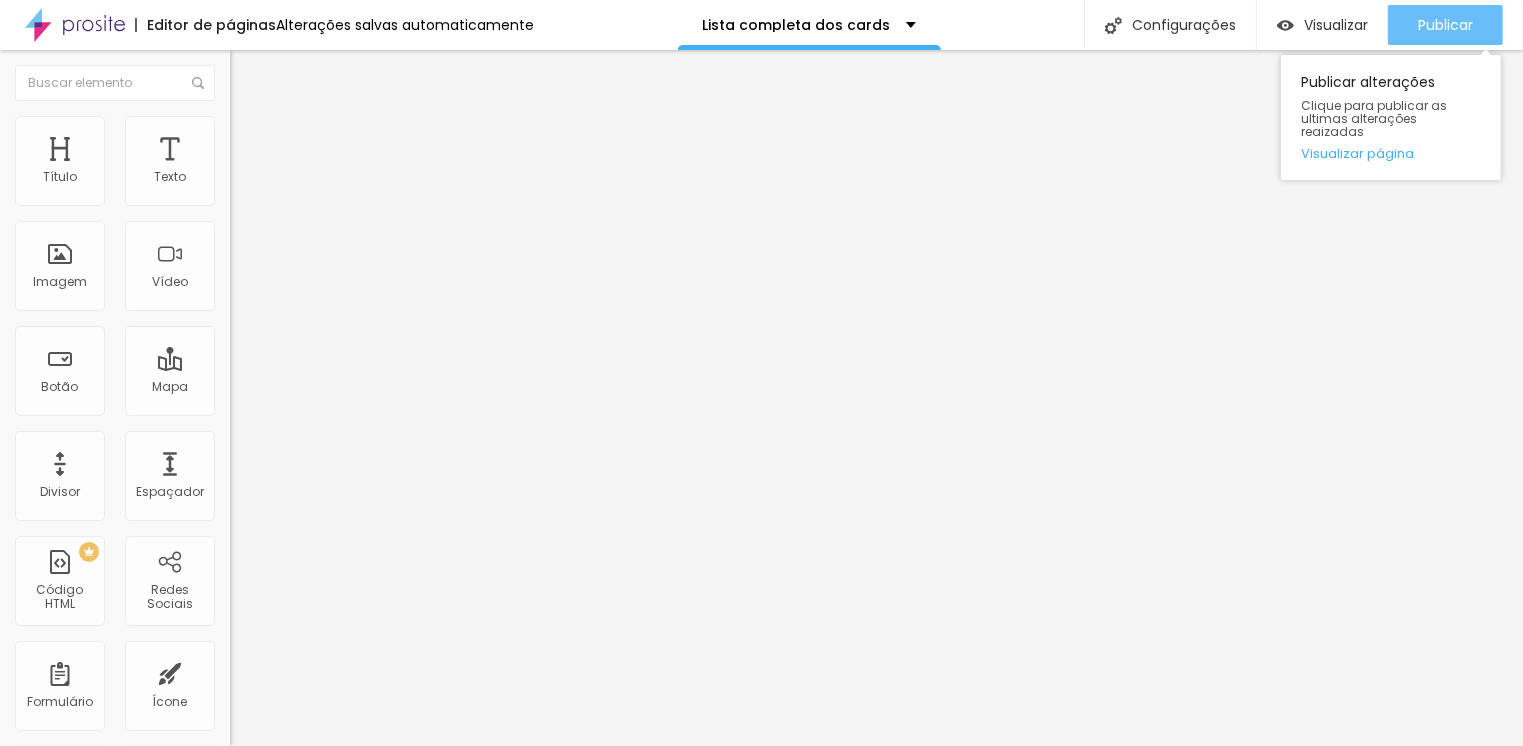 click on "Publicar" at bounding box center [1445, 25] 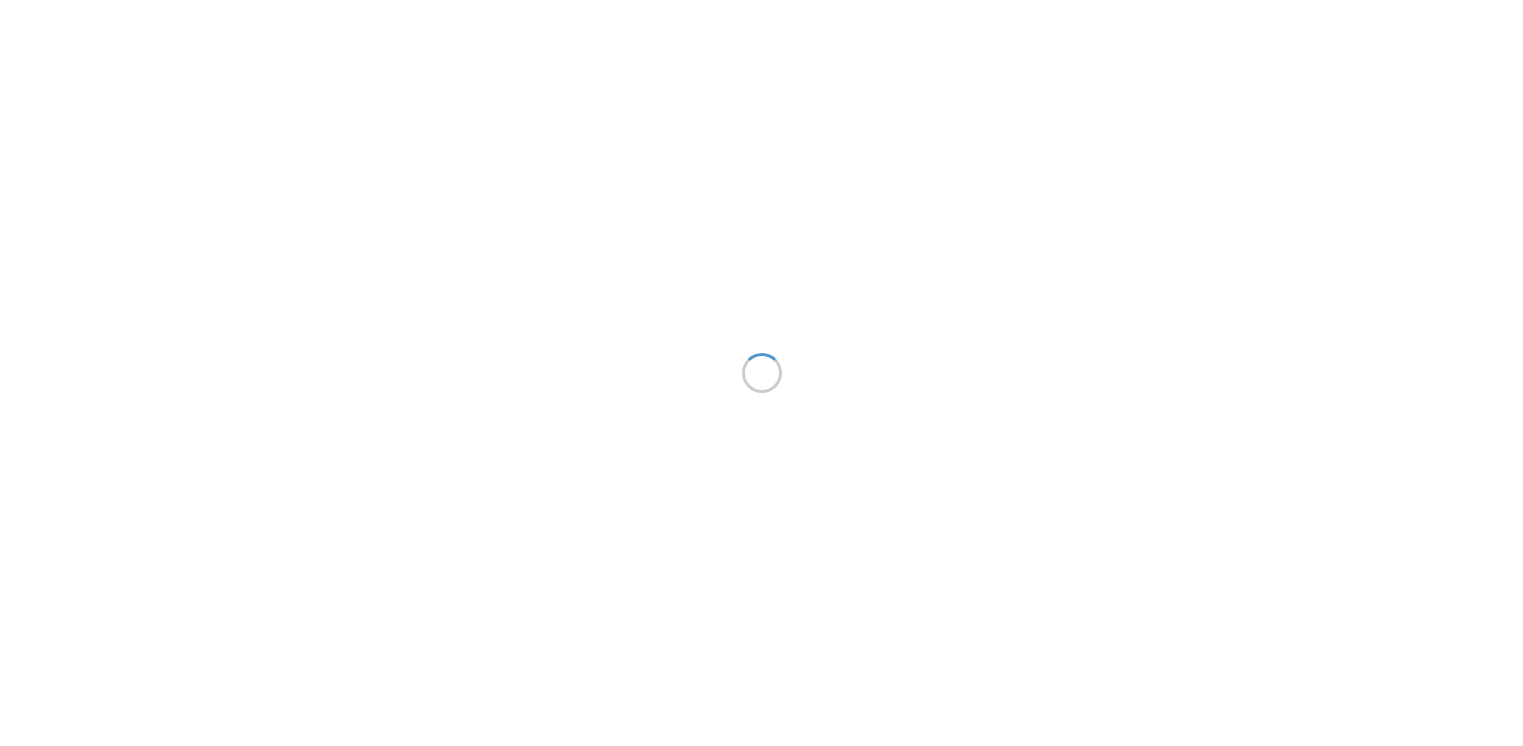 scroll, scrollTop: 0, scrollLeft: 0, axis: both 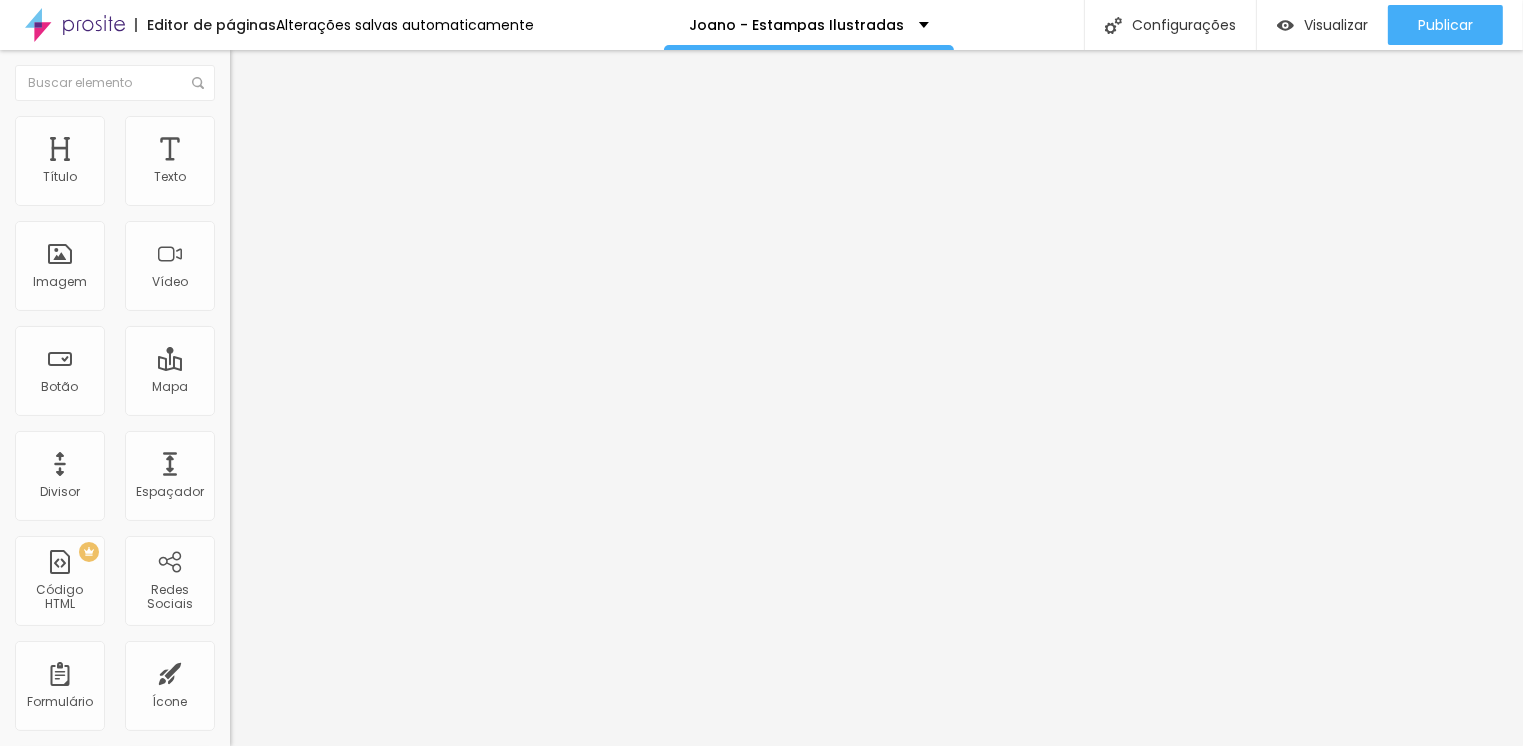 click on "https://" at bounding box center (350, 400) 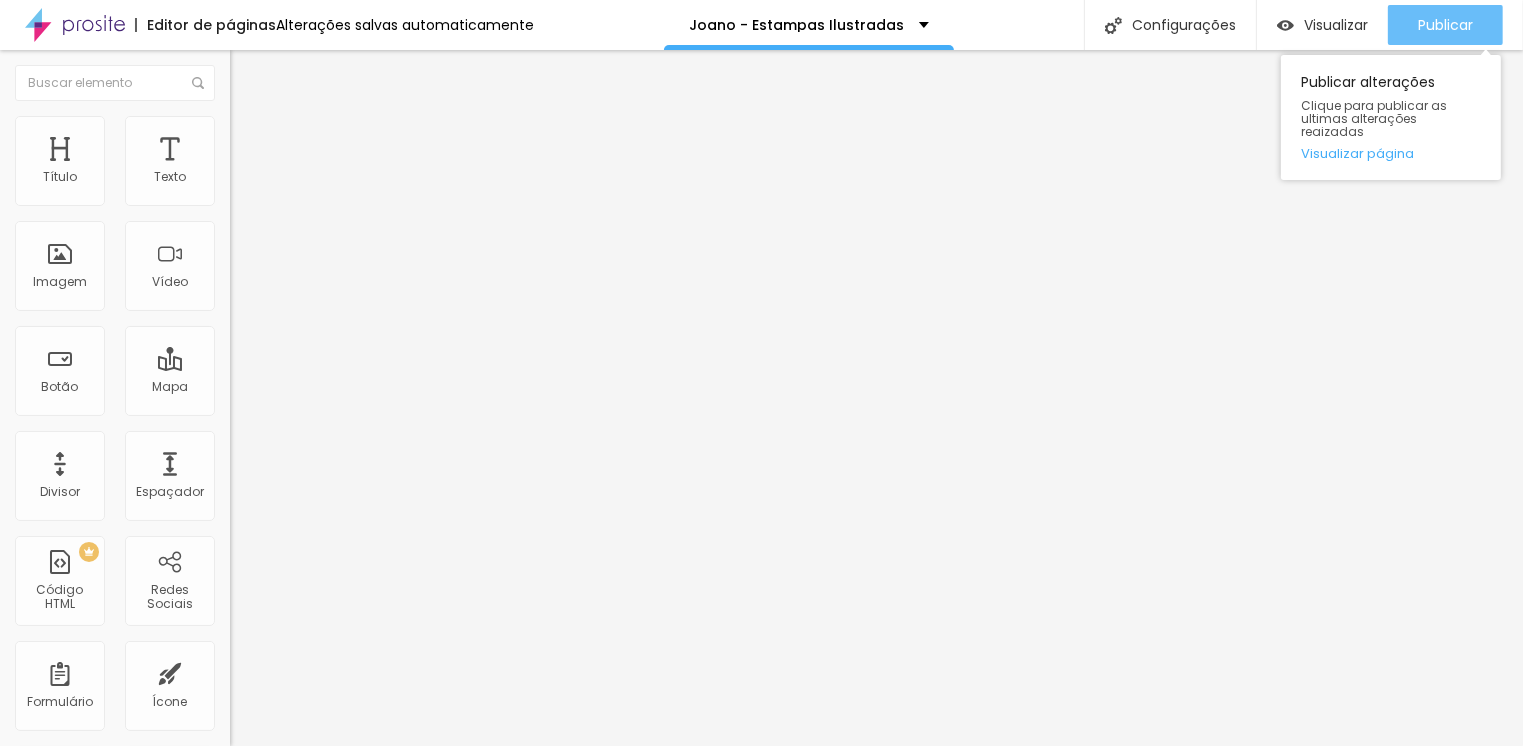 click on "Publicar" at bounding box center (1445, 25) 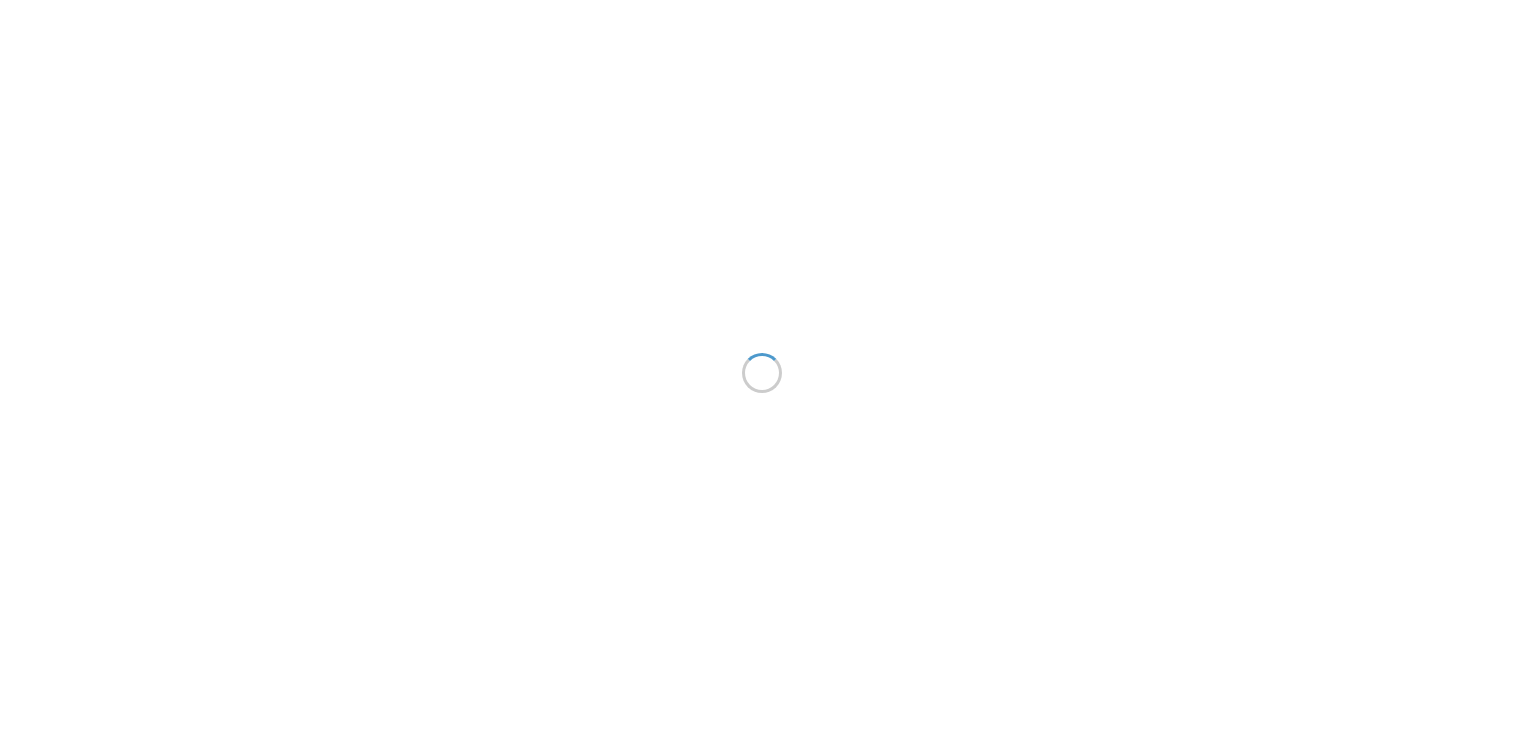 scroll, scrollTop: 0, scrollLeft: 0, axis: both 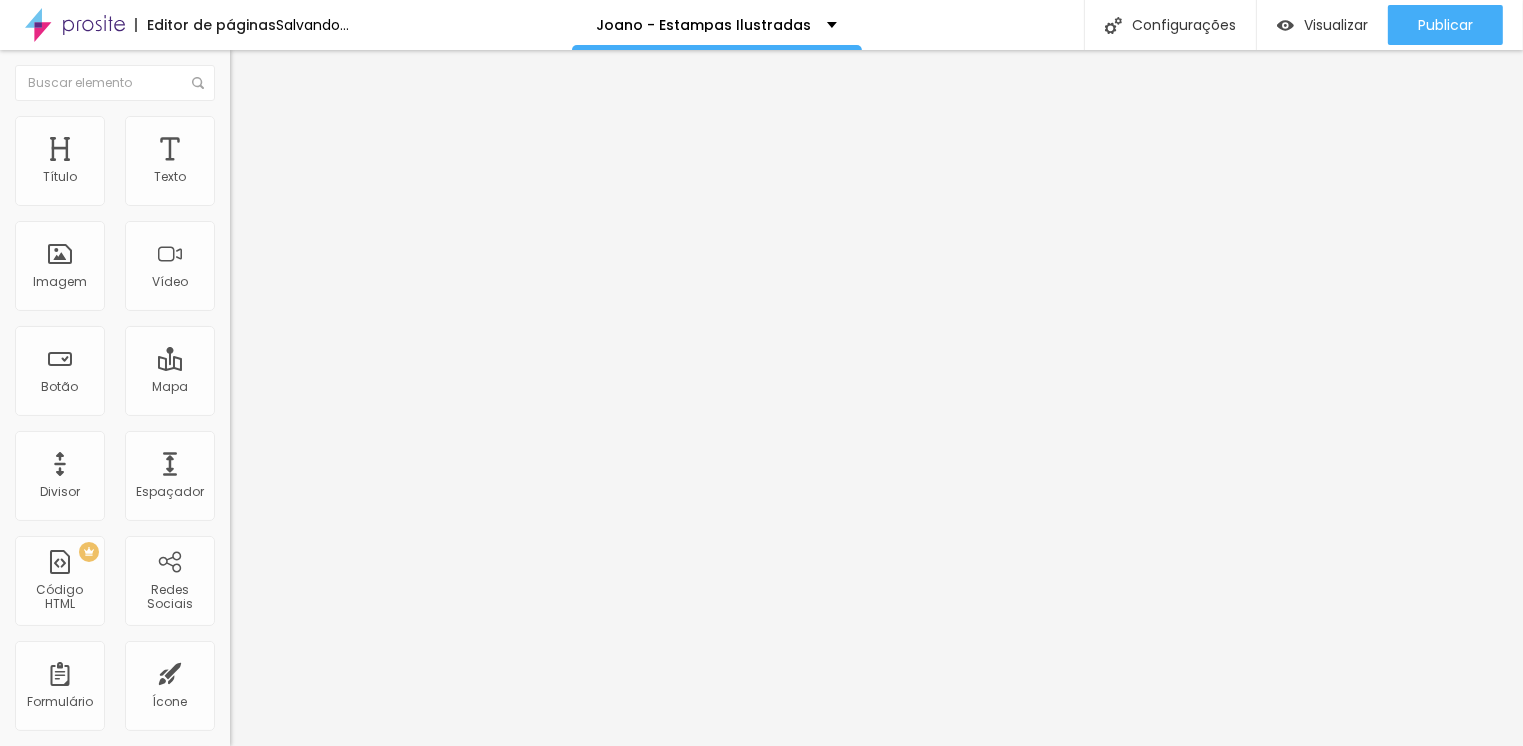 drag, startPoint x: 114, startPoint y: 535, endPoint x: 146, endPoint y: 546, distance: 33.83785 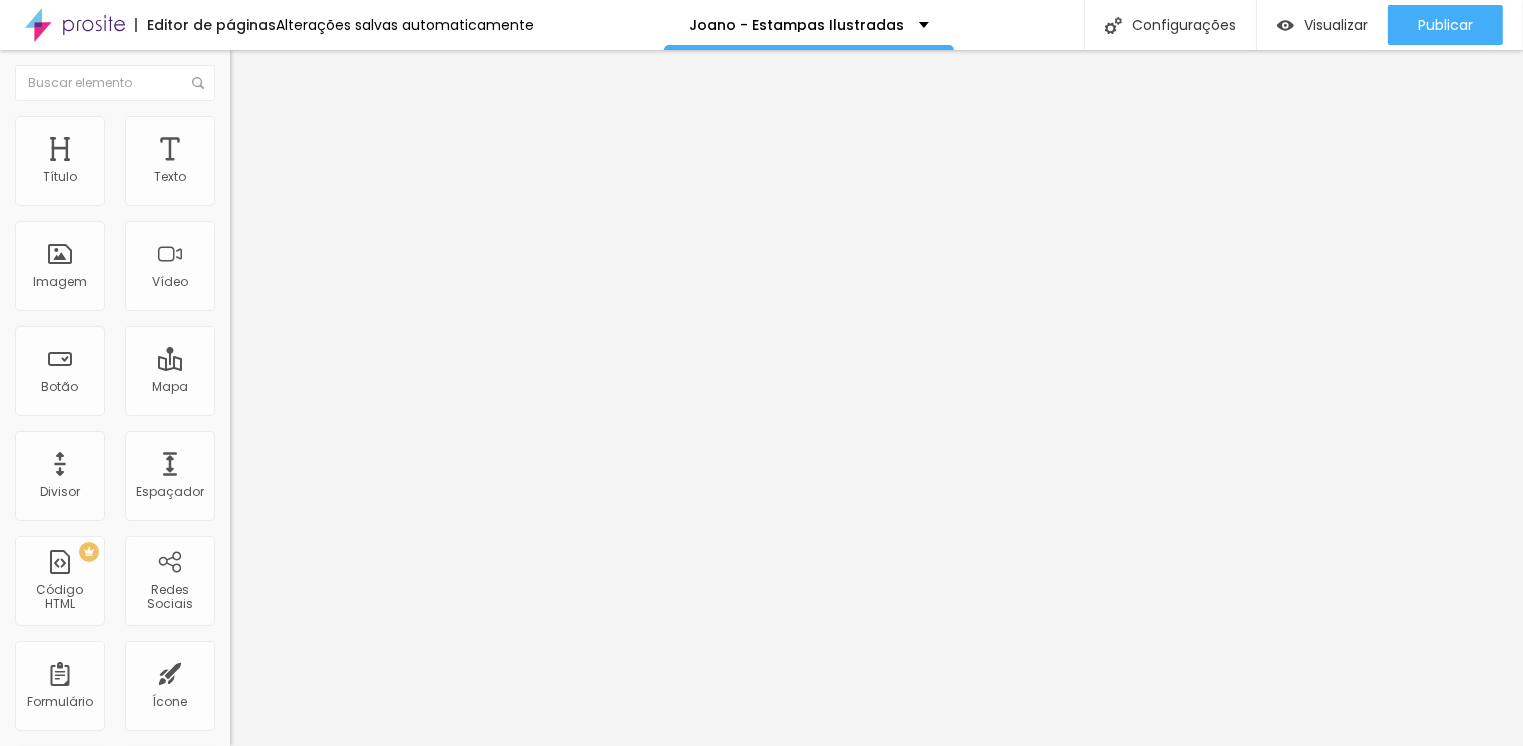 drag, startPoint x: 170, startPoint y: 539, endPoint x: 2, endPoint y: 537, distance: 168.0119 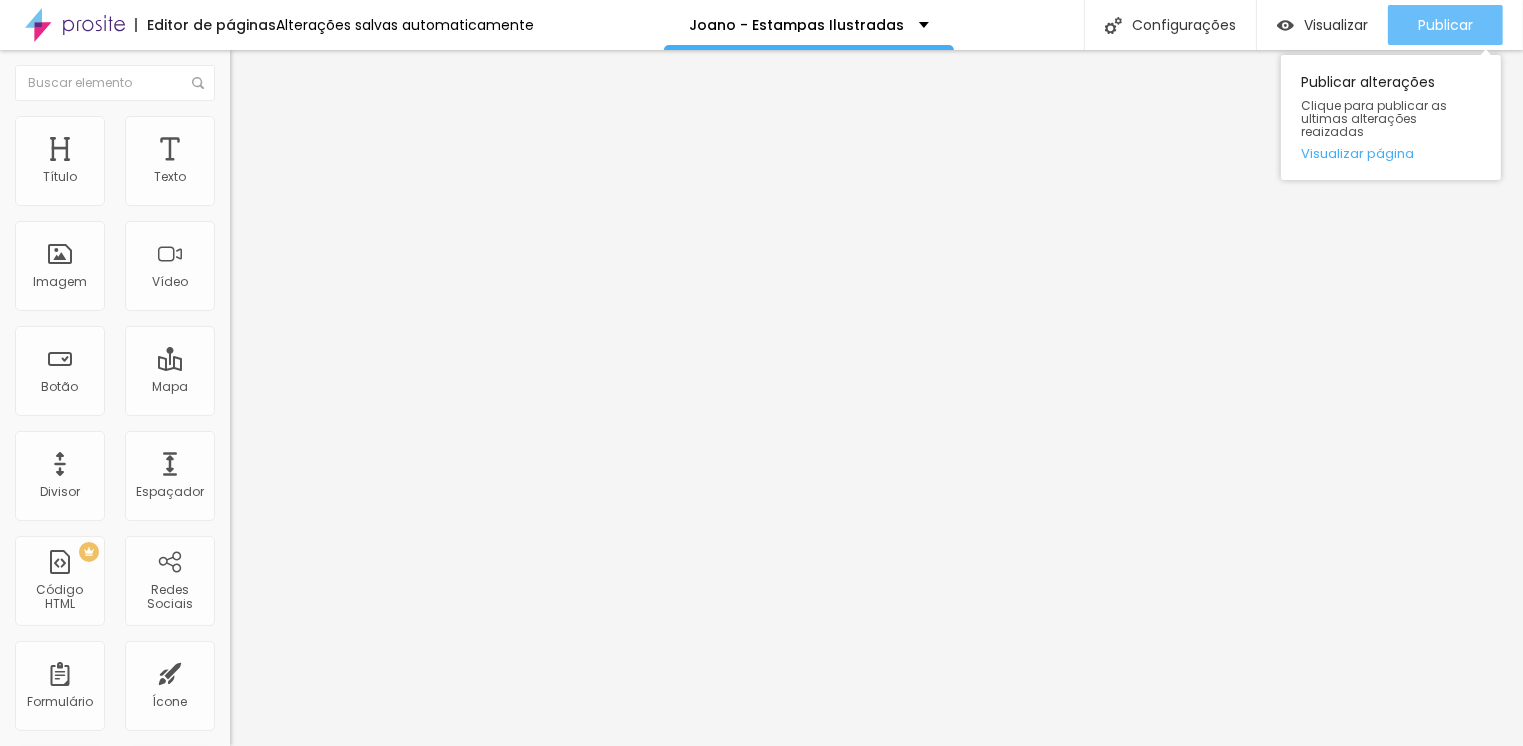 click on "Publicar" at bounding box center [1445, 25] 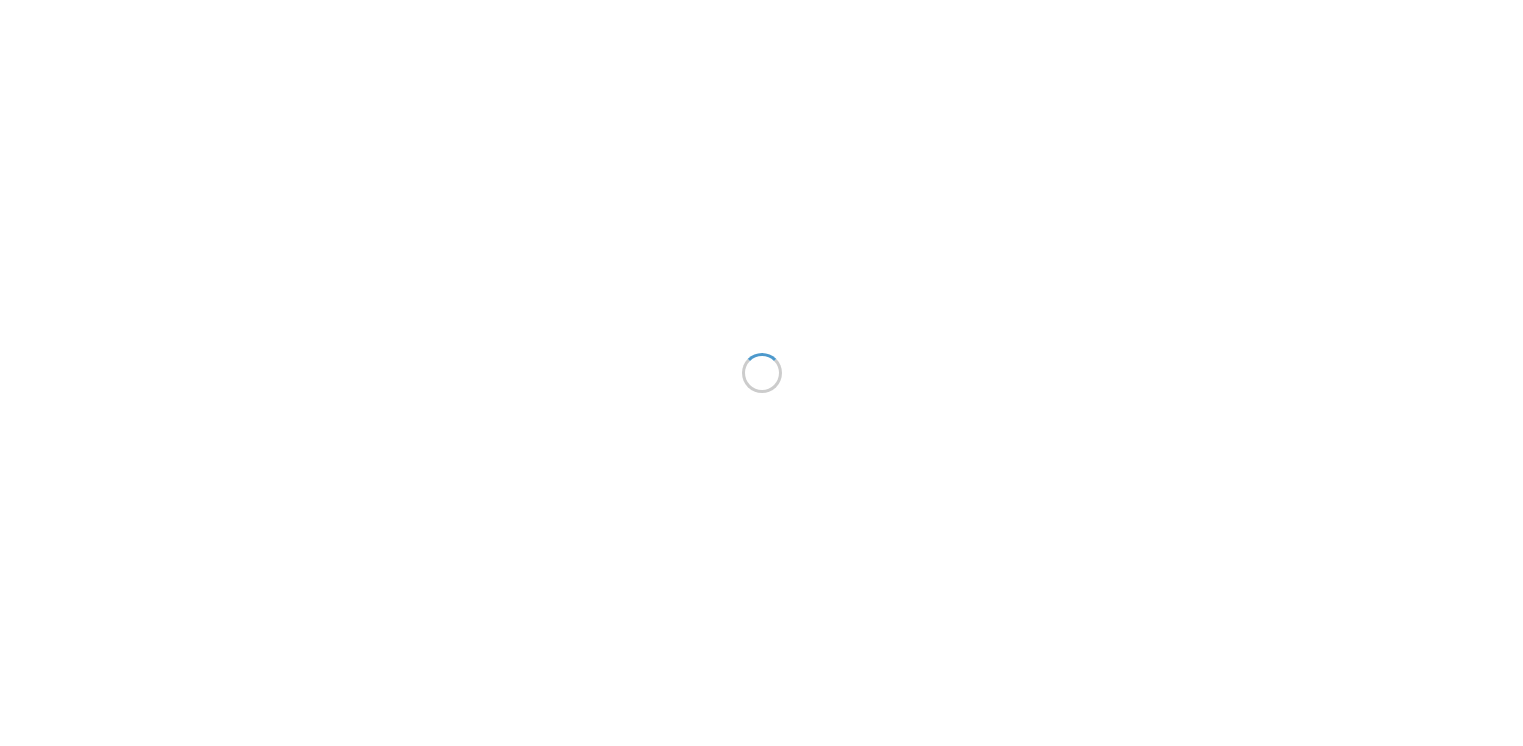 scroll, scrollTop: 0, scrollLeft: 0, axis: both 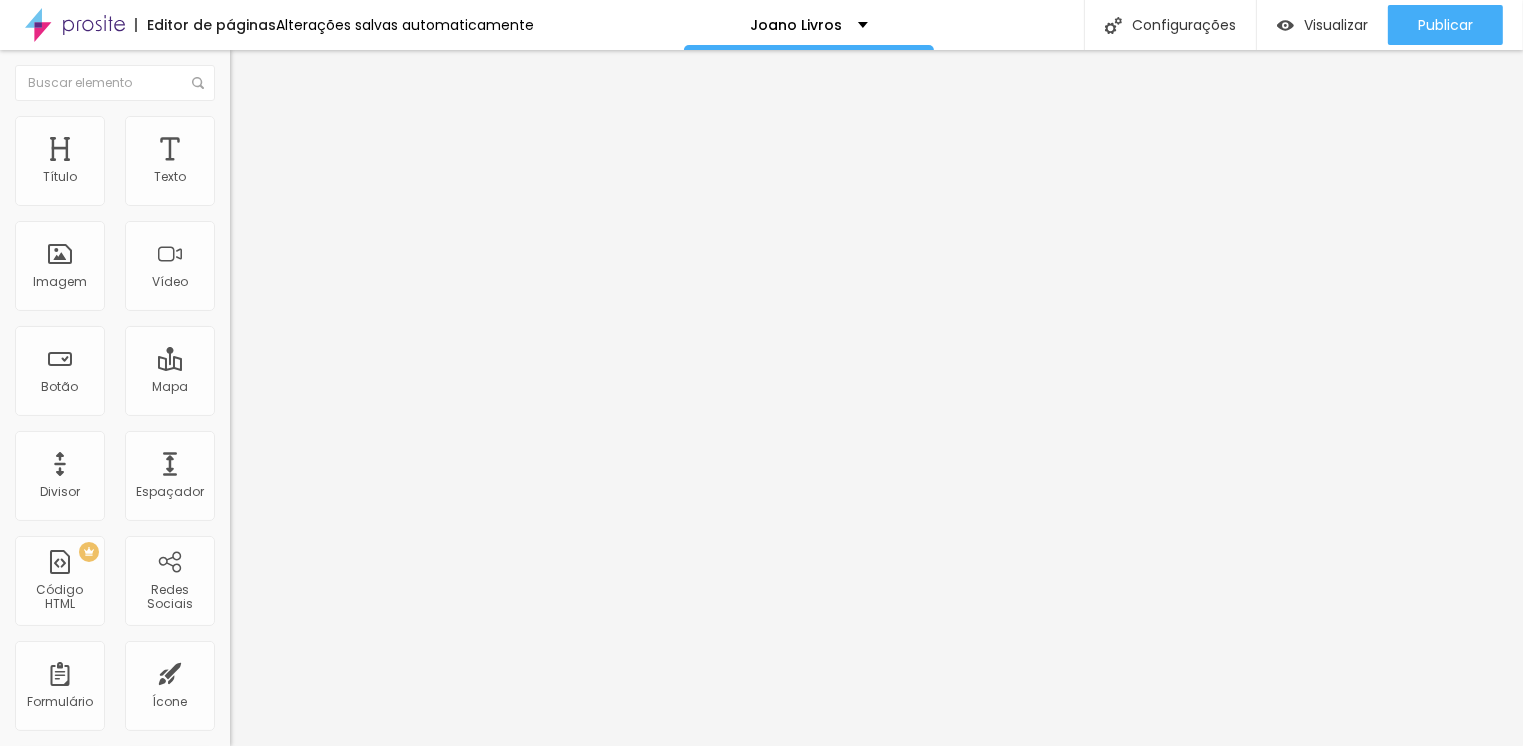 click at bounding box center (239, 125) 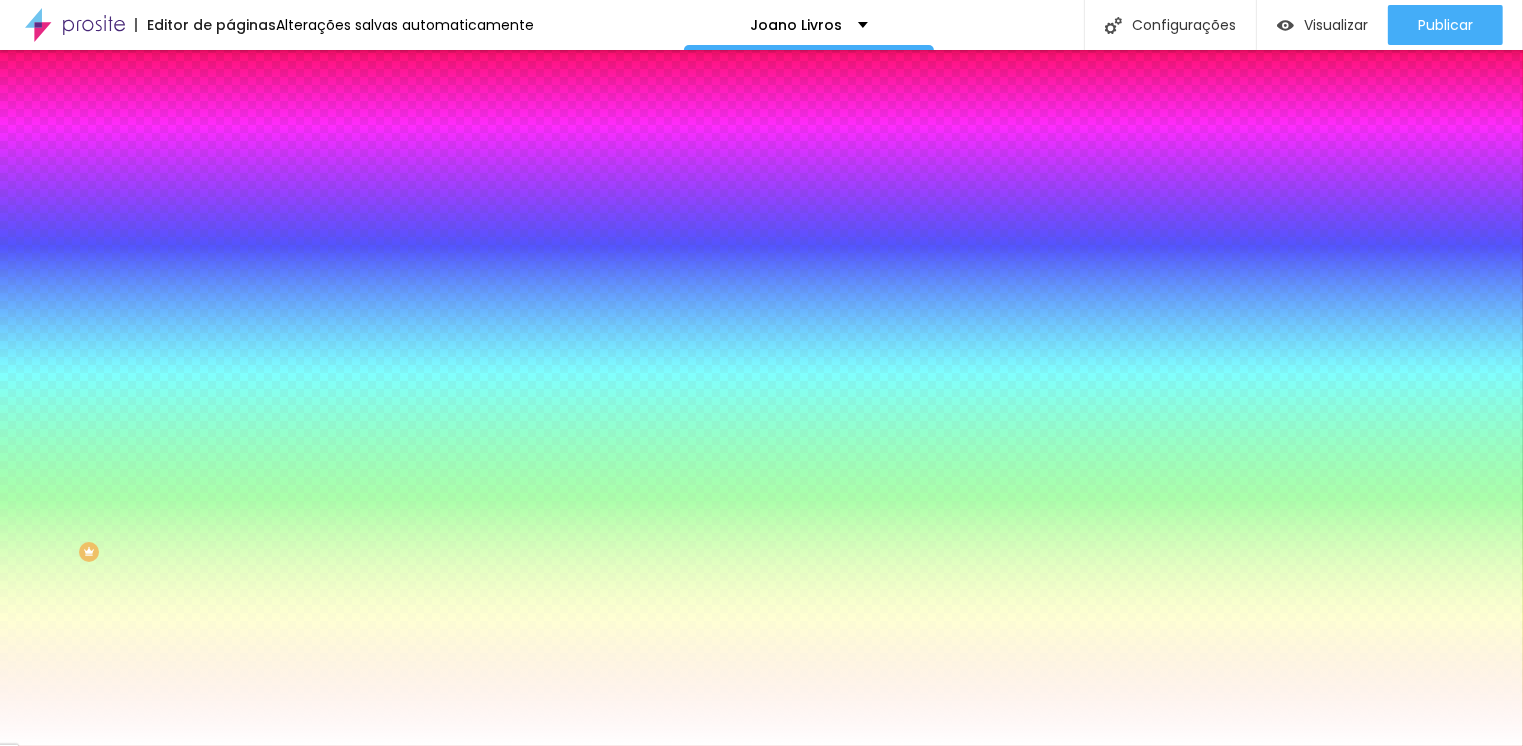 click on "Adicionar imagem" at bounding box center [294, 175] 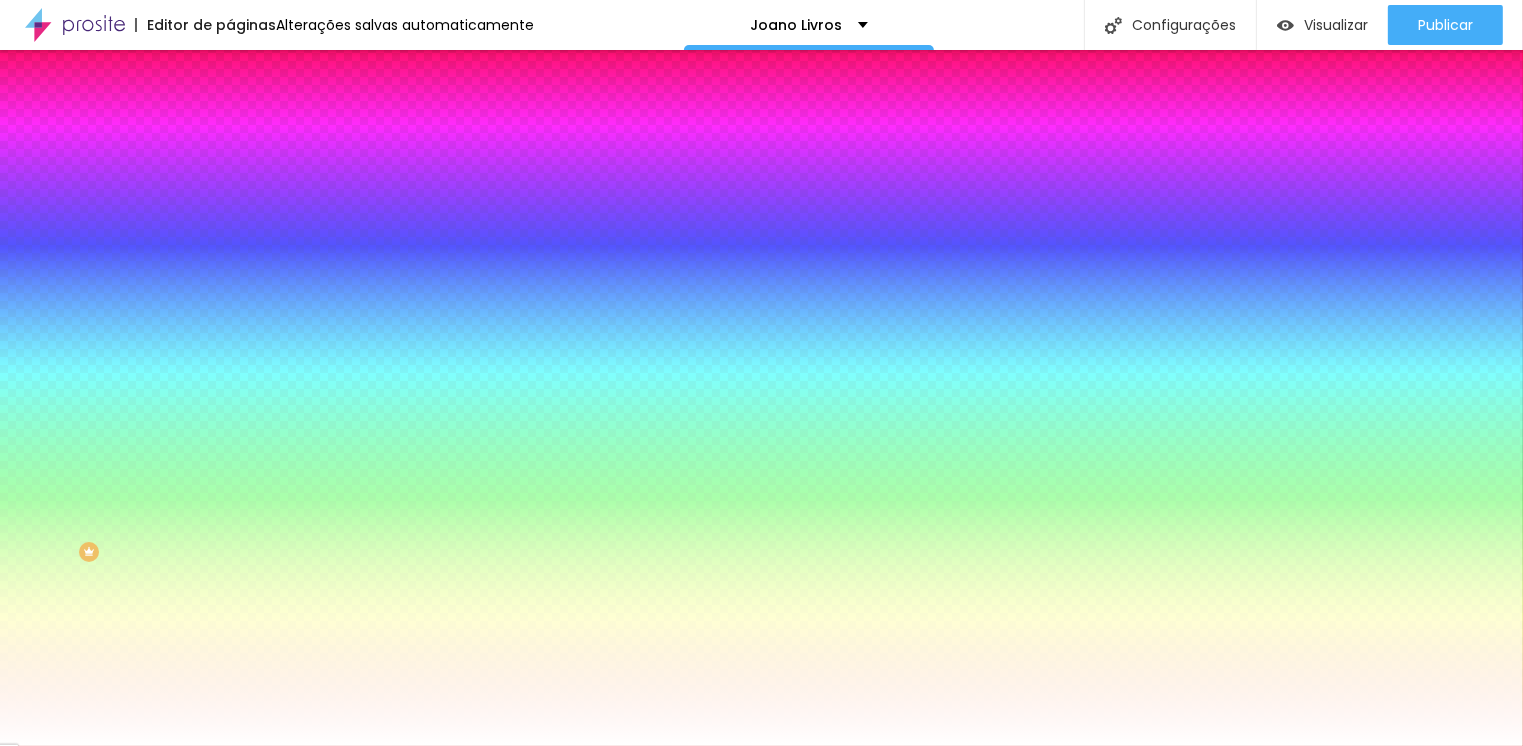 scroll, scrollTop: 822, scrollLeft: 0, axis: vertical 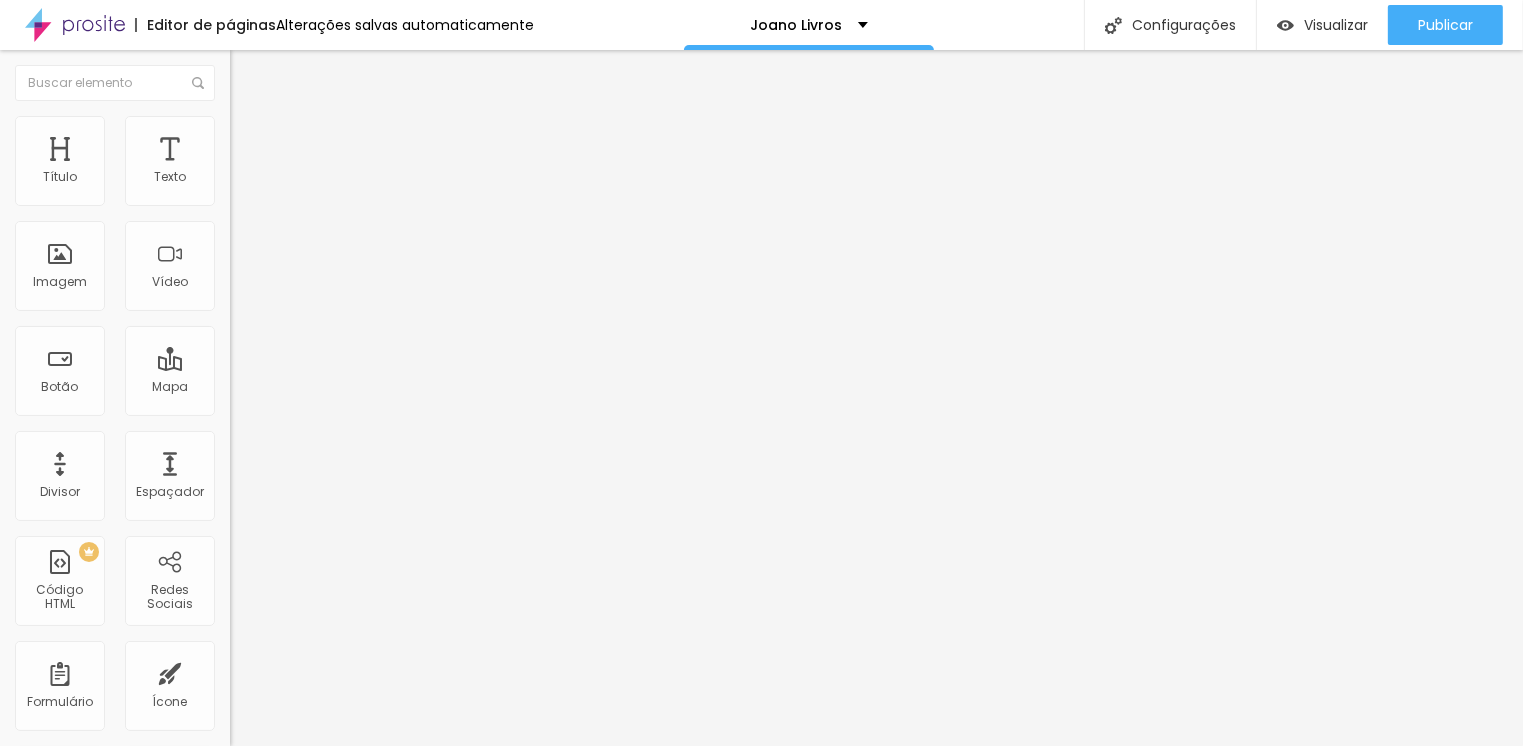 click on "Estilo" at bounding box center [345, 126] 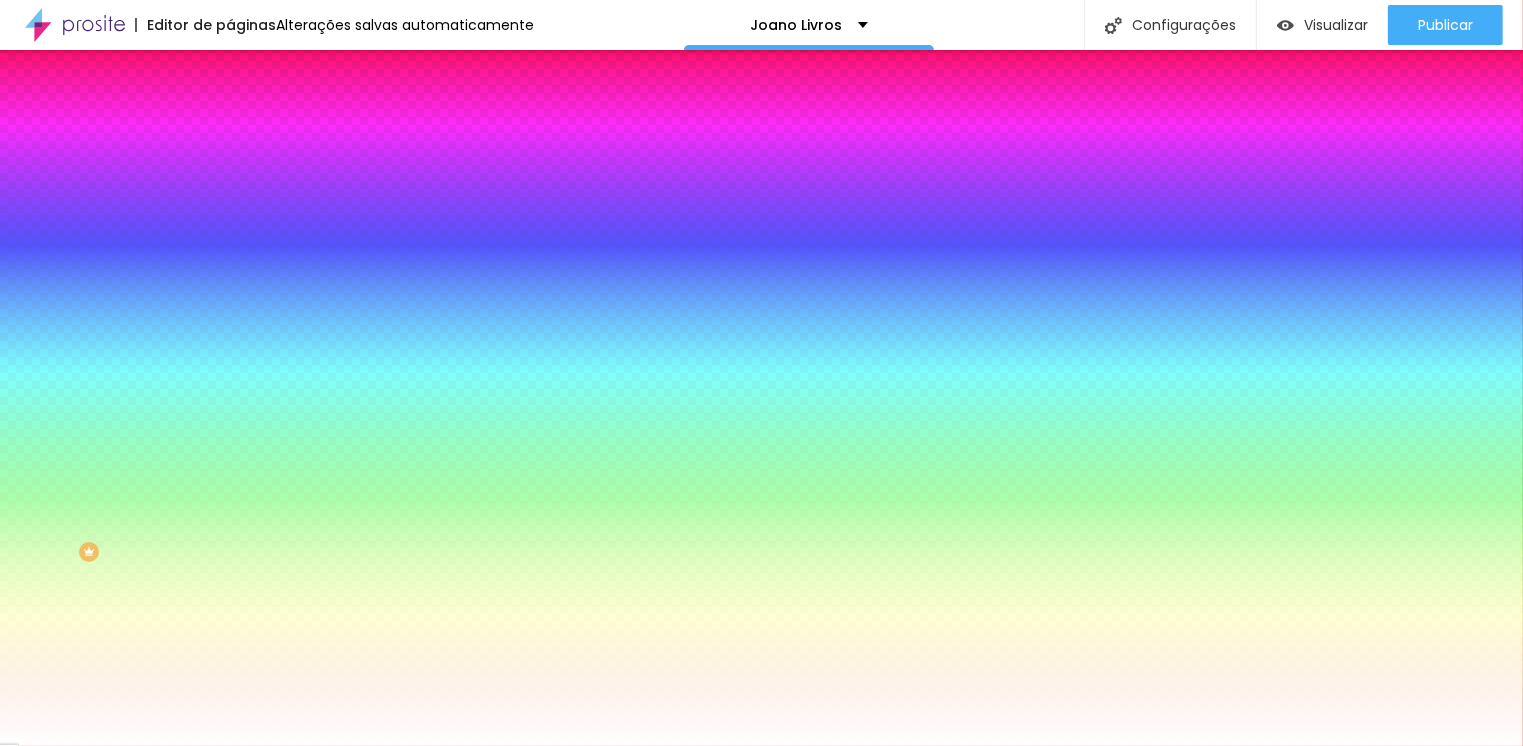 click on "Adicionar imagem" at bounding box center (294, 175) 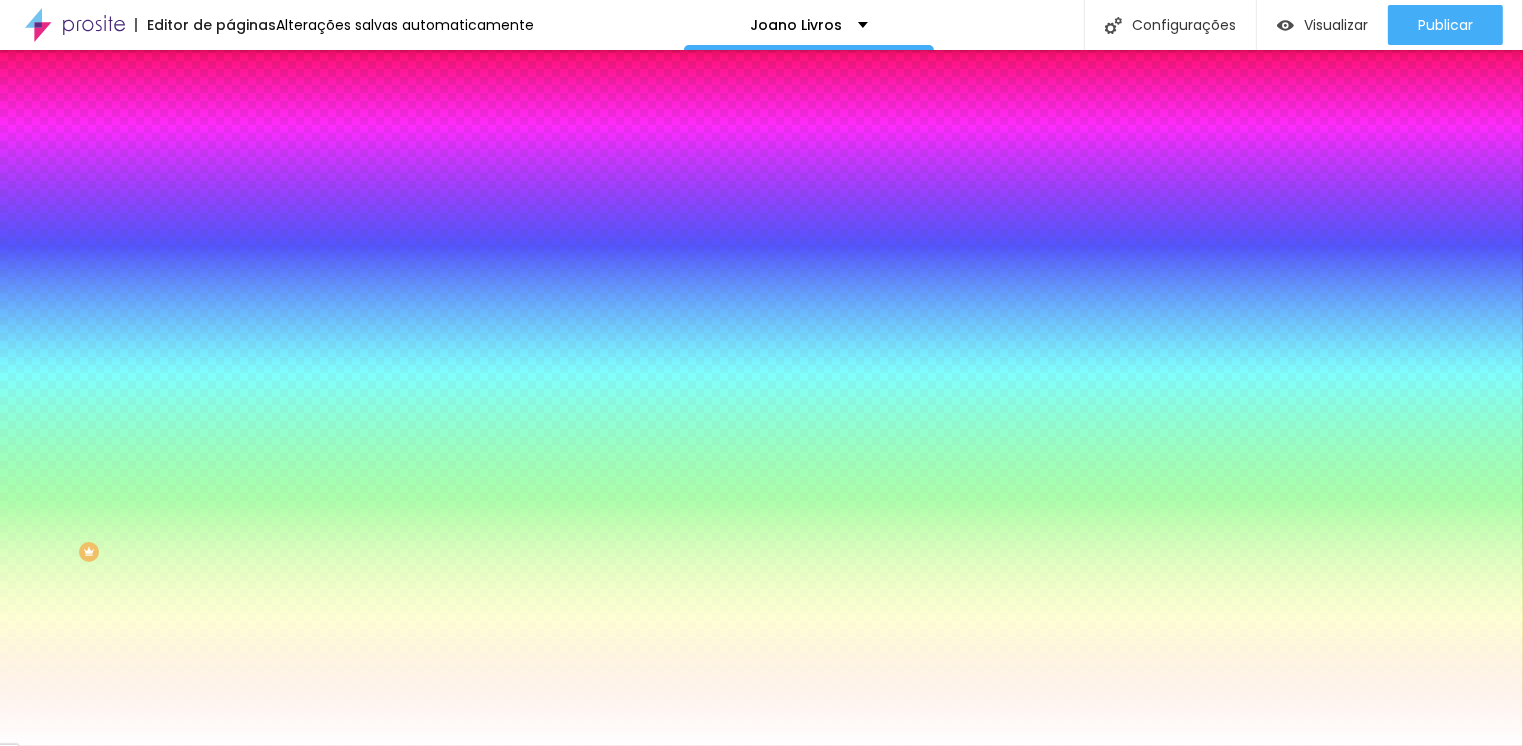 scroll, scrollTop: 812, scrollLeft: 0, axis: vertical 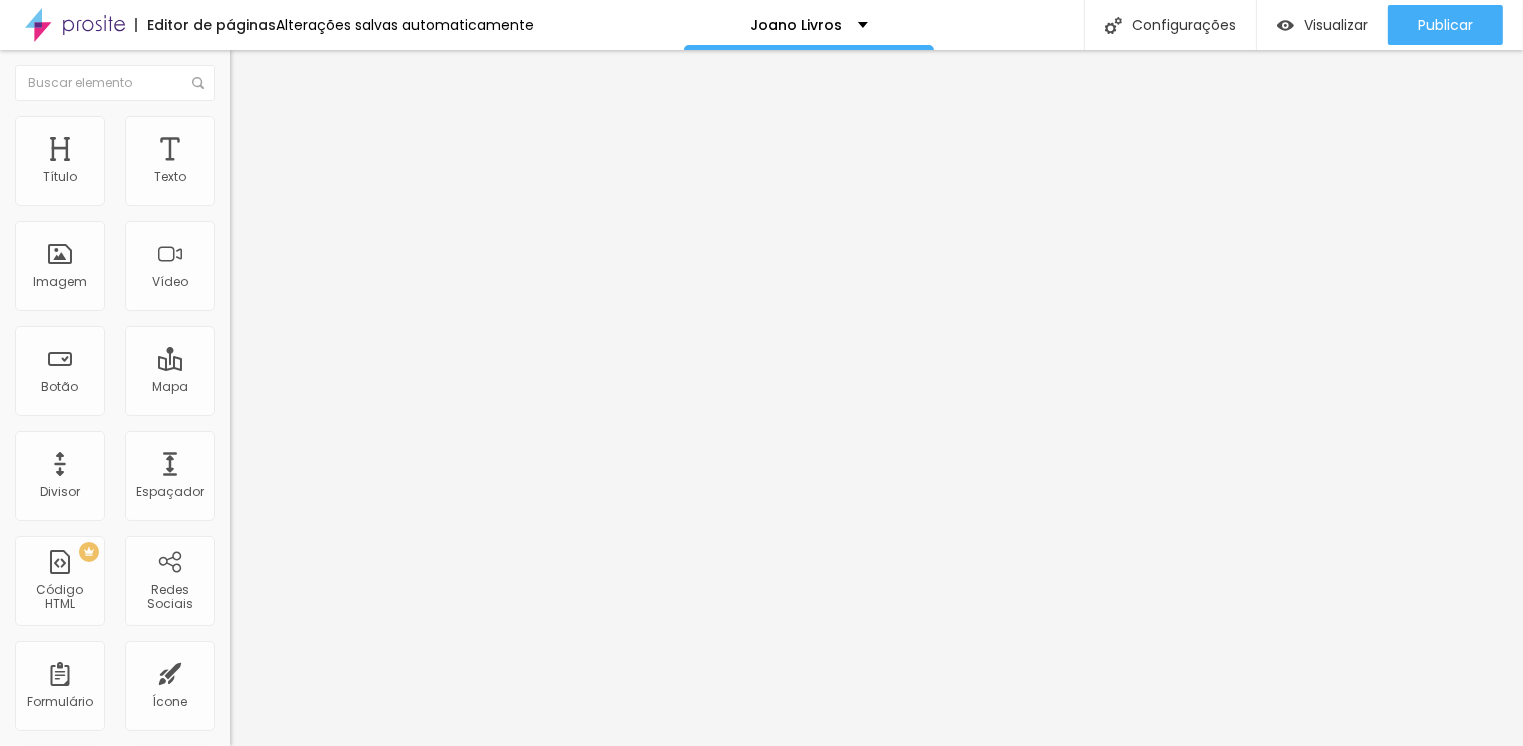 click on "Estilo" at bounding box center [345, 126] 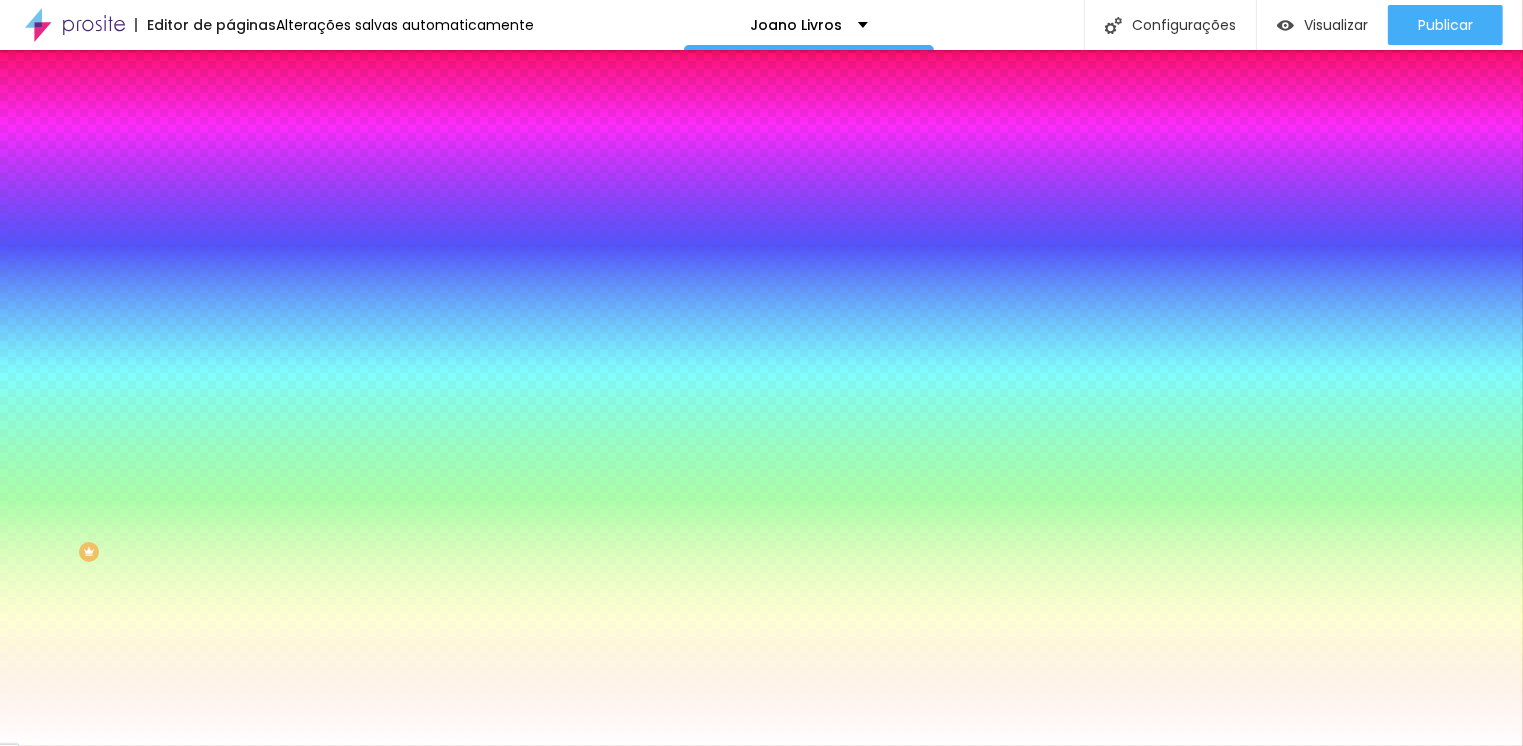 click on "Adicionar imagem" at bounding box center (294, 175) 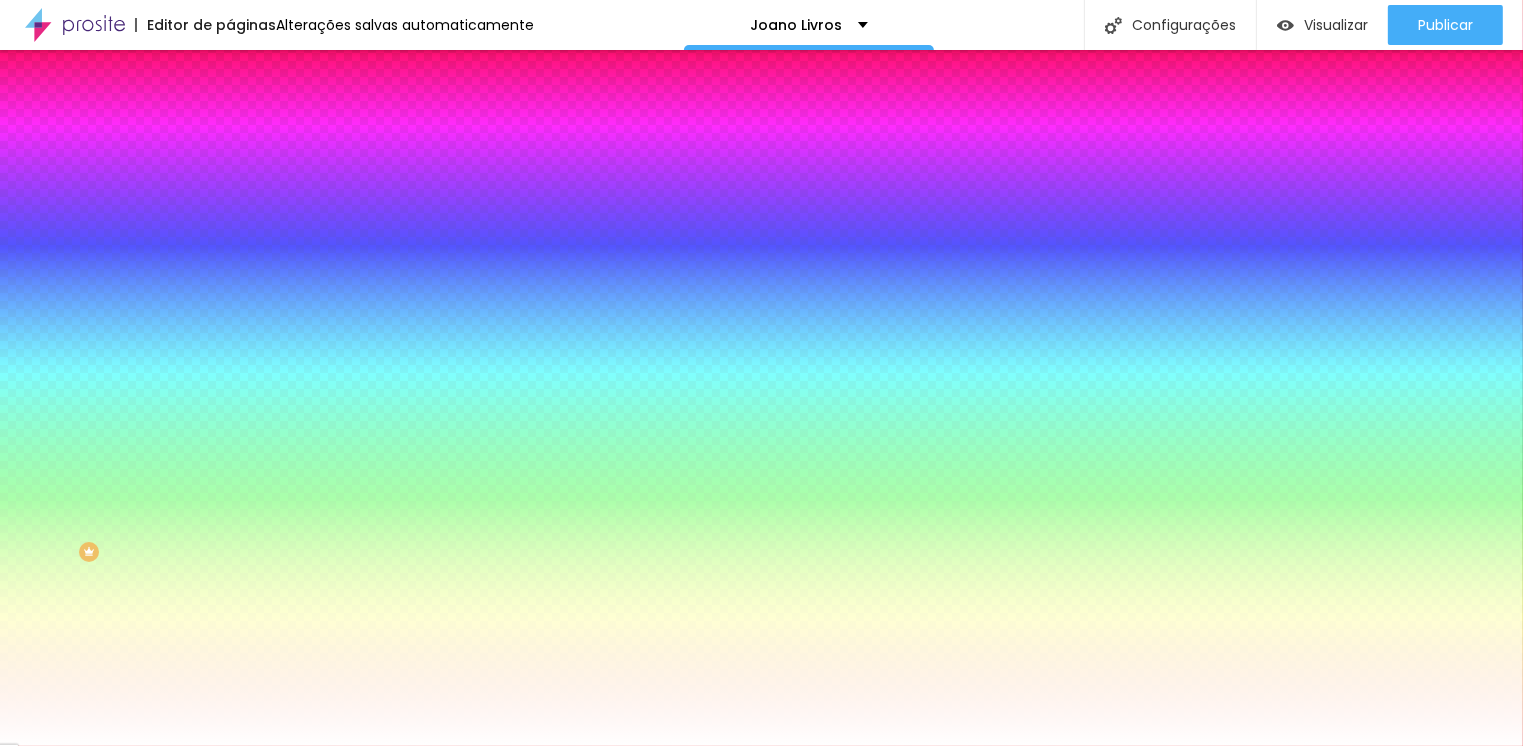 scroll, scrollTop: 795, scrollLeft: 0, axis: vertical 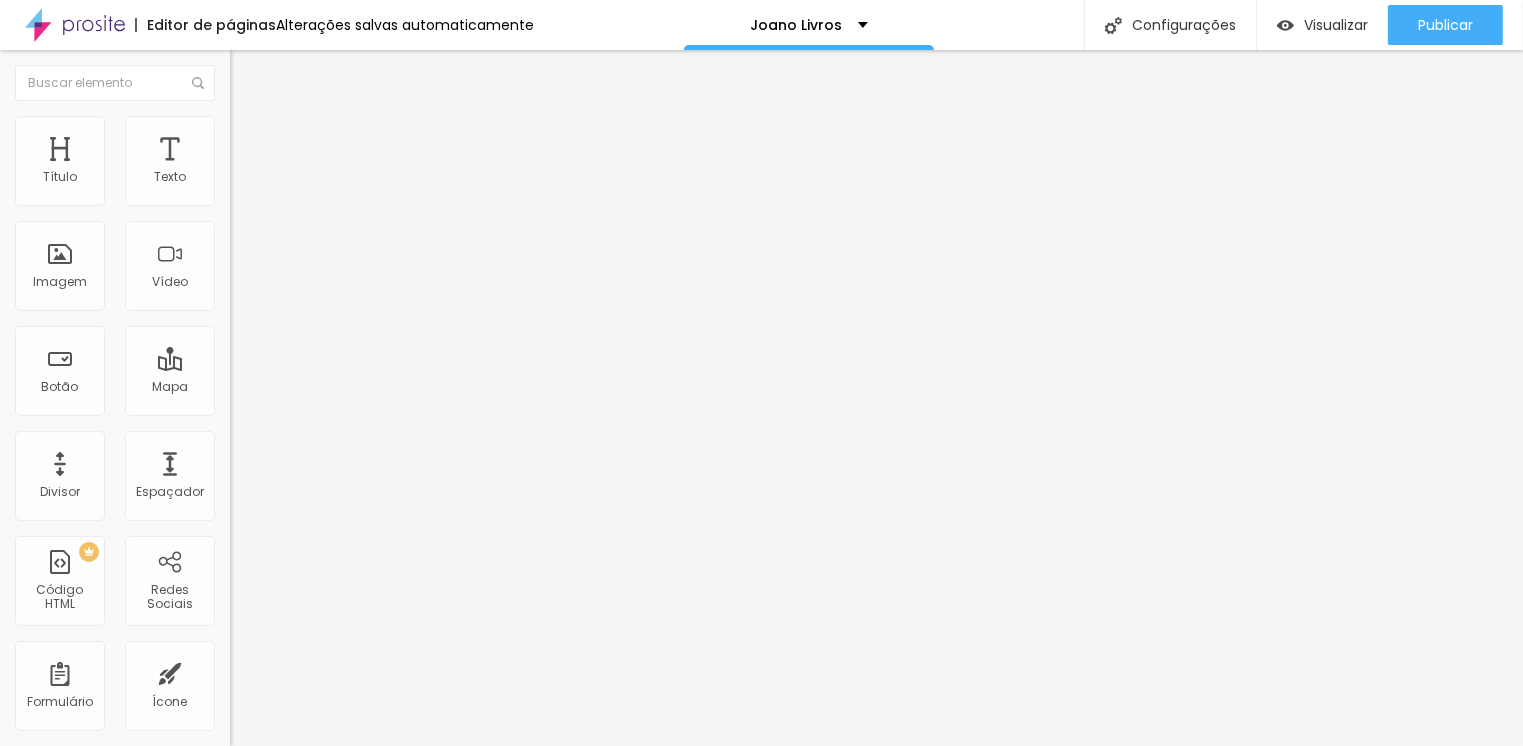 click at bounding box center [239, 125] 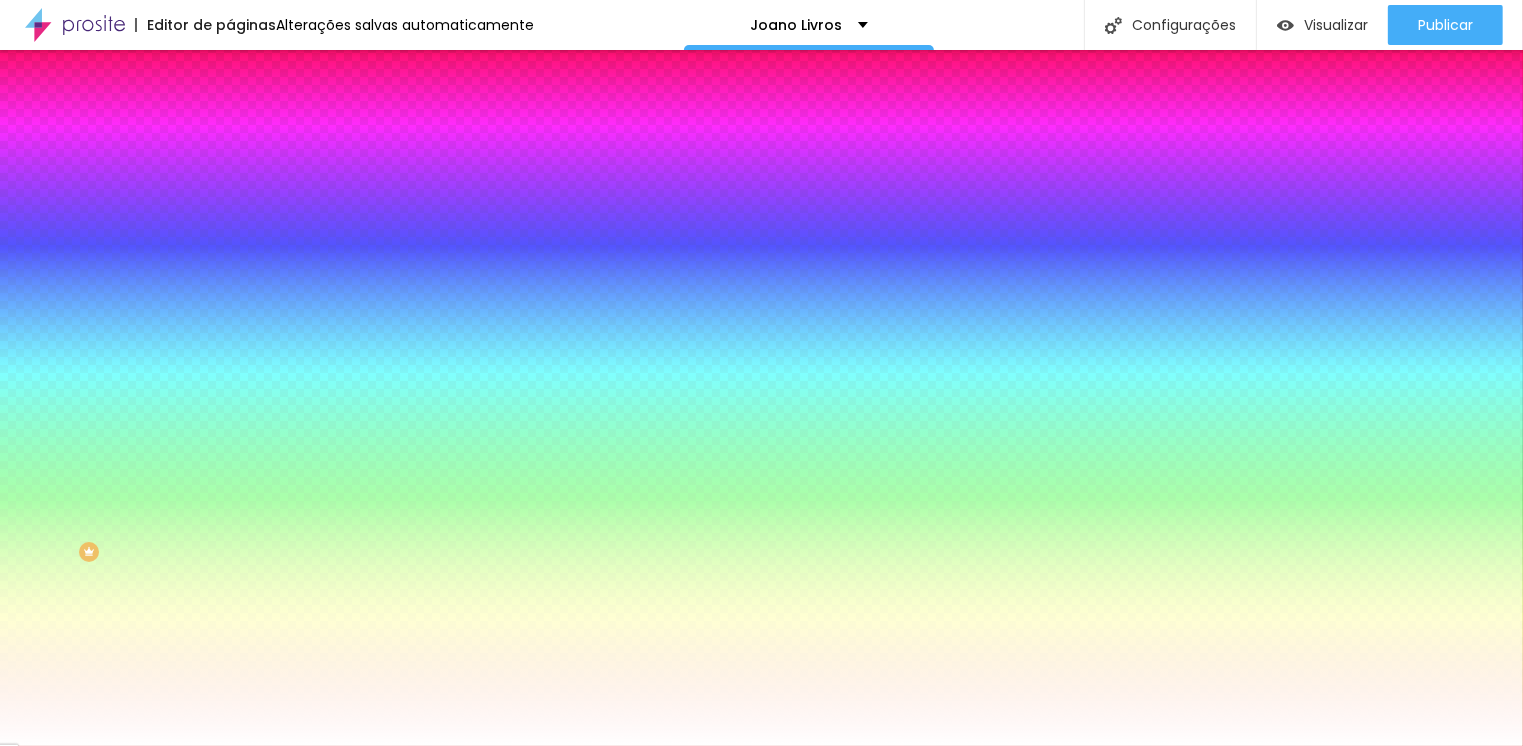 click on "Adicionar imagem" at bounding box center [294, 175] 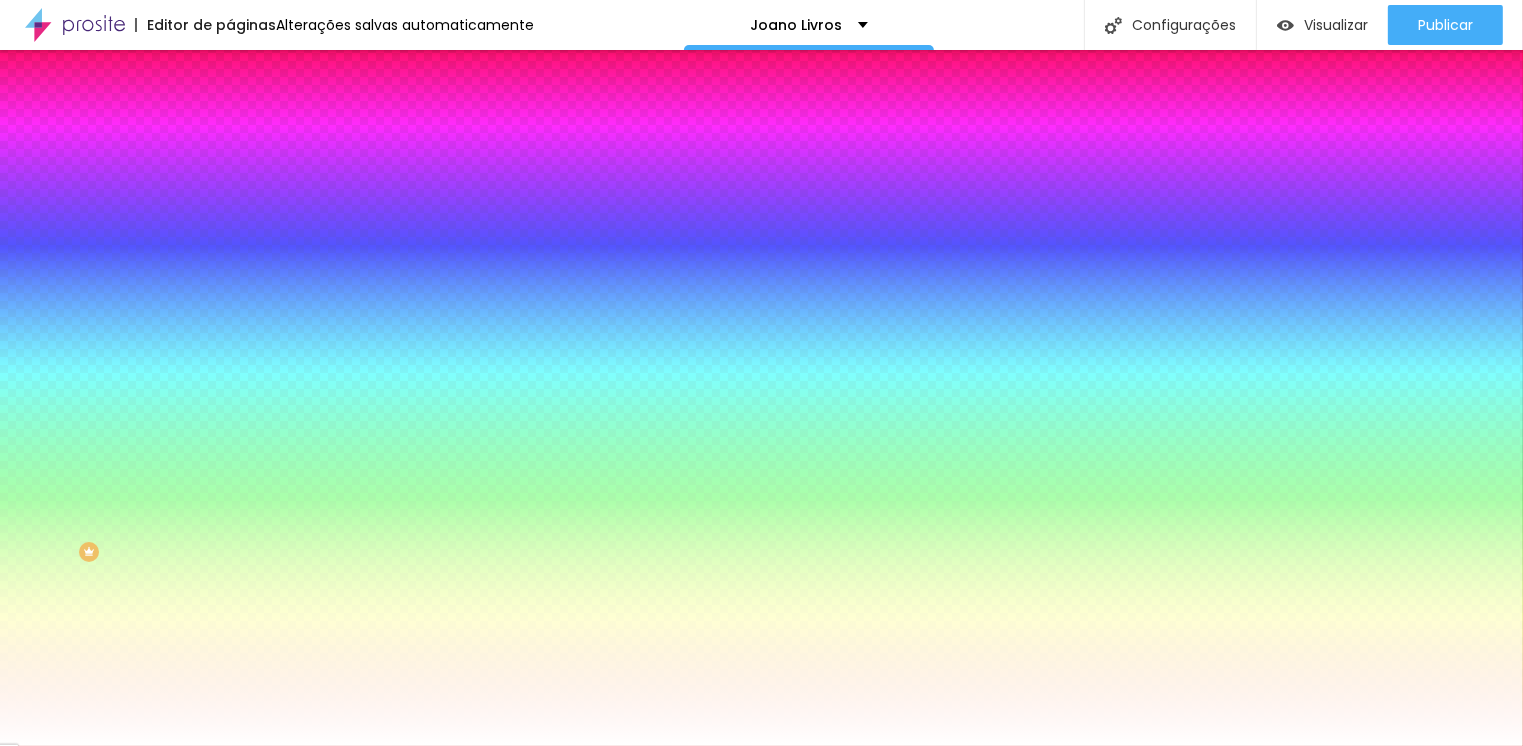 scroll, scrollTop: 844, scrollLeft: 0, axis: vertical 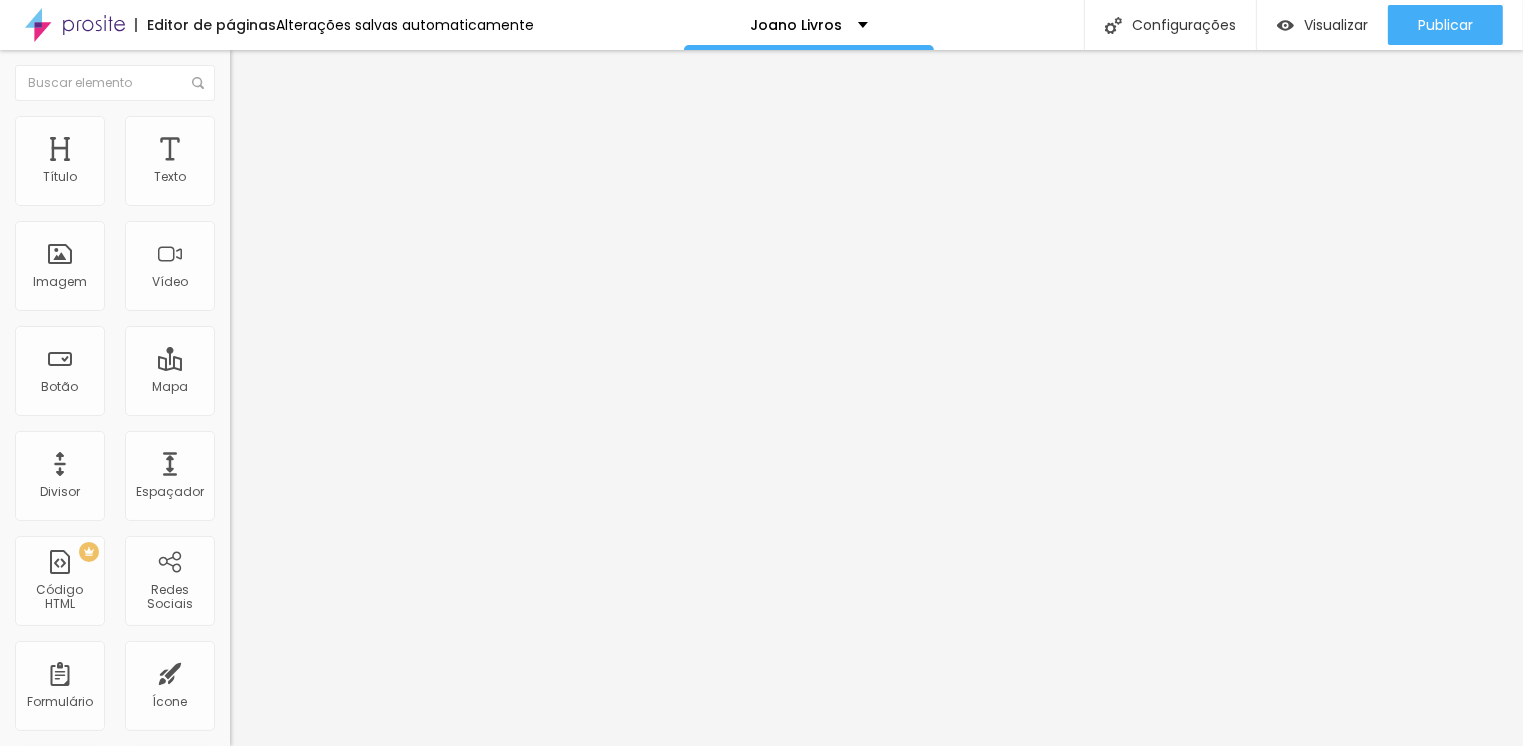 click on "Estilo" at bounding box center (345, 126) 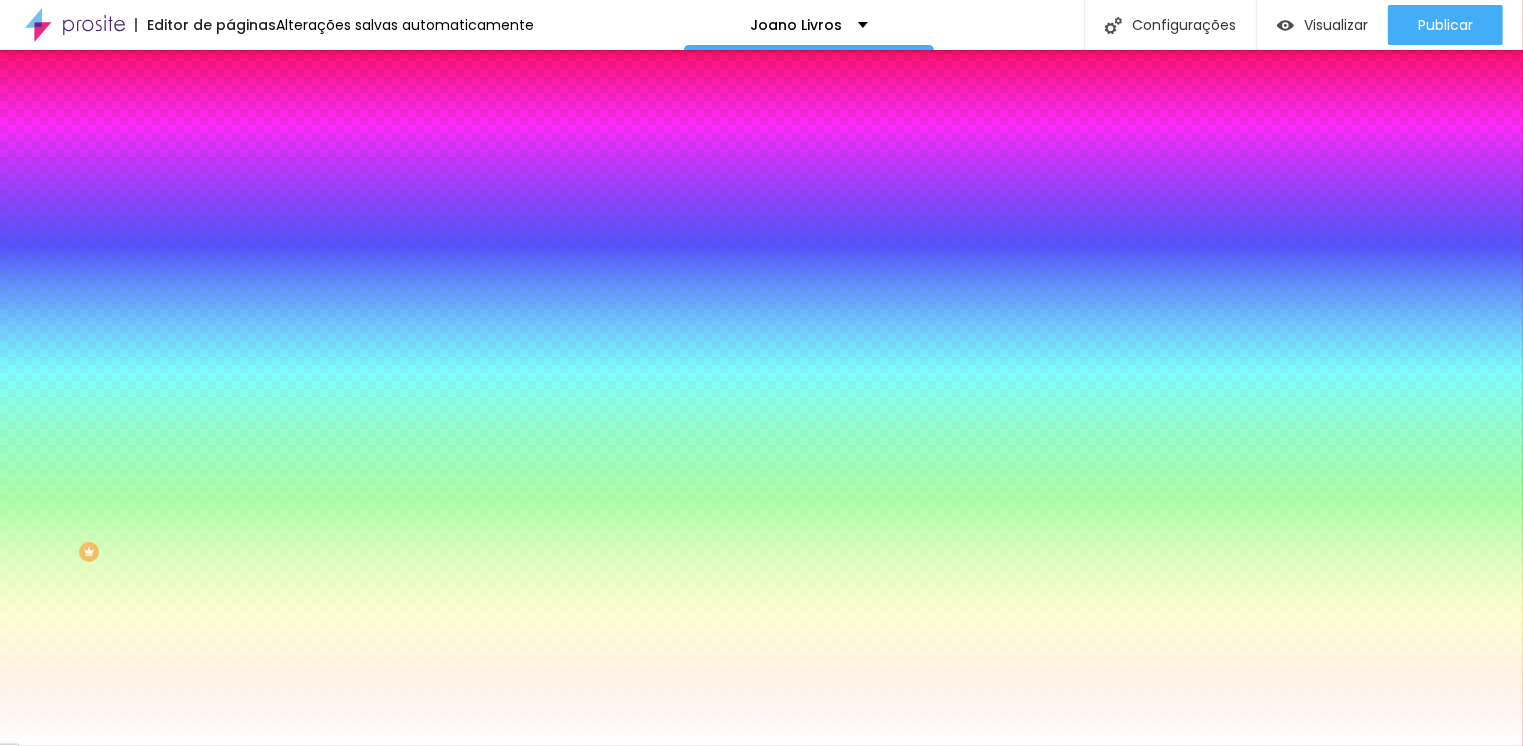 click on "Adicionar imagem" at bounding box center (345, 175) 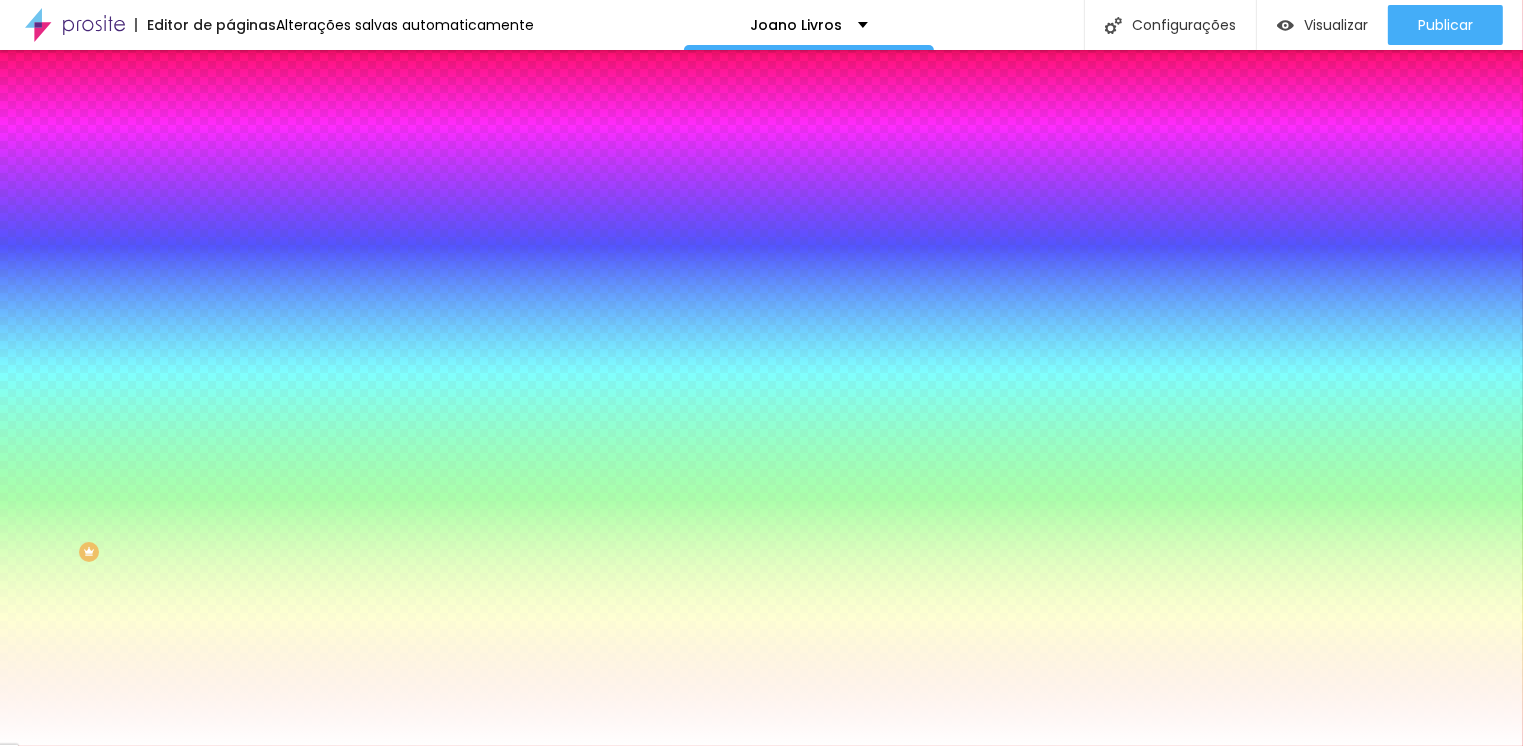 scroll, scrollTop: 693, scrollLeft: 0, axis: vertical 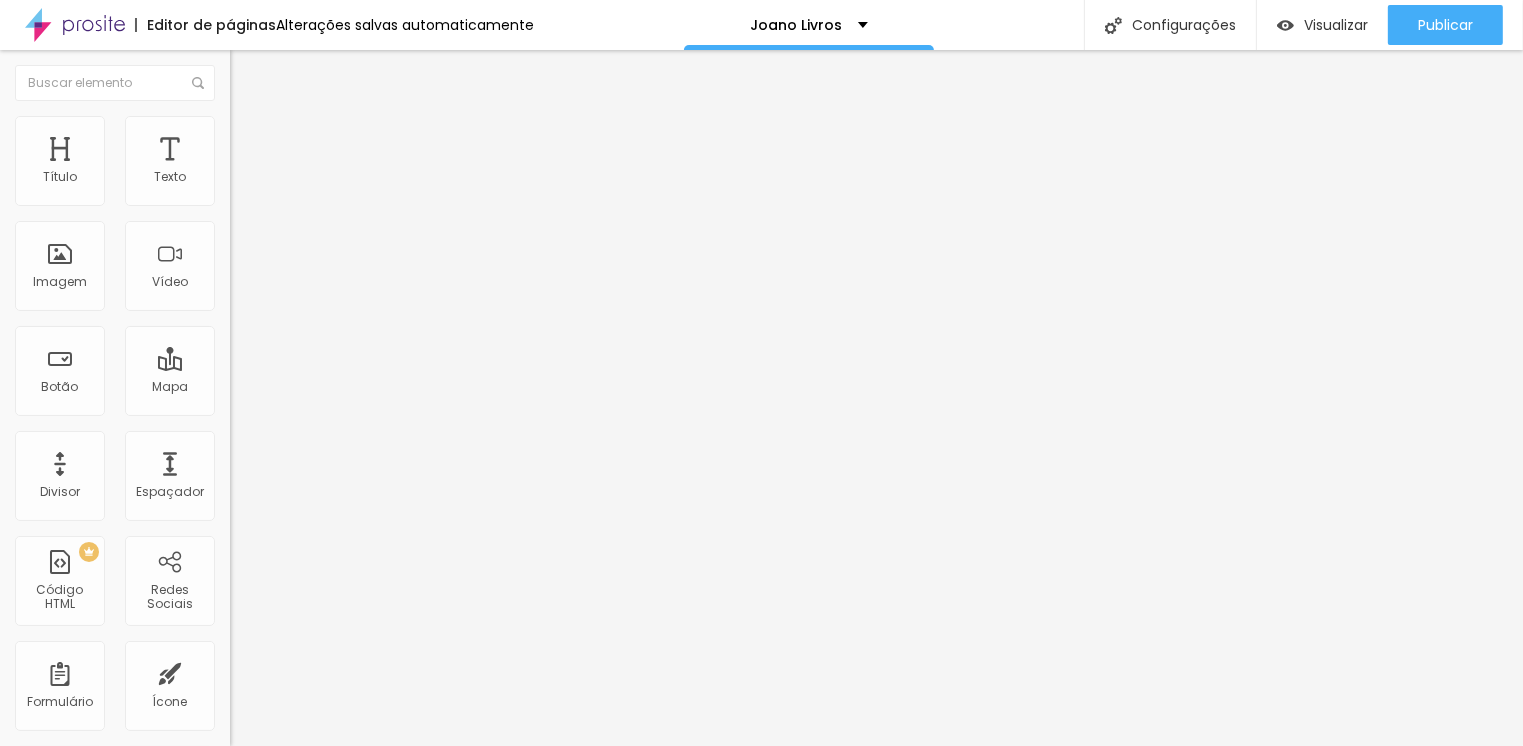 click on "Estilo" at bounding box center [263, 129] 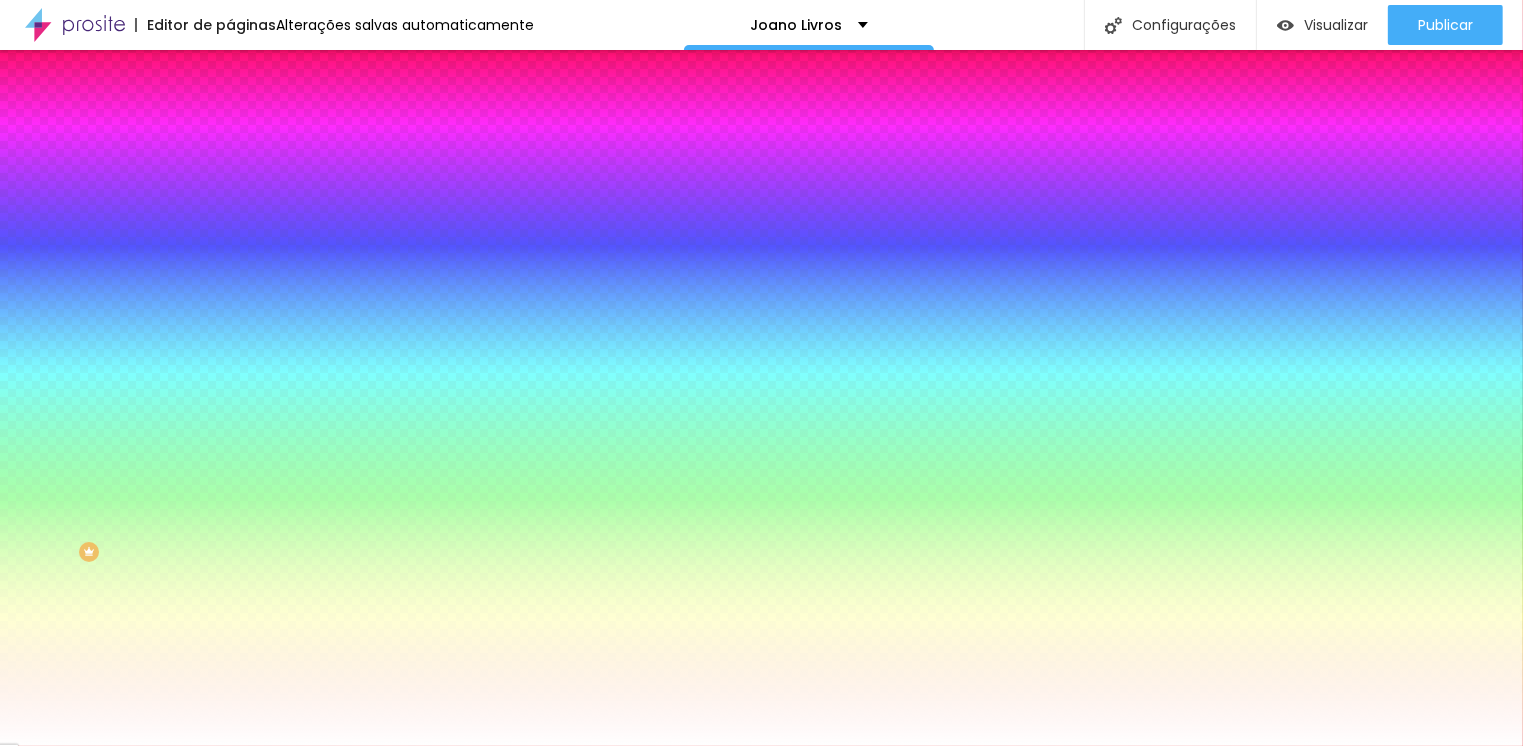 click on "Adicionar imagem" at bounding box center (294, 175) 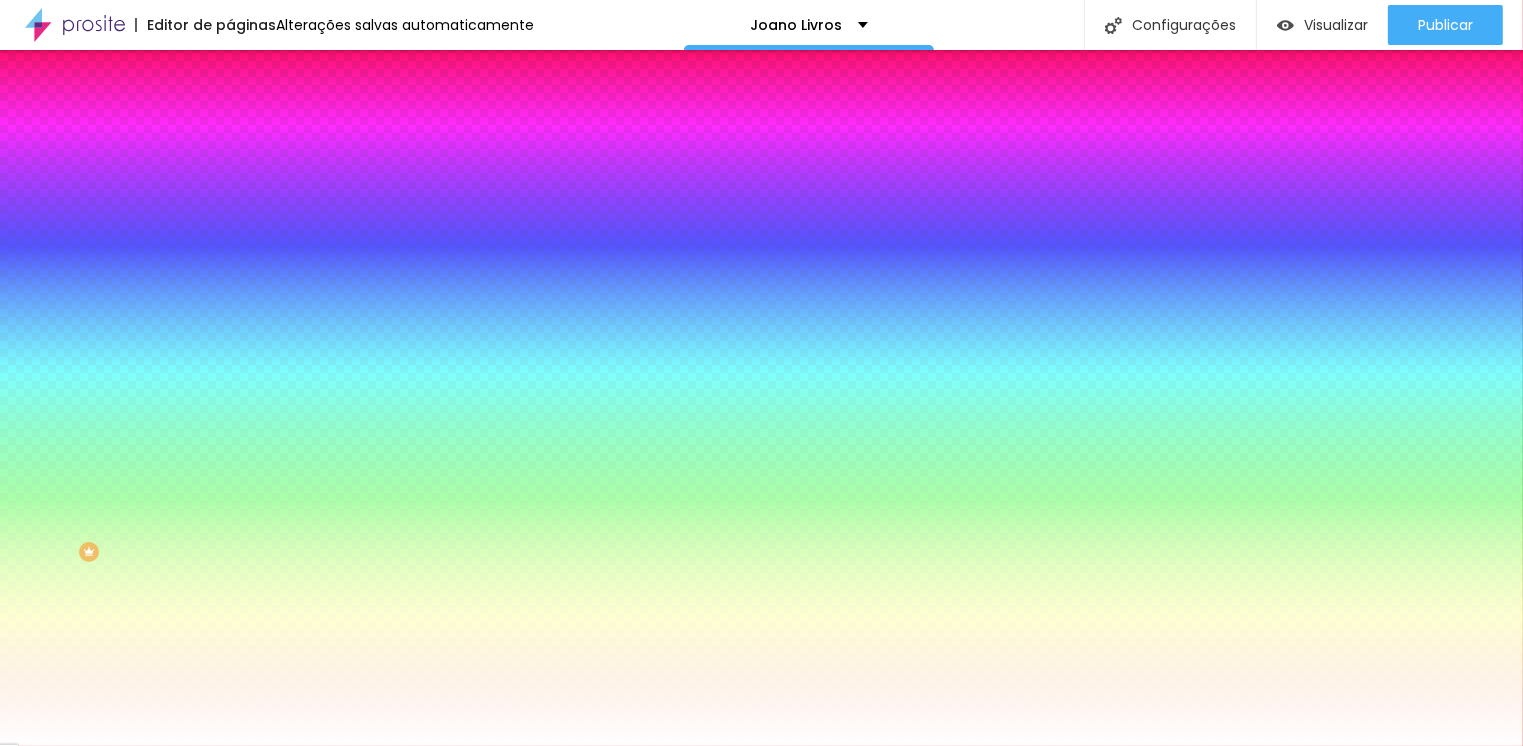 scroll, scrollTop: 651, scrollLeft: 0, axis: vertical 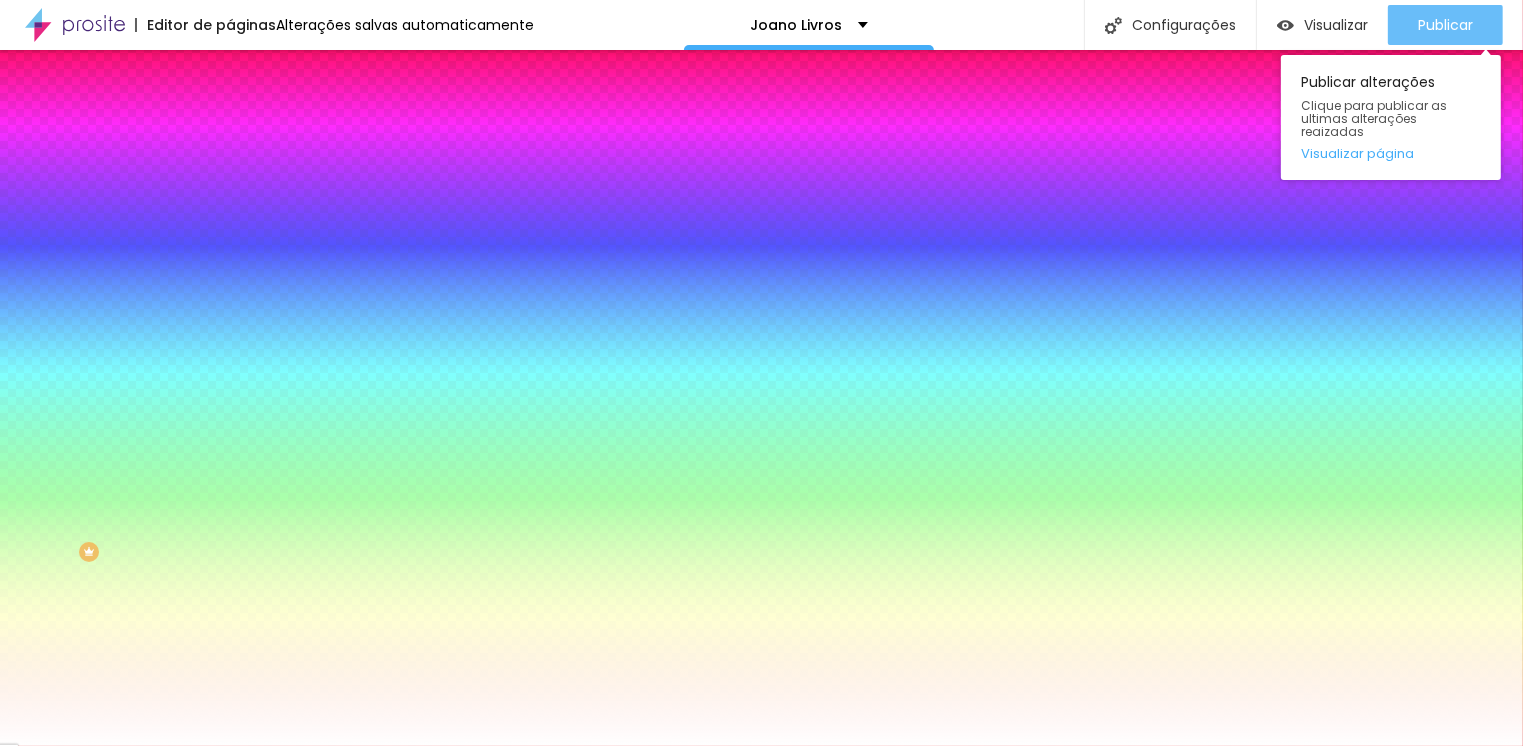 click on "Publicar" at bounding box center (1445, 25) 